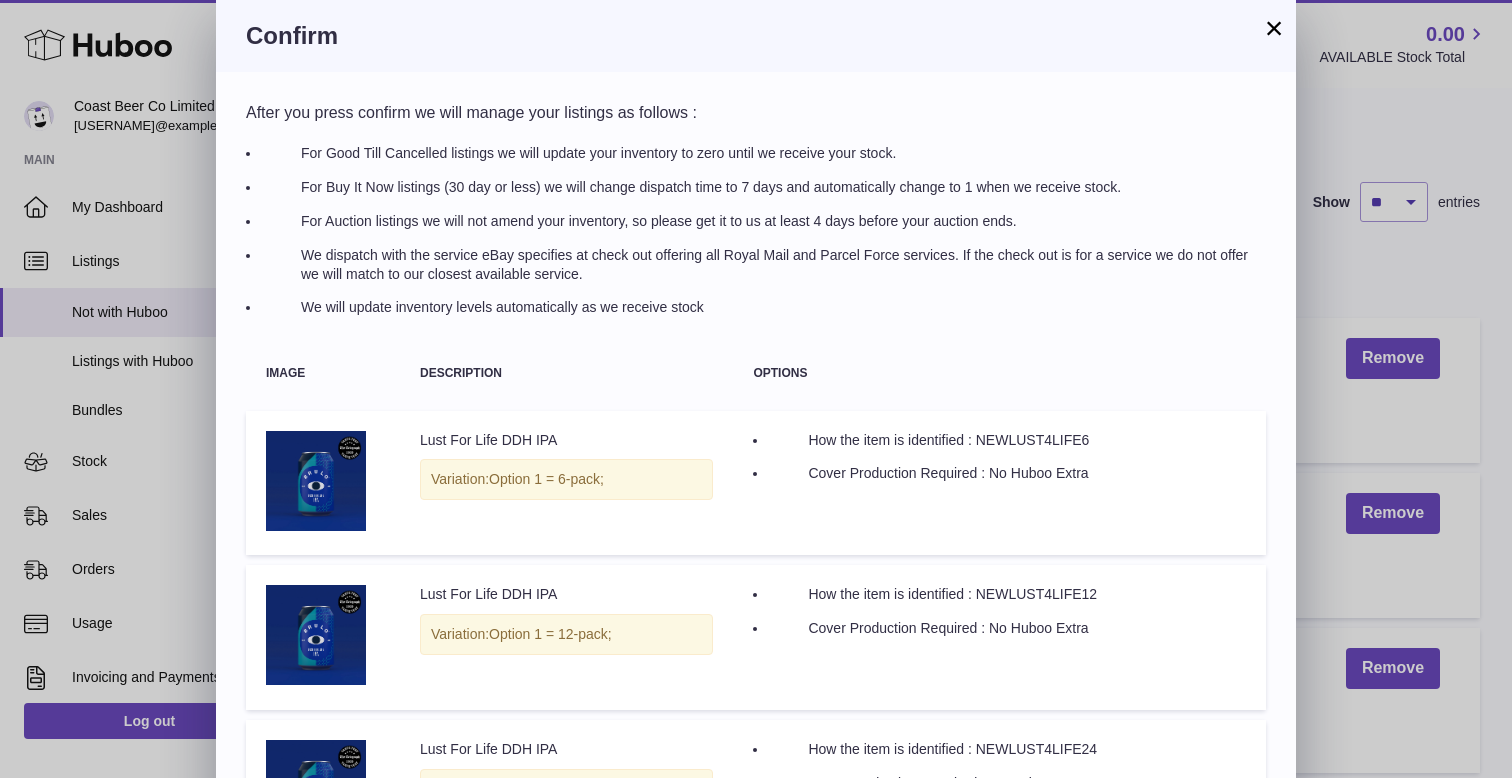 select on "********" 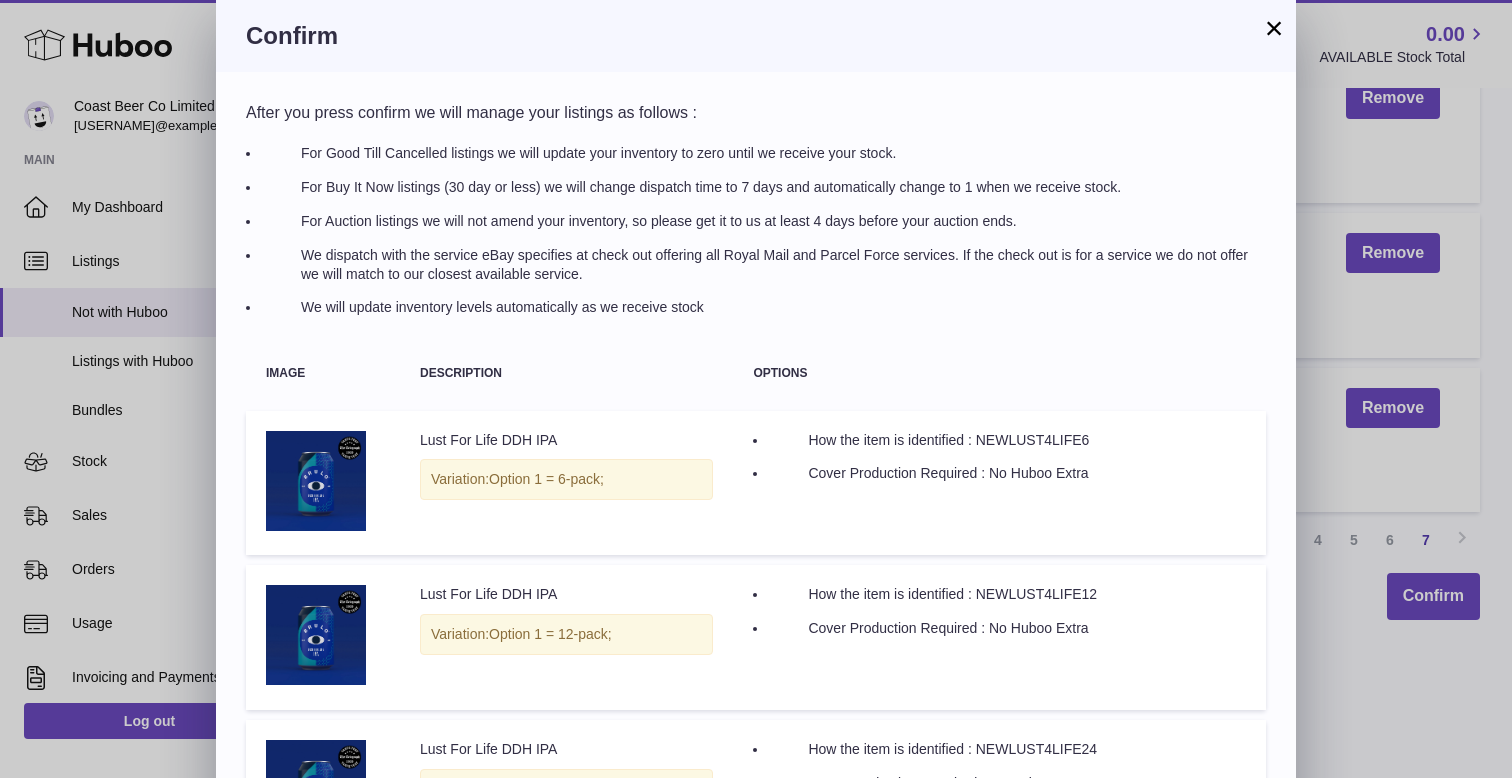 scroll, scrollTop: 0, scrollLeft: 0, axis: both 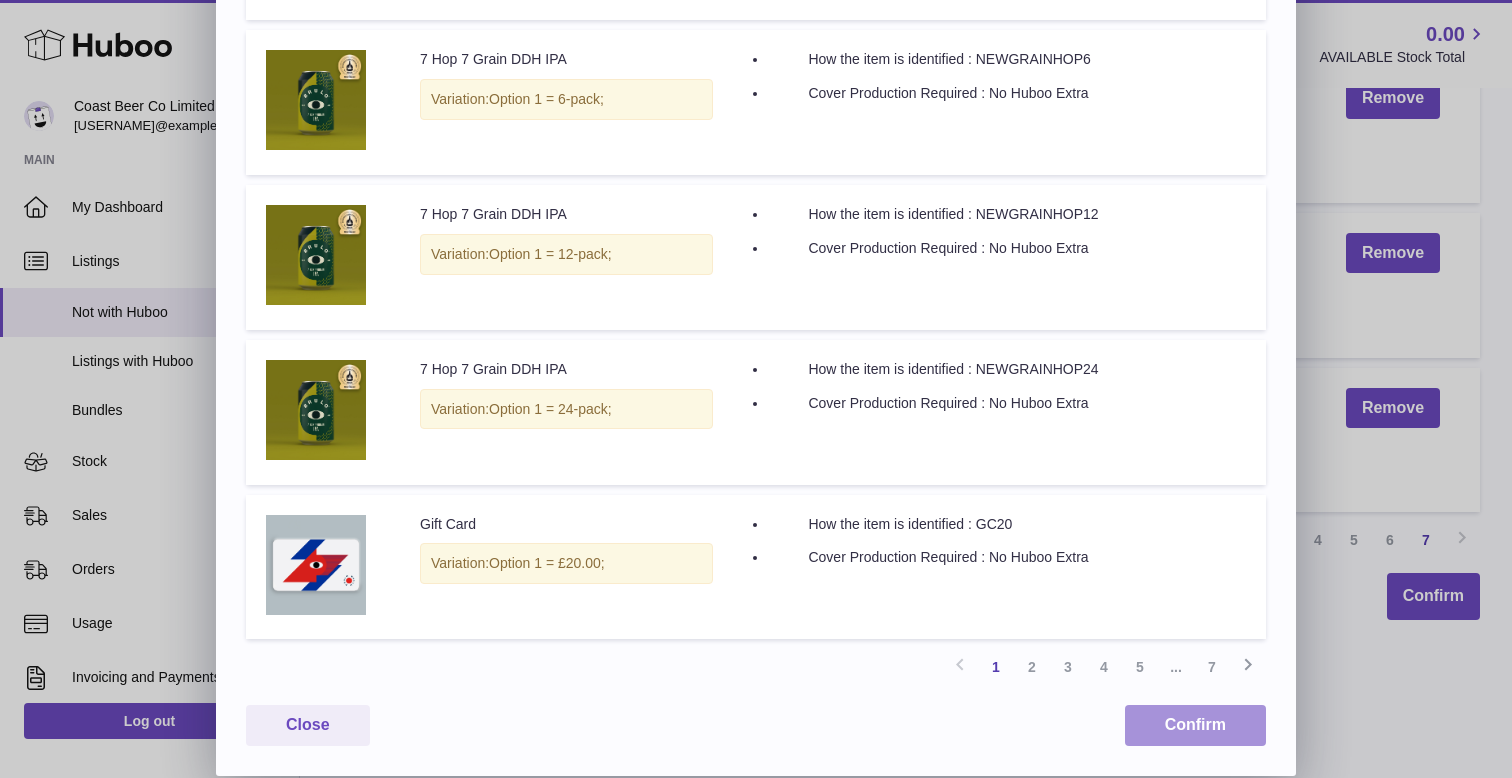 click on "Confirm" at bounding box center [1195, 725] 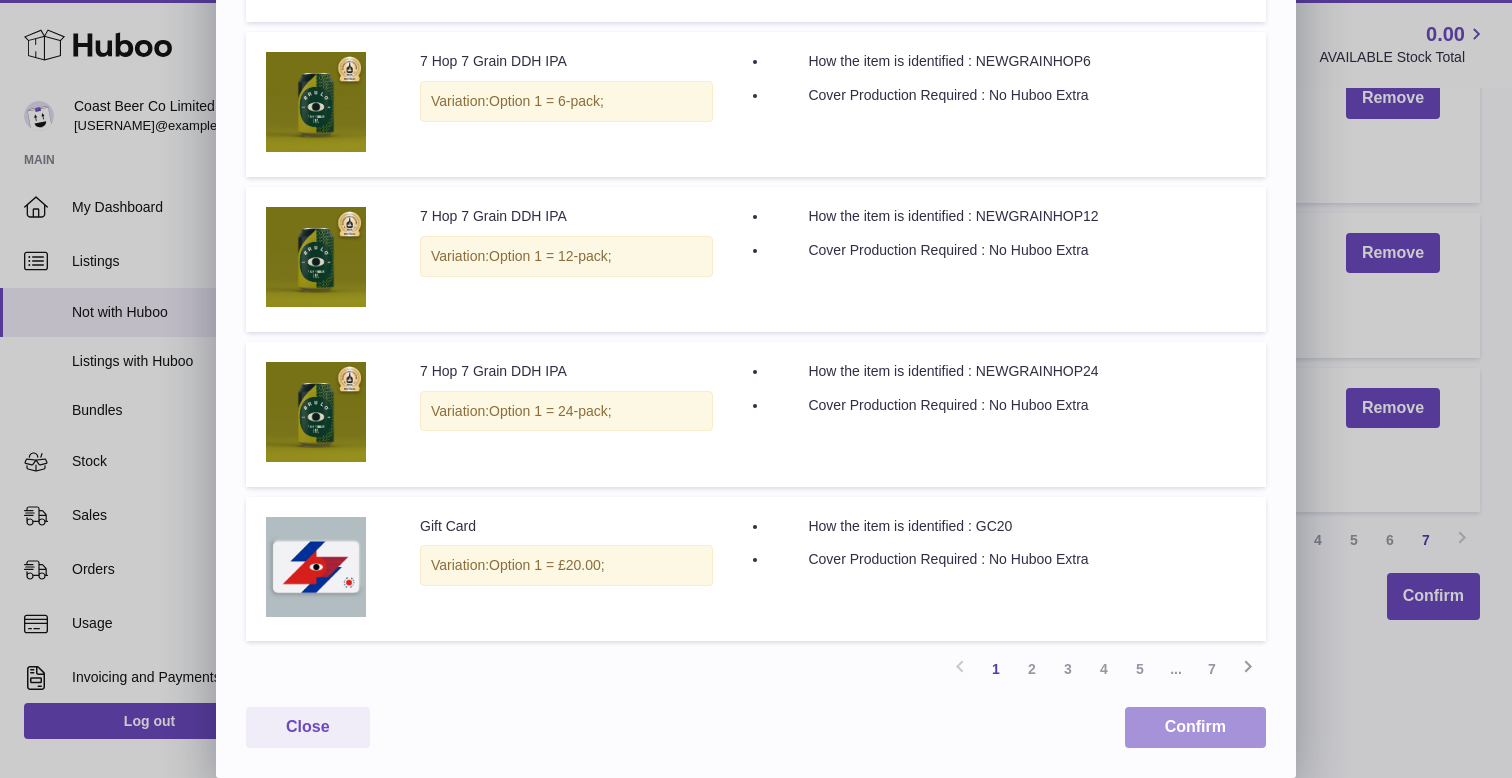 scroll, scrollTop: 1310, scrollLeft: 0, axis: vertical 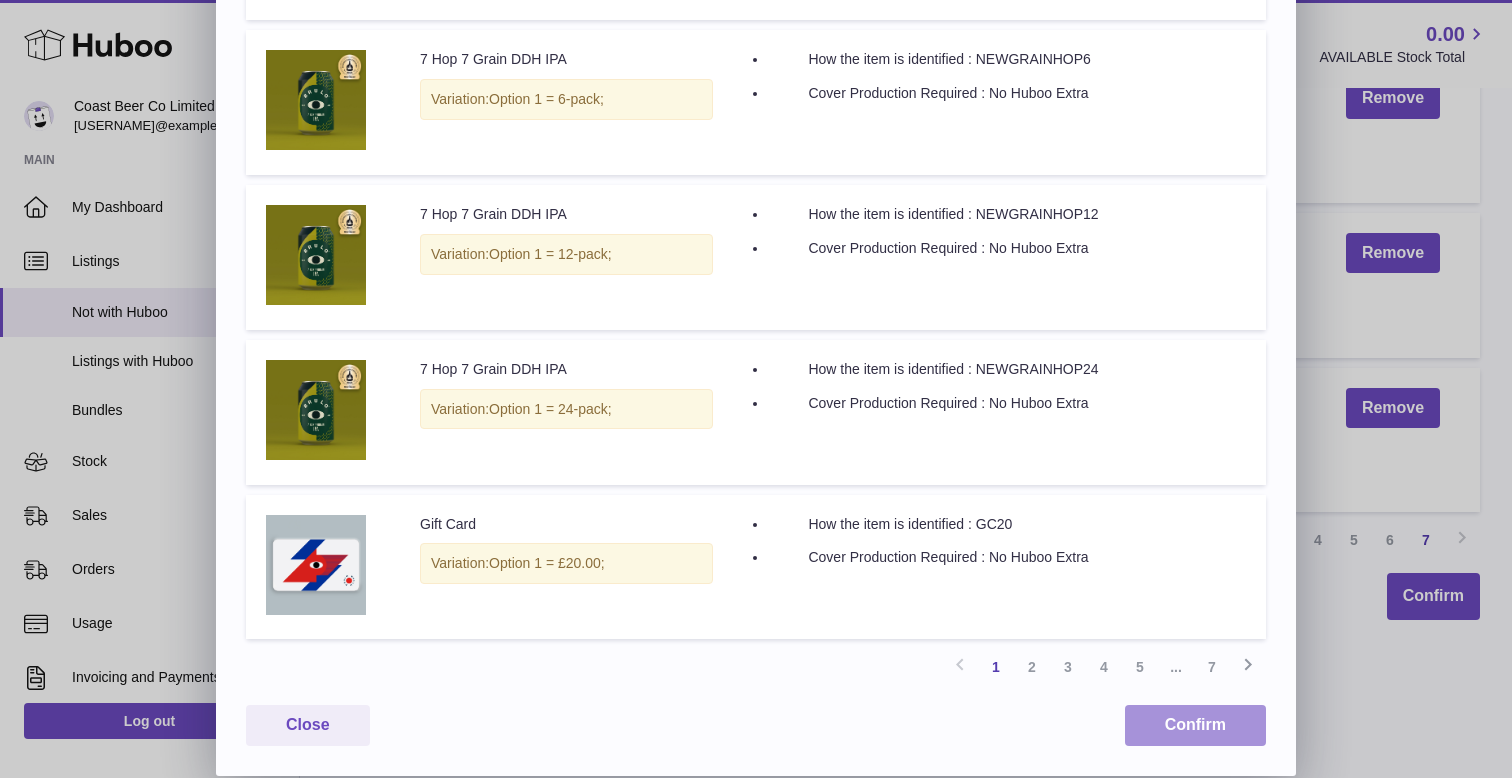 click on "Confirm" at bounding box center (1195, 725) 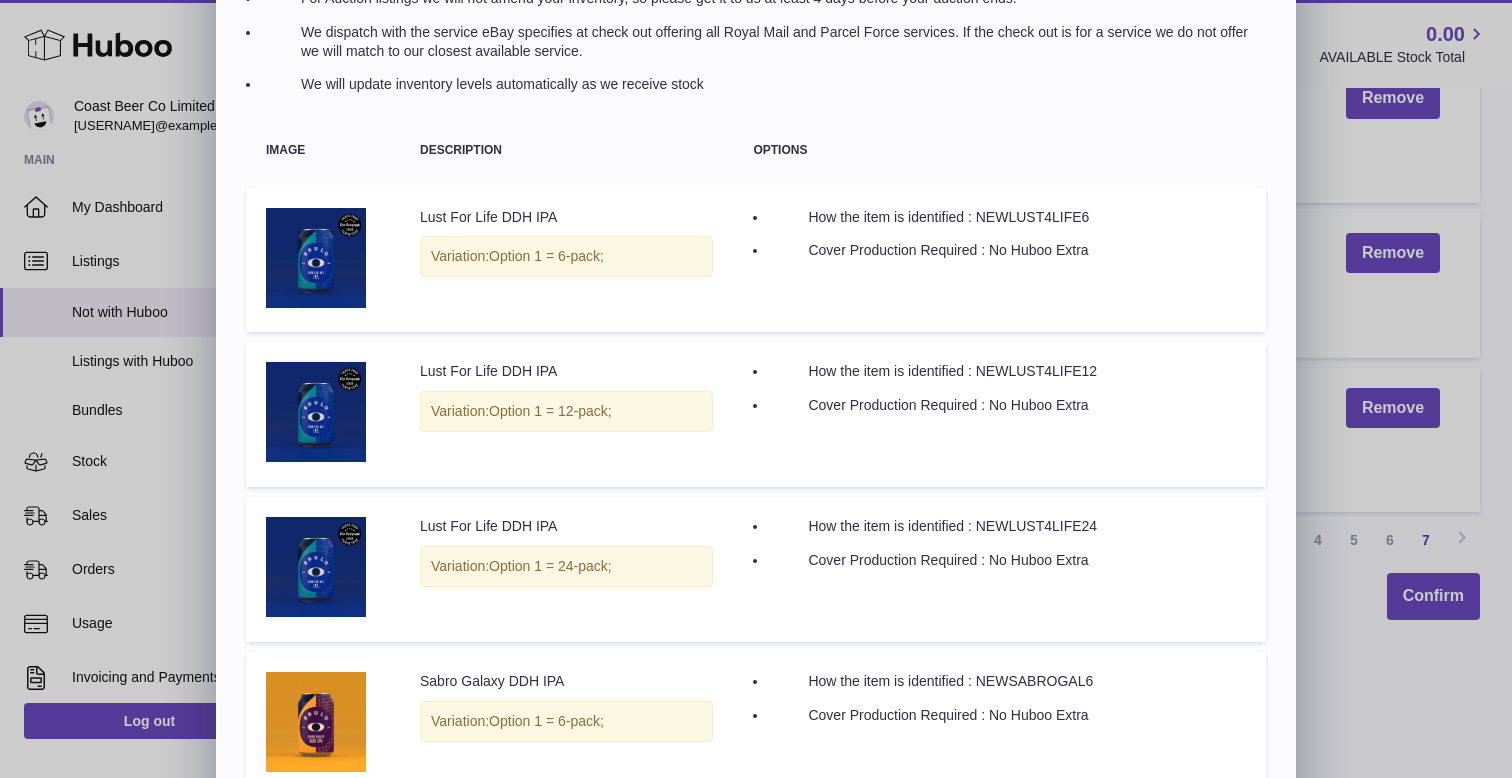 scroll, scrollTop: 0, scrollLeft: 0, axis: both 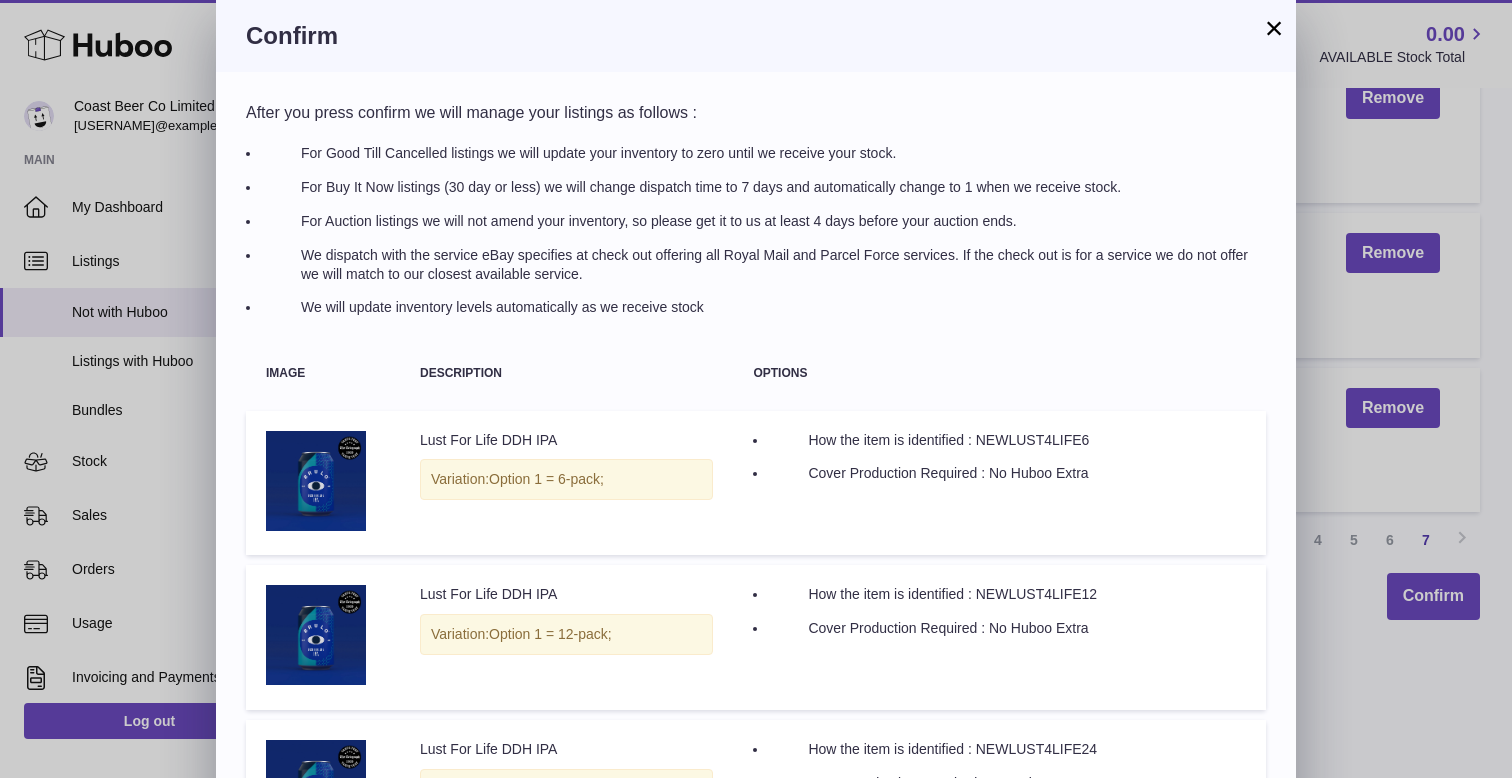 click on "×" at bounding box center [1274, 28] 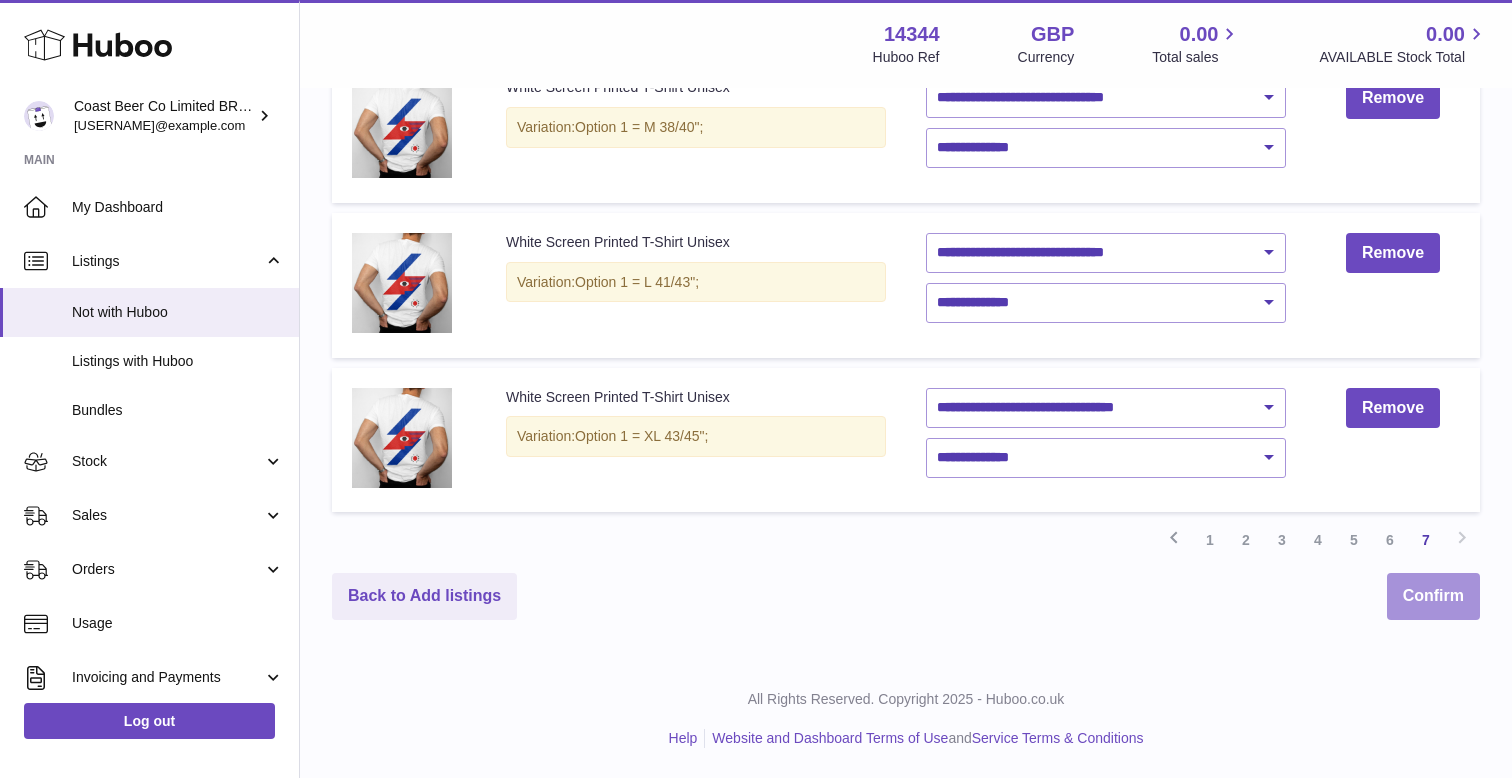 click on "Confirm" at bounding box center (1433, 596) 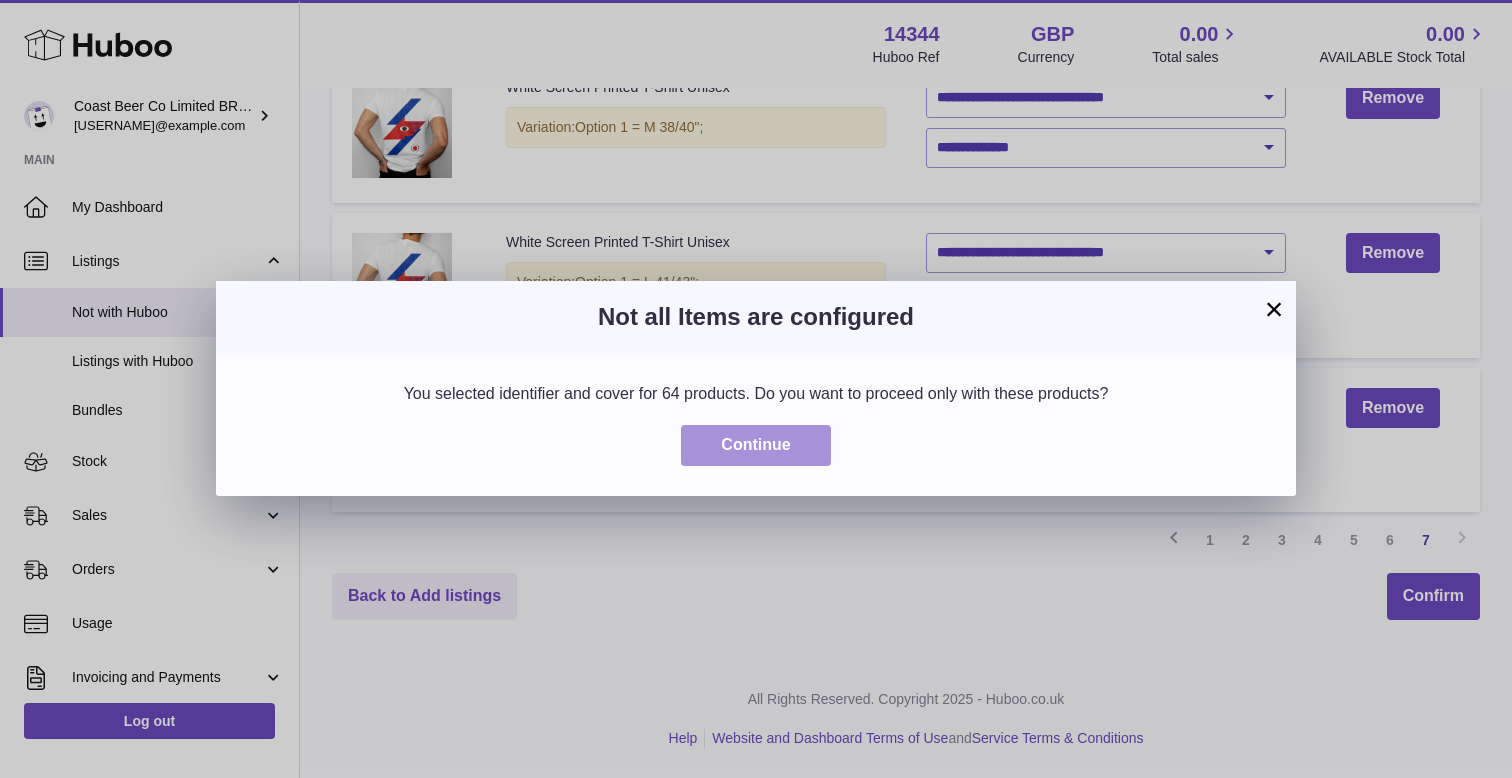 click on "Continue" at bounding box center (755, 445) 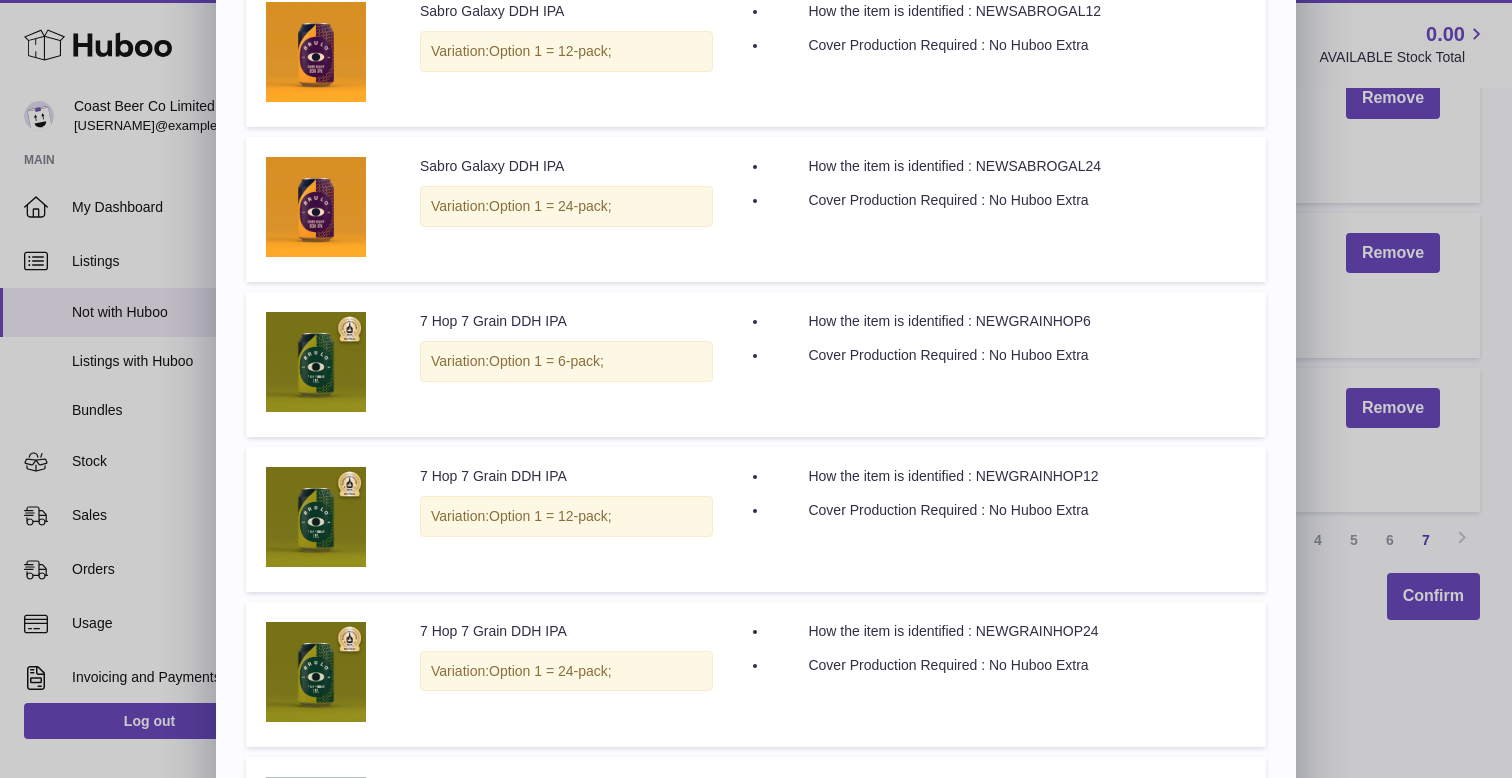 scroll, scrollTop: 1310, scrollLeft: 0, axis: vertical 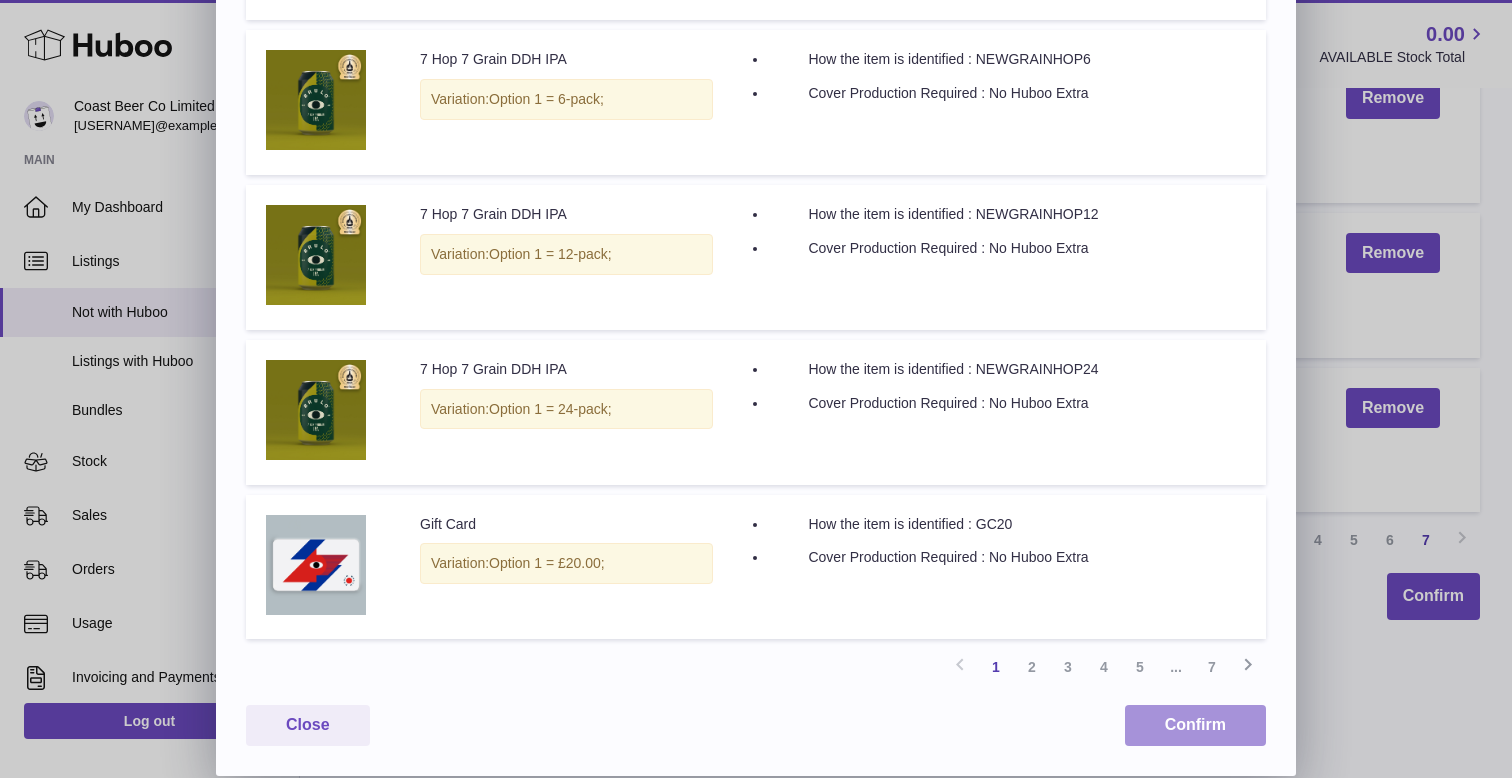 click on "Confirm" at bounding box center (1195, 725) 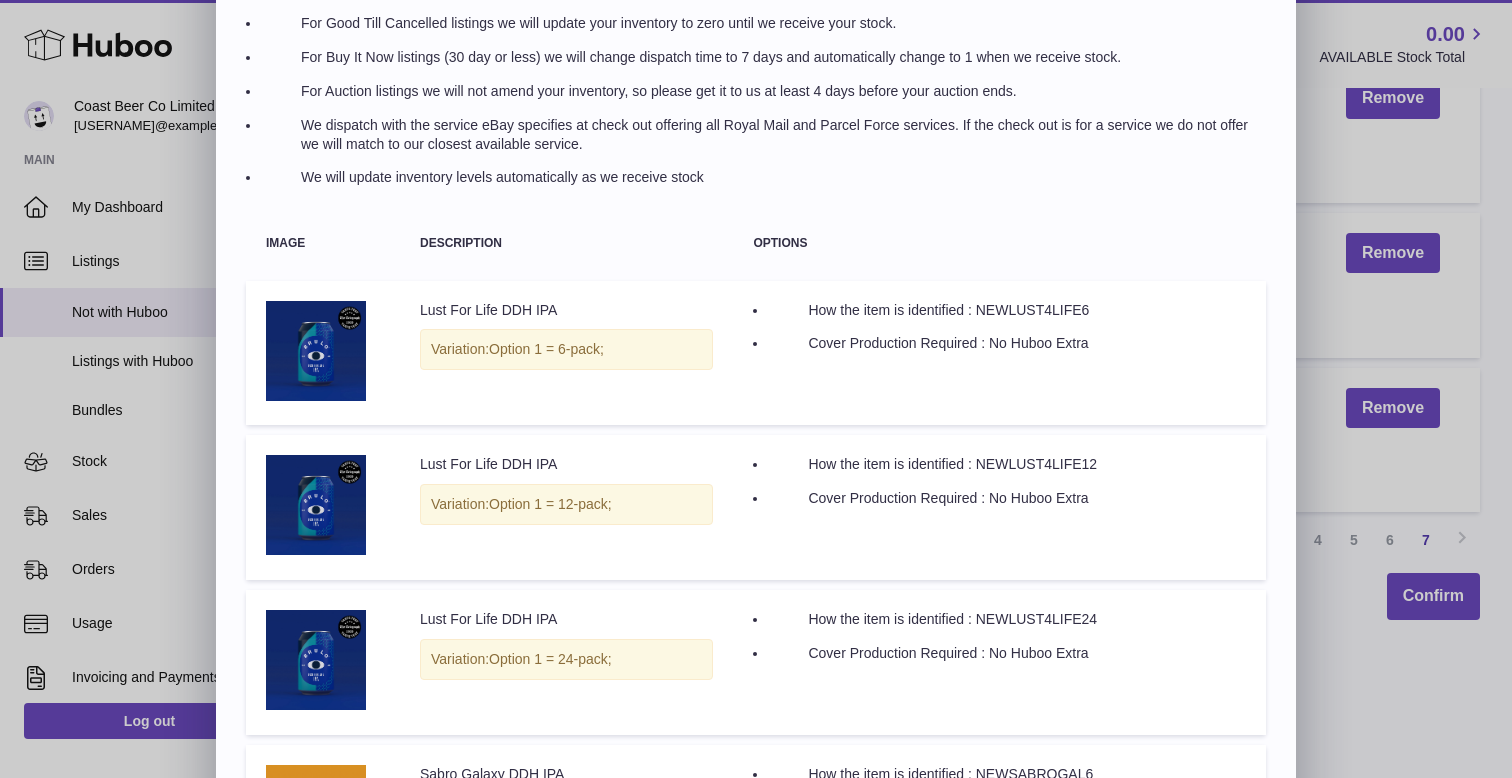 scroll, scrollTop: 0, scrollLeft: 0, axis: both 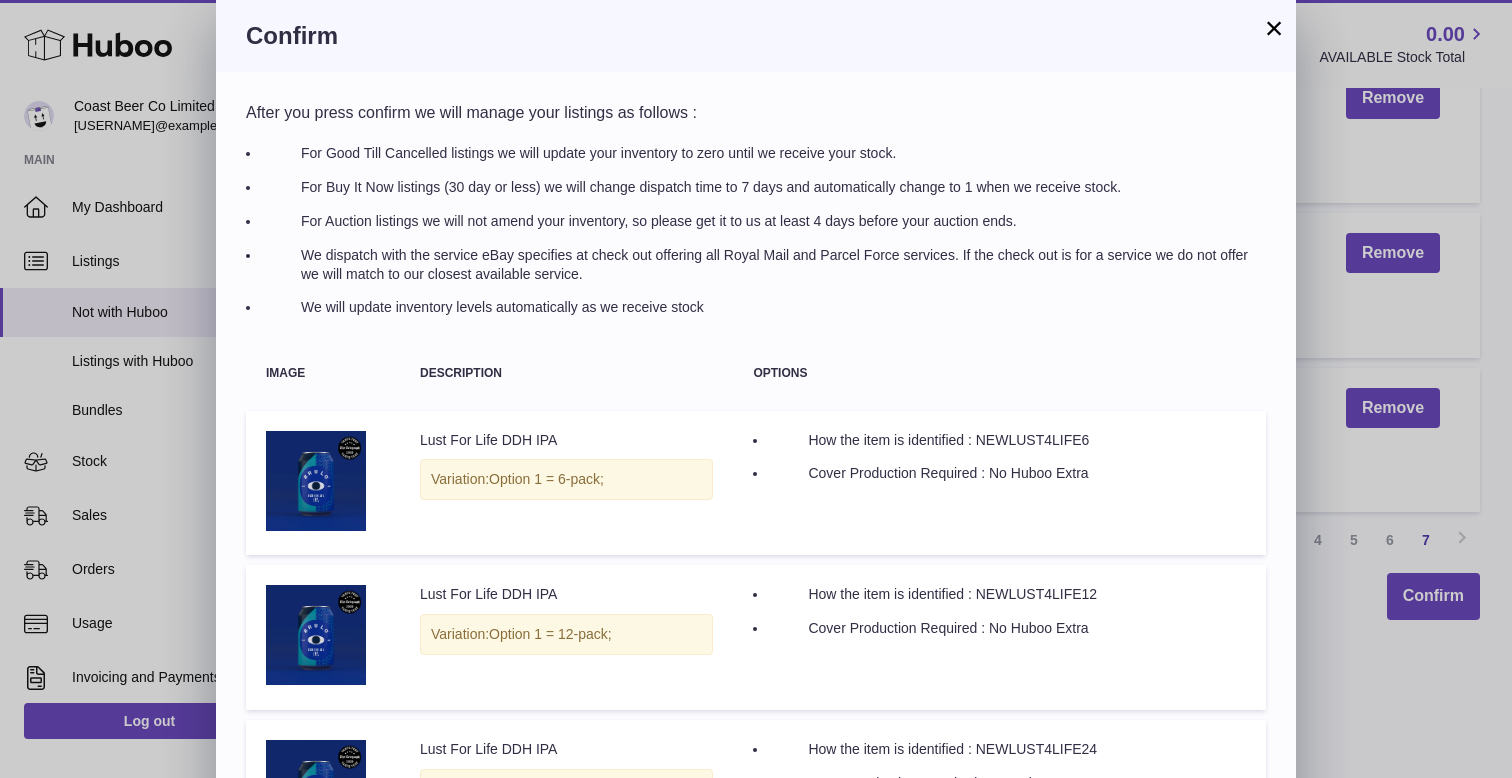 click on "×" at bounding box center [1274, 28] 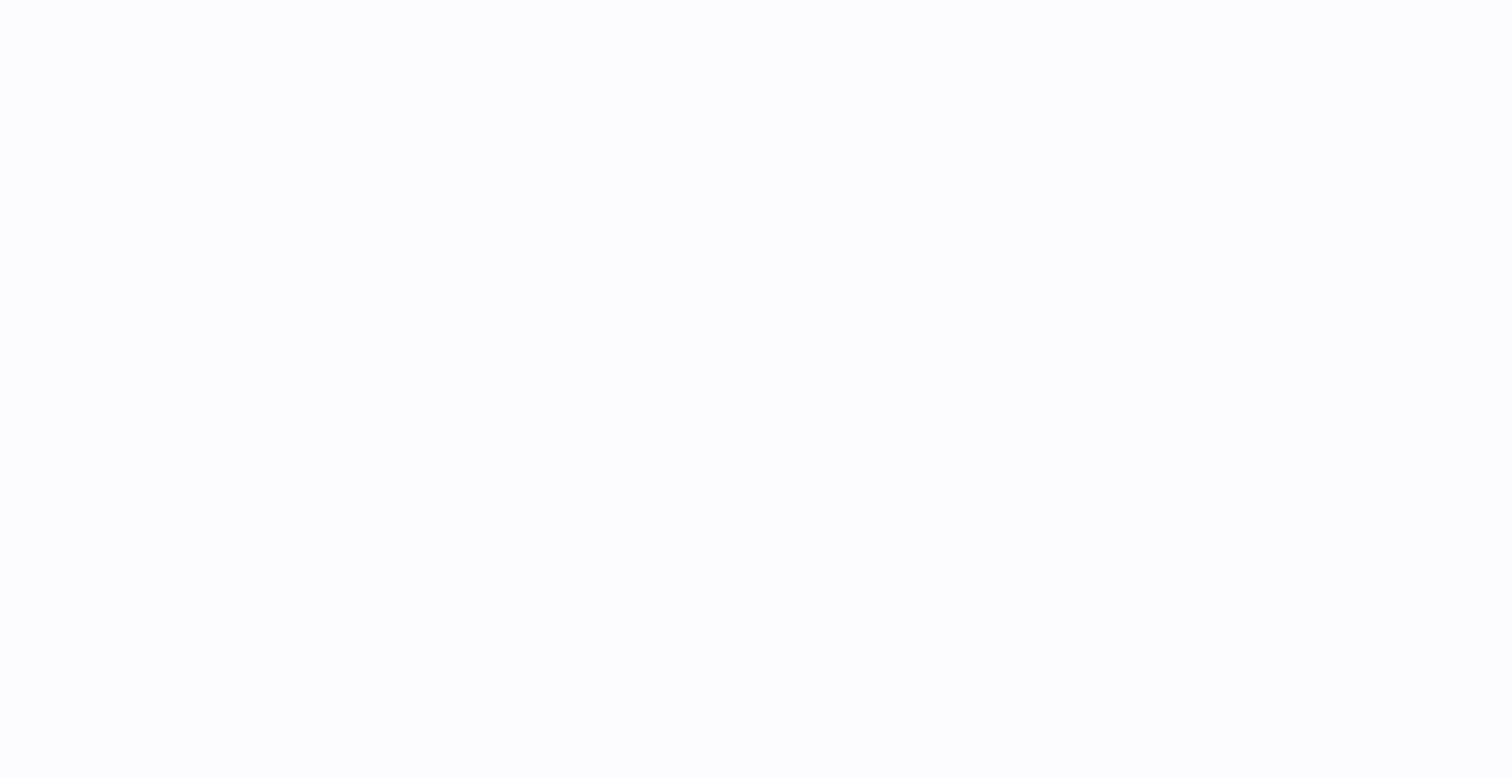 scroll, scrollTop: 0, scrollLeft: 0, axis: both 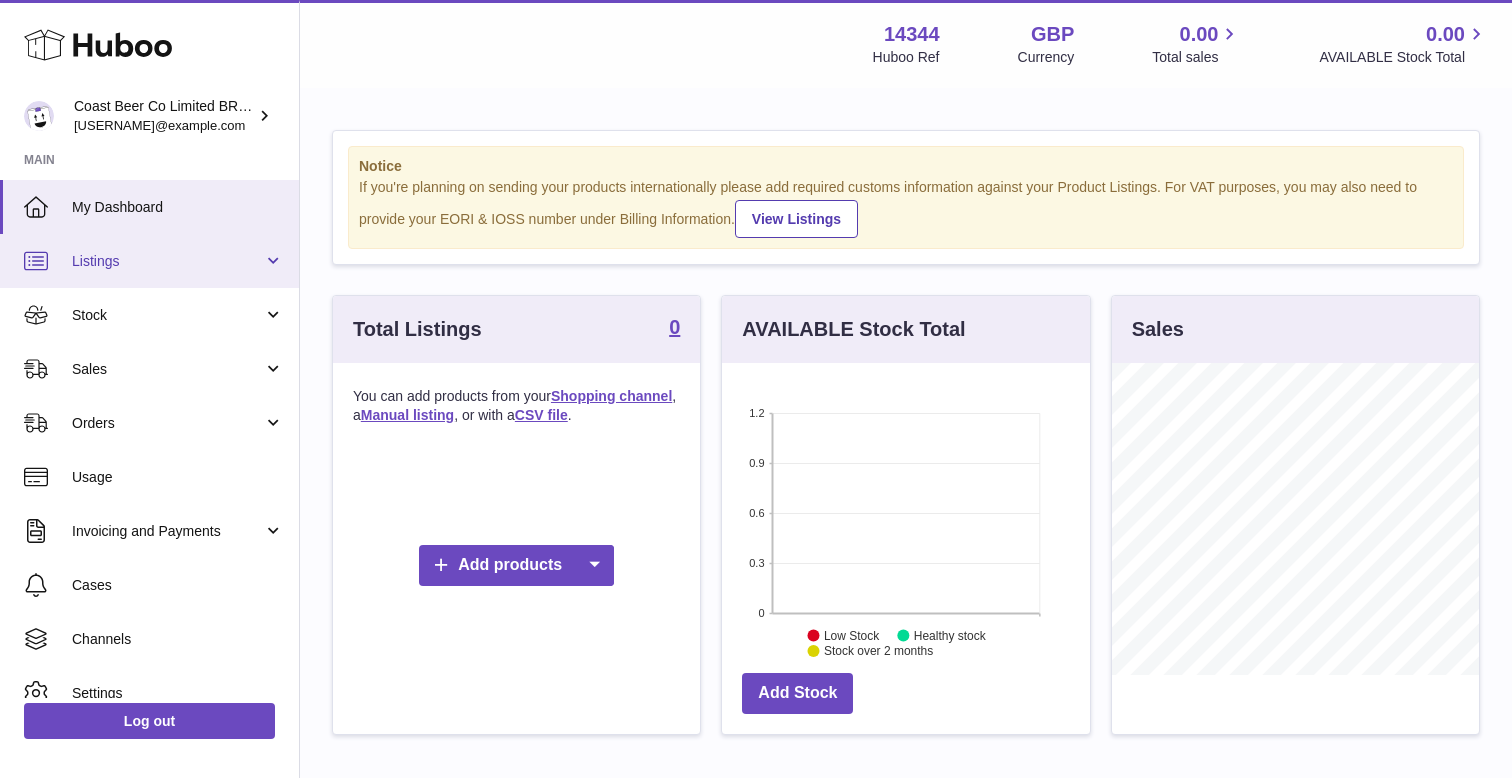 click on "Listings" at bounding box center (149, 261) 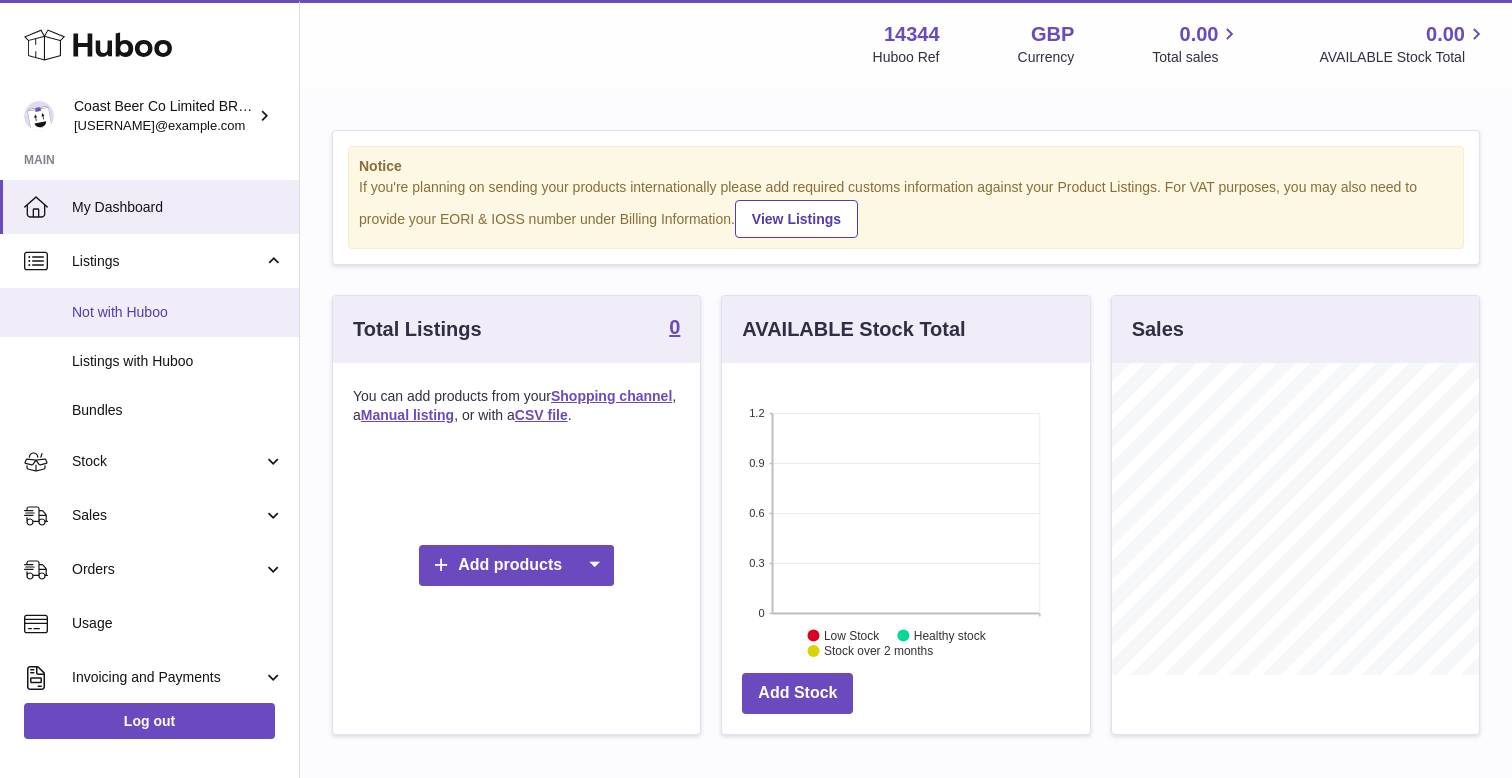click on "Not with Huboo" at bounding box center [178, 312] 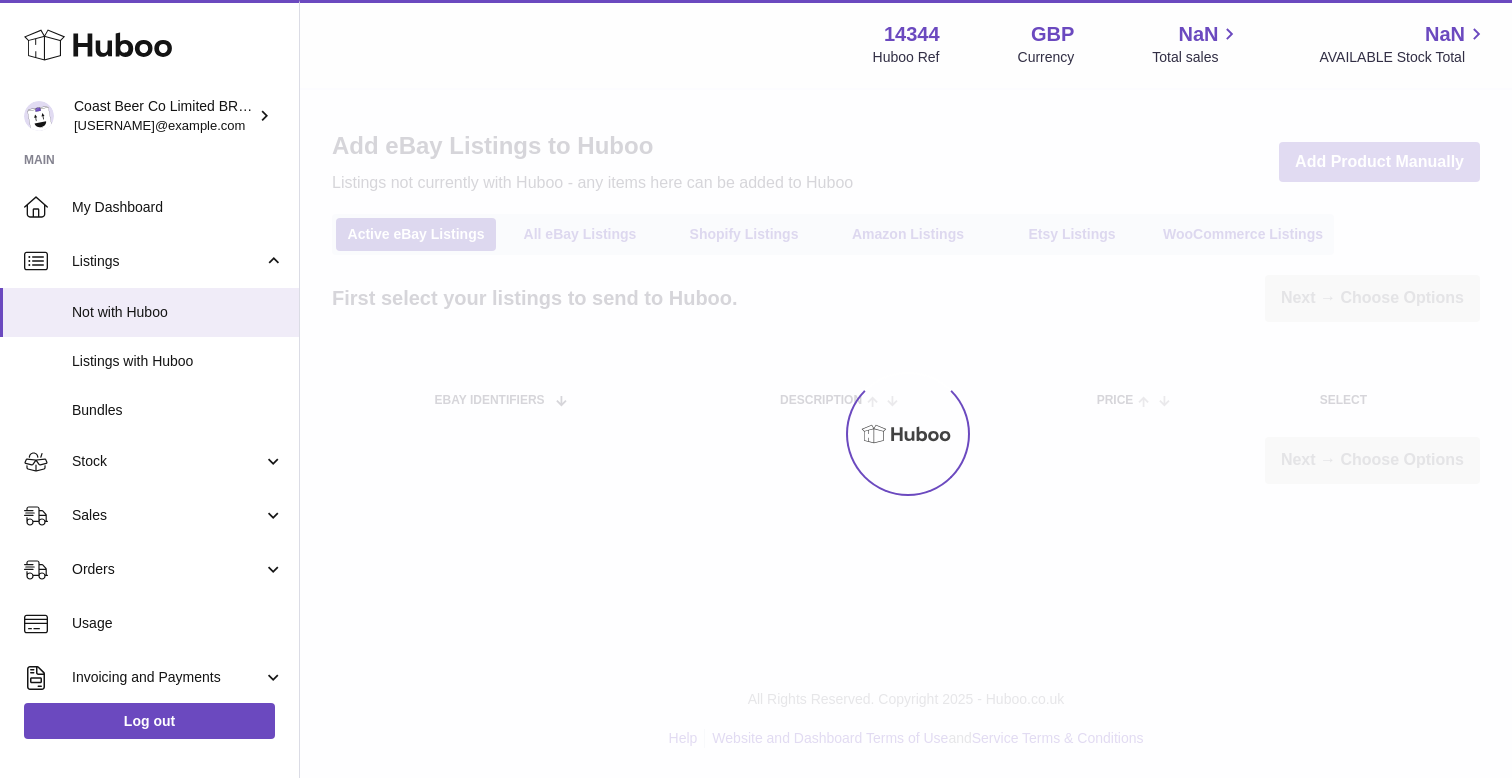 scroll, scrollTop: 0, scrollLeft: 0, axis: both 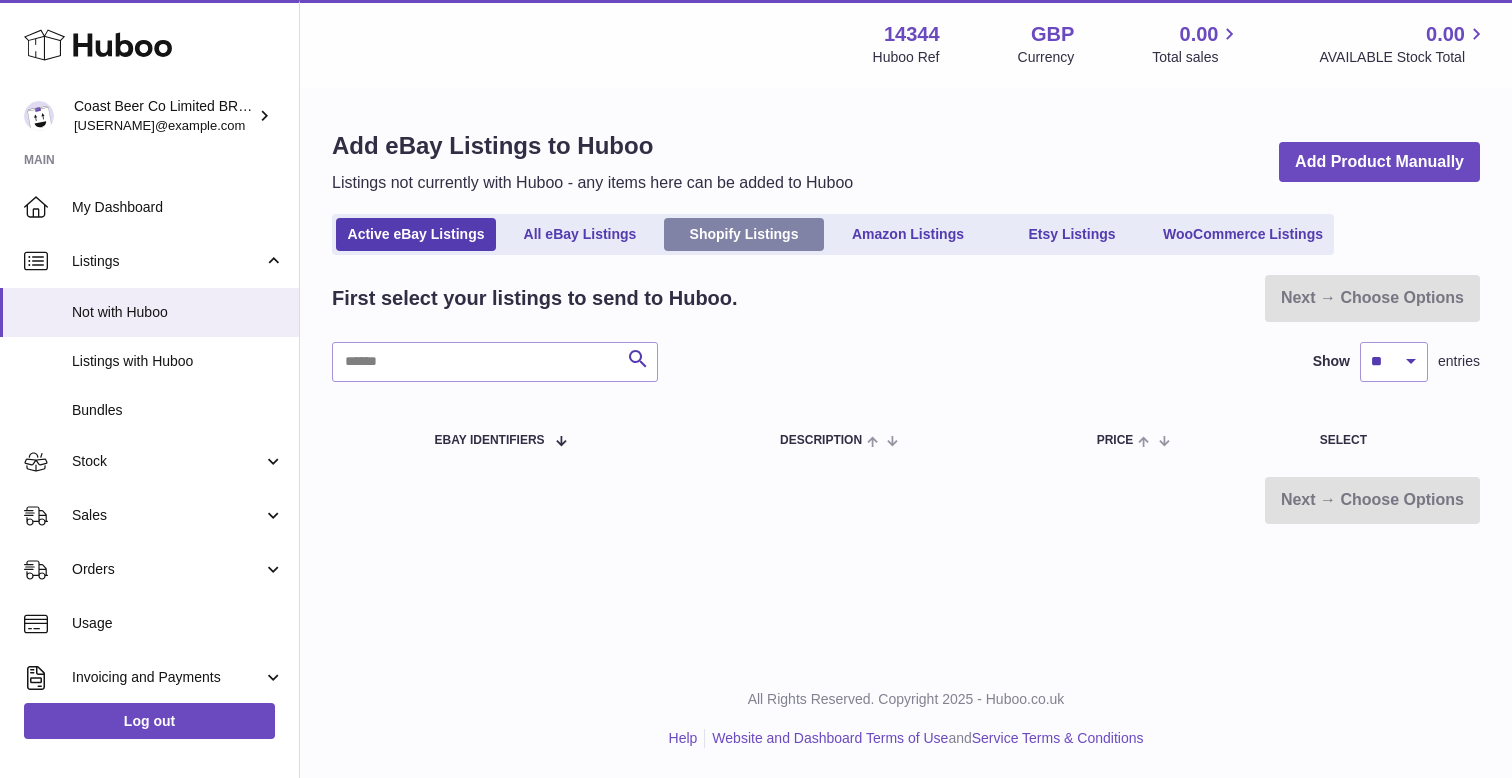 click on "Shopify Listings" at bounding box center [744, 234] 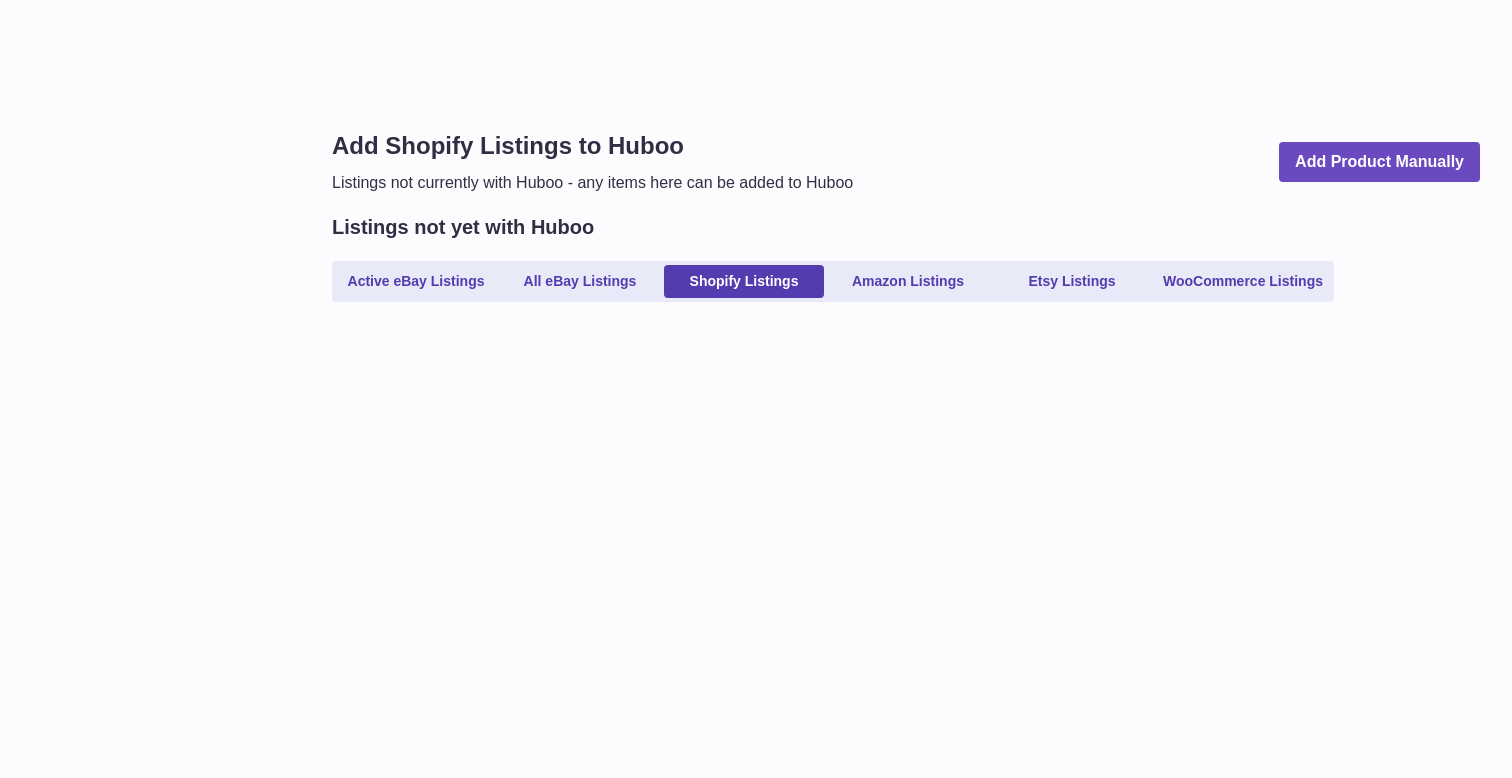 scroll, scrollTop: 0, scrollLeft: 0, axis: both 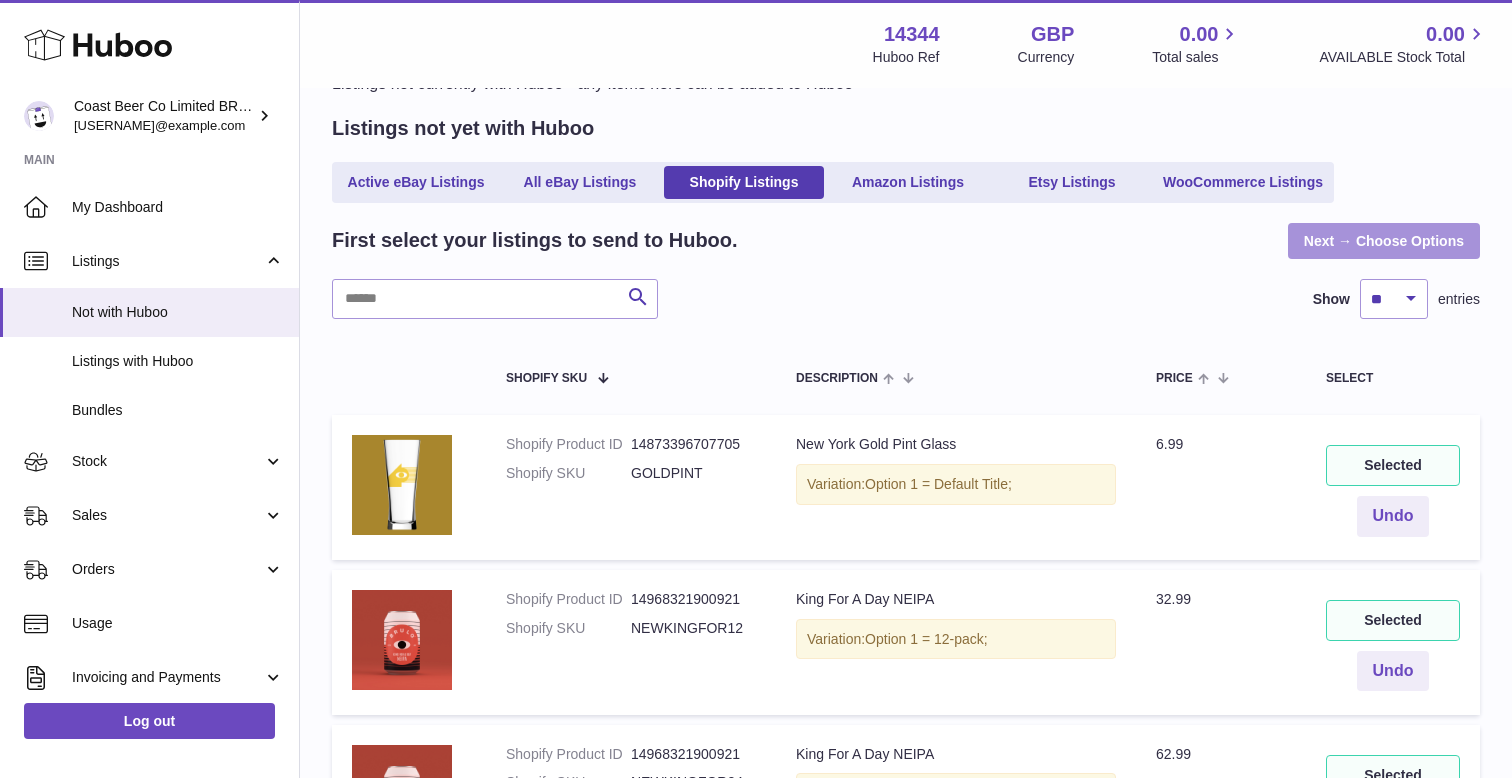 click on "Next → Choose Options" at bounding box center [1384, 241] 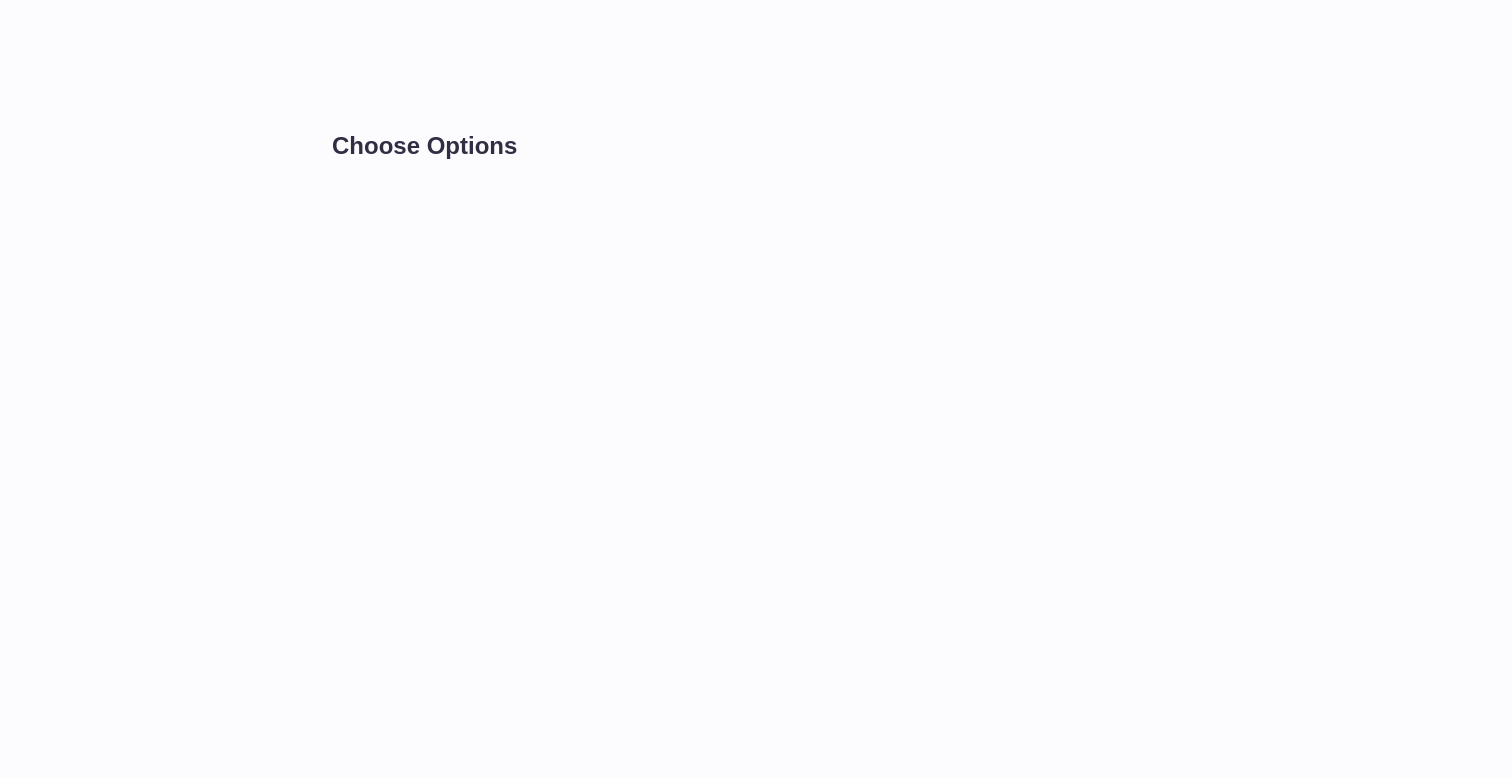scroll, scrollTop: 0, scrollLeft: 0, axis: both 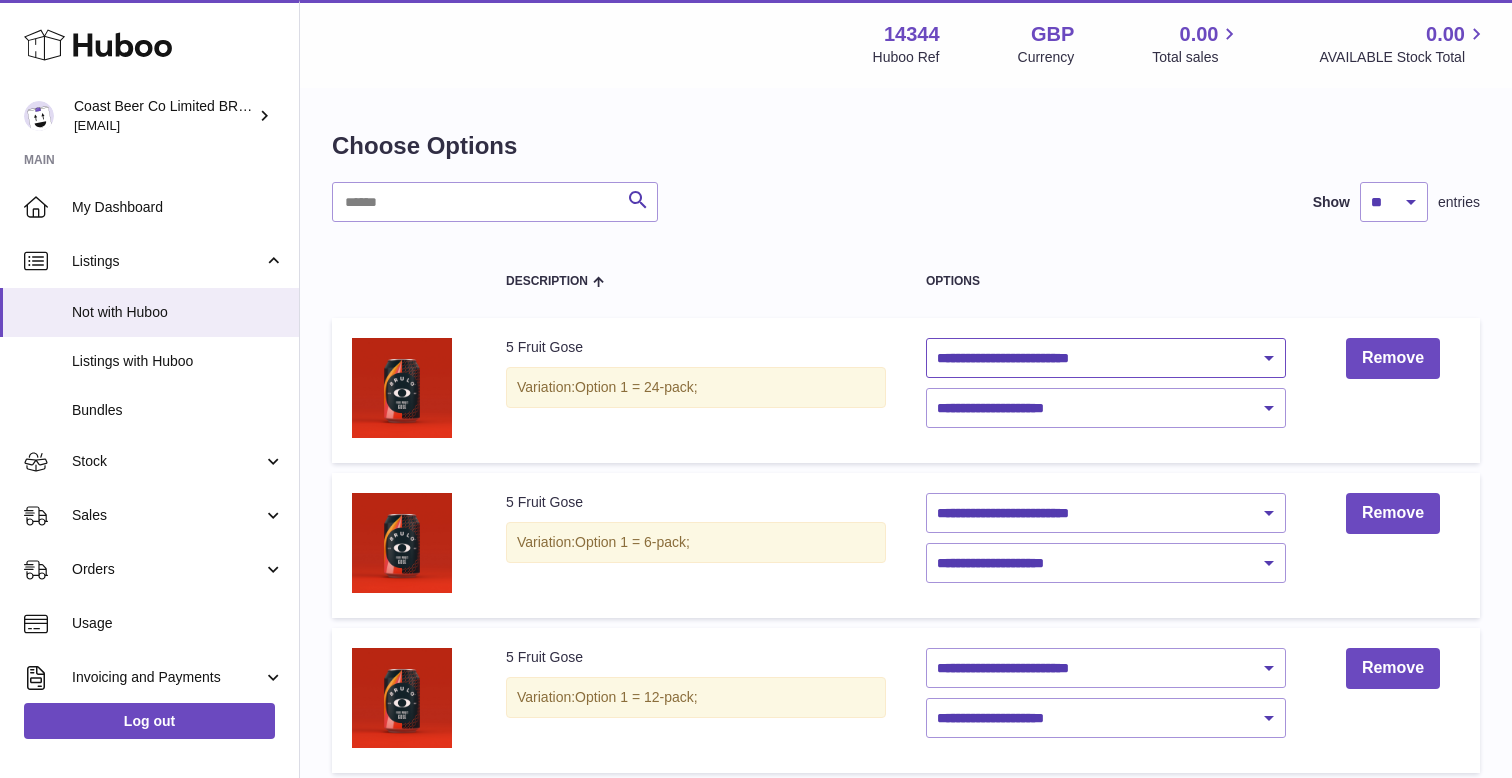 click on "**********" at bounding box center [1106, 358] 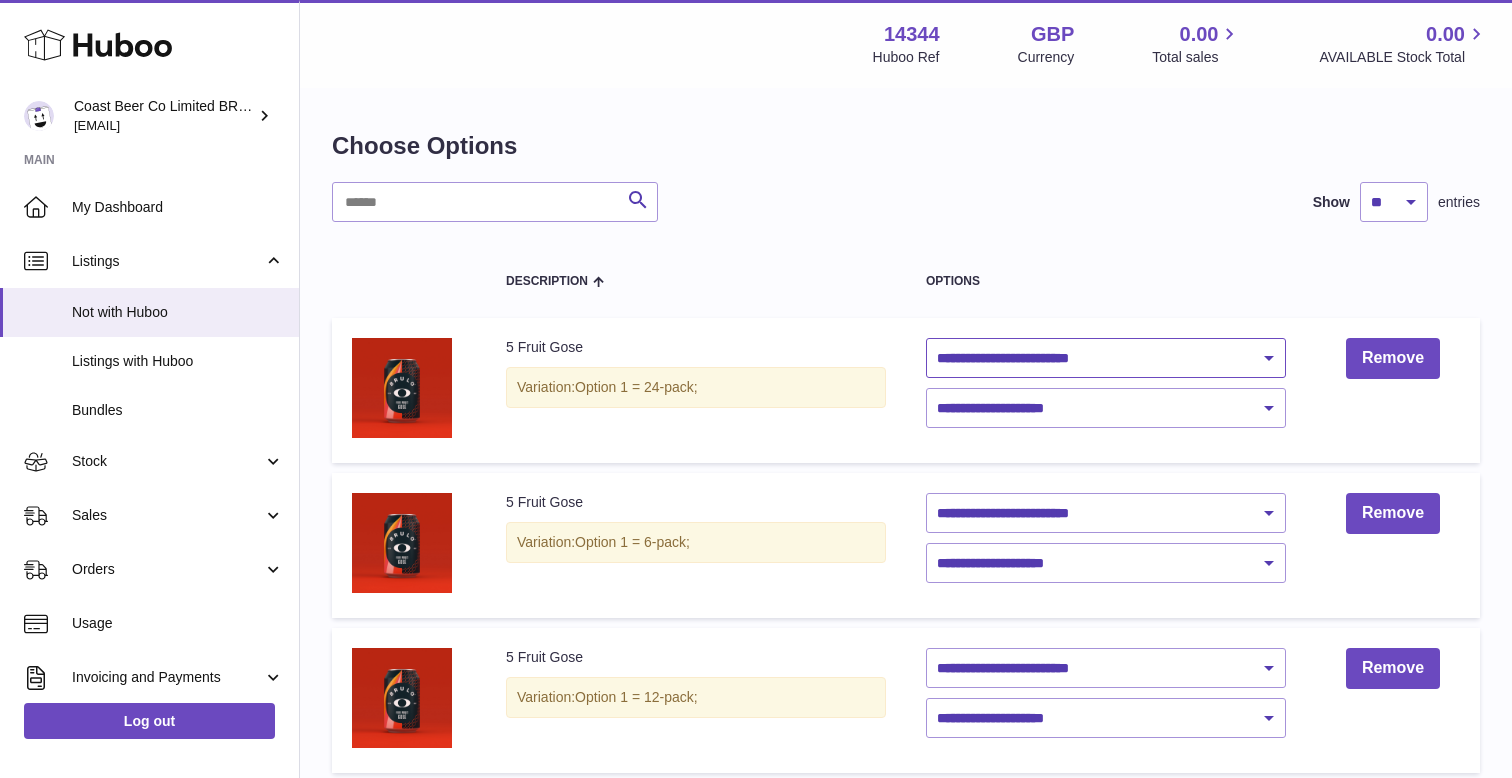 select on "********" 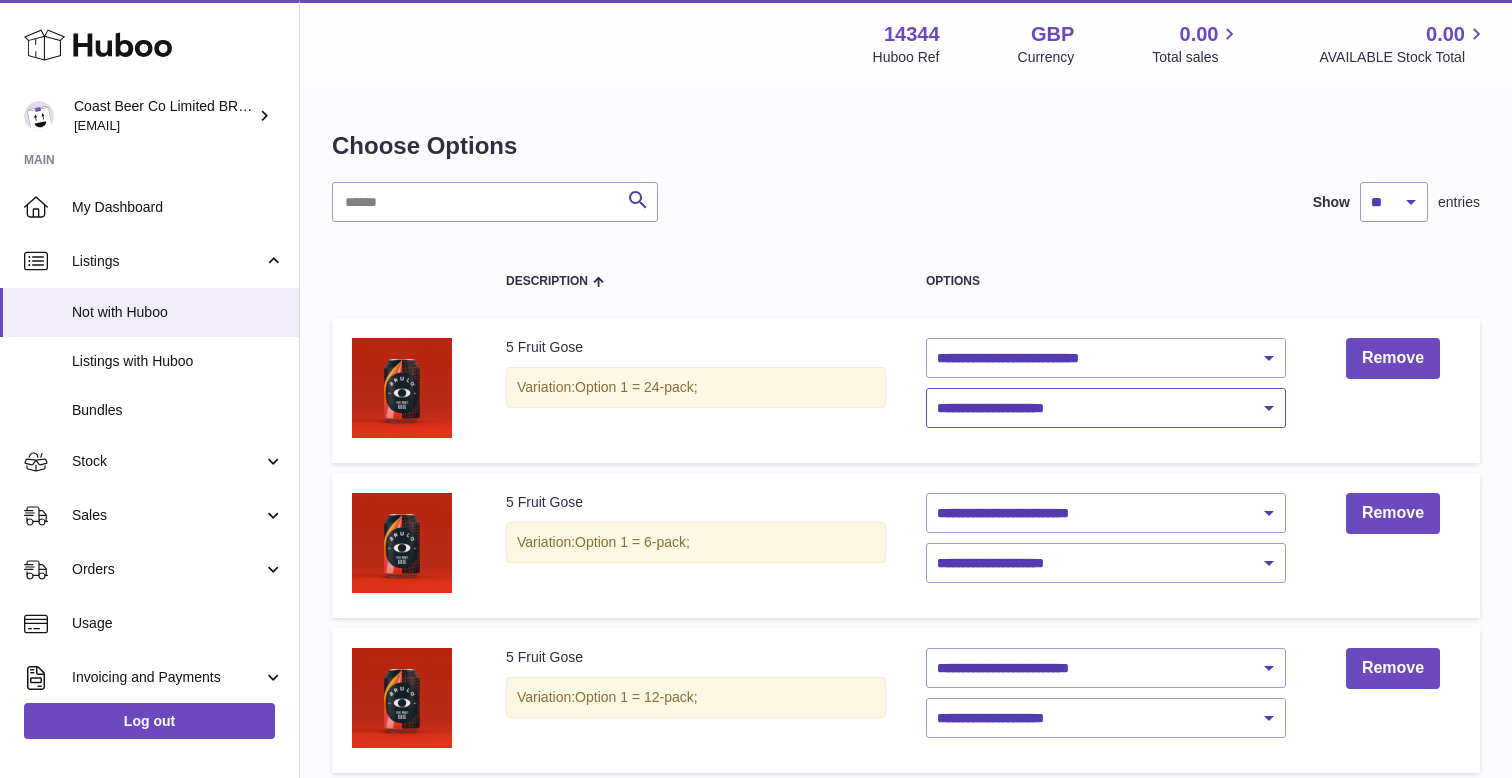 click on "**********" at bounding box center (1106, 408) 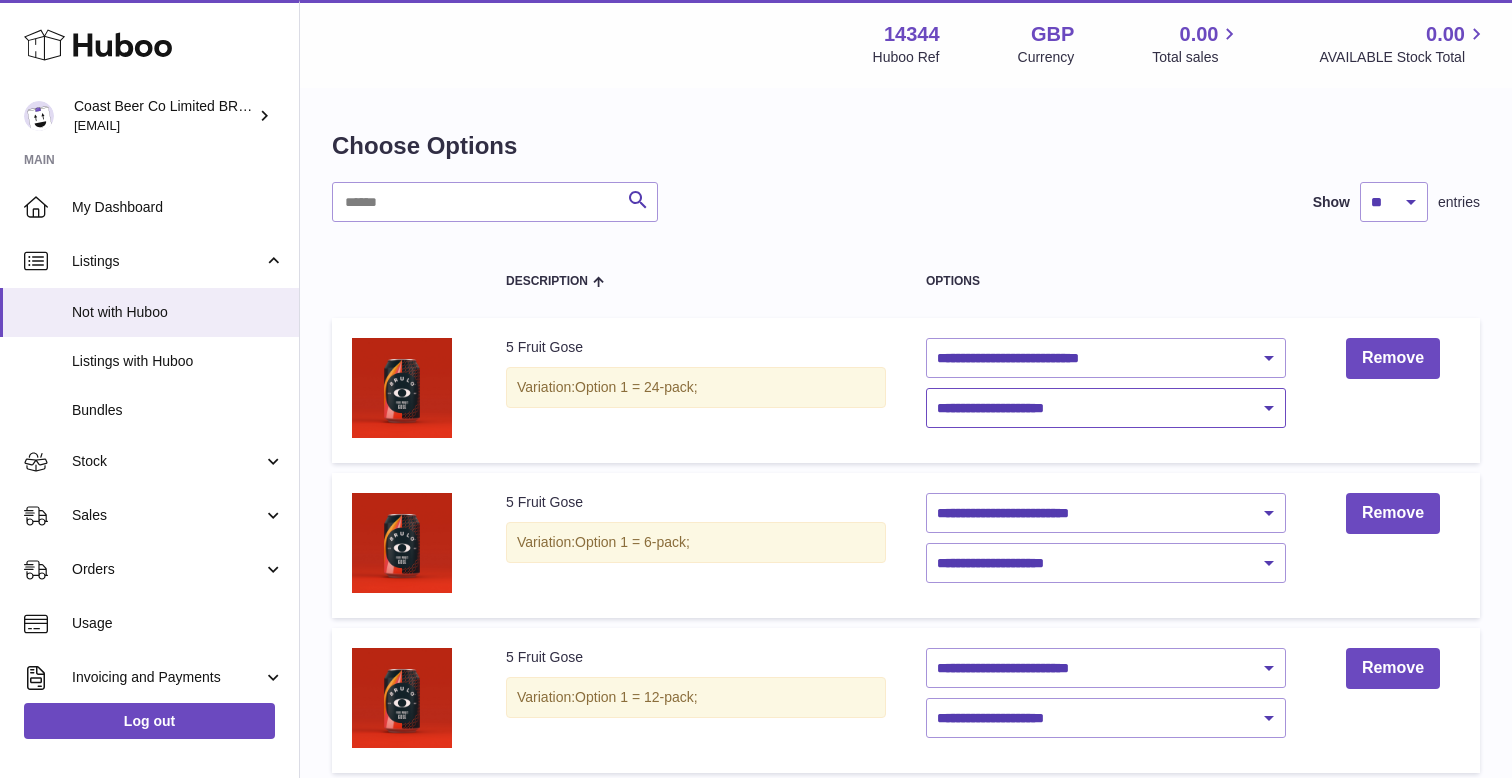 select on "****" 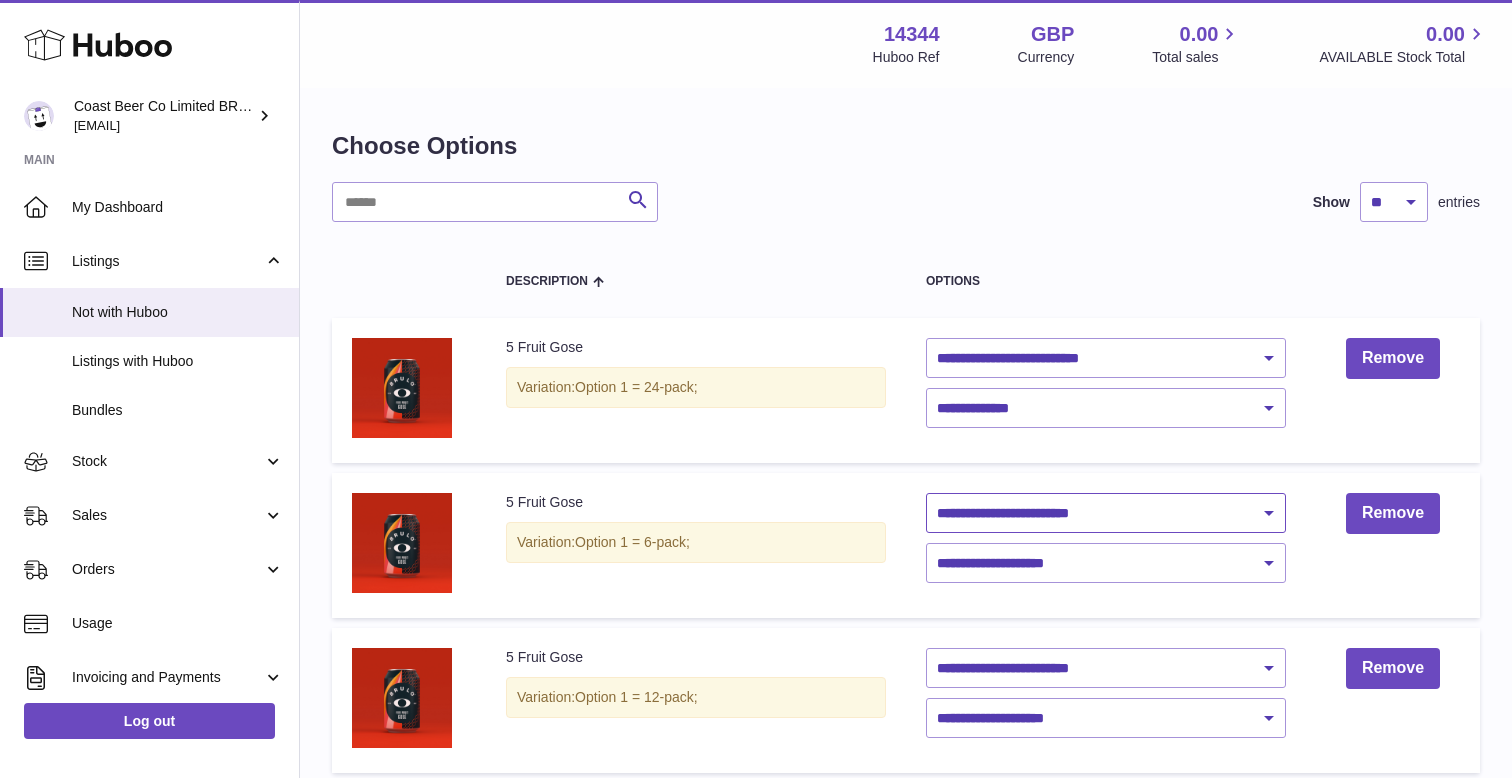 click on "**********" at bounding box center (1106, 513) 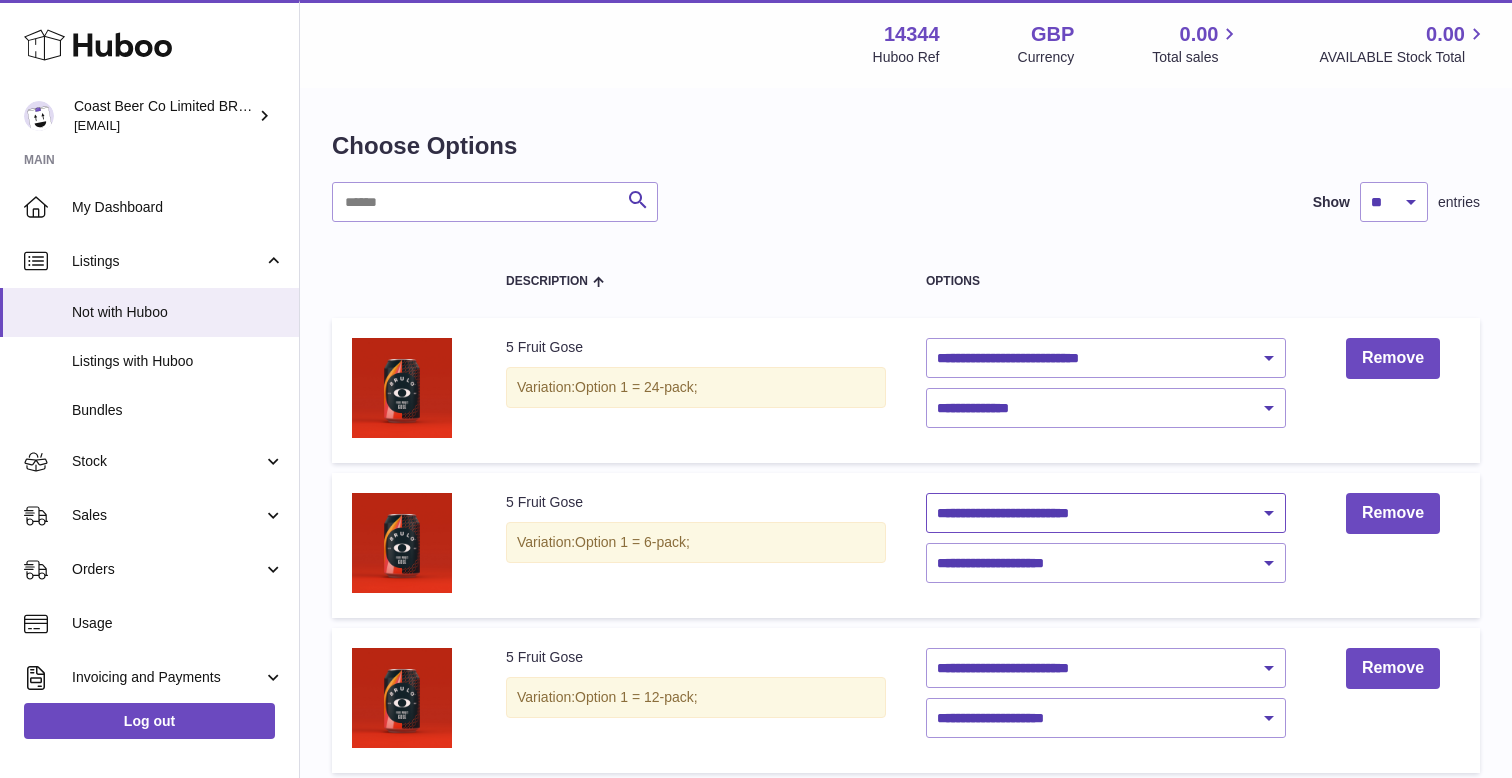 select on "********" 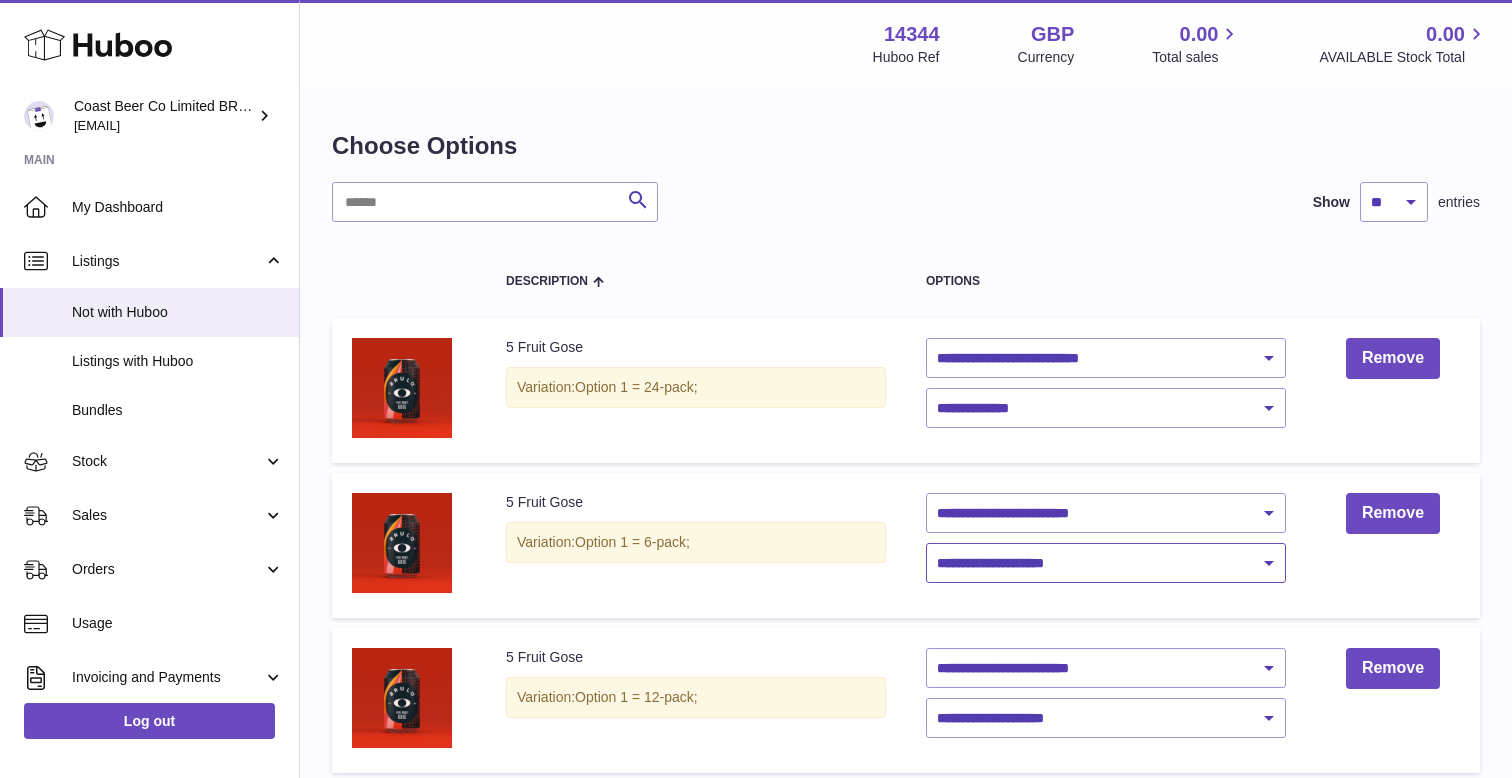 click on "**********" at bounding box center (1106, 563) 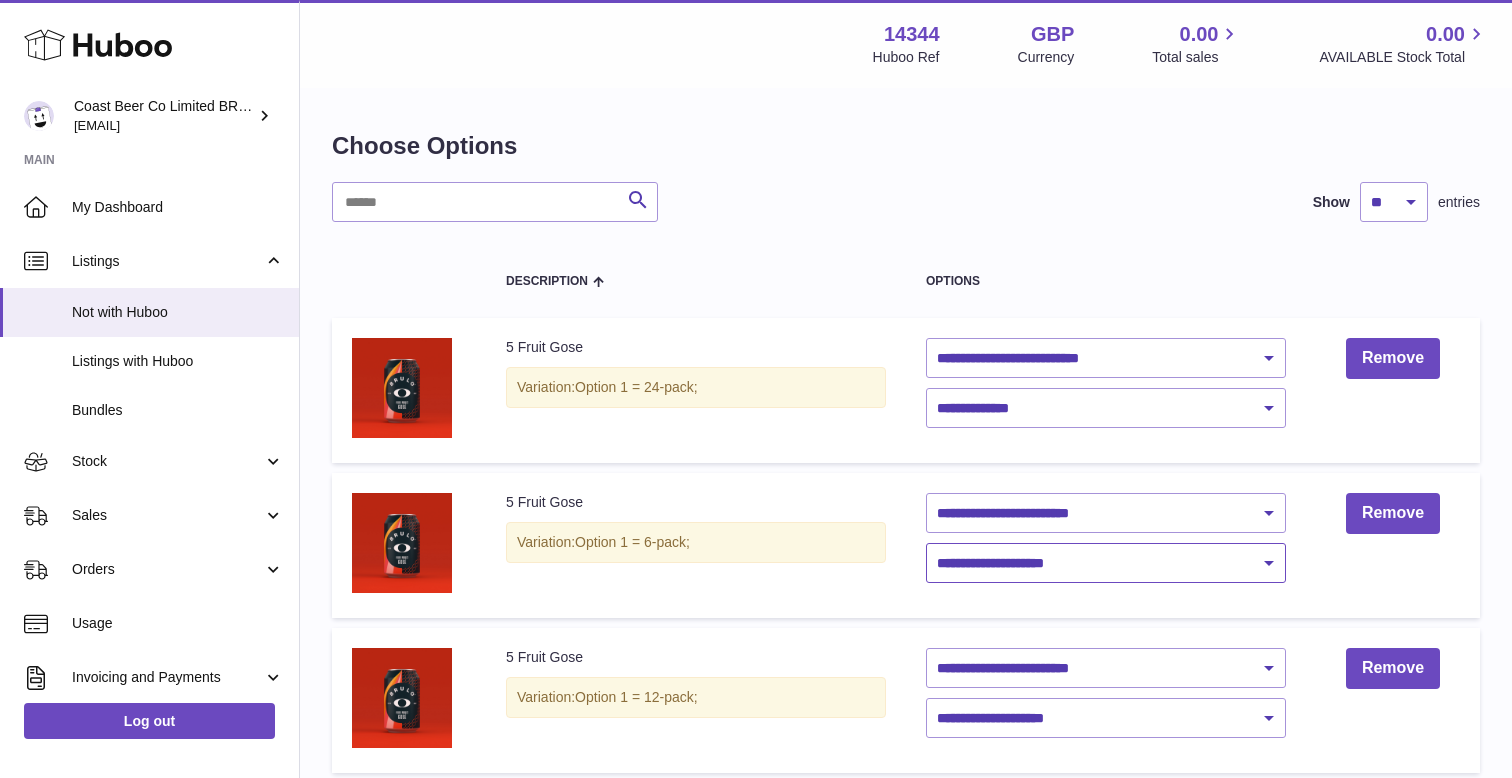select on "****" 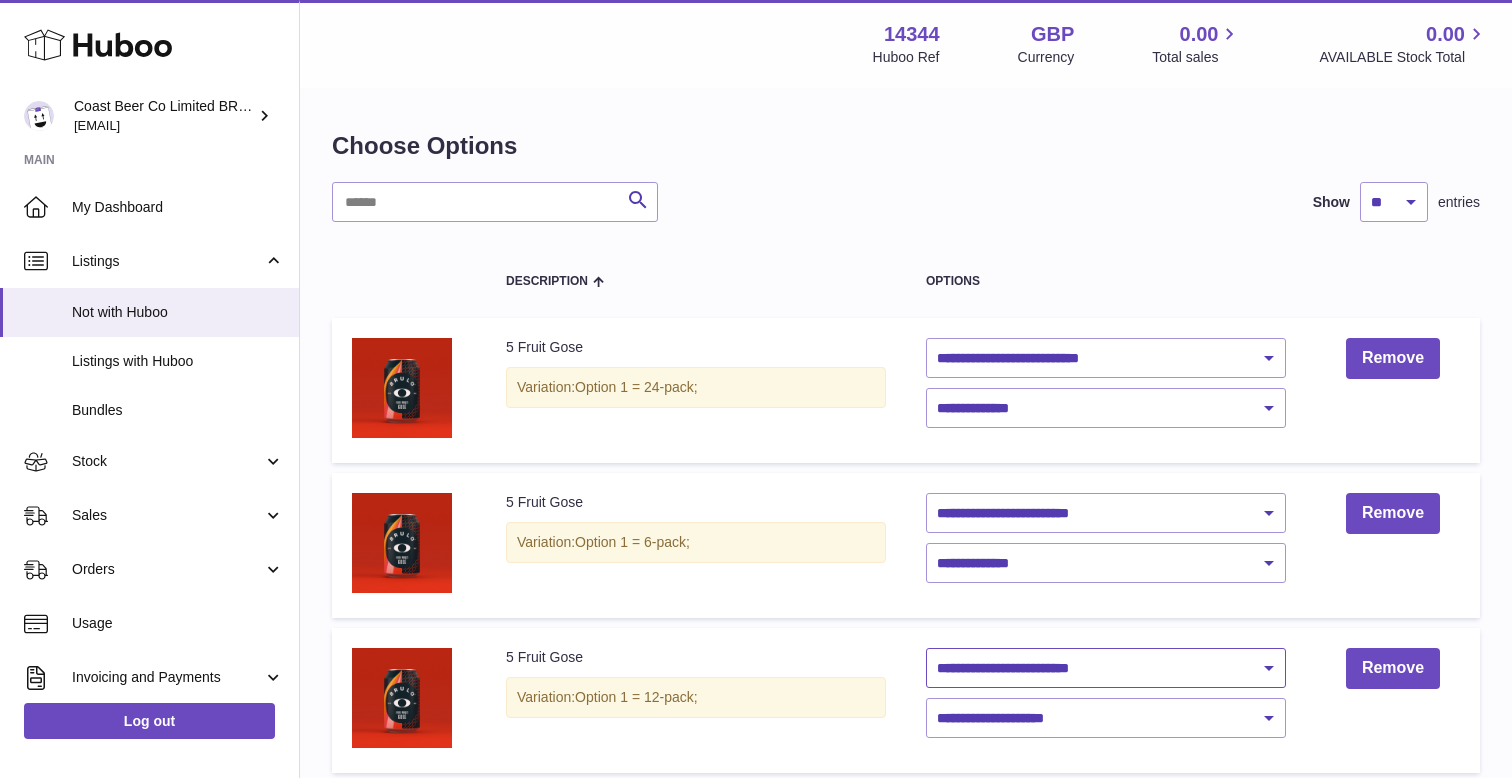 click on "**********" at bounding box center [1106, 668] 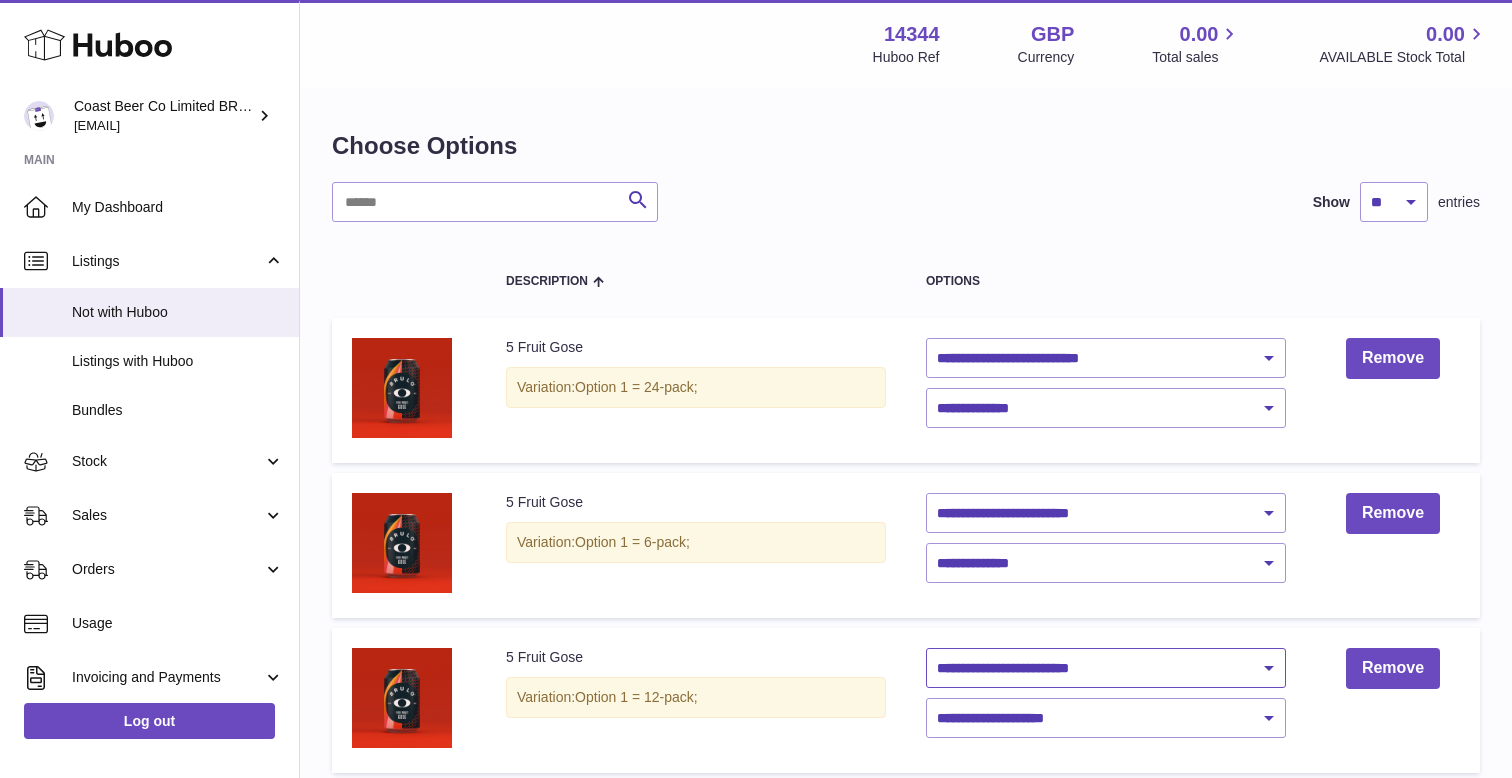 select on "********" 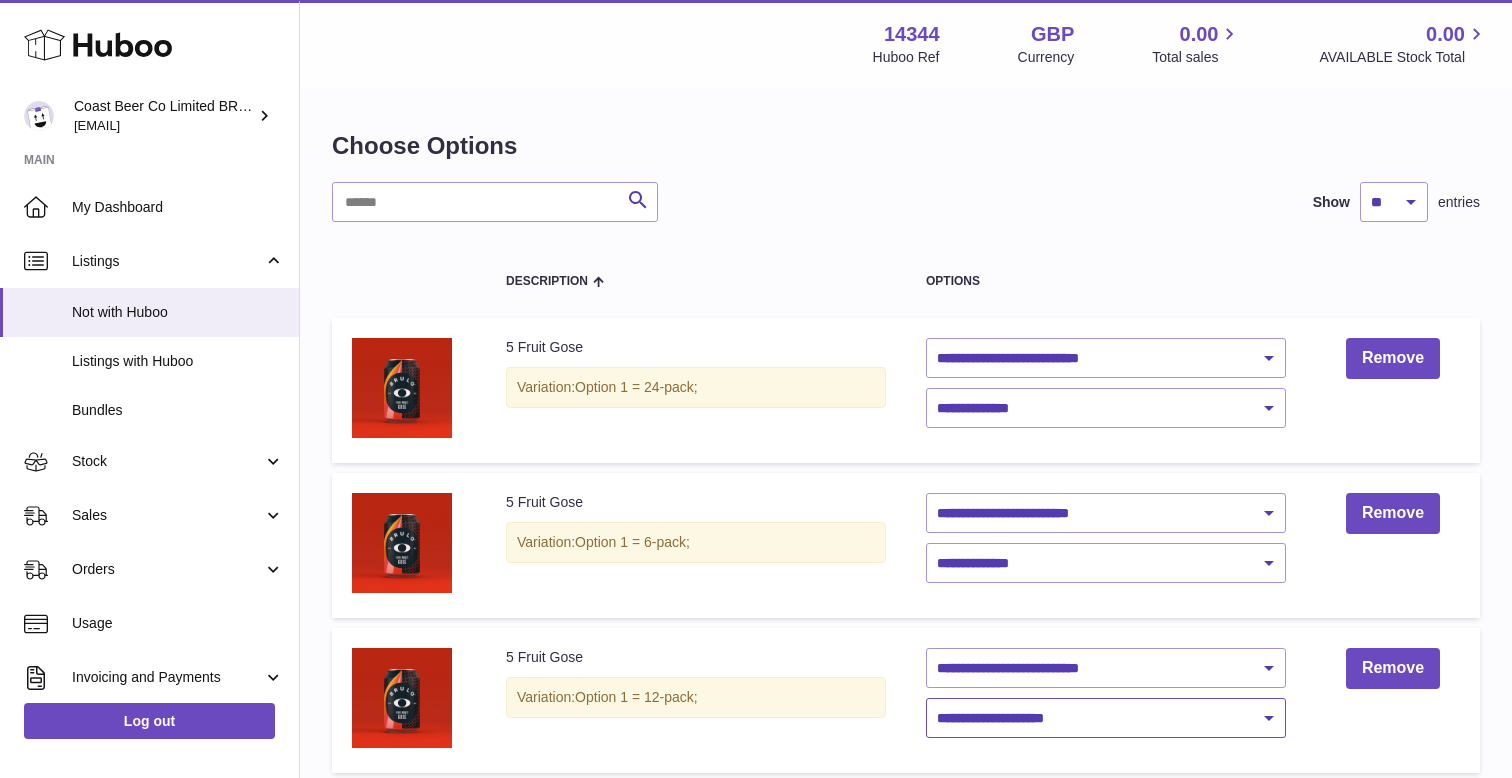 click on "**********" at bounding box center (1106, 718) 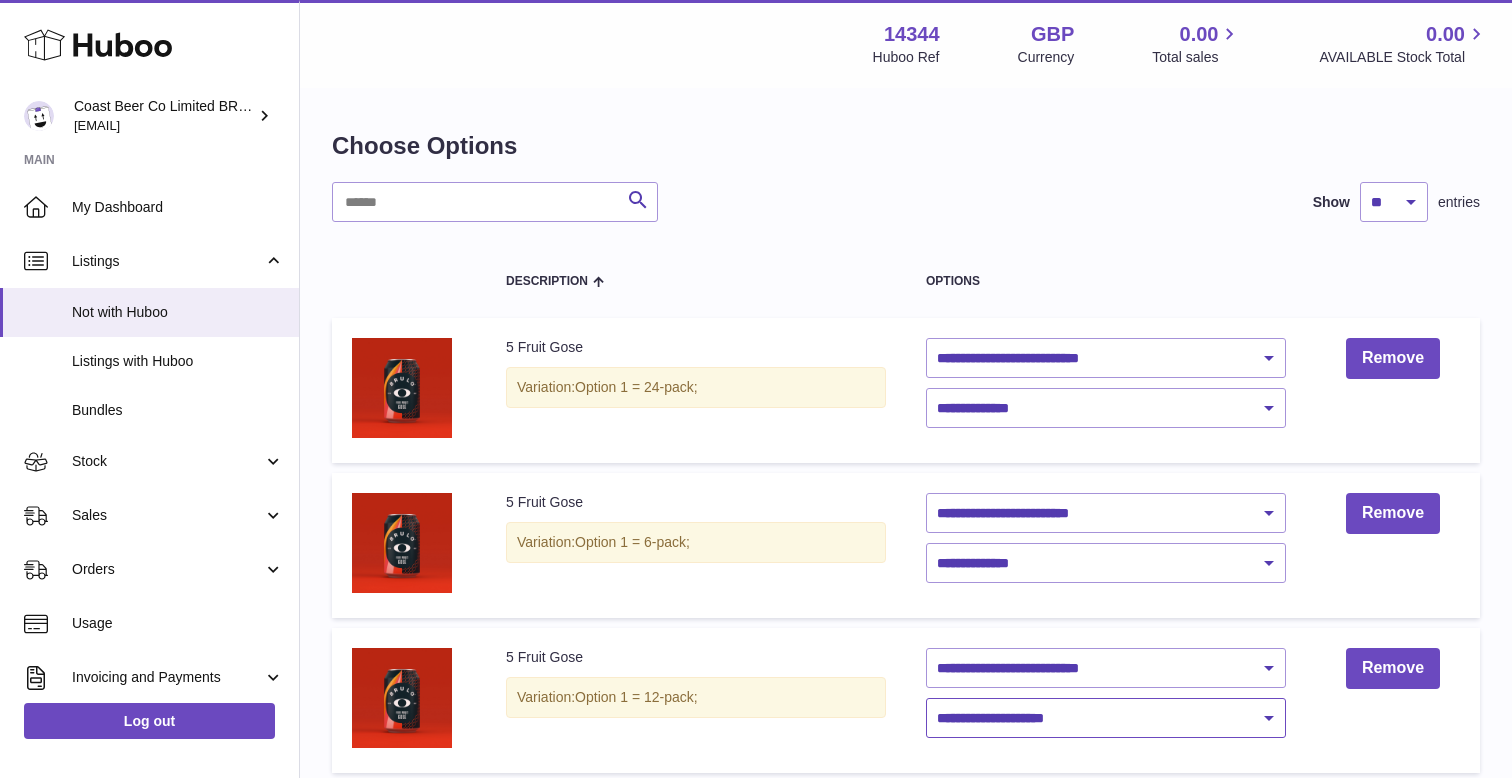 select on "****" 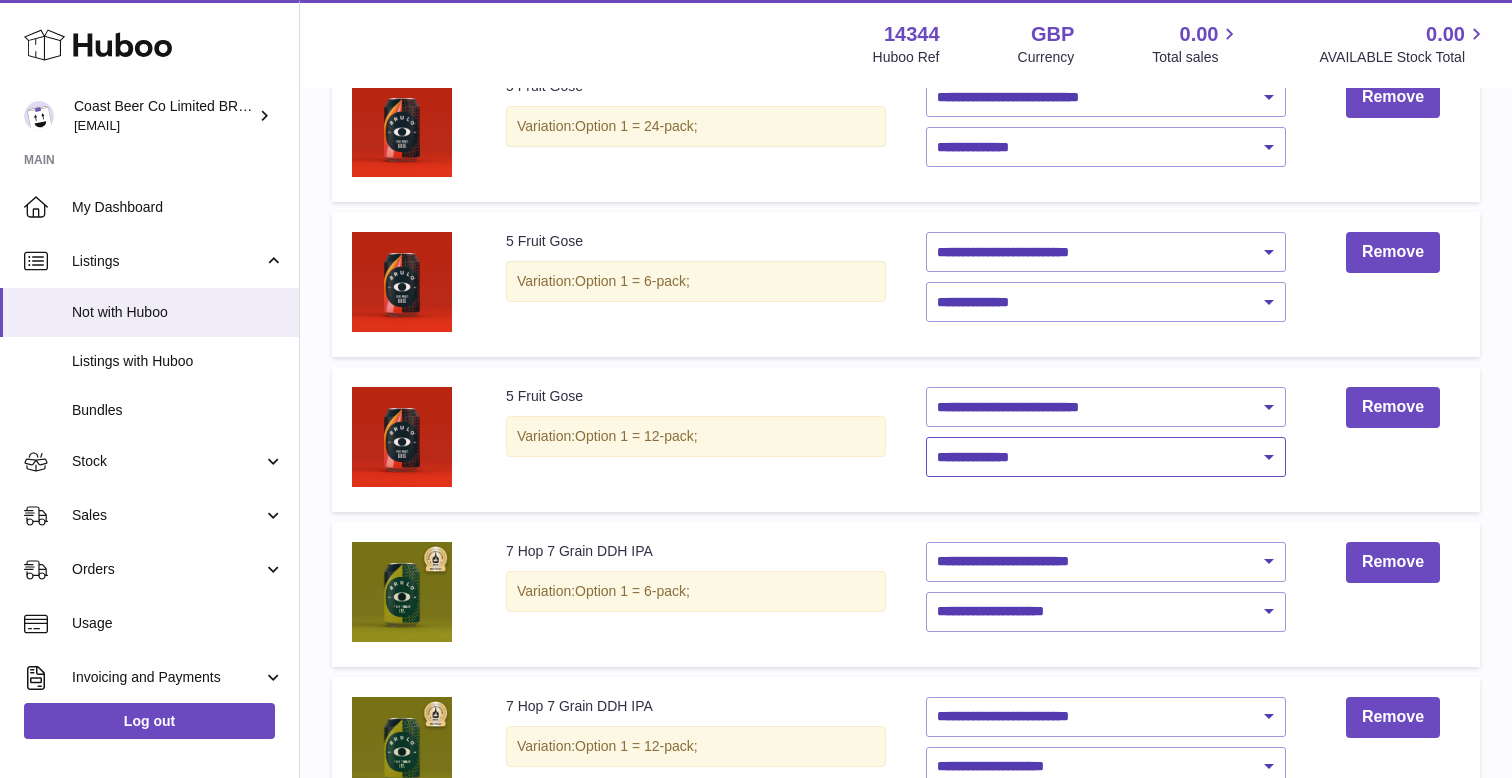 scroll, scrollTop: 278, scrollLeft: 0, axis: vertical 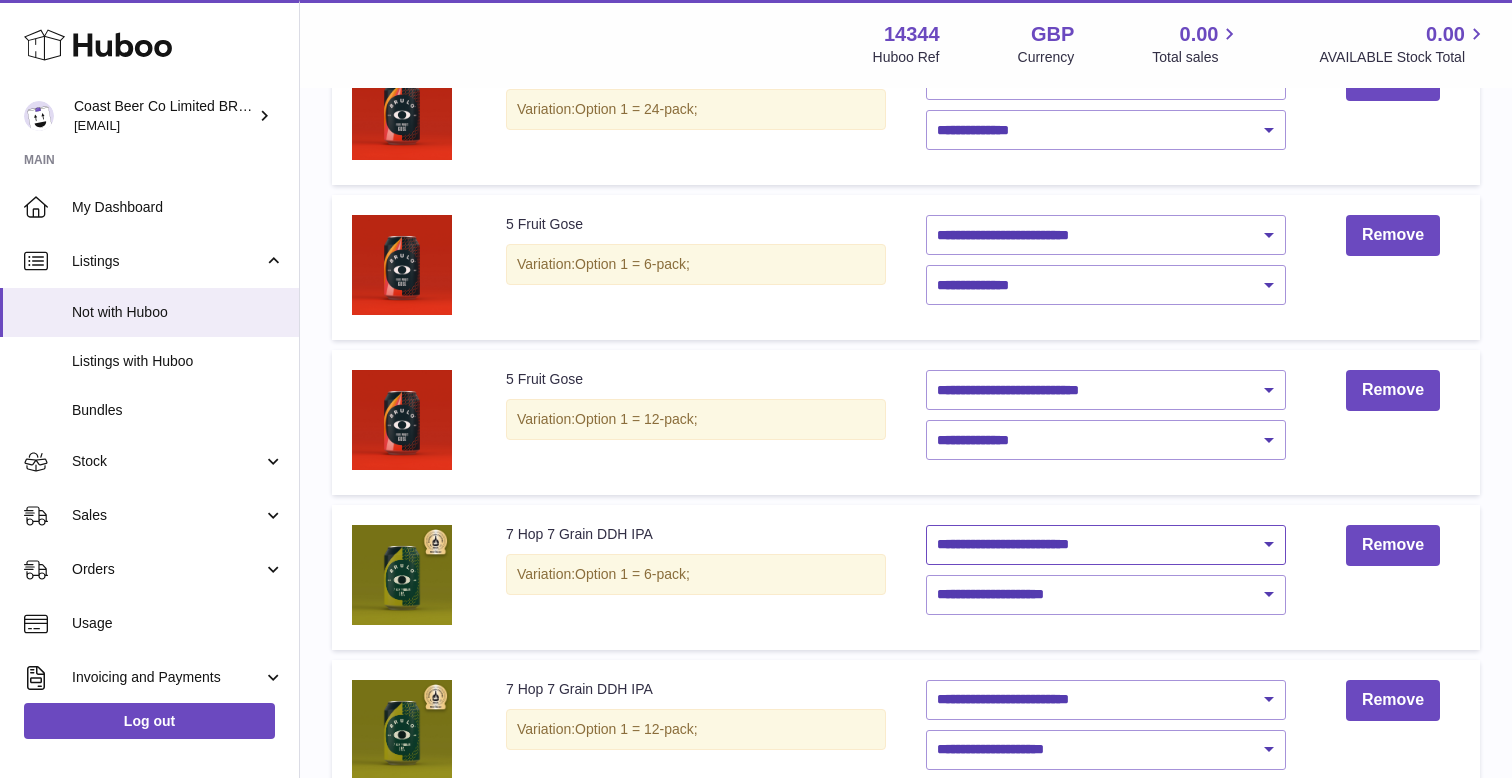 click on "**********" at bounding box center [1106, 545] 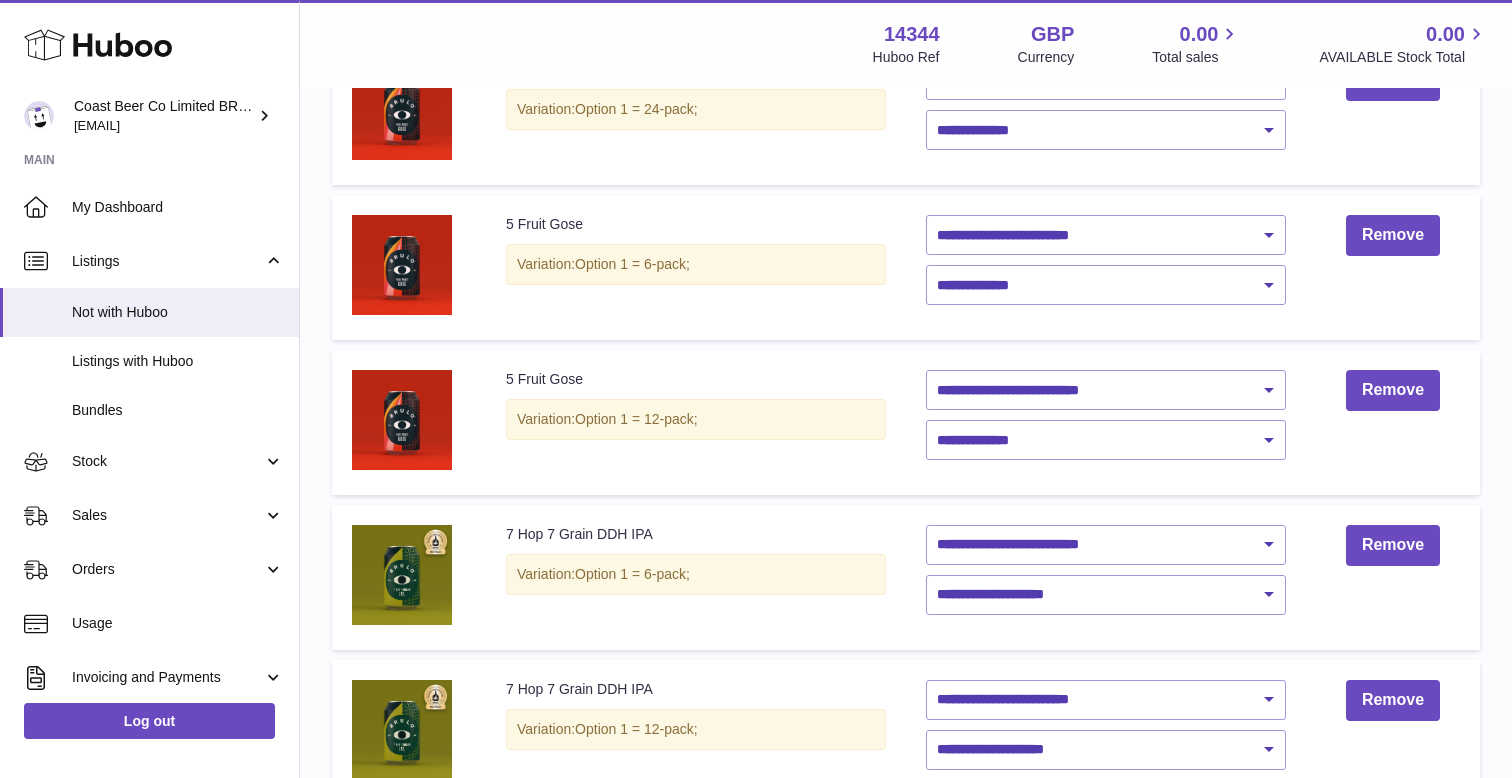click on "**********" at bounding box center [1106, 577] 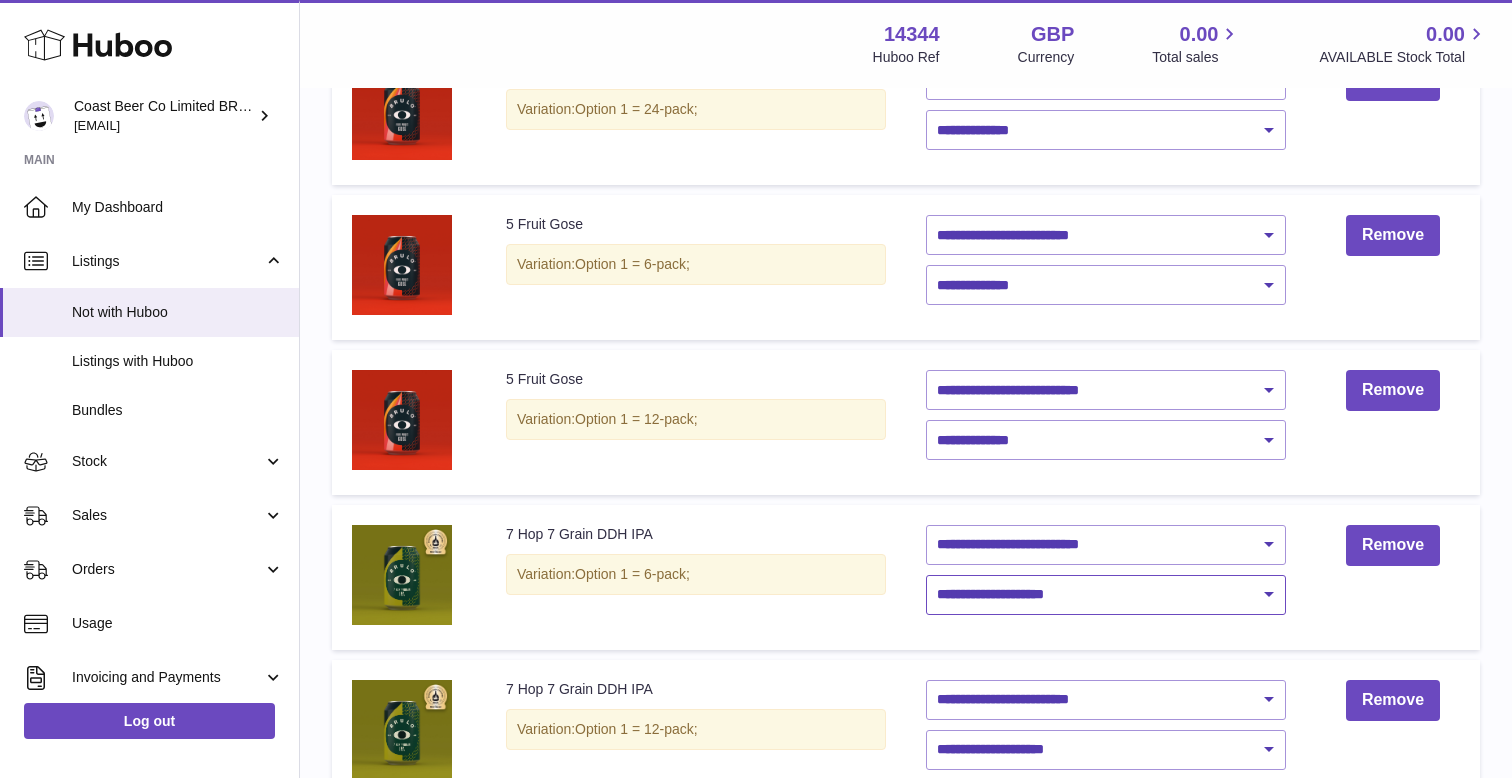 click on "**********" at bounding box center [1106, 595] 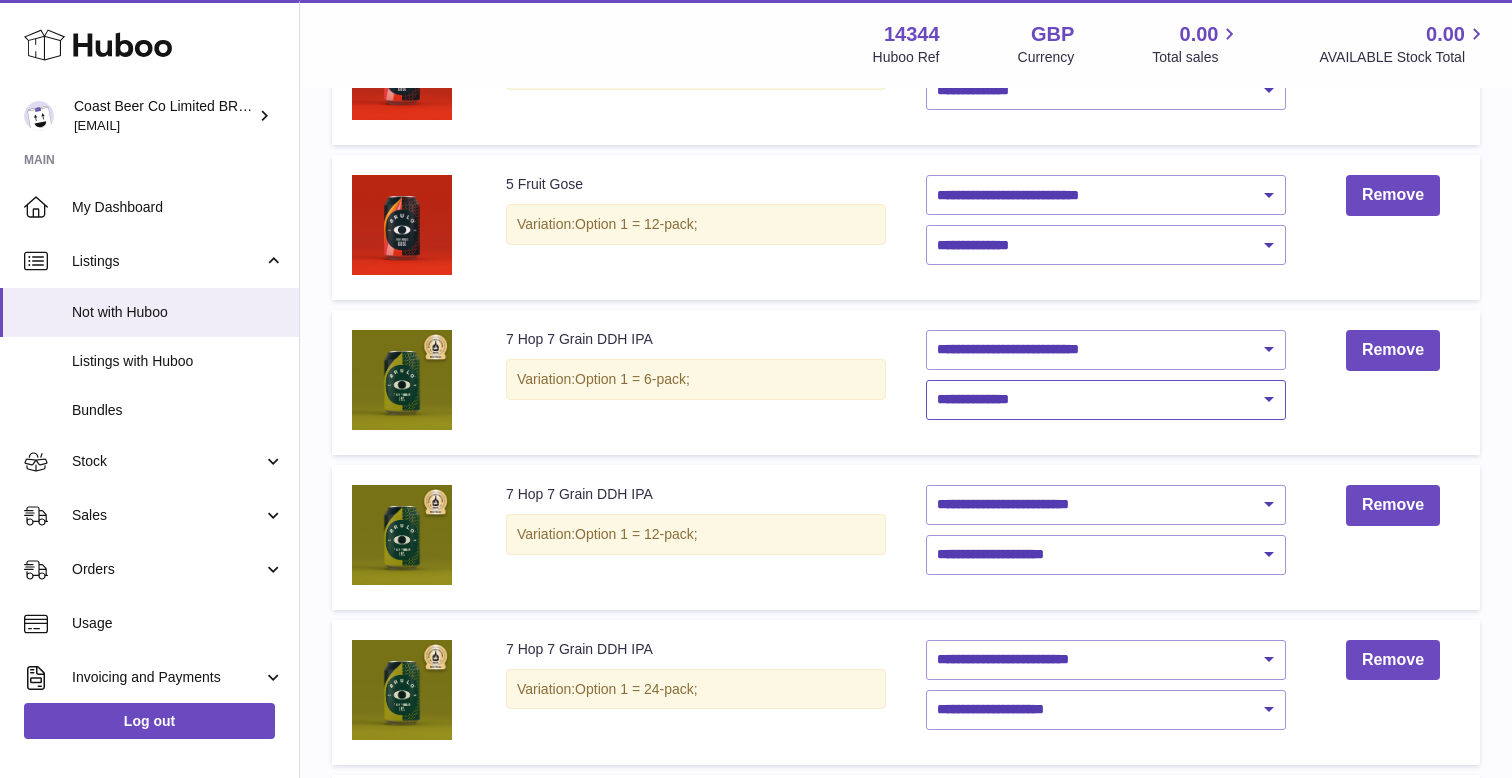 scroll, scrollTop: 520, scrollLeft: 0, axis: vertical 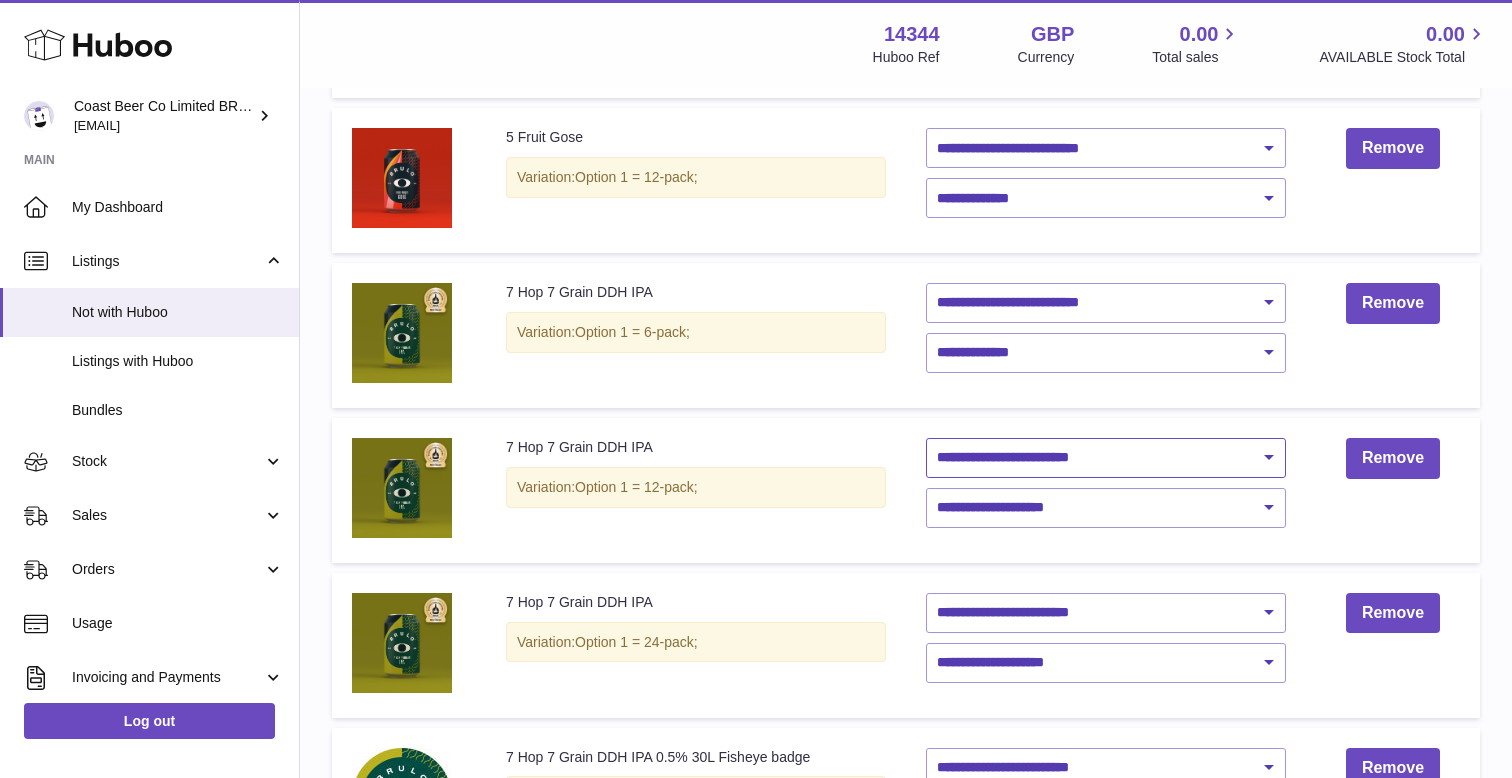 click on "**********" at bounding box center (1106, 458) 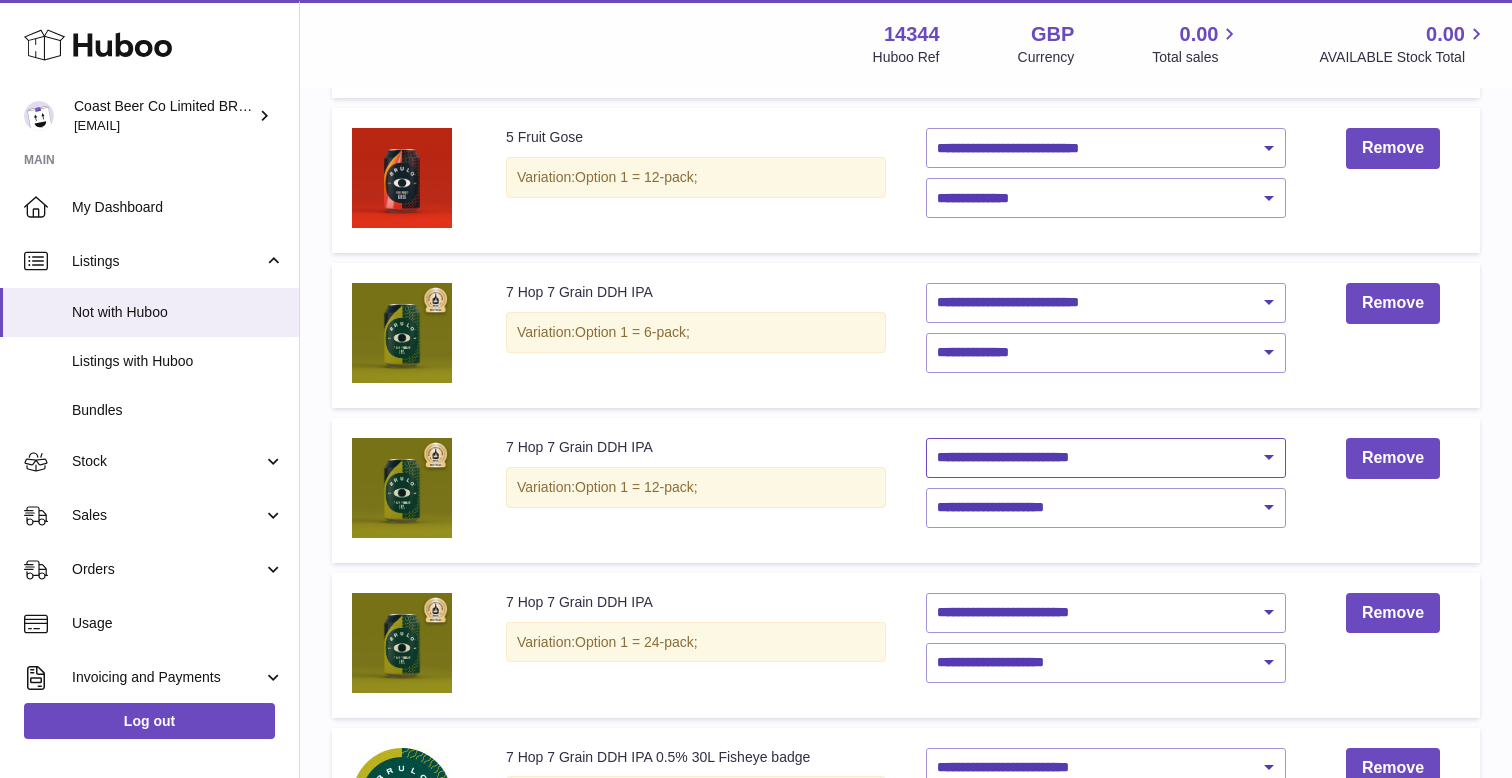select on "********" 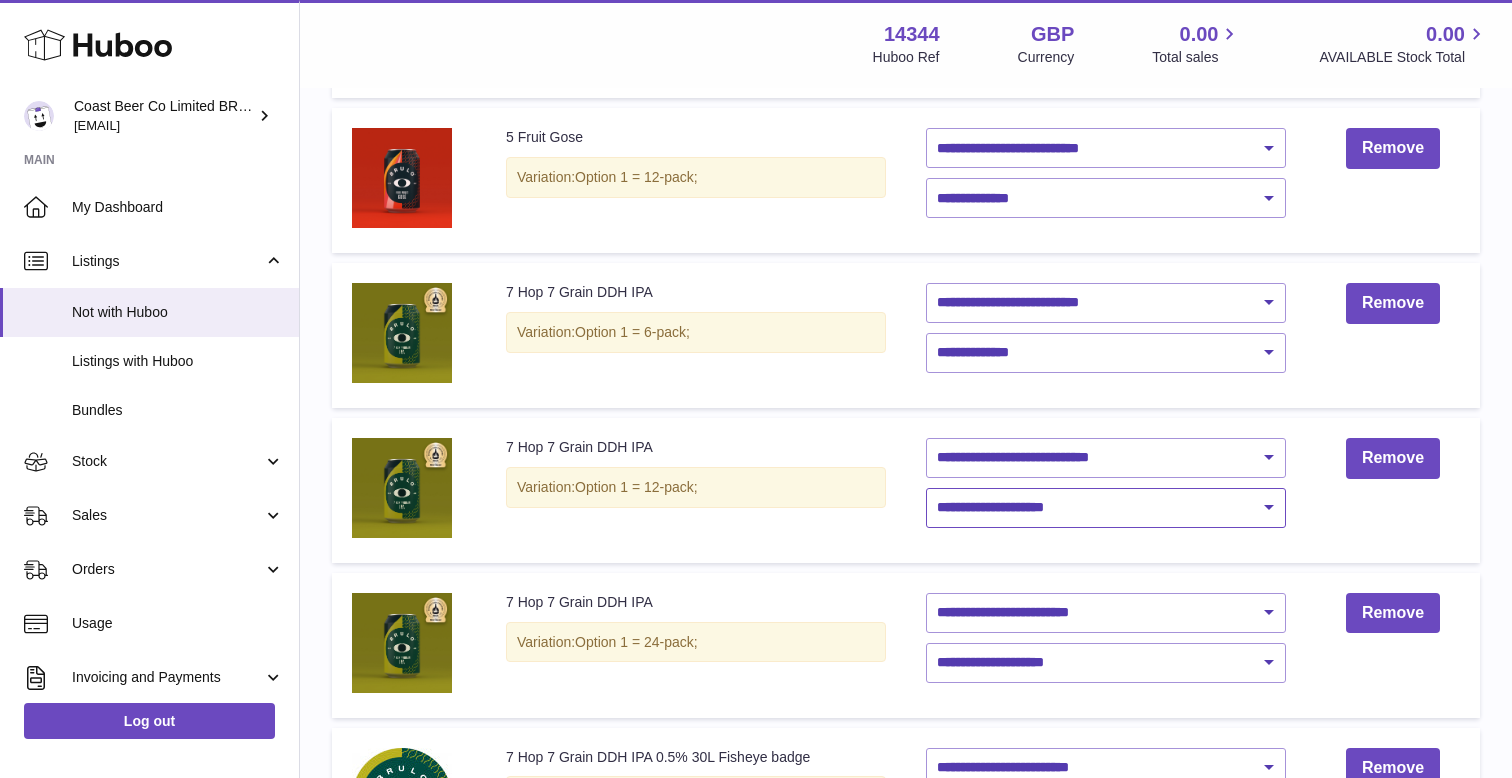 click on "**********" at bounding box center (1106, 508) 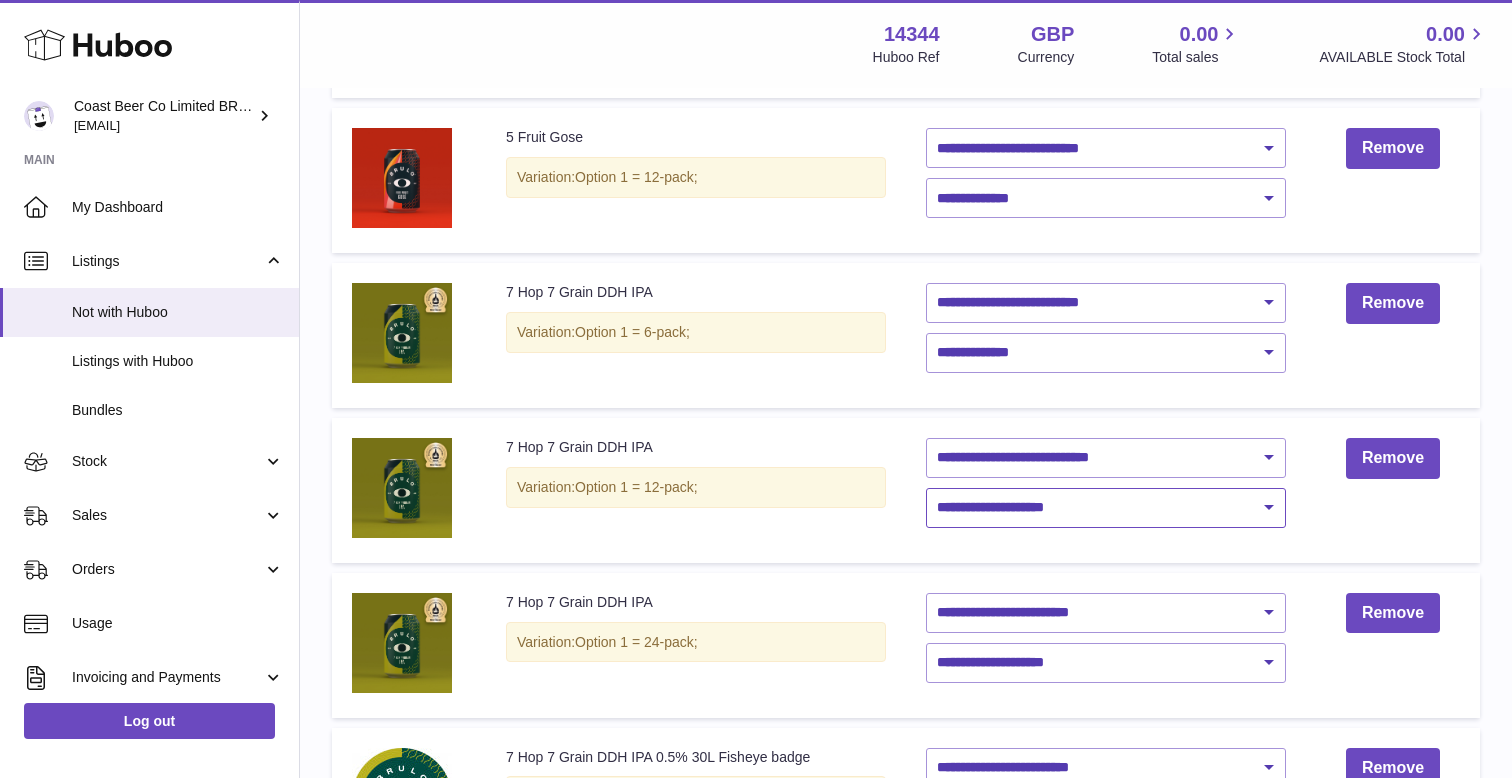 select on "****" 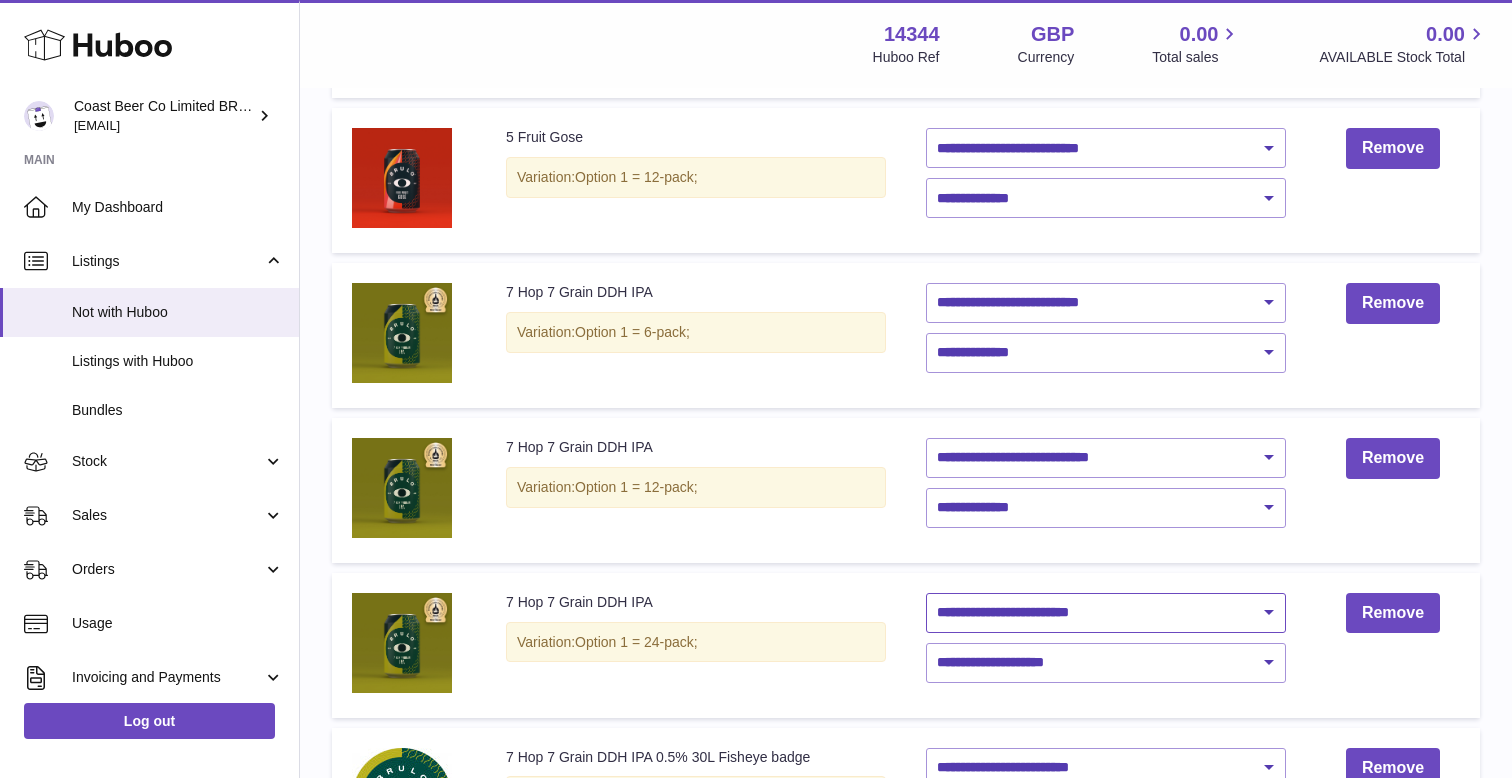click on "**********" at bounding box center (1106, 613) 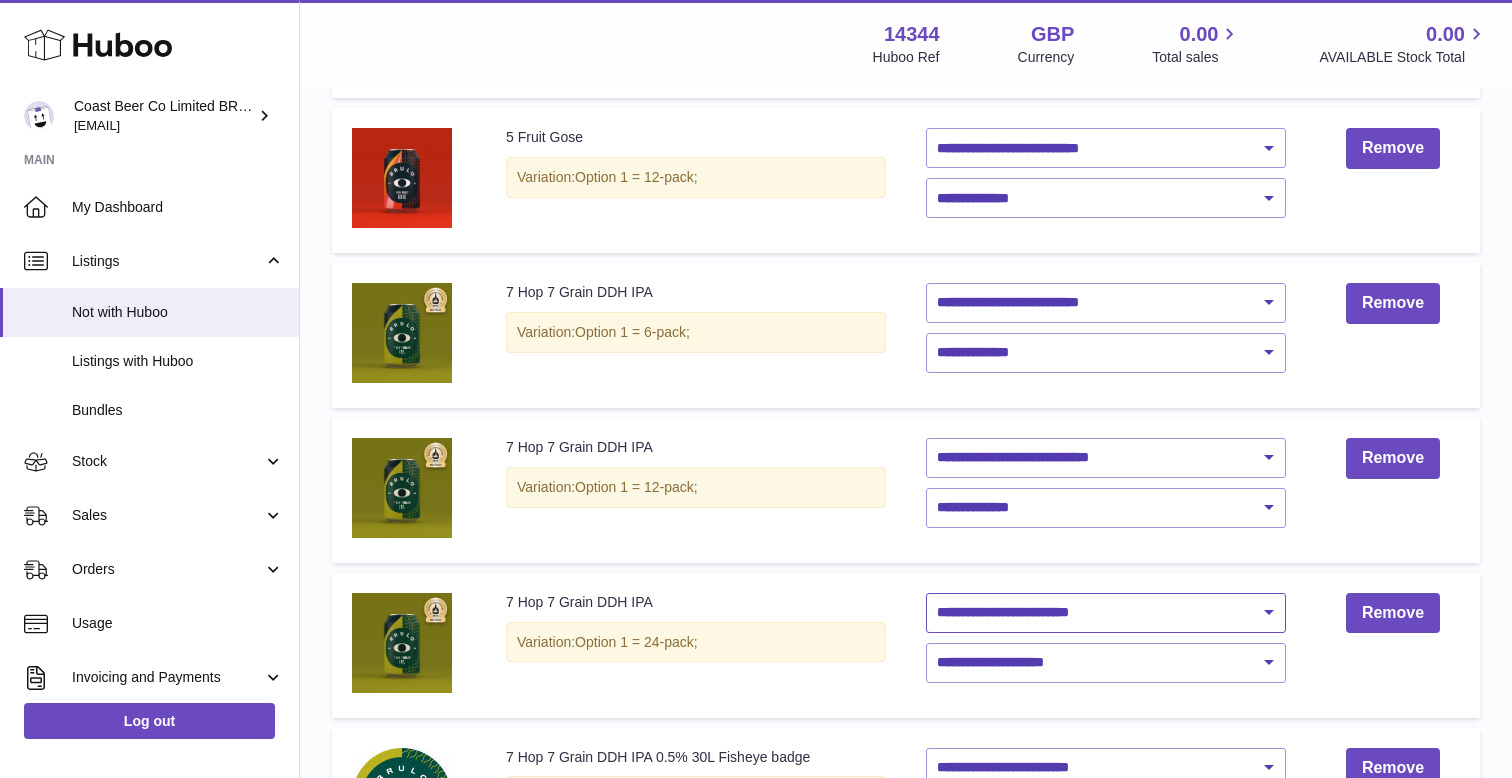 select on "********" 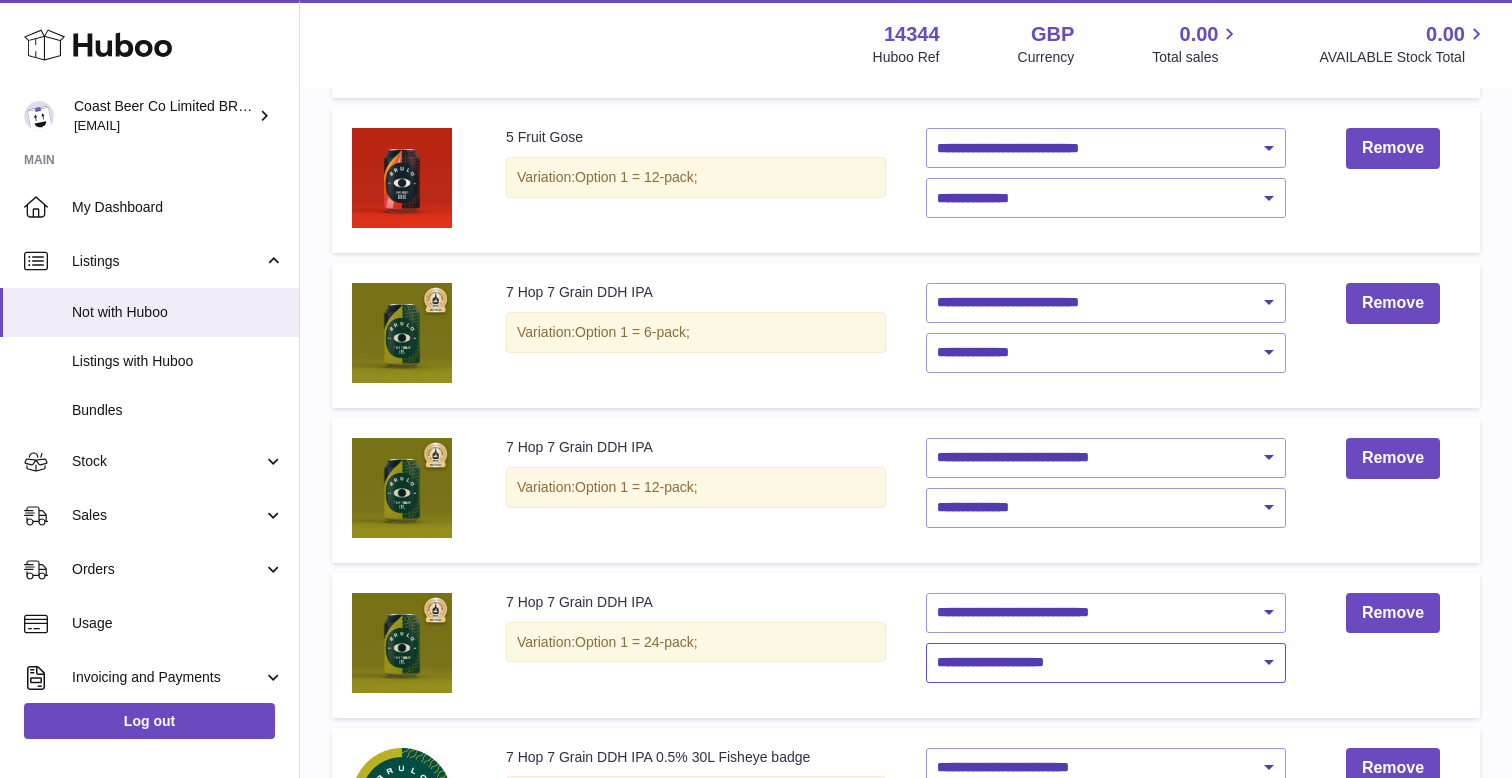 click on "**********" at bounding box center [1106, 663] 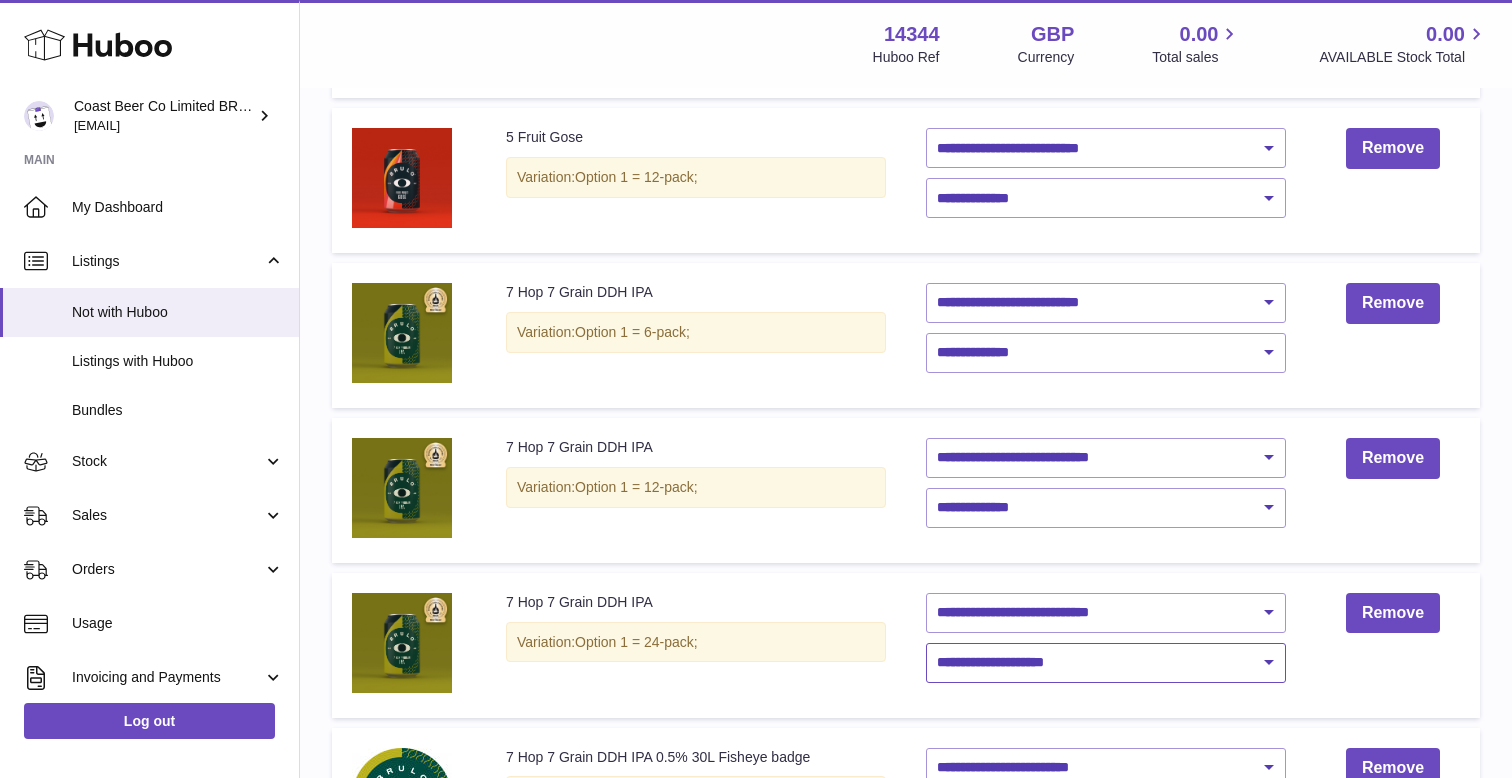 select on "****" 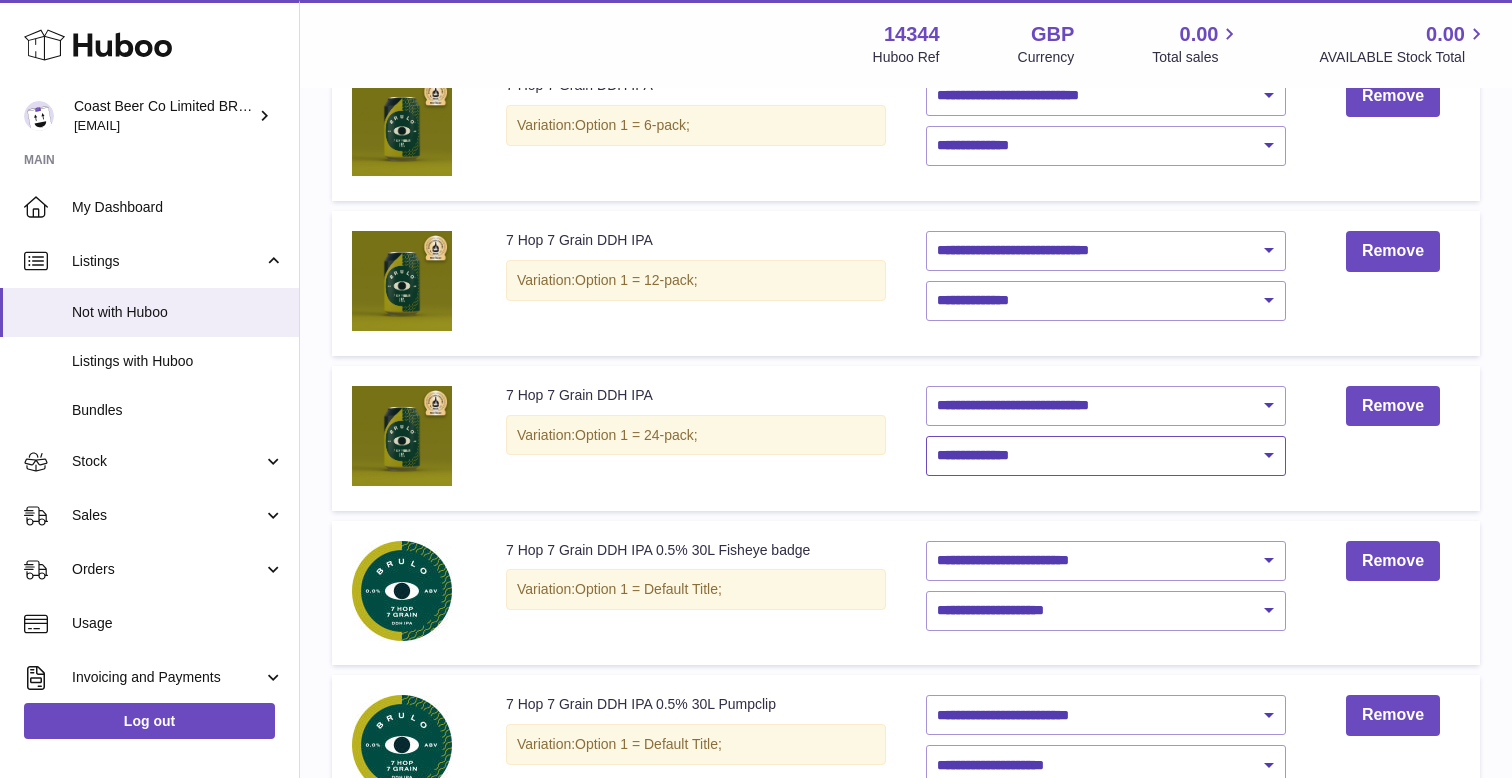 scroll, scrollTop: 881, scrollLeft: 0, axis: vertical 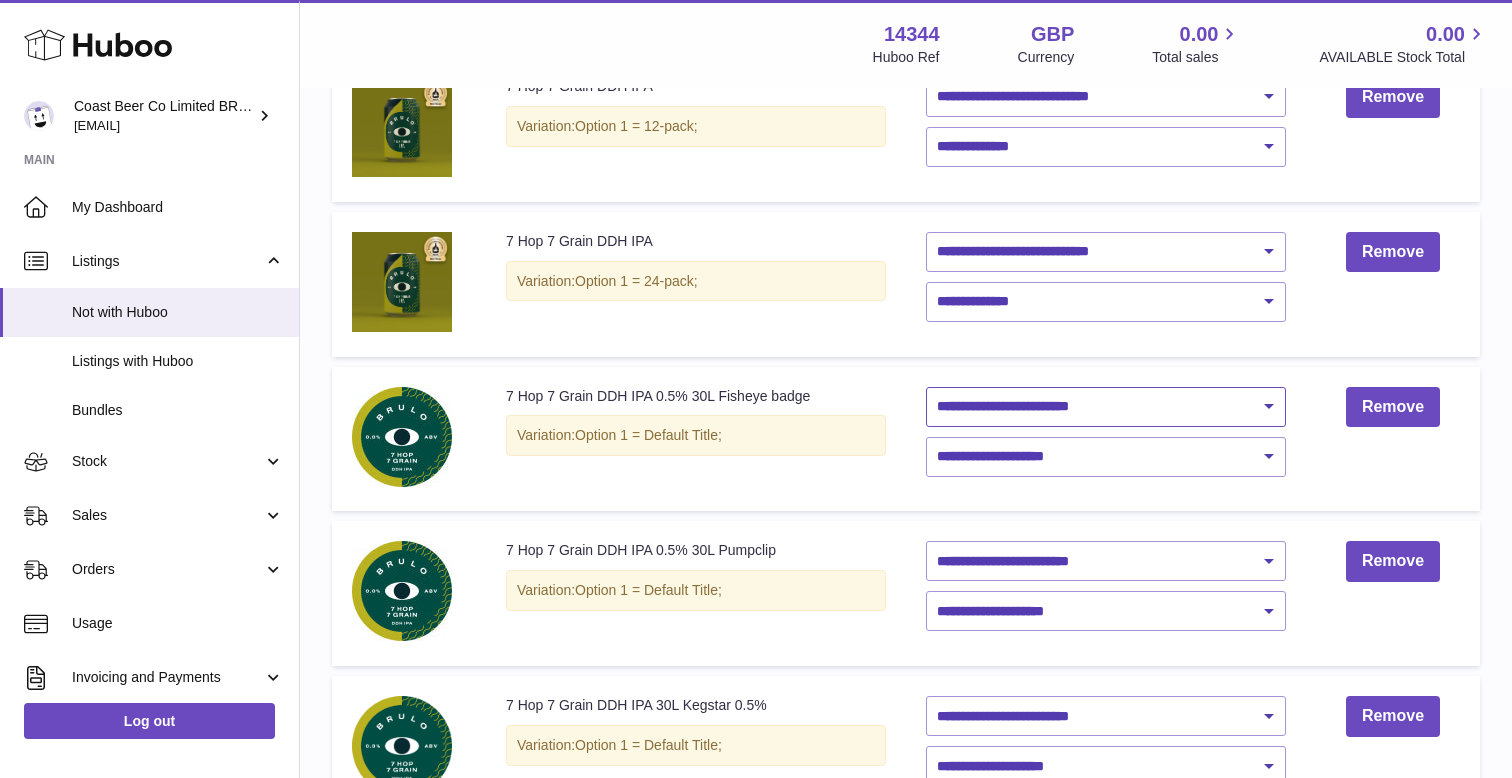 click on "**********" at bounding box center (1106, 407) 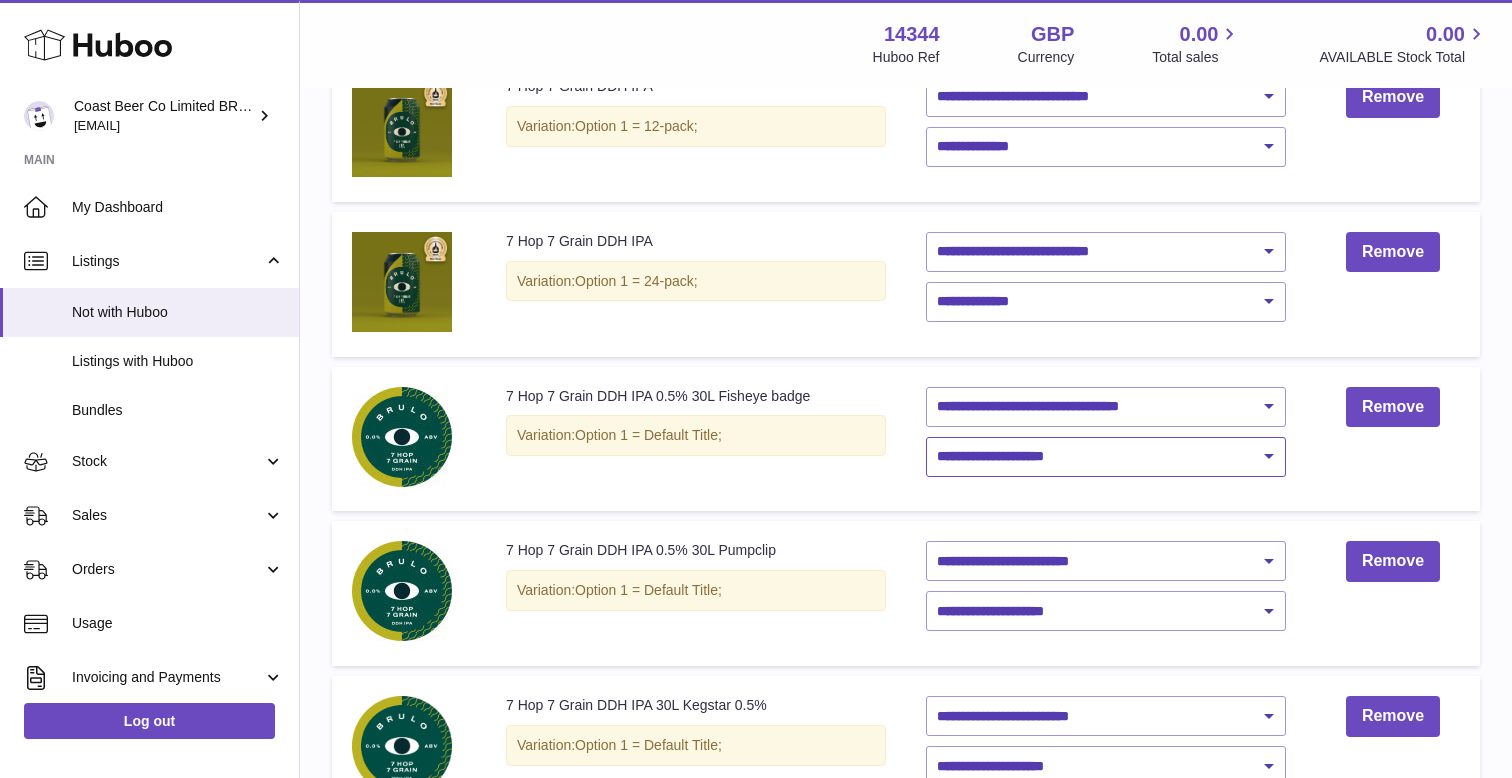 click on "**********" at bounding box center (1106, 457) 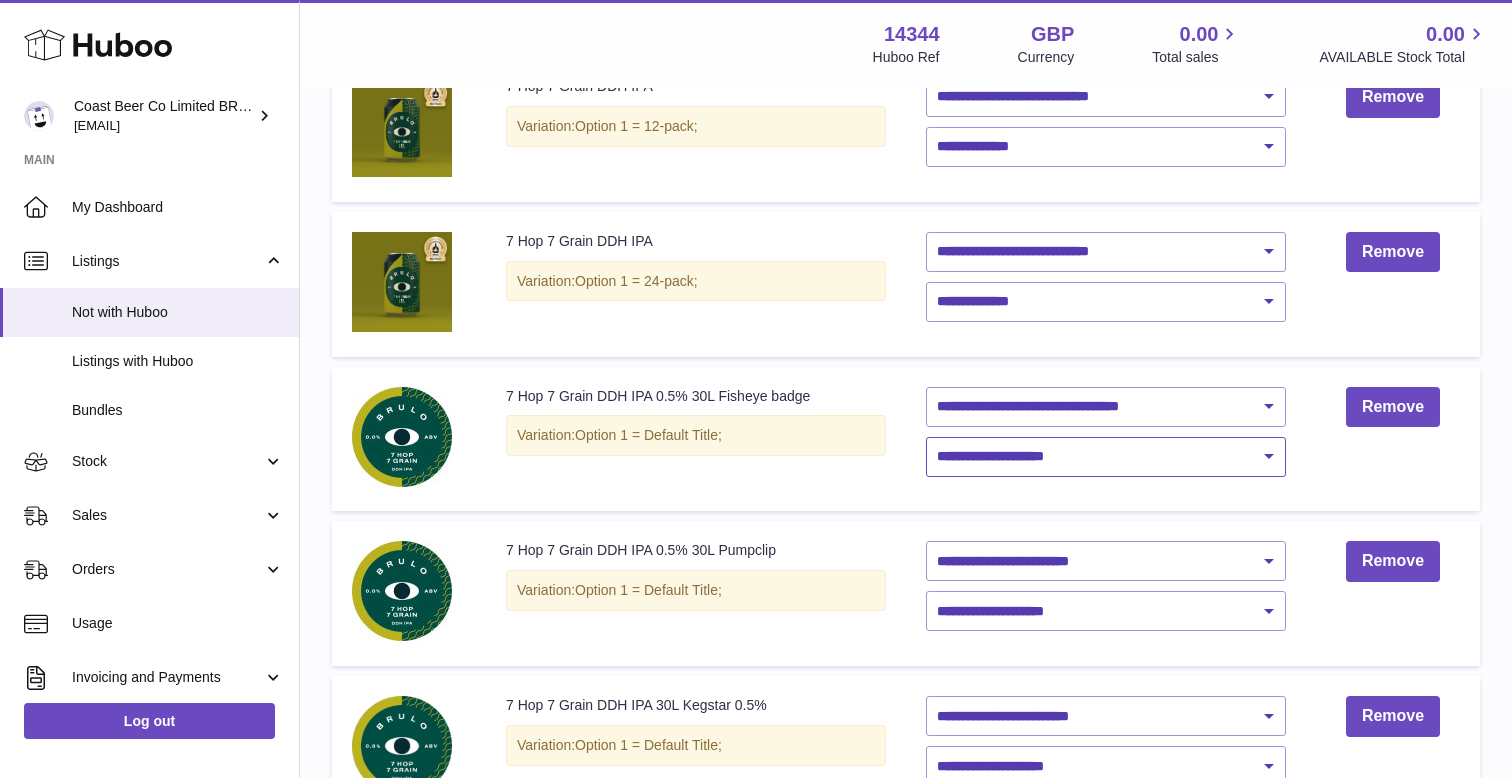 select on "****" 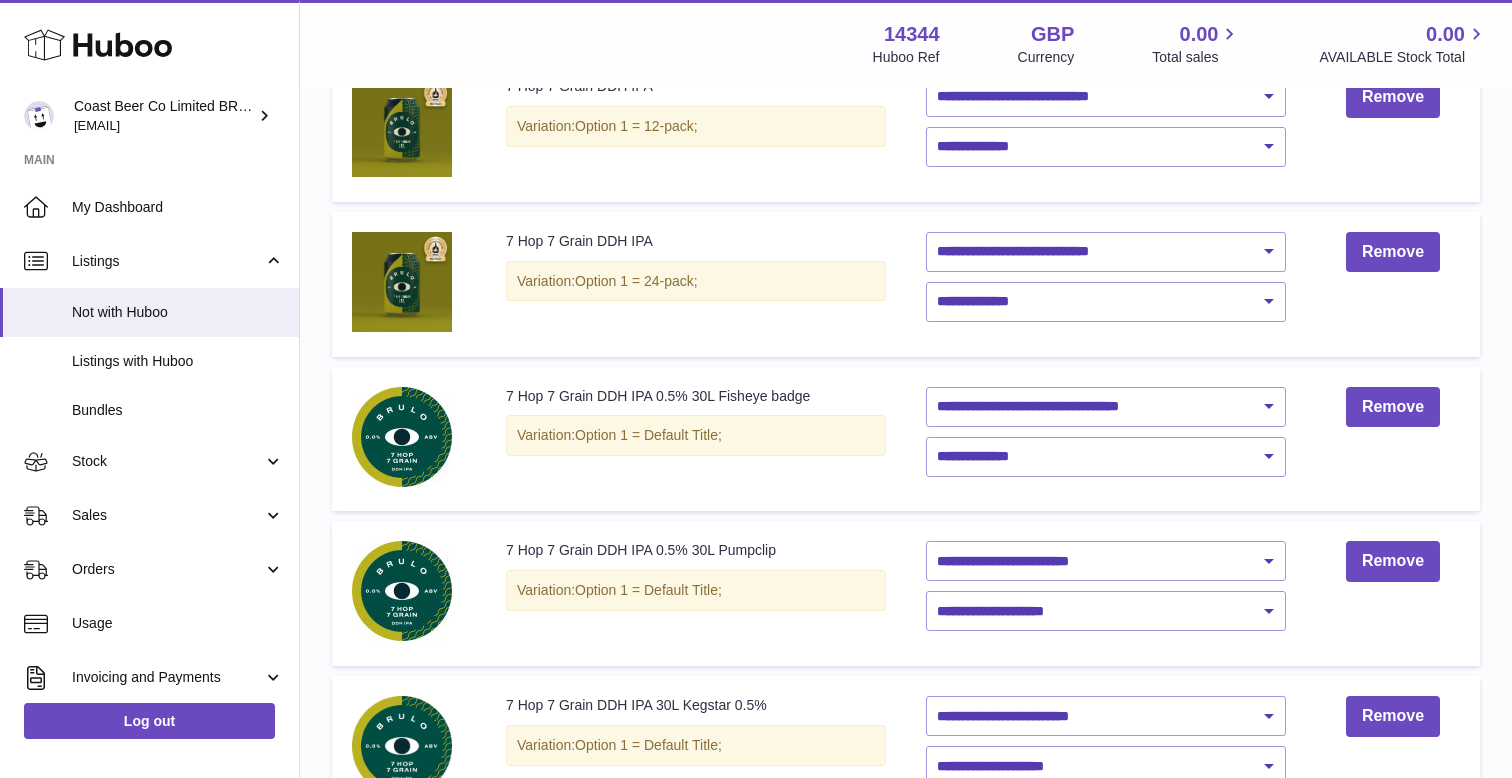 click on "**********" at bounding box center (1106, 593) 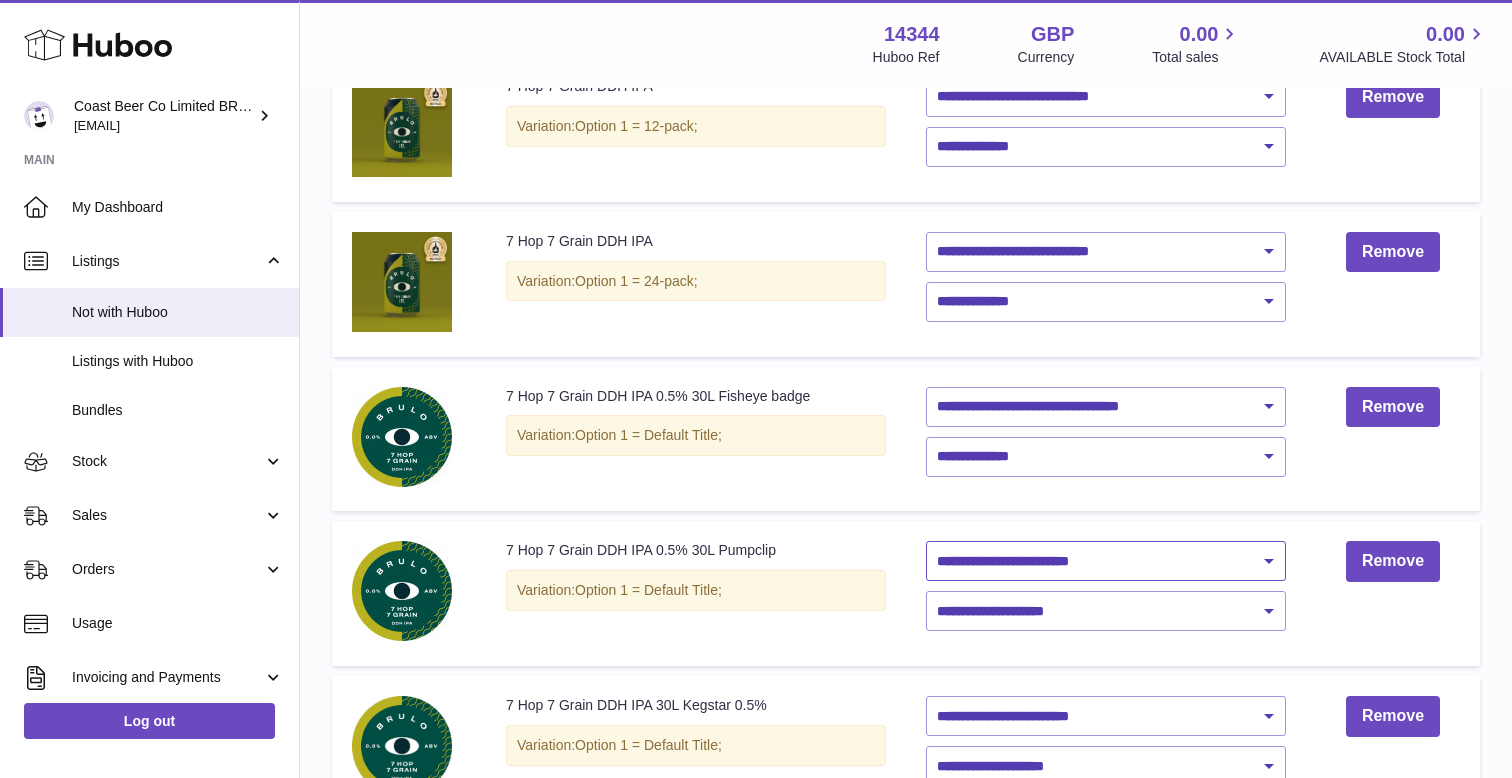 click on "**********" at bounding box center [1106, 561] 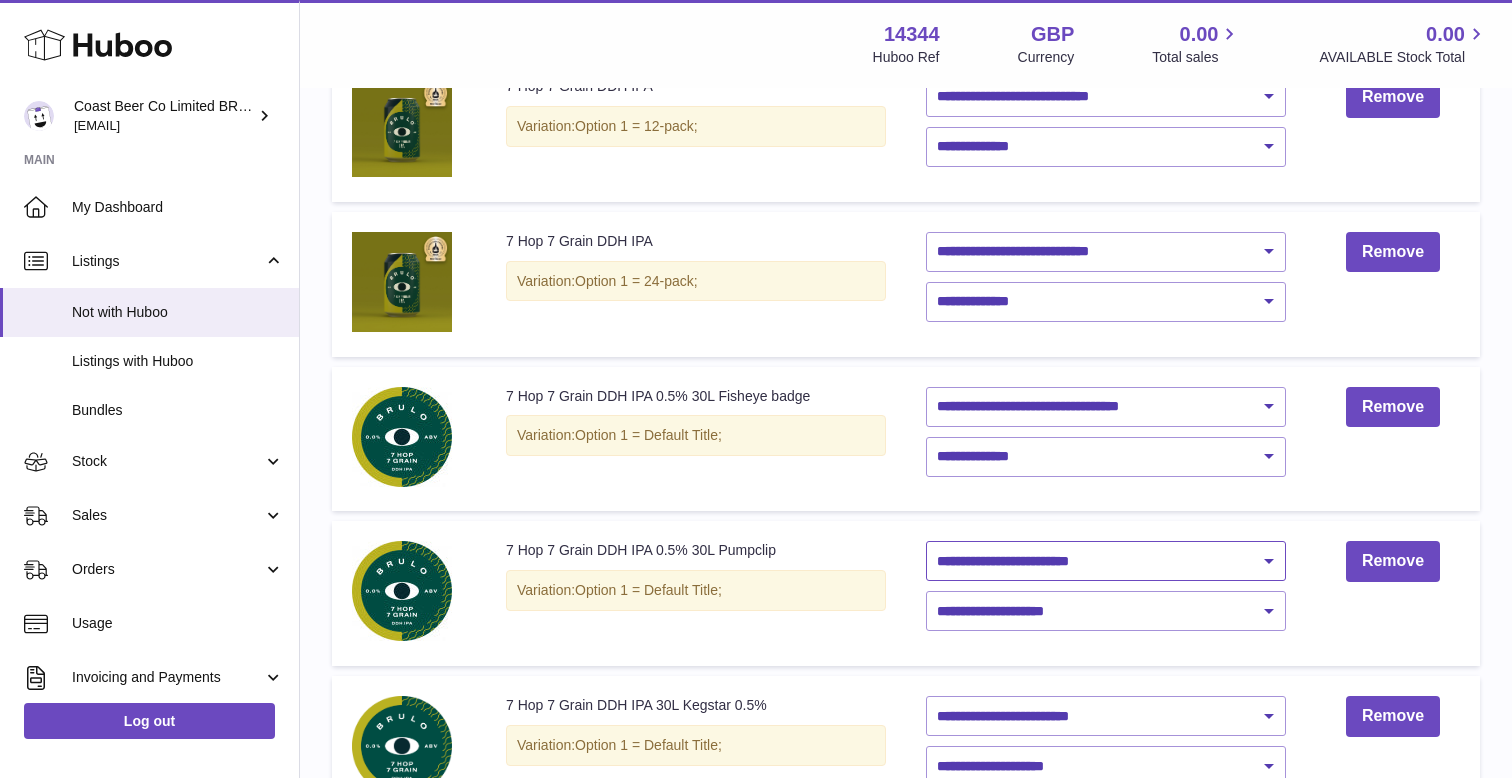 select on "********" 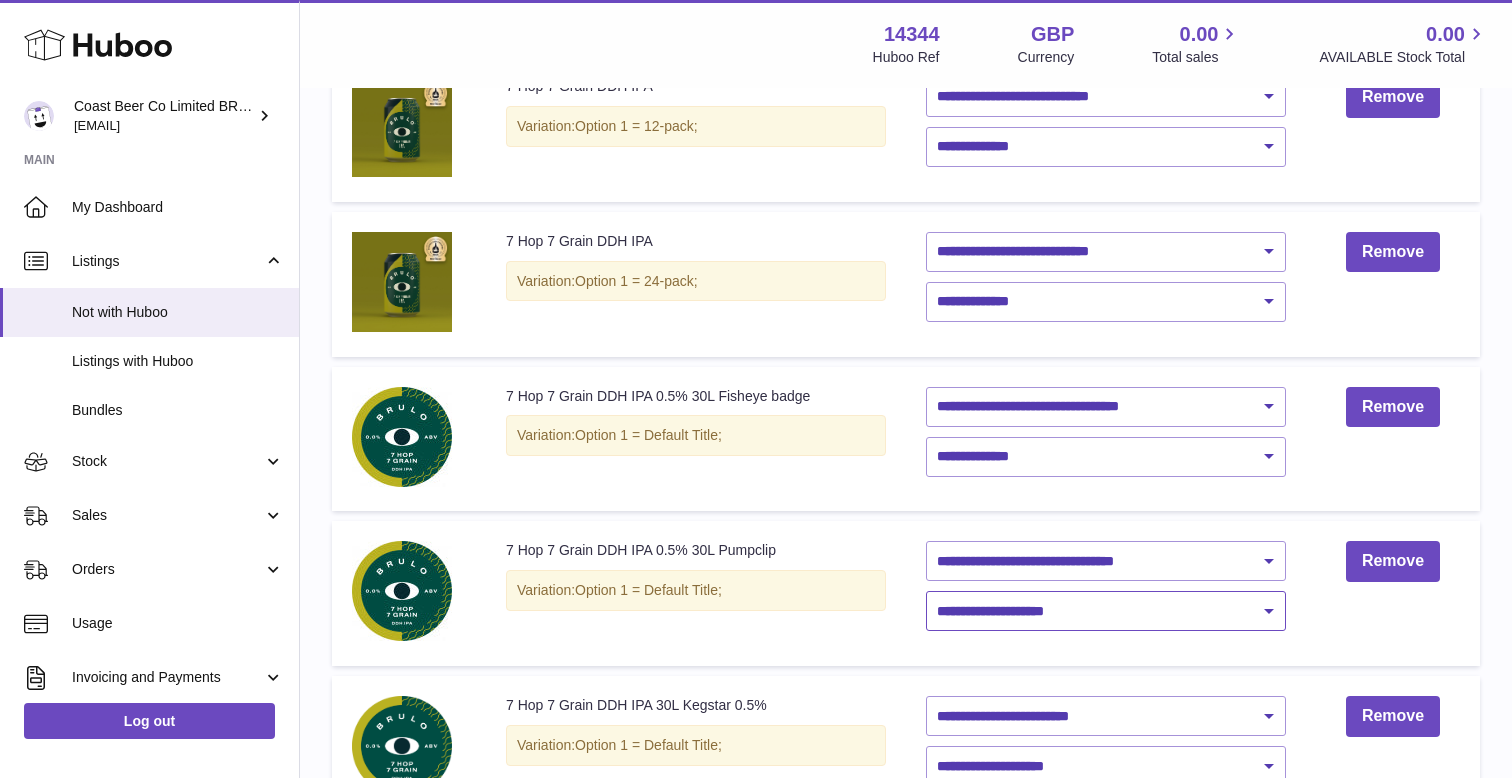 click on "**********" at bounding box center (1106, 611) 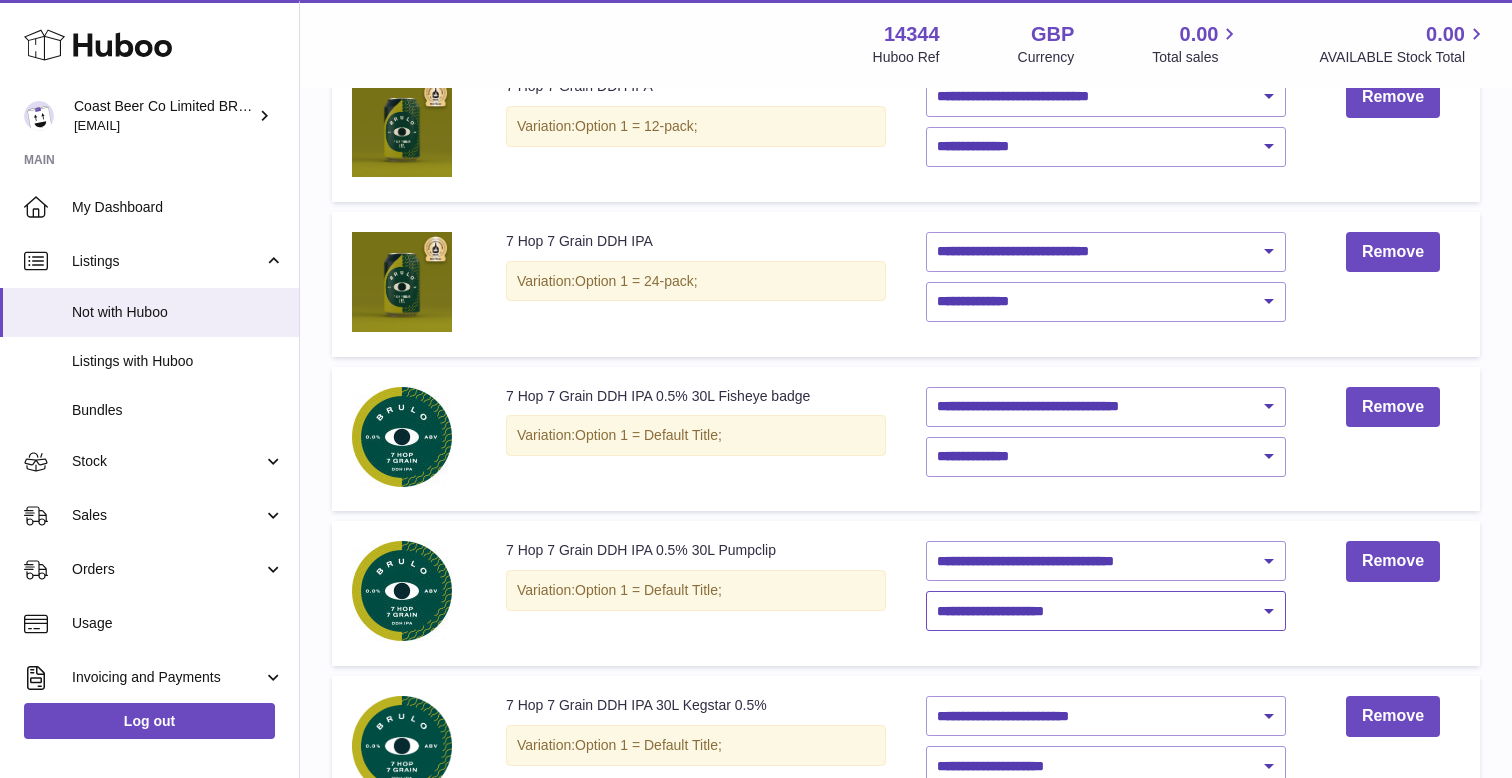 select on "****" 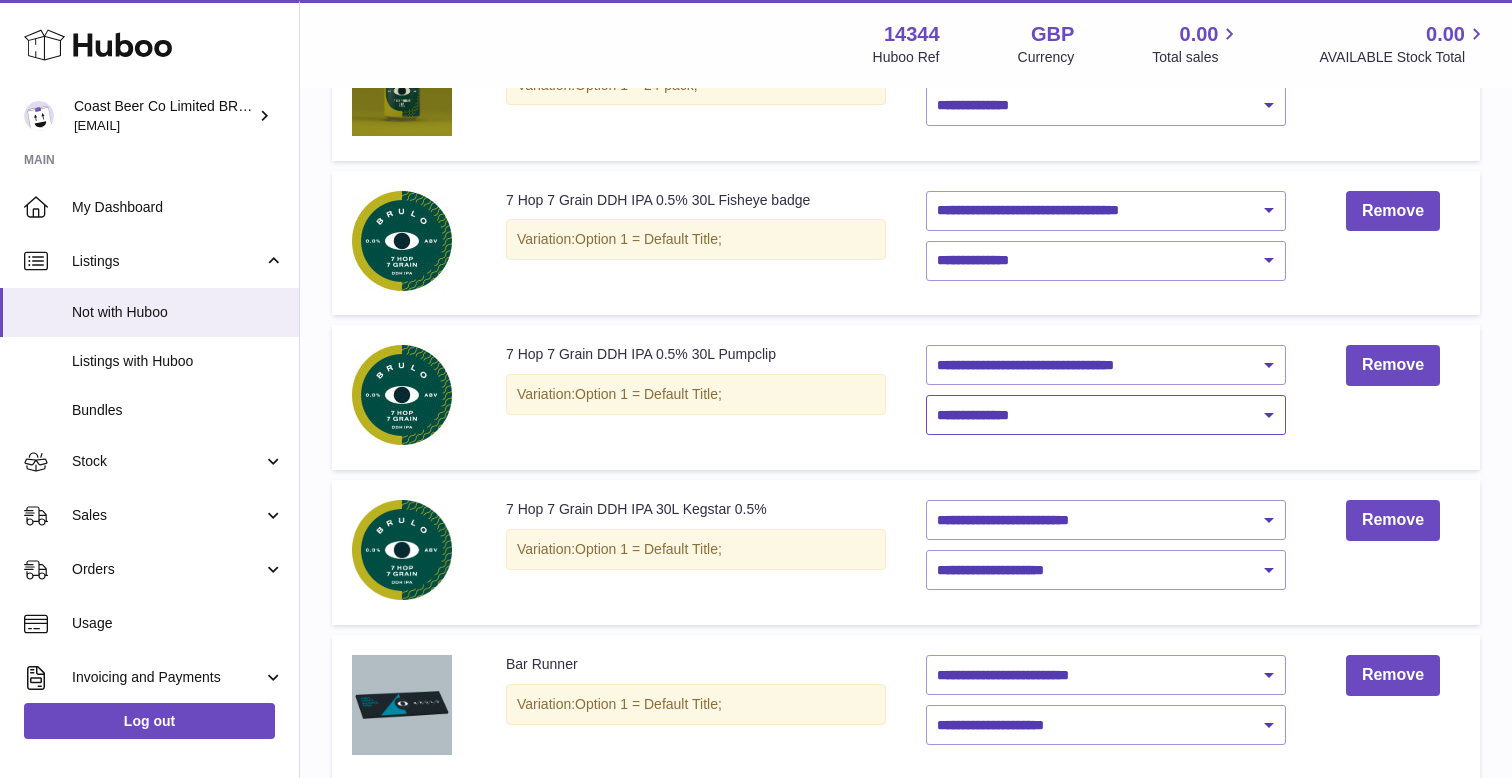 scroll, scrollTop: 1122, scrollLeft: 0, axis: vertical 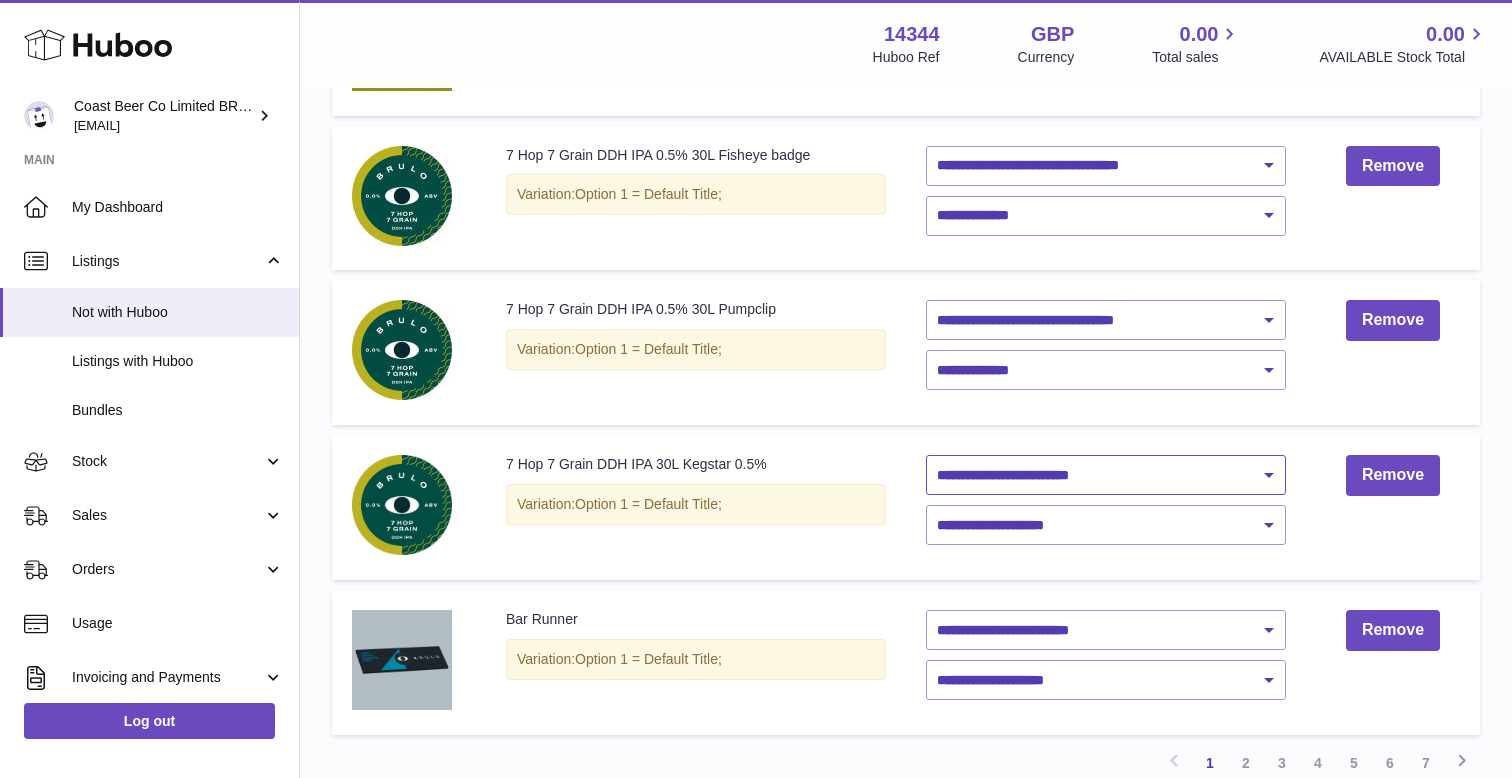click on "**********" at bounding box center [1106, 475] 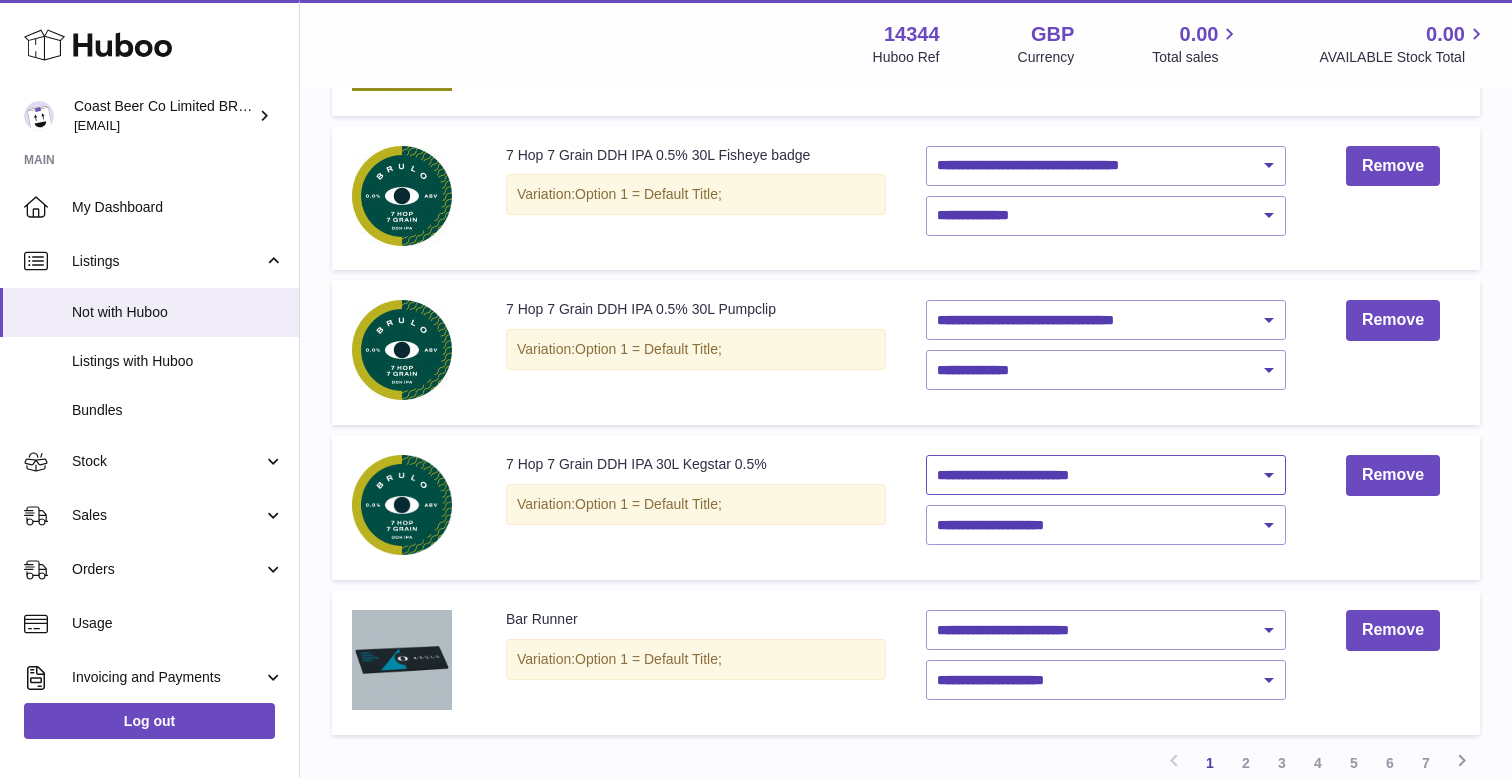 select on "********" 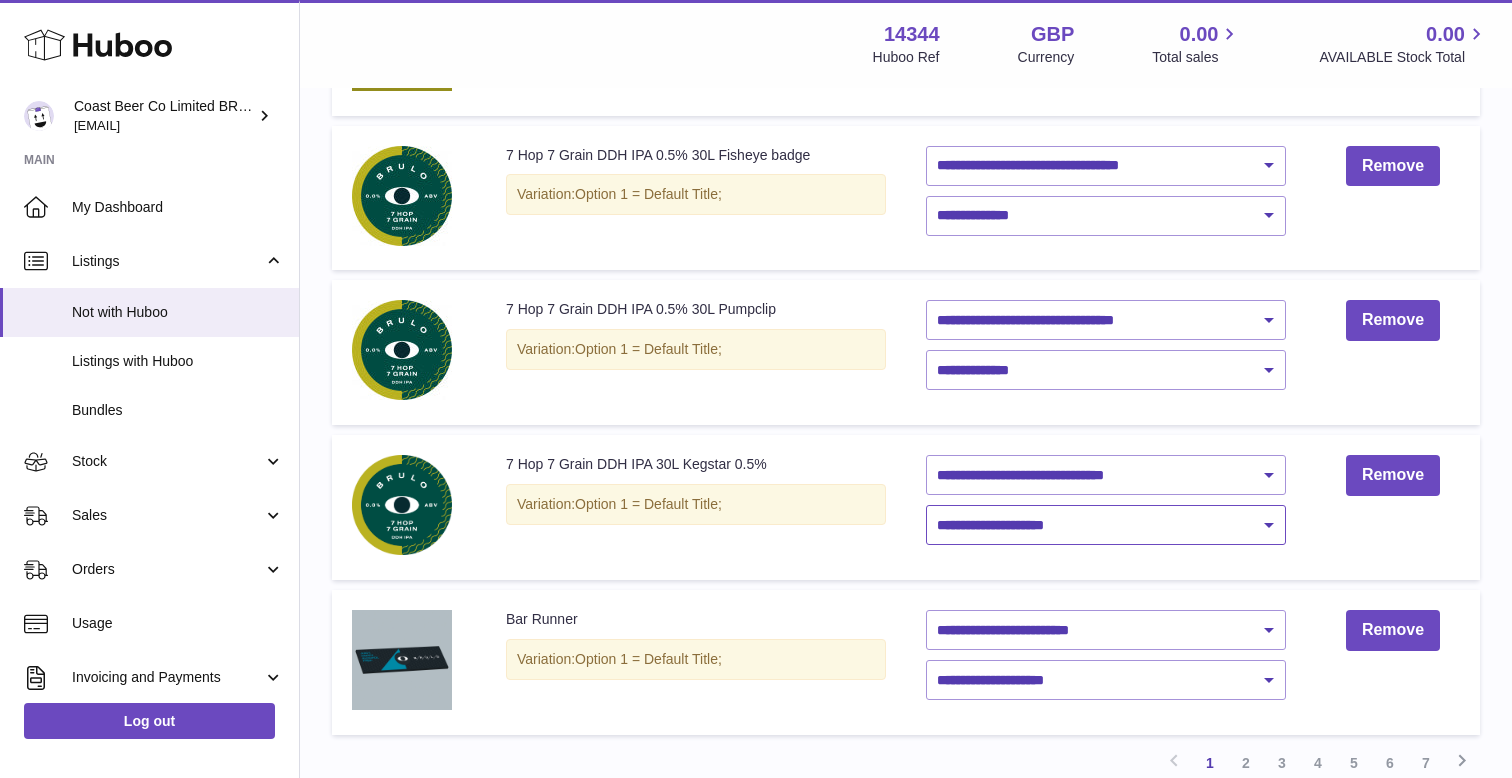 click on "**********" at bounding box center [1106, 525] 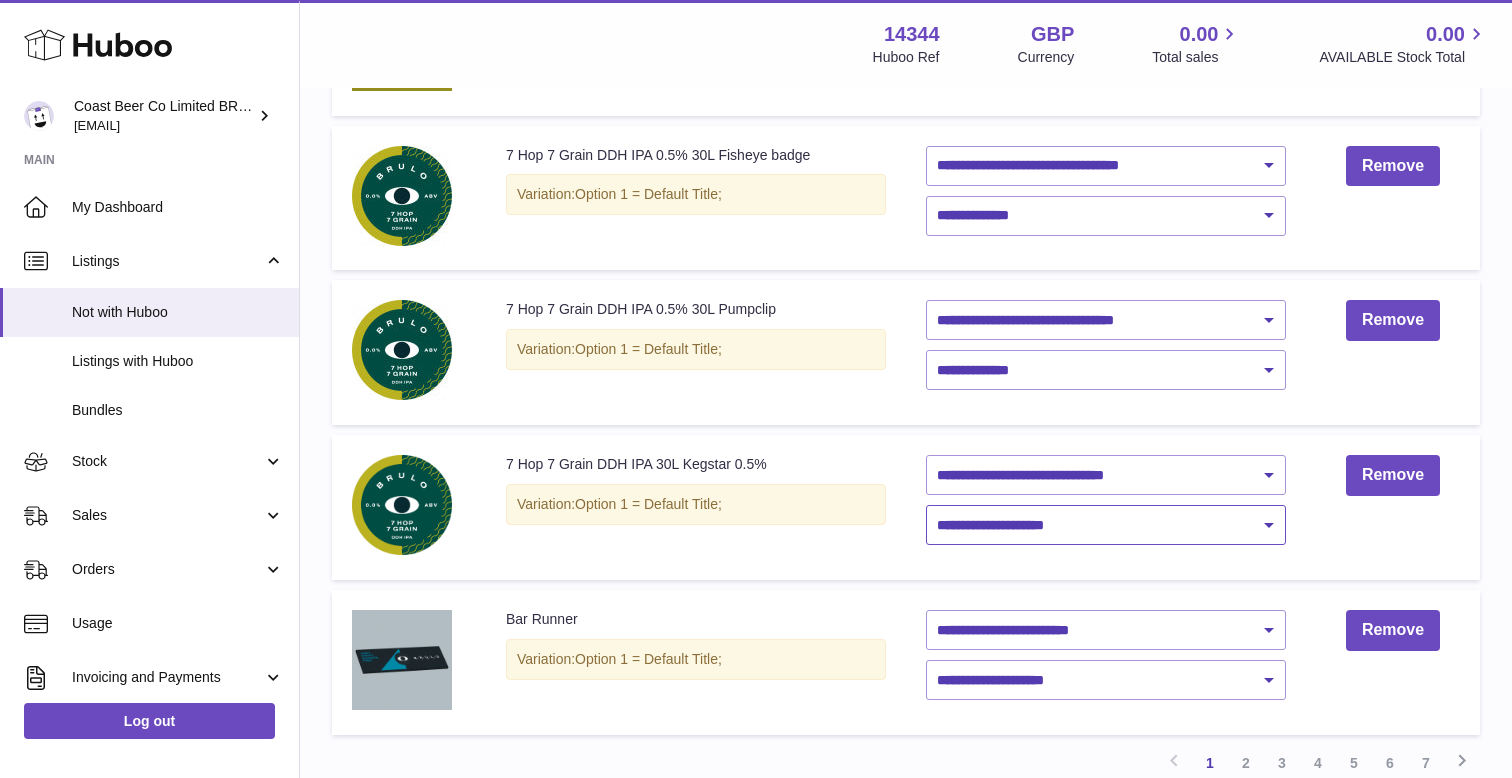 select on "****" 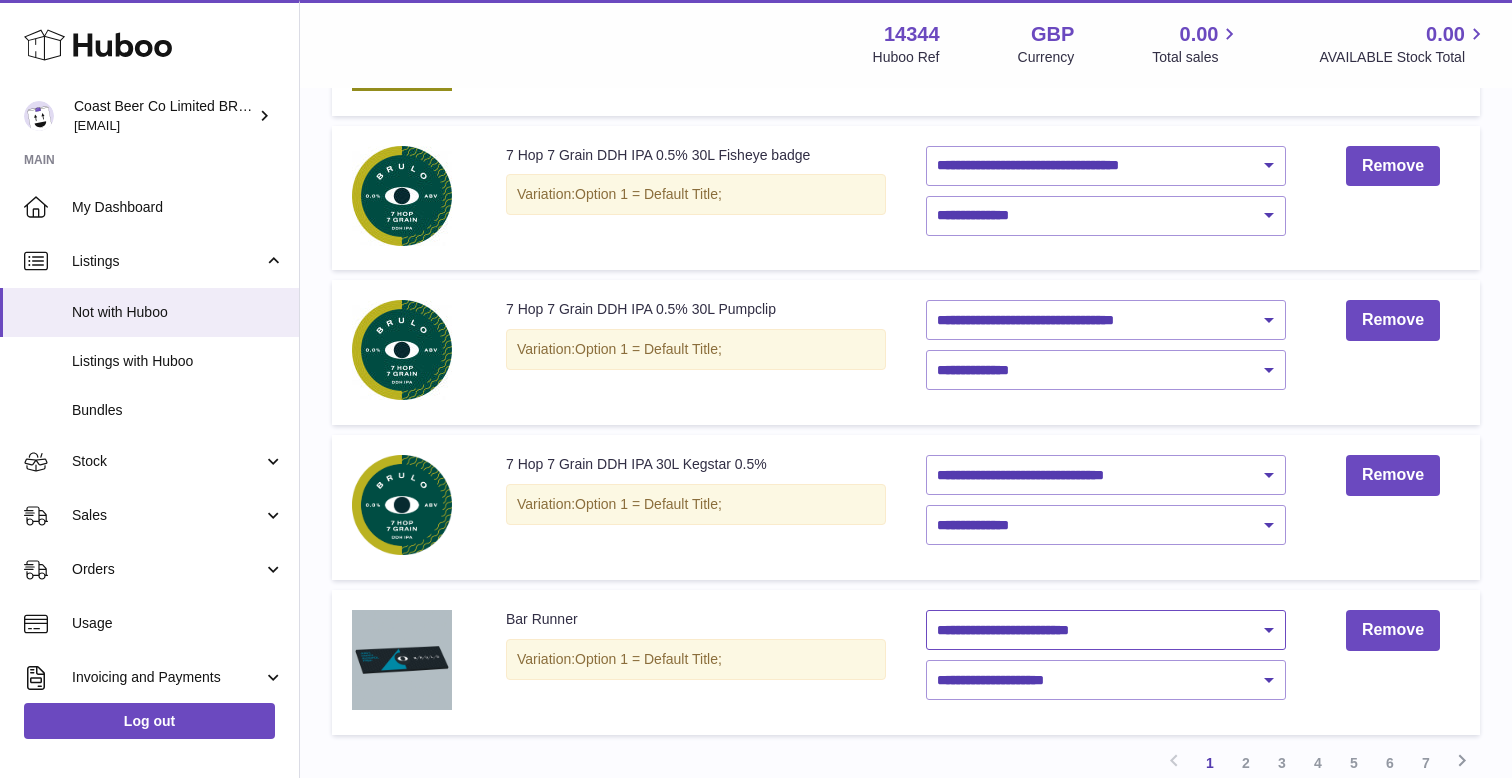 click on "**********" at bounding box center [1106, 630] 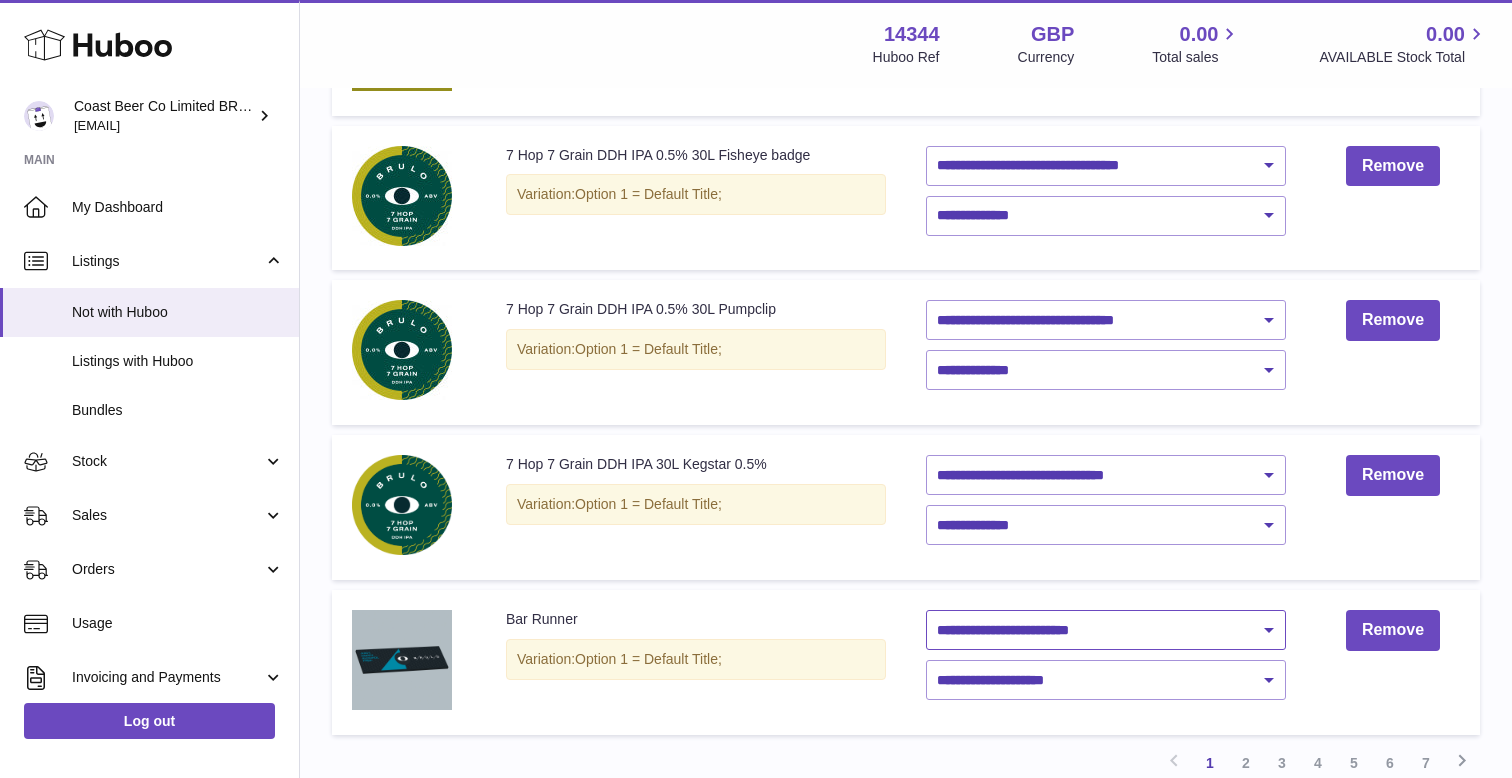 select on "********" 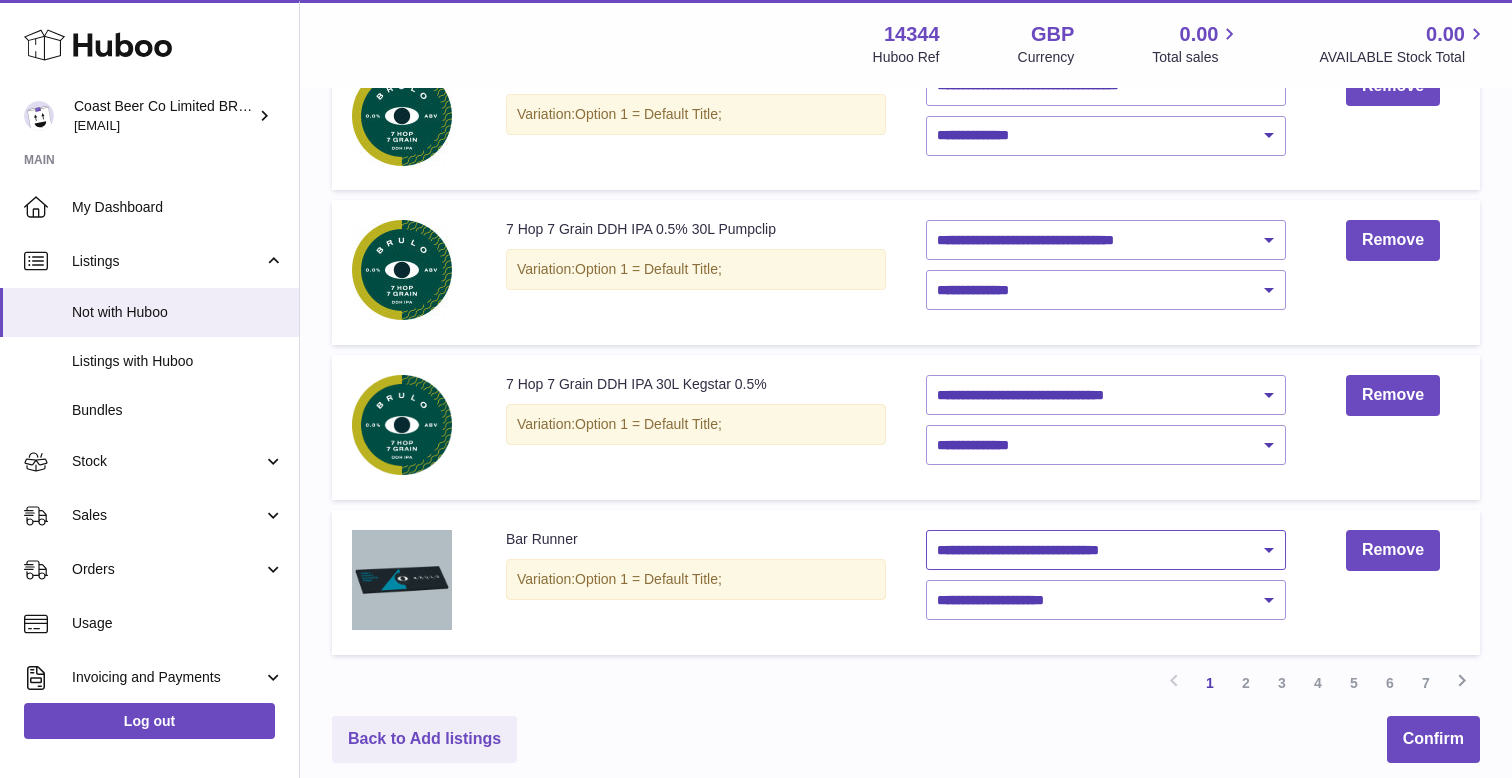 scroll, scrollTop: 1232, scrollLeft: 0, axis: vertical 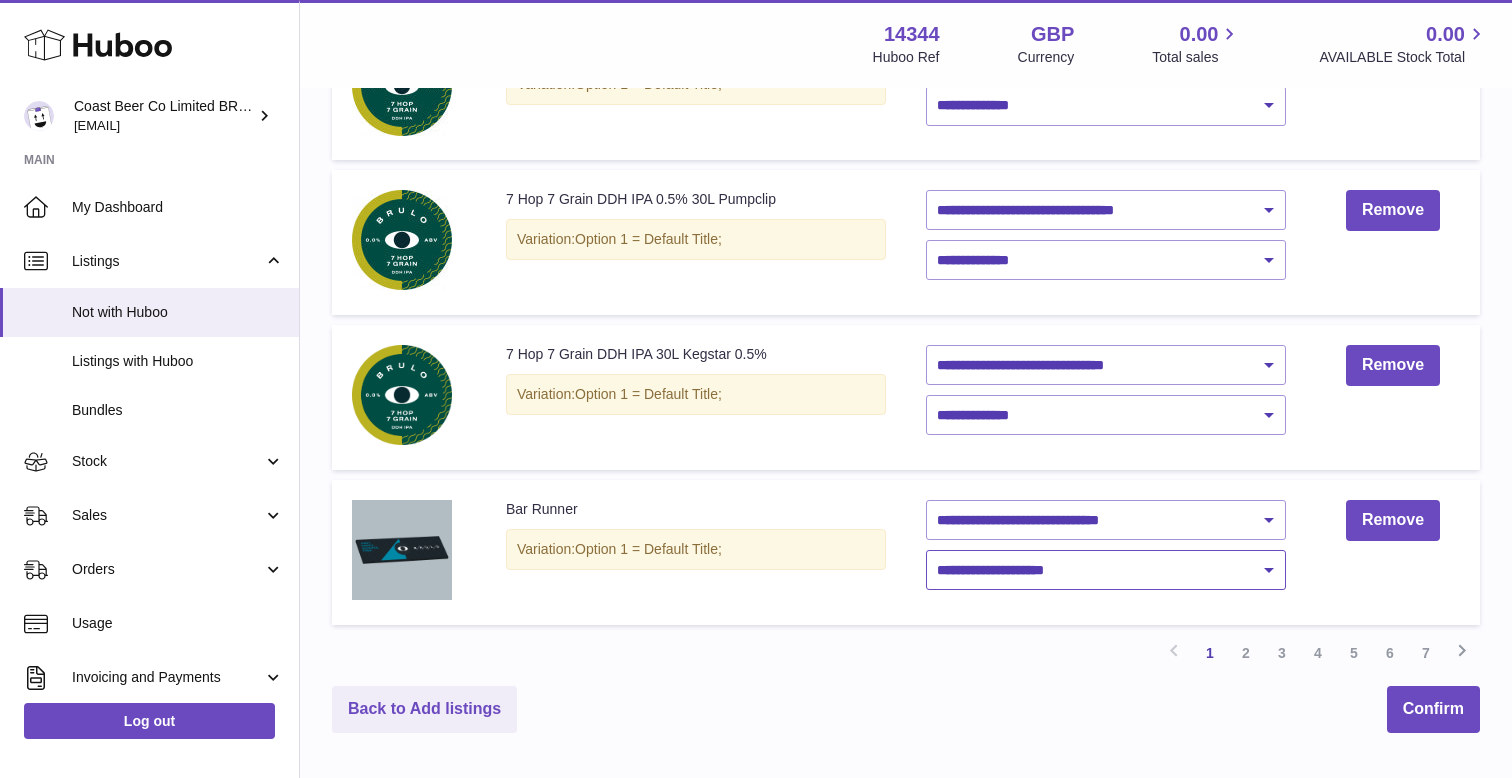 click on "**********" at bounding box center (1106, 570) 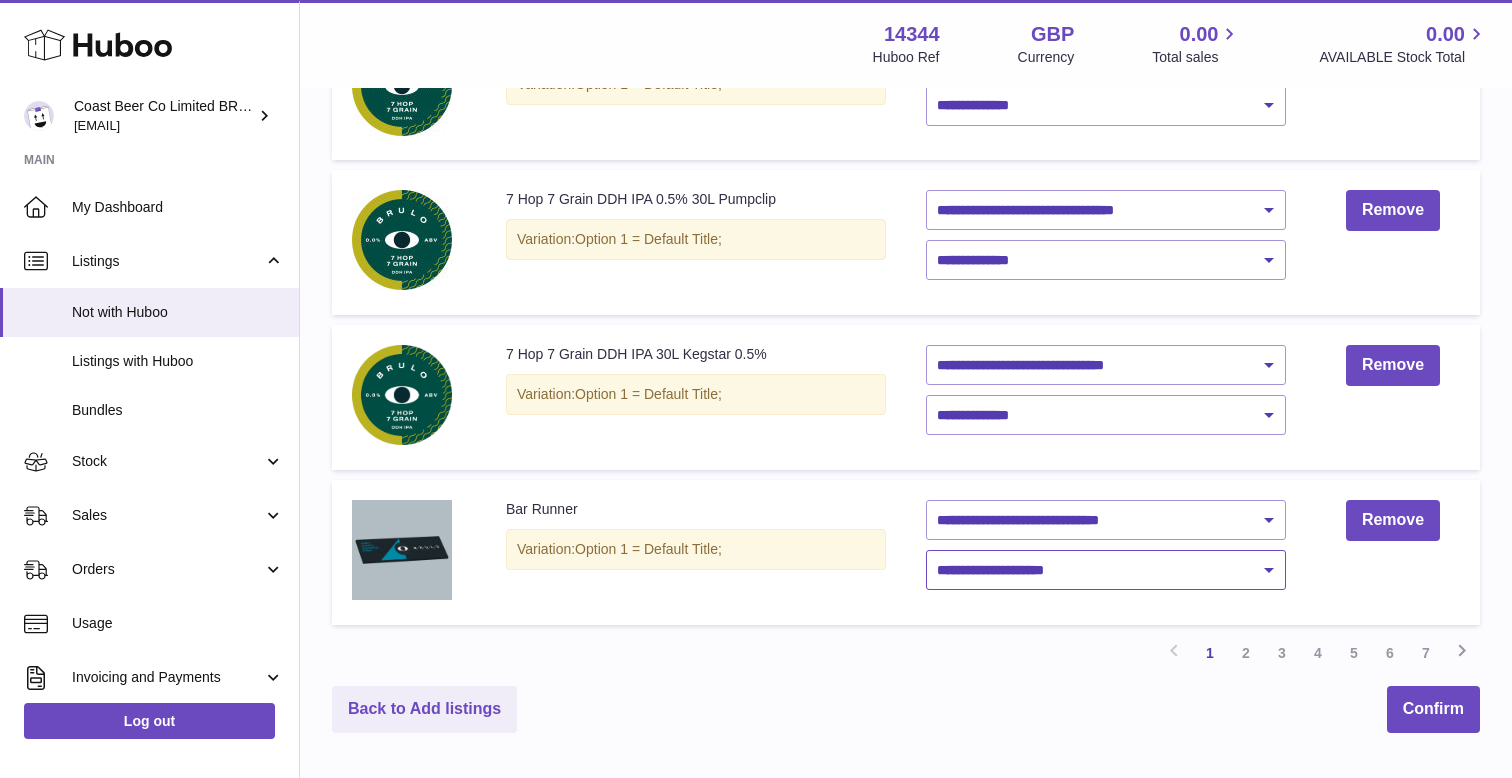 select on "****" 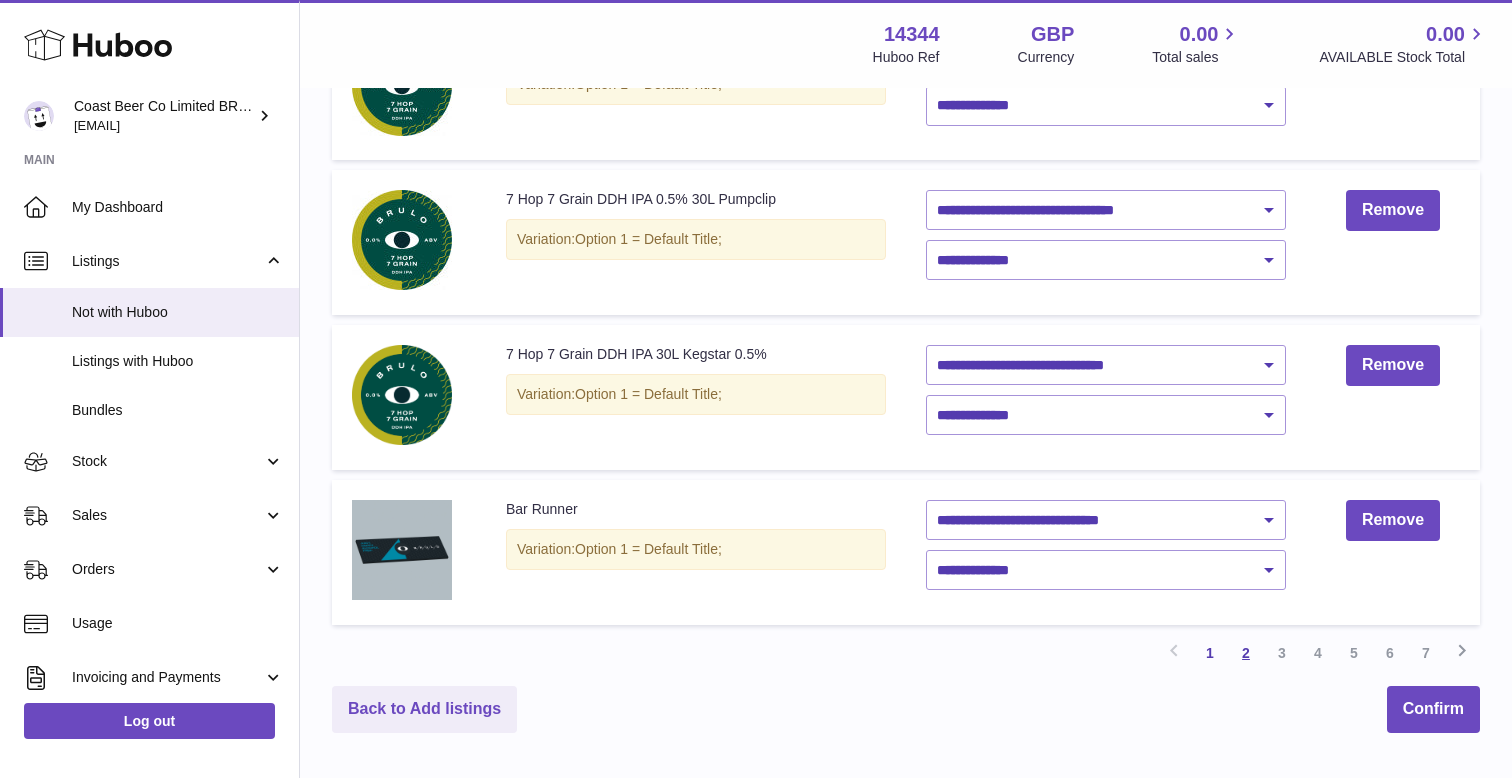 click on "2" at bounding box center [1246, 653] 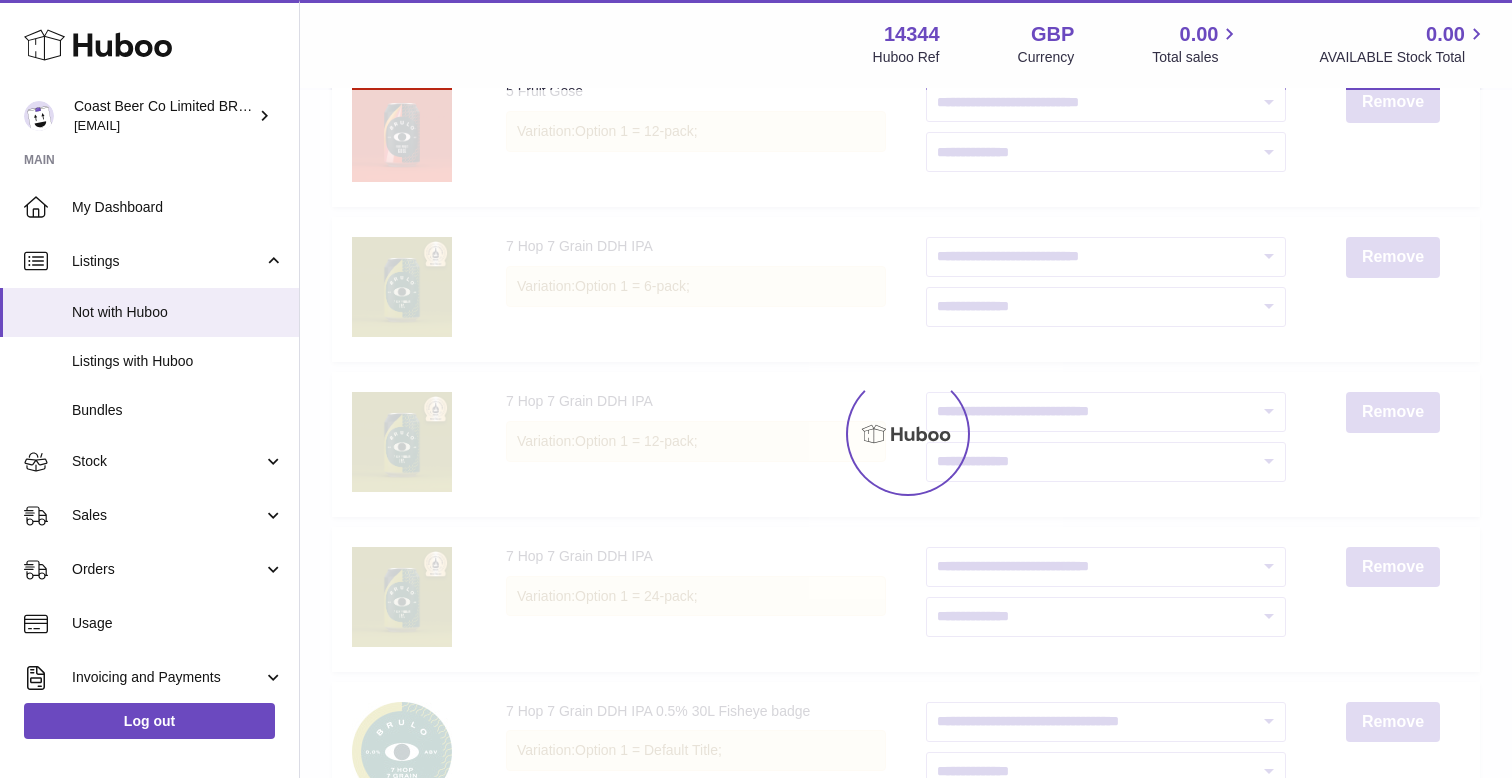 scroll, scrollTop: 90, scrollLeft: 0, axis: vertical 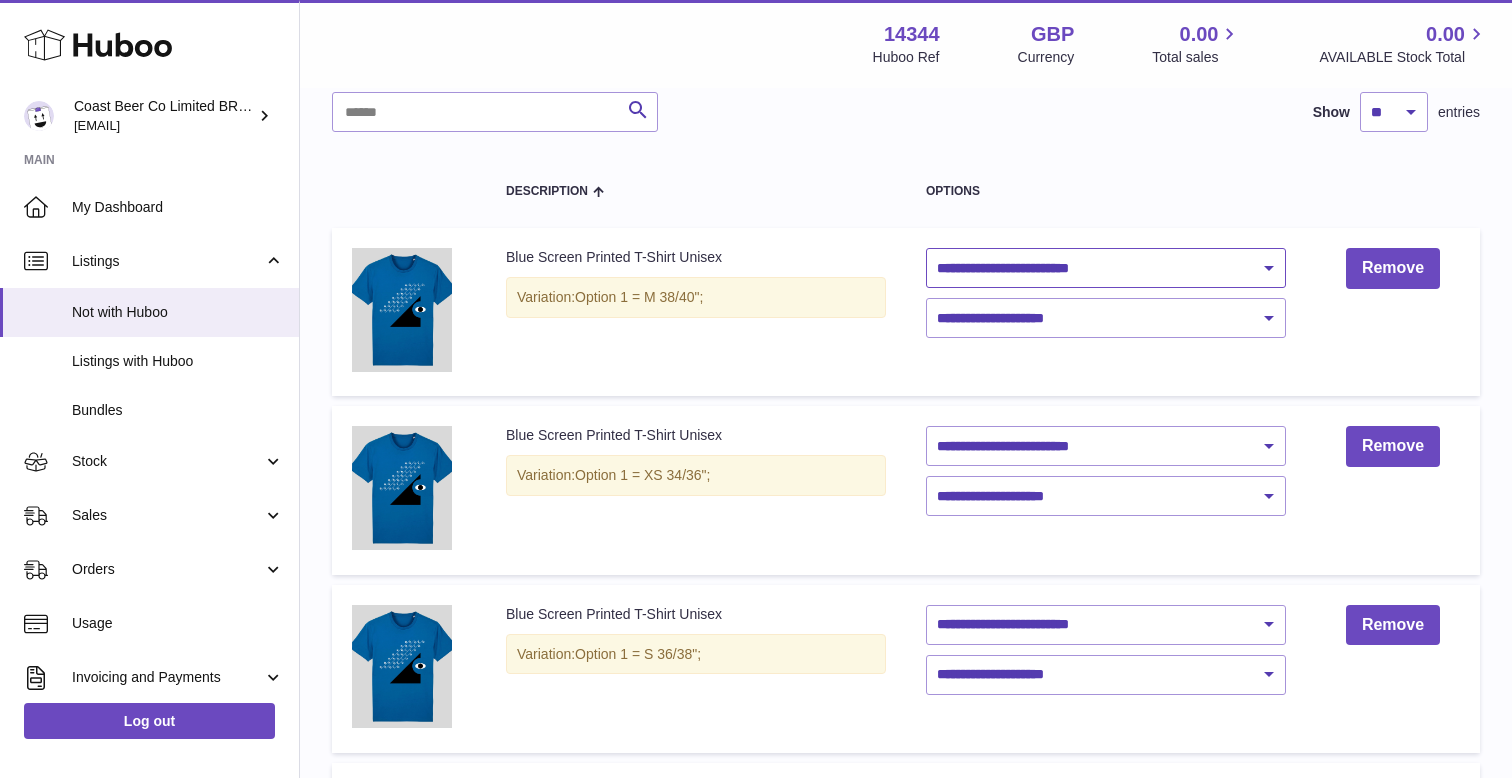 click on "**********" at bounding box center (1106, 268) 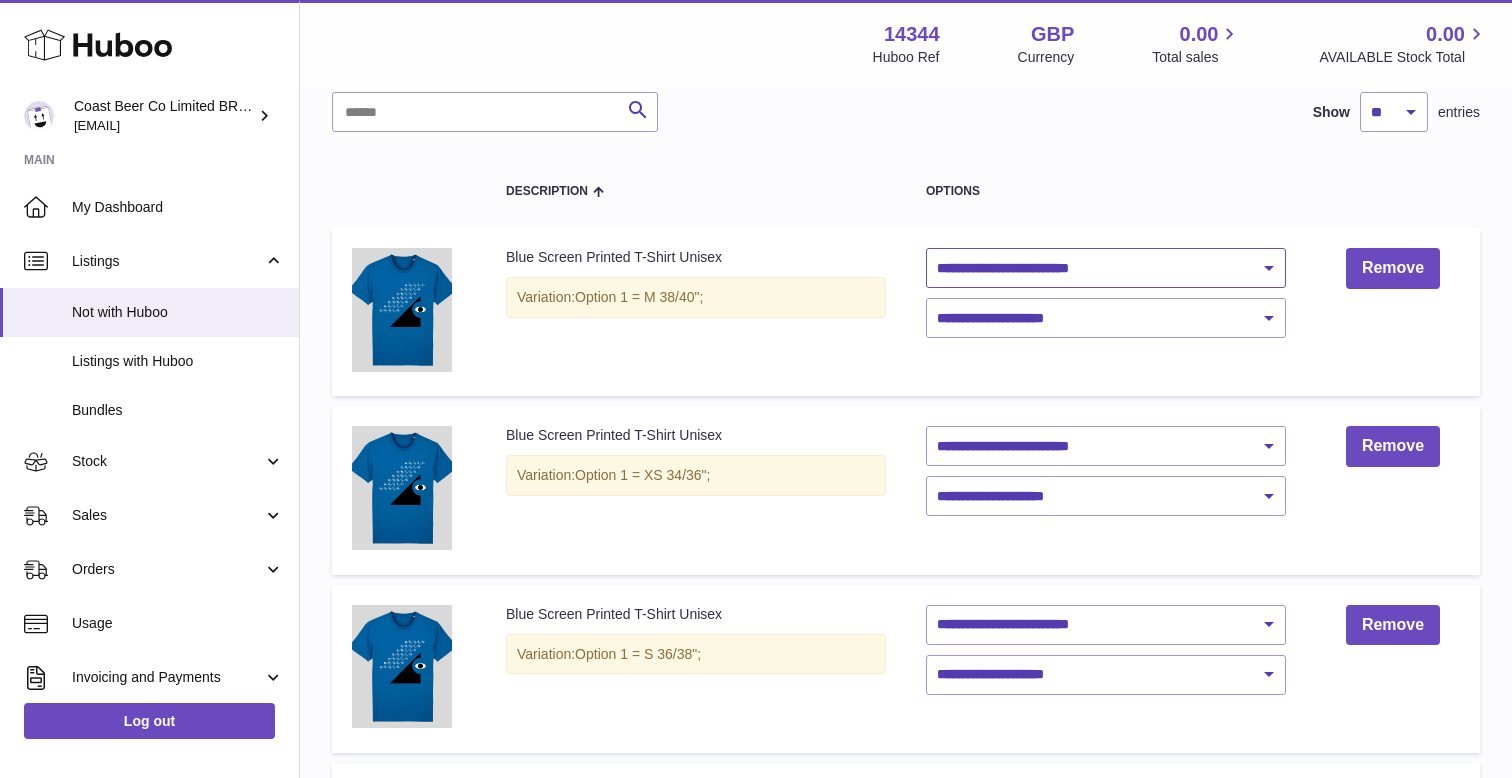 select on "********" 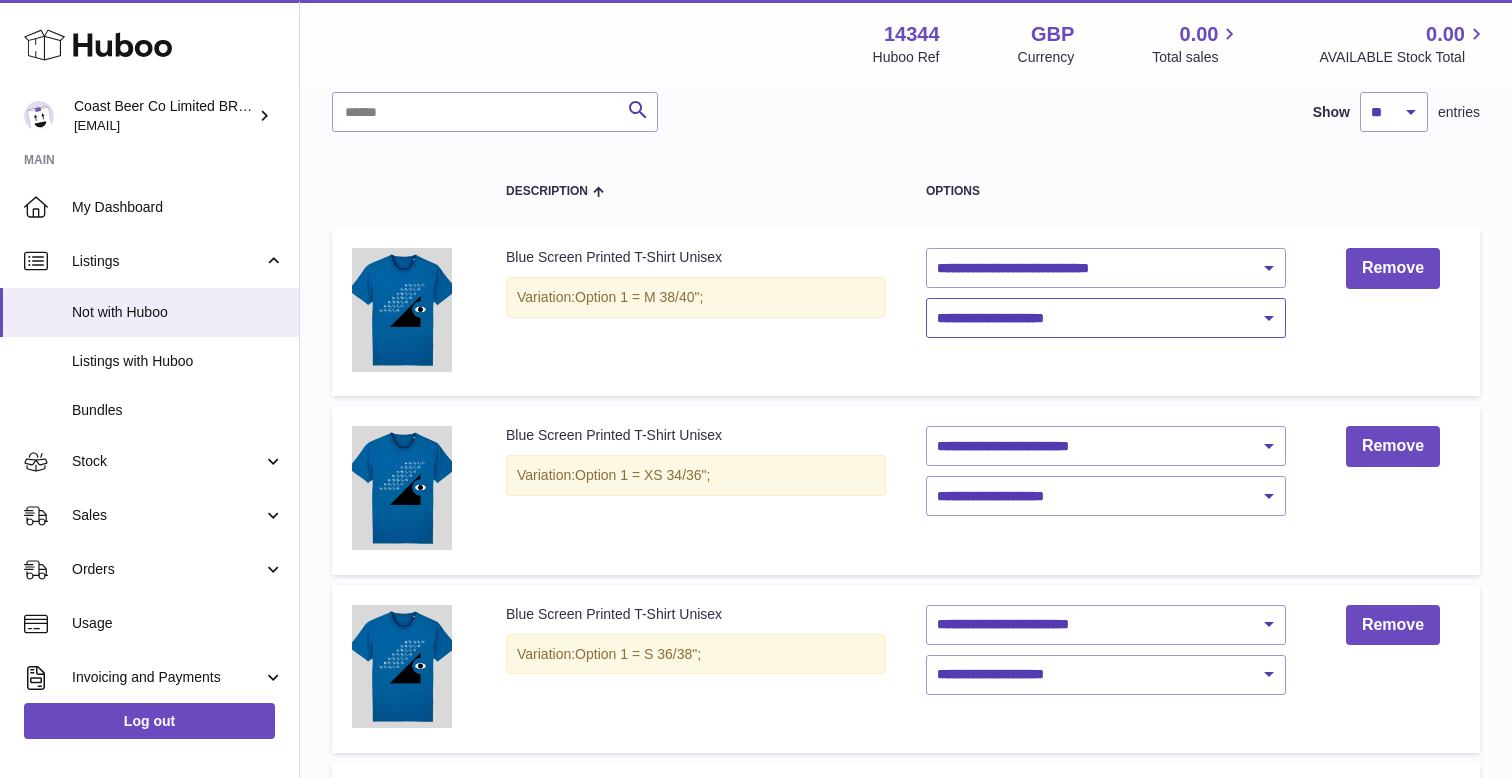 click on "**********" at bounding box center [1106, 318] 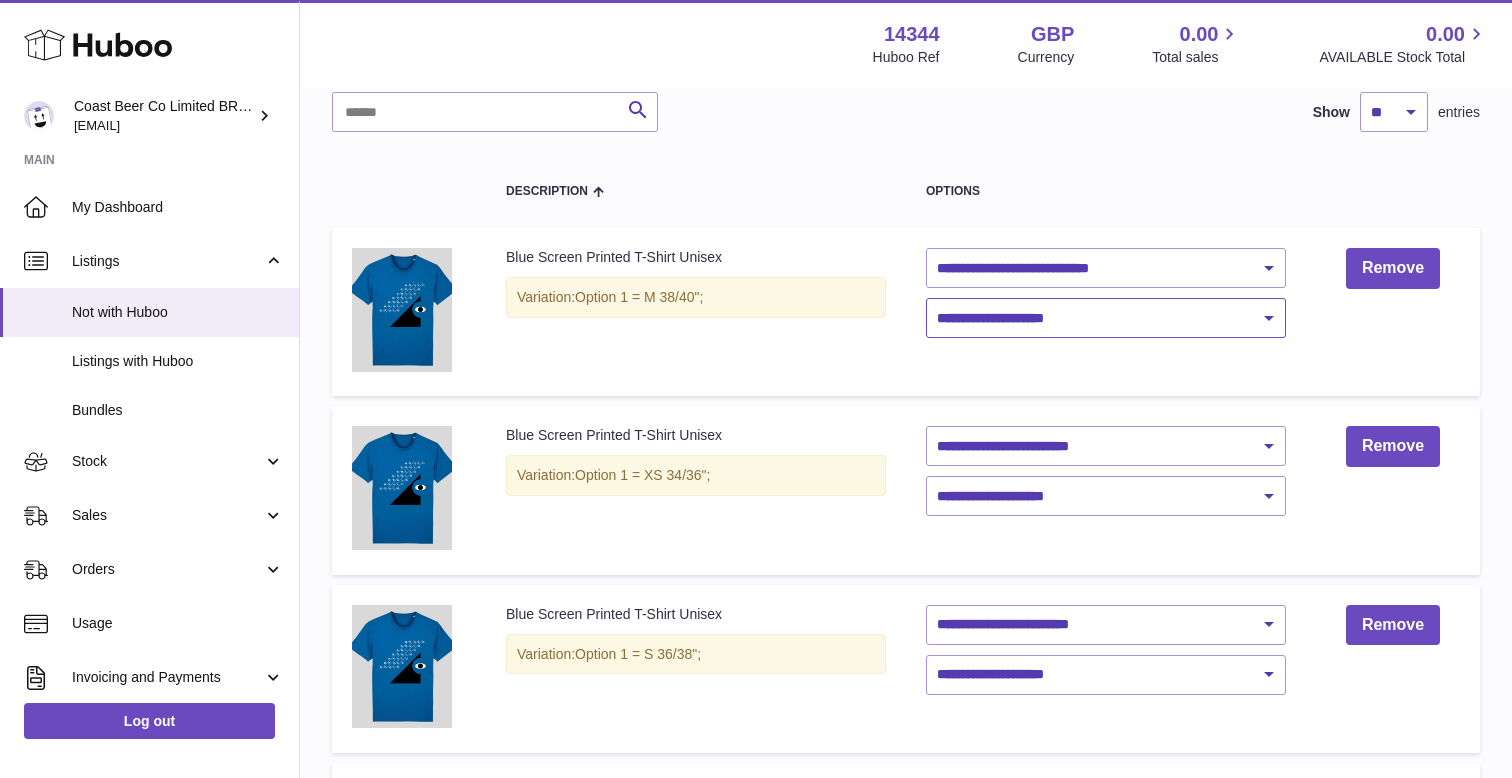 select on "****" 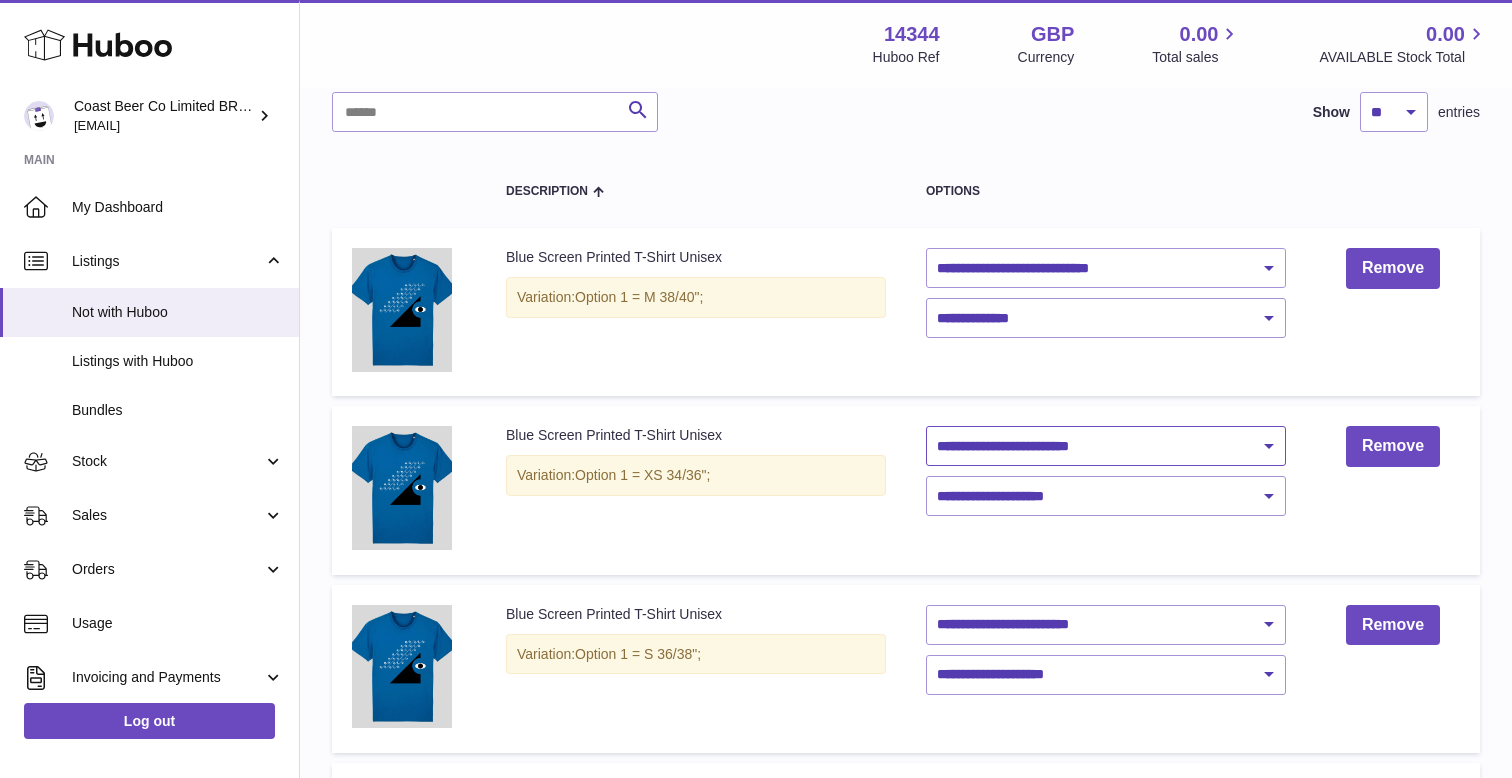 click on "**********" at bounding box center [1106, 446] 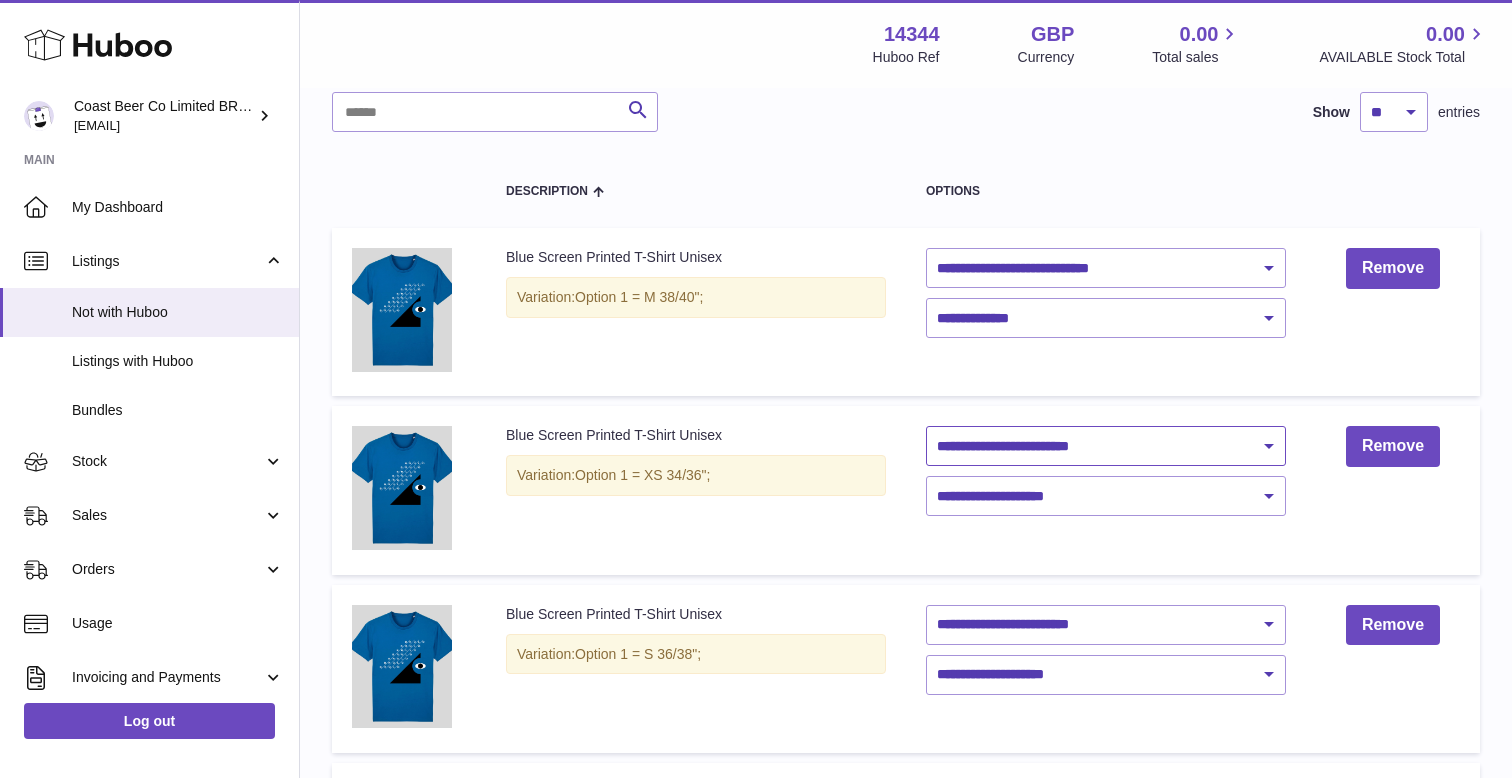 select on "********" 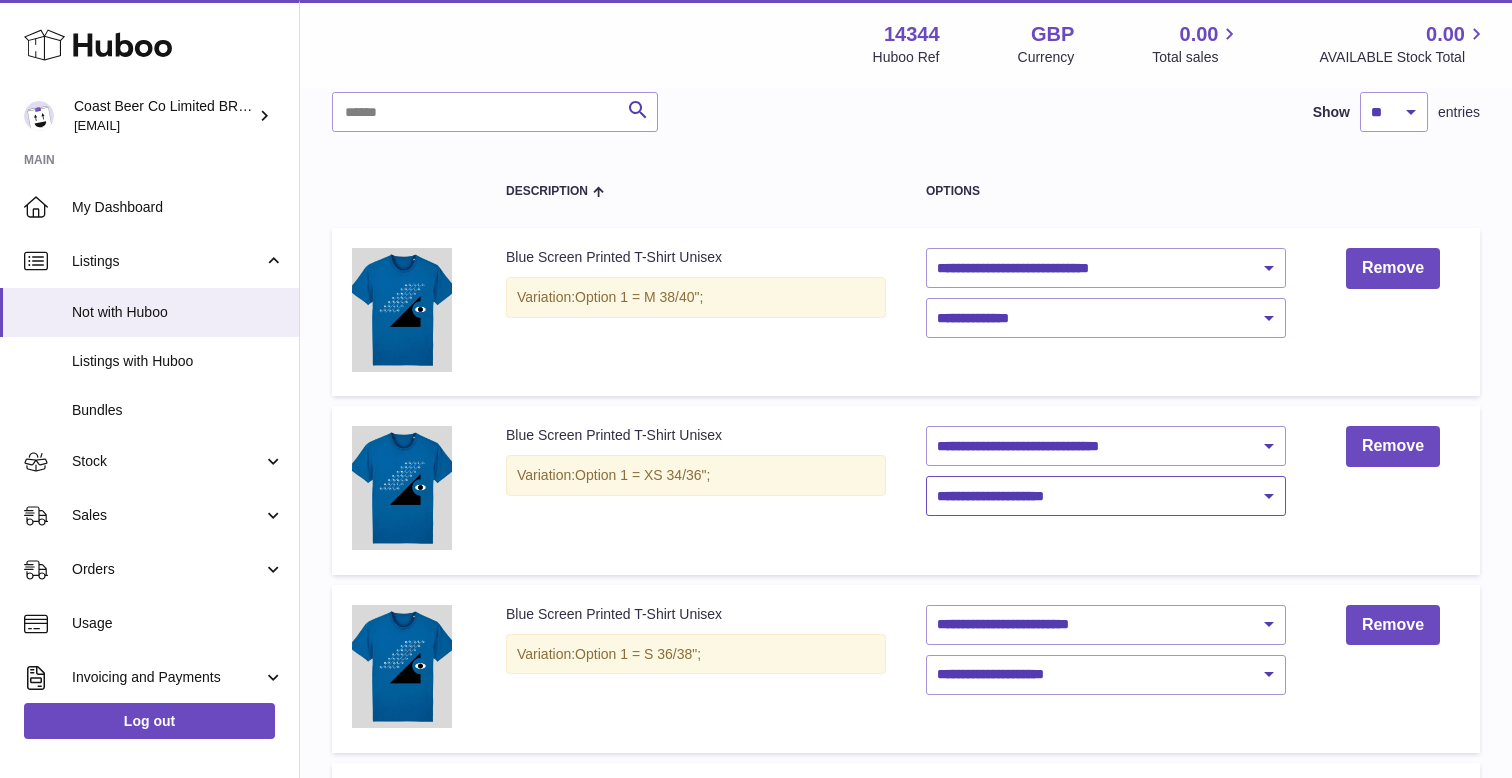 click on "**********" at bounding box center (1106, 496) 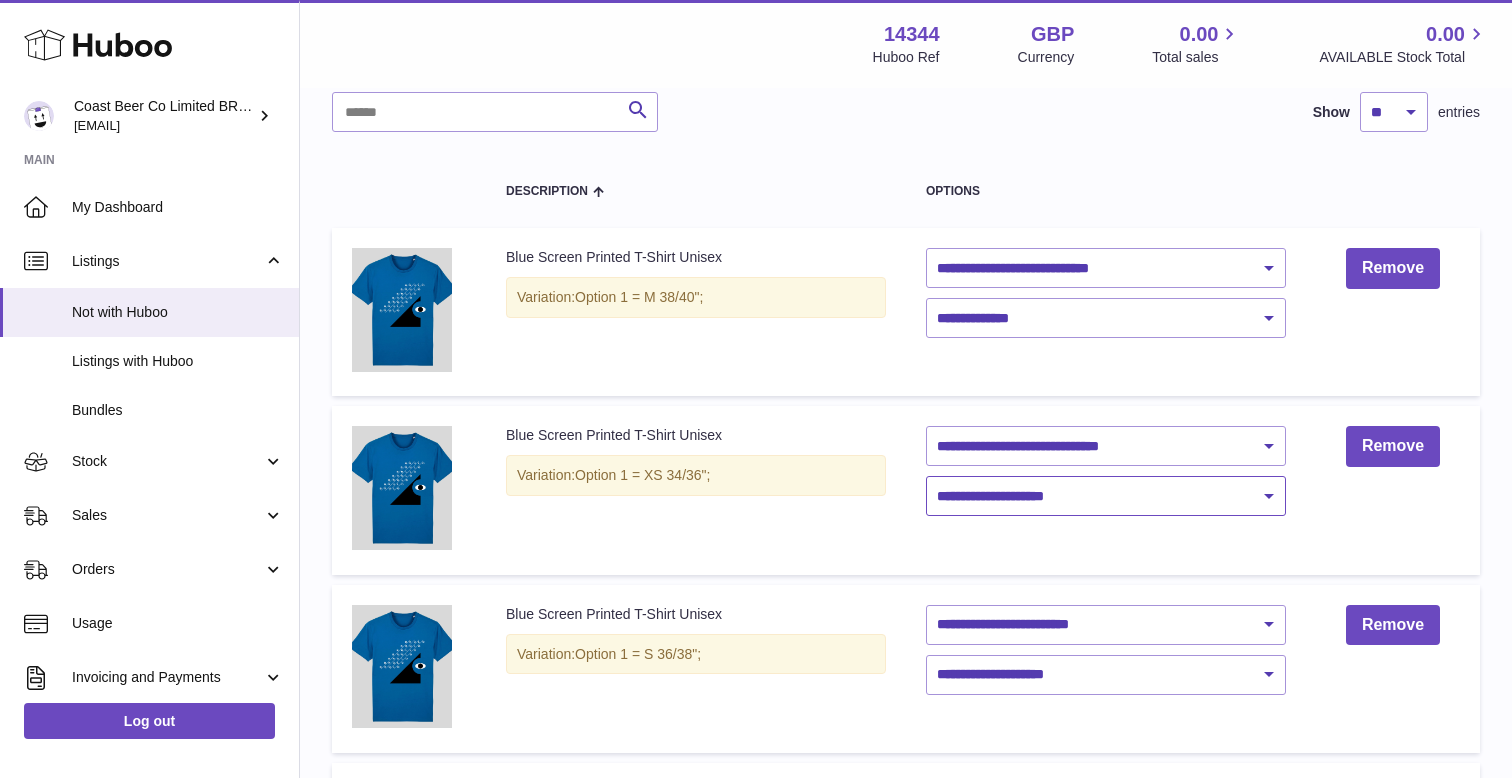 select on "****" 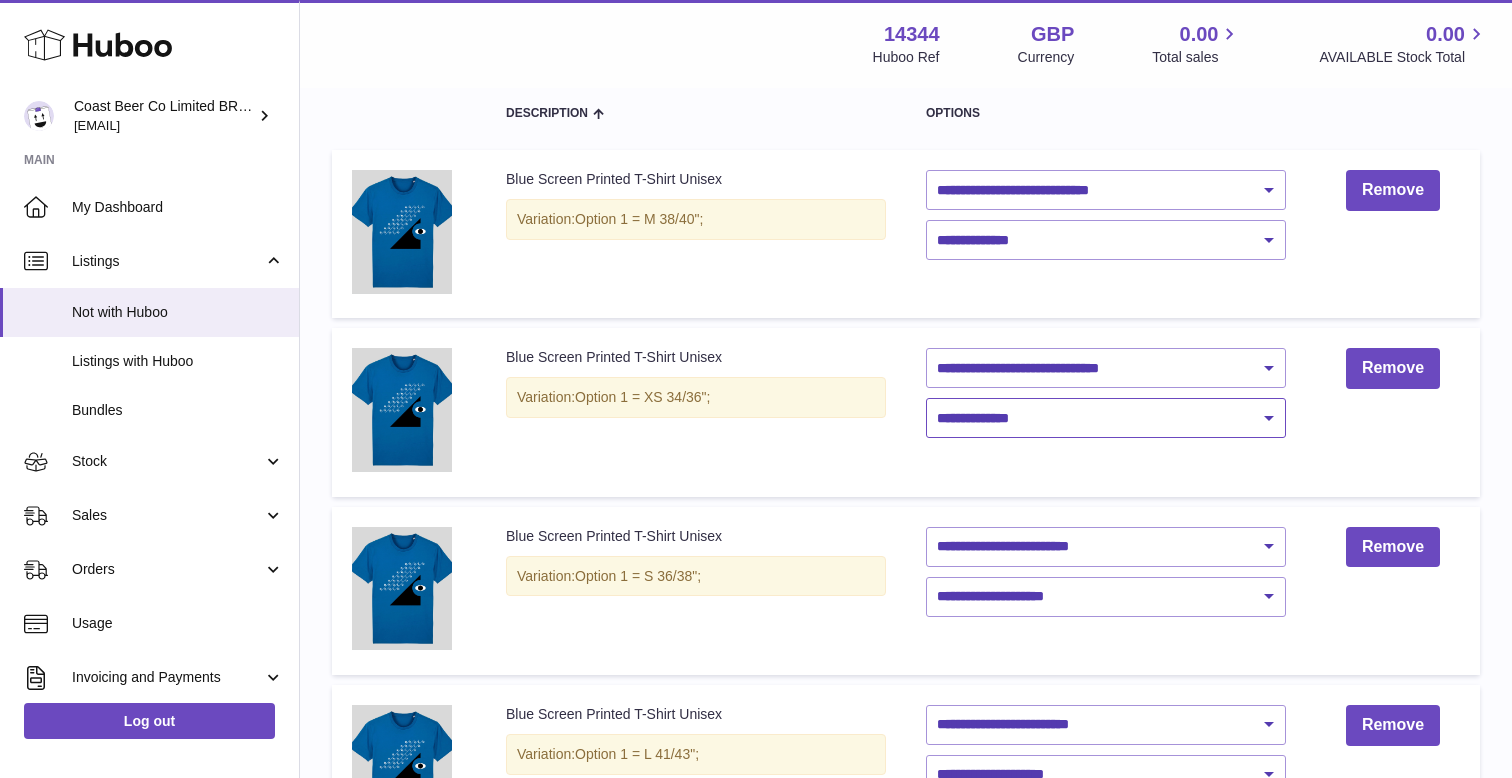 scroll, scrollTop: 234, scrollLeft: 0, axis: vertical 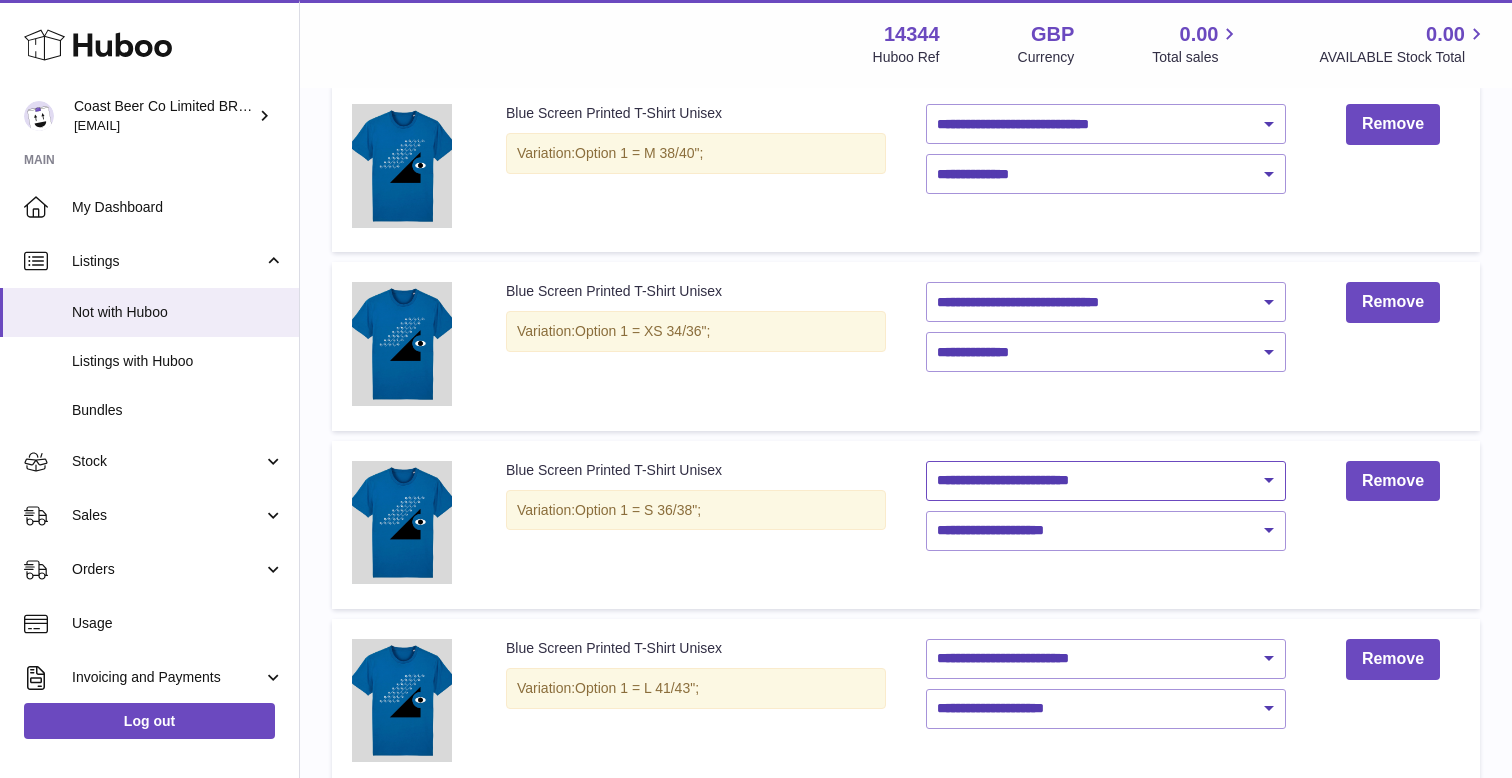 click on "**********" at bounding box center (1106, 481) 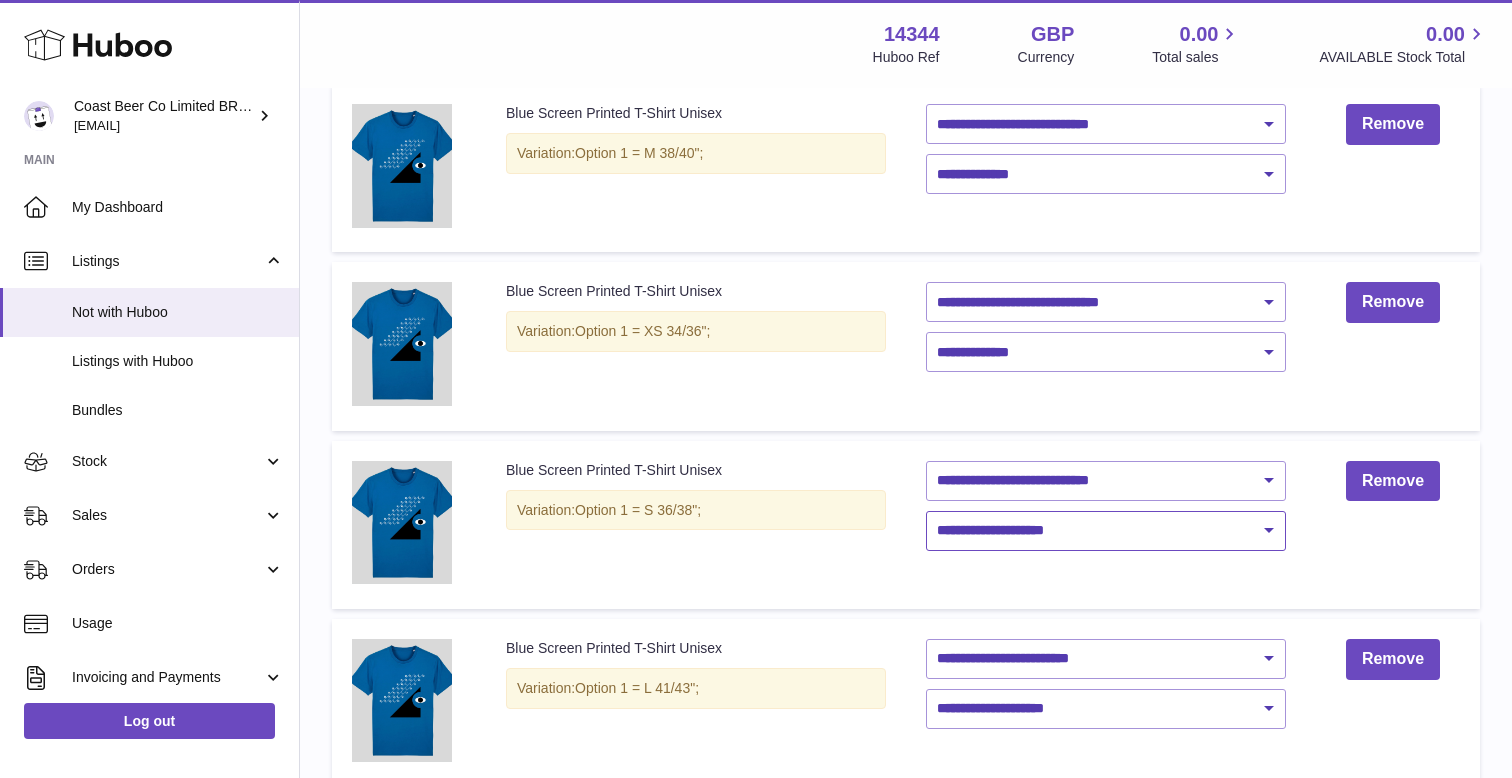 click on "**********" at bounding box center (1106, 531) 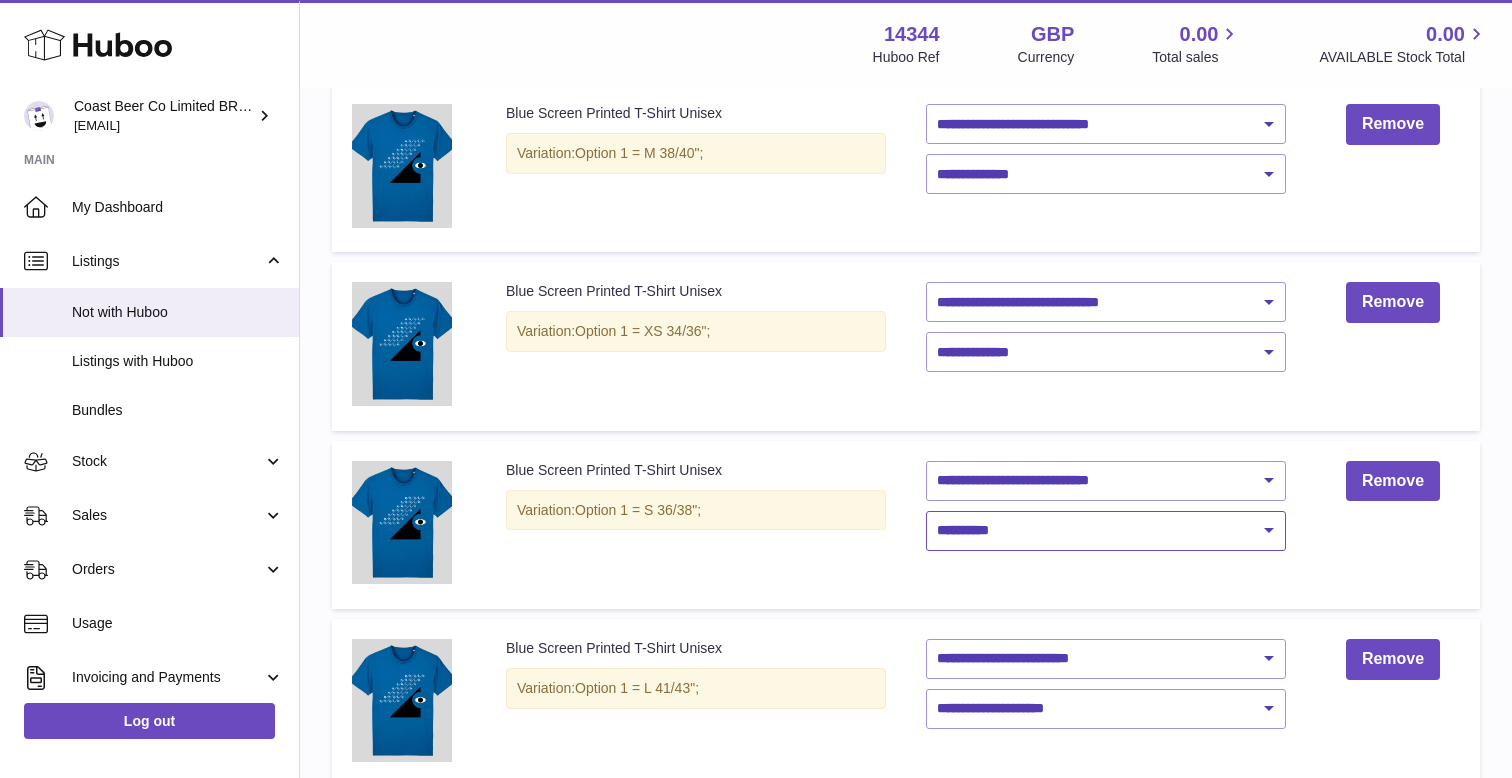 click on "**********" at bounding box center (1106, 531) 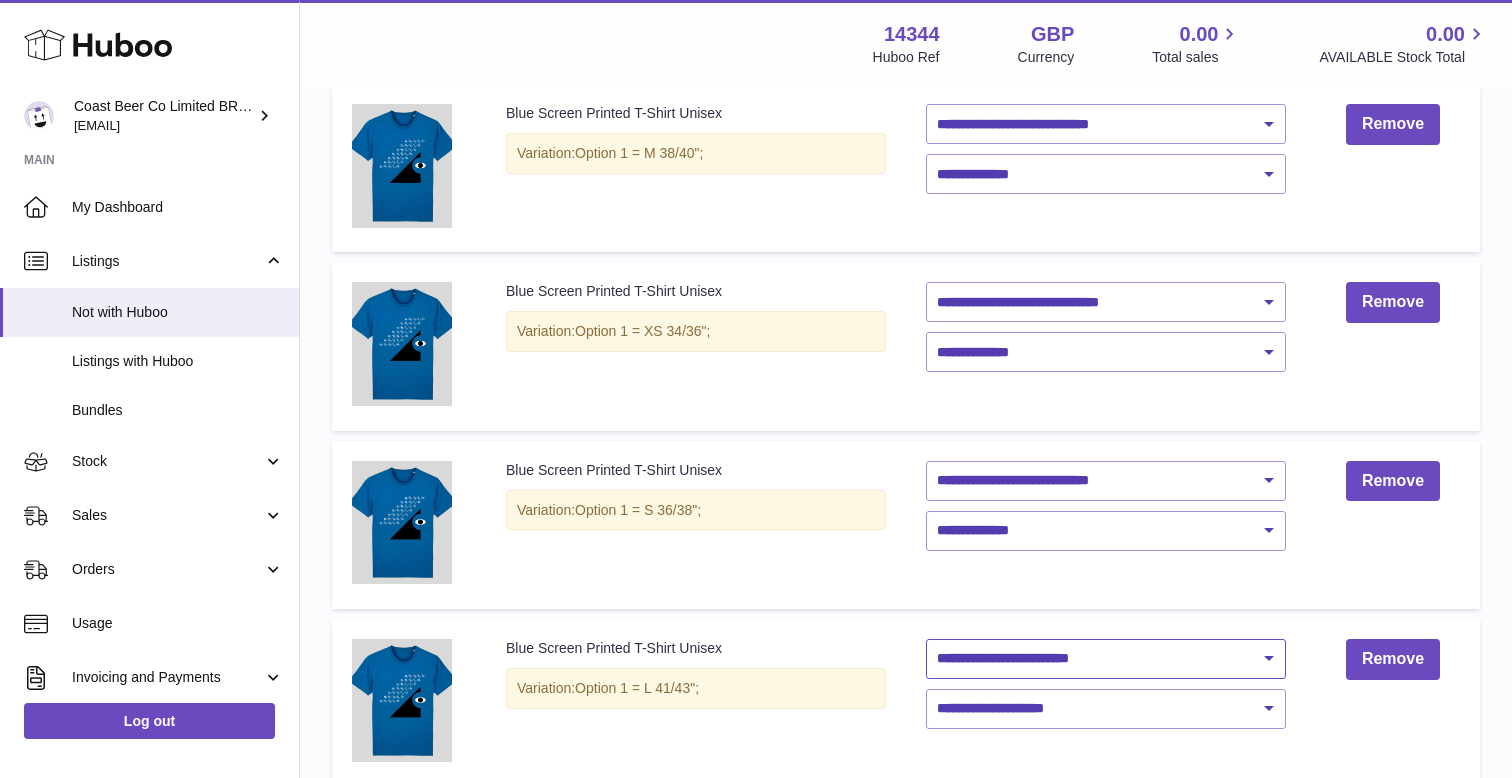 click on "**********" at bounding box center (1106, 659) 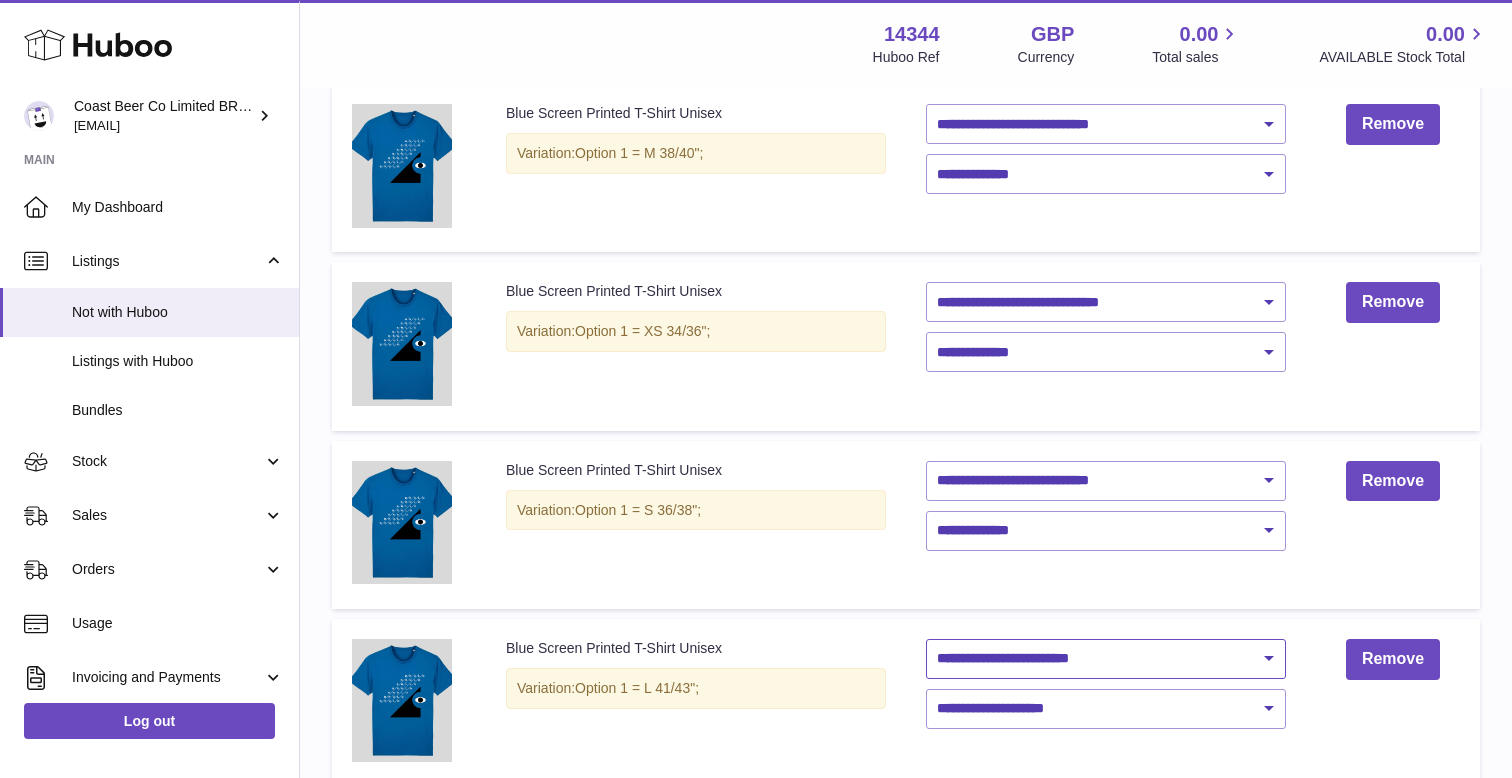 select on "********" 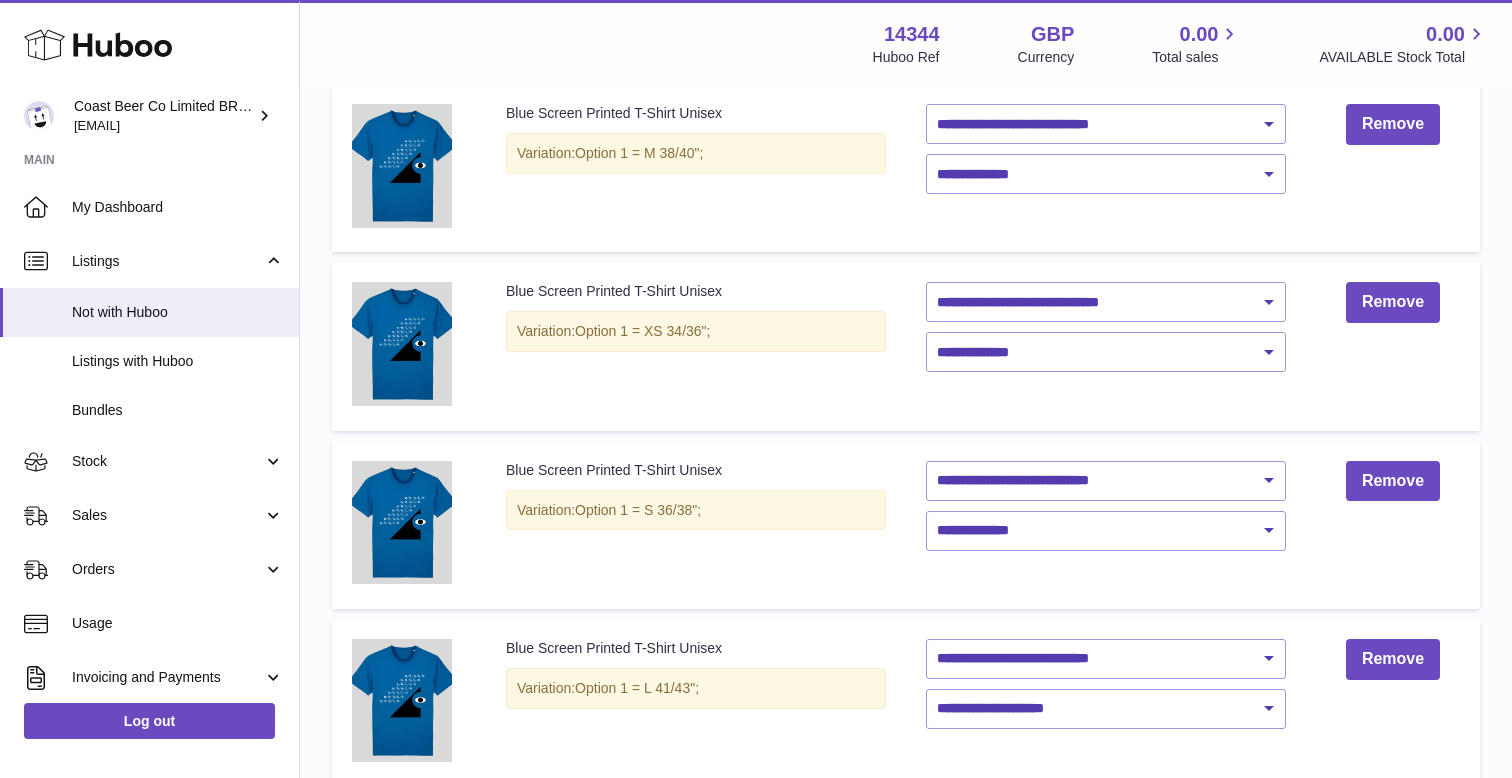 click on "**********" at bounding box center [1106, 703] 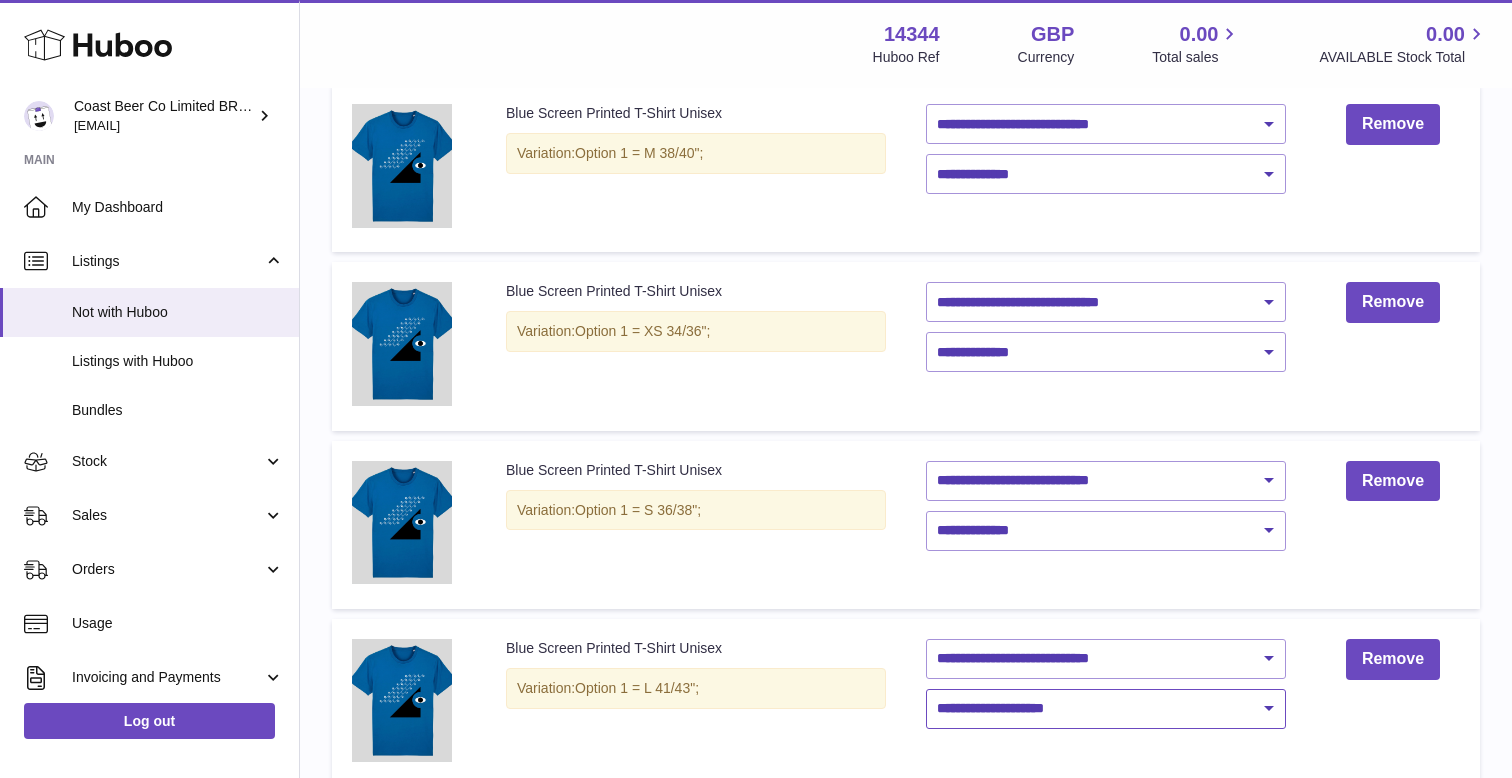click on "**********" at bounding box center (1106, 709) 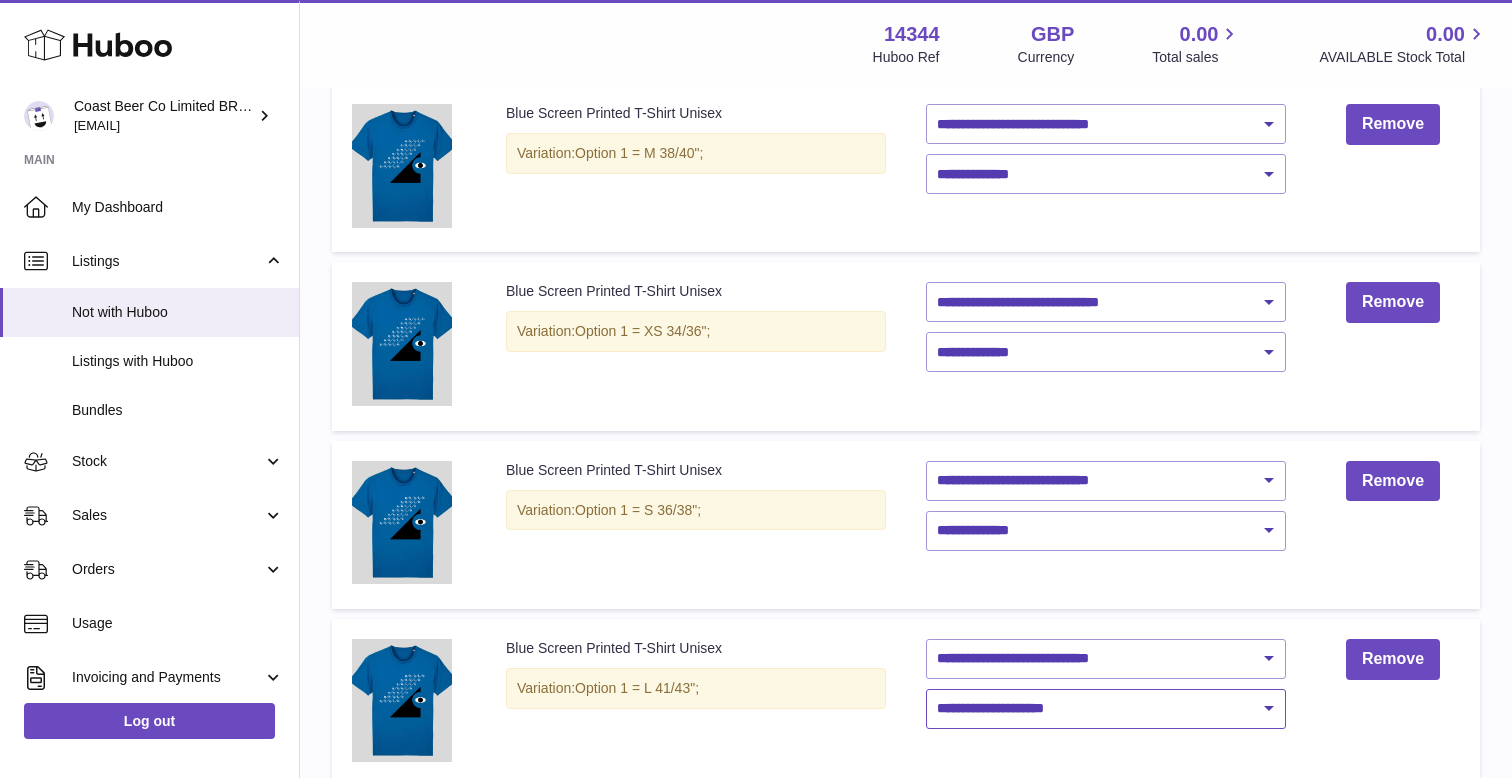 select on "****" 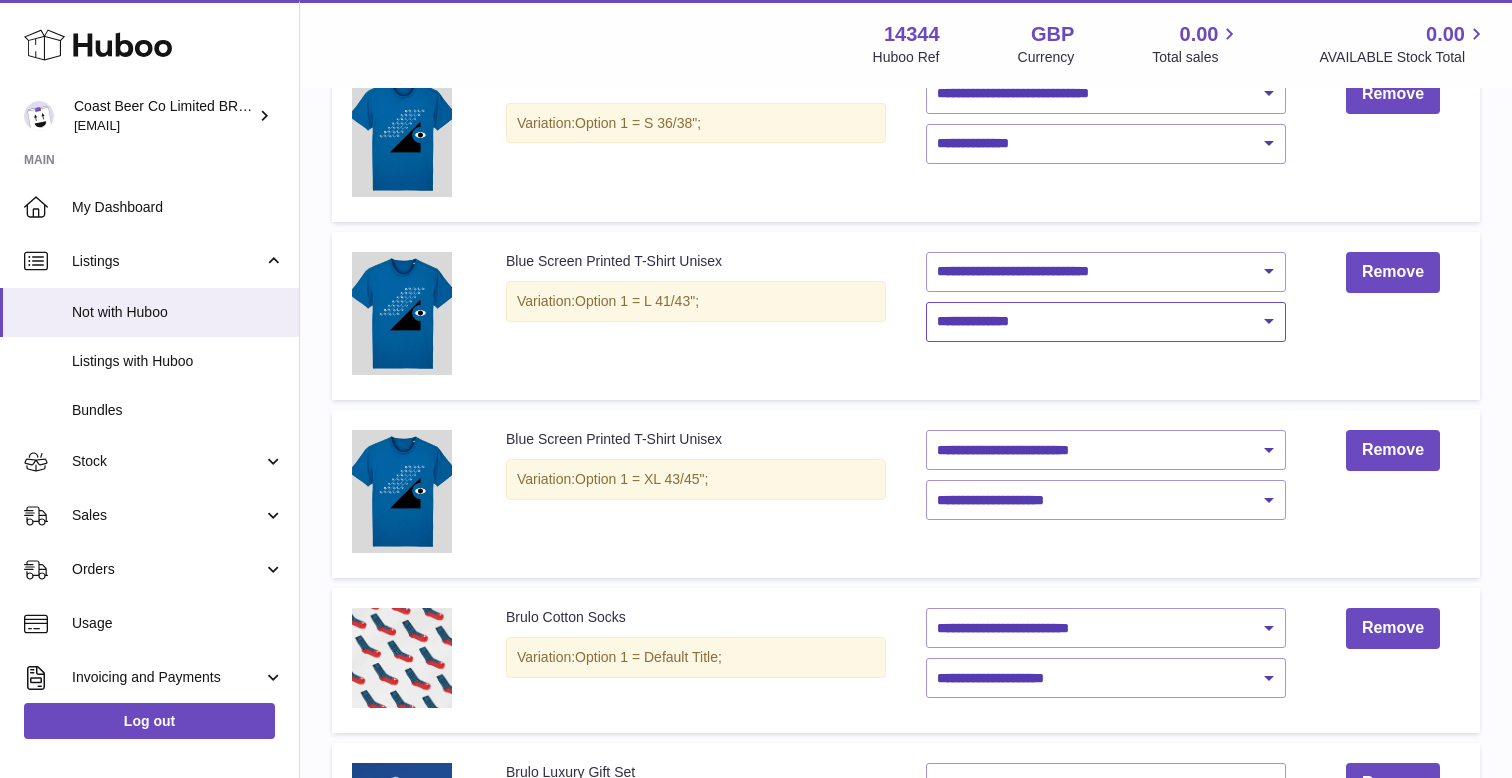 scroll, scrollTop: 785, scrollLeft: 0, axis: vertical 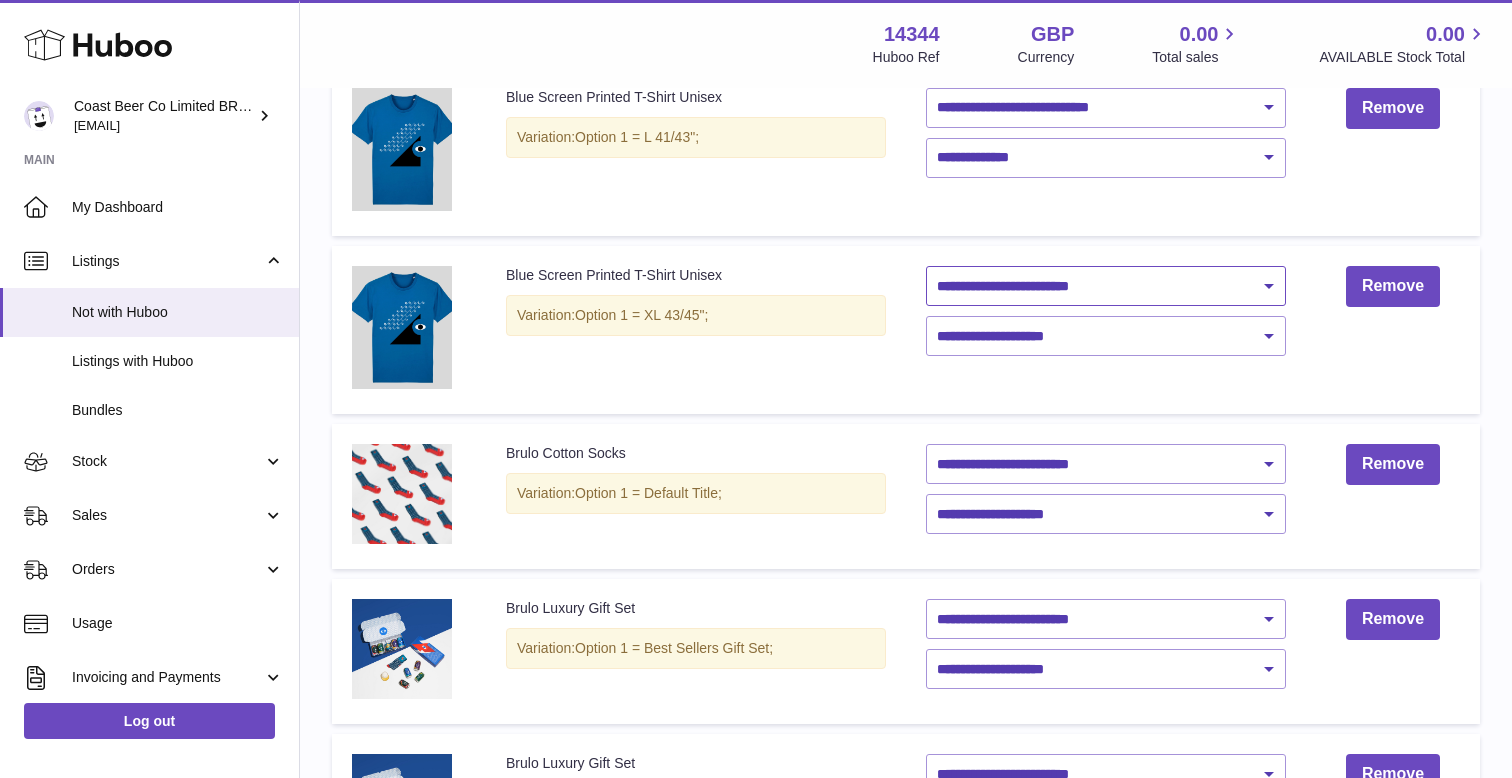 click on "**********" at bounding box center [1106, 286] 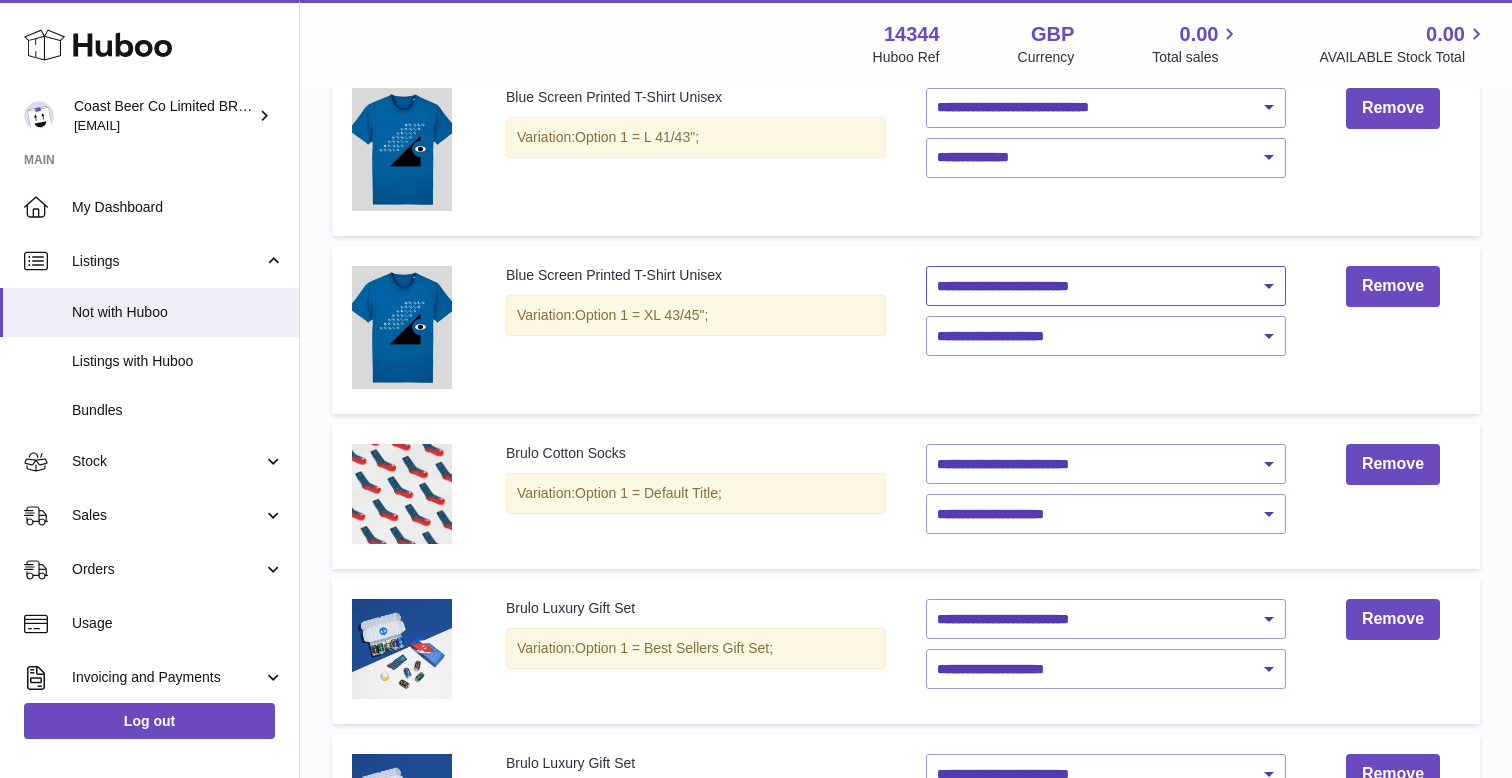 select on "********" 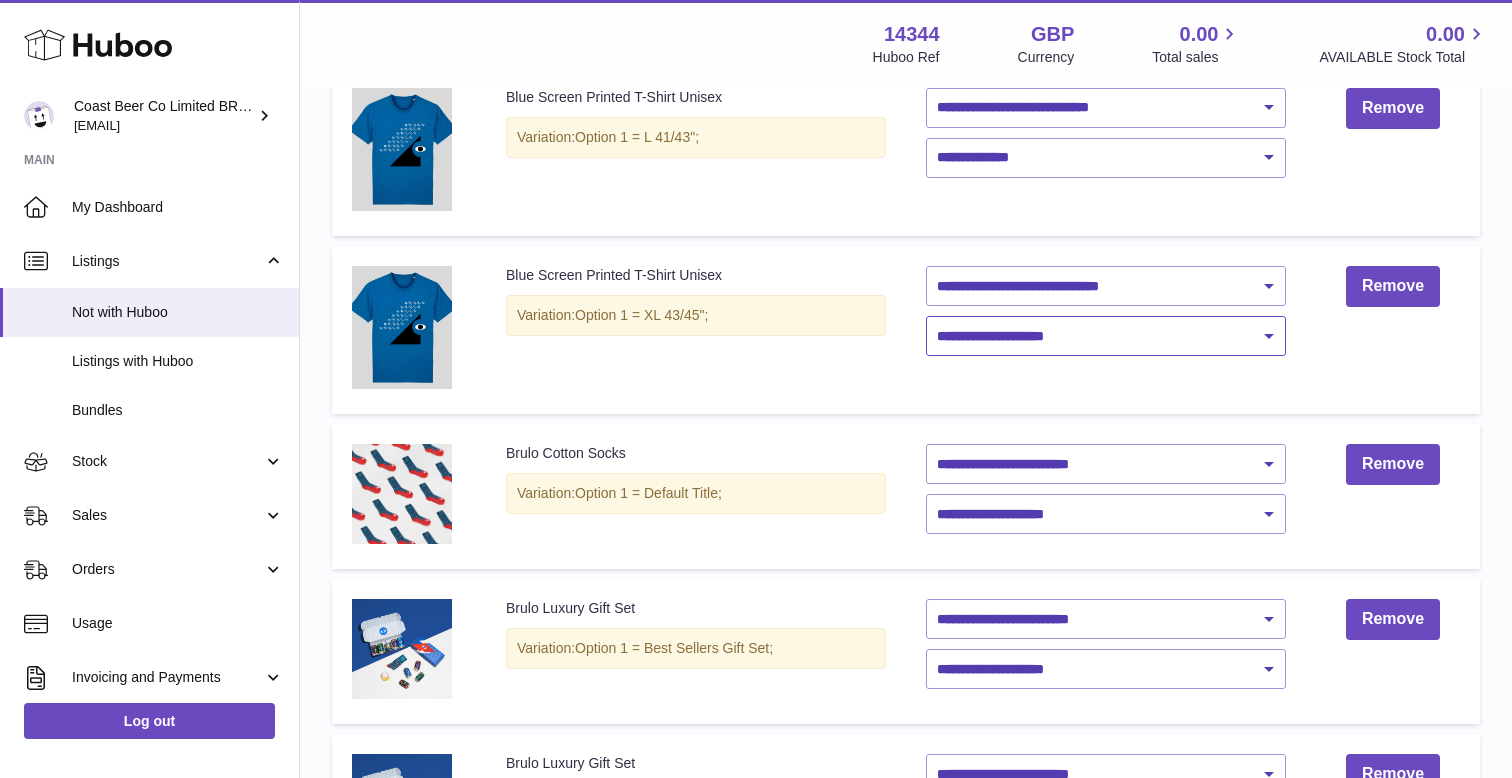 click on "**********" at bounding box center (1106, 336) 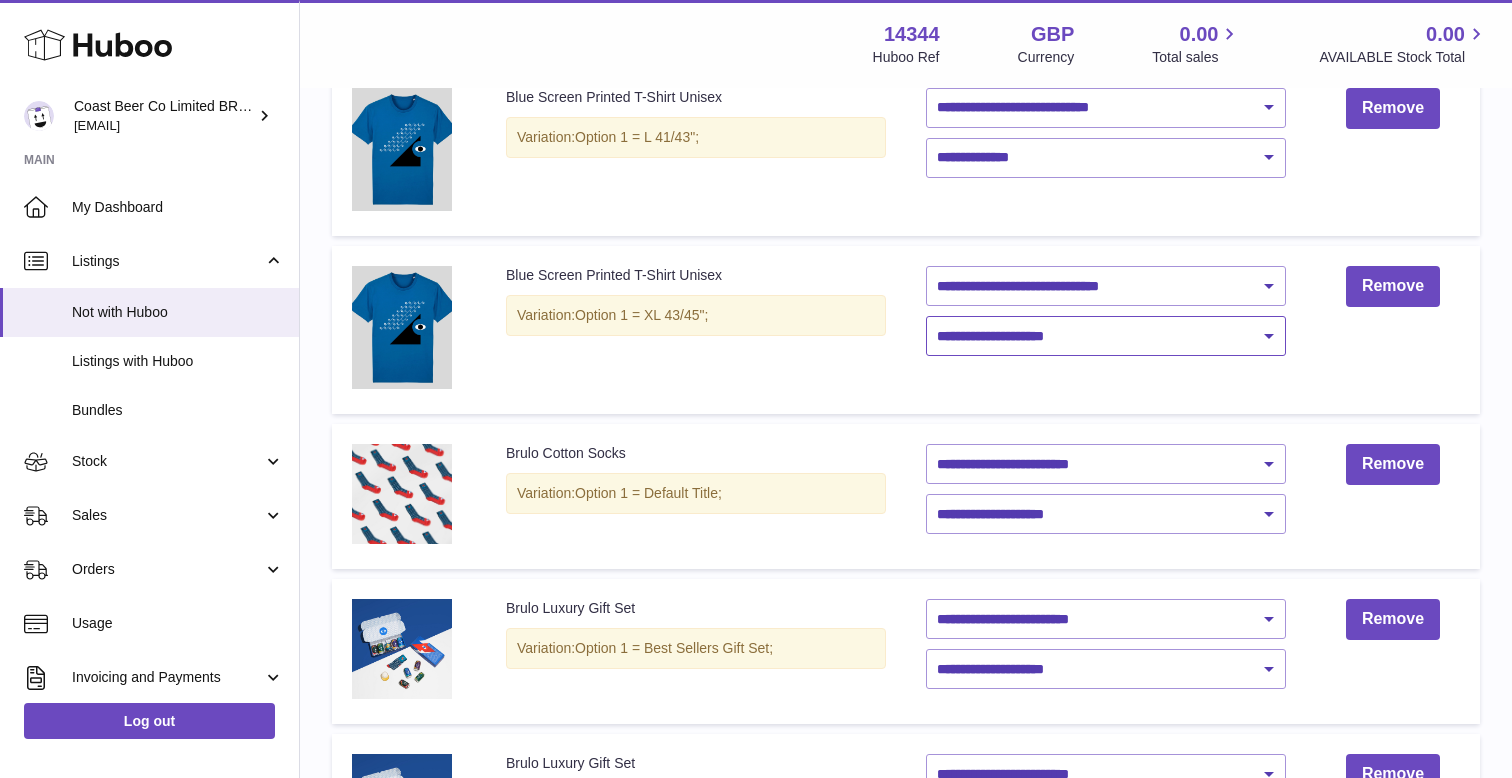 select on "****" 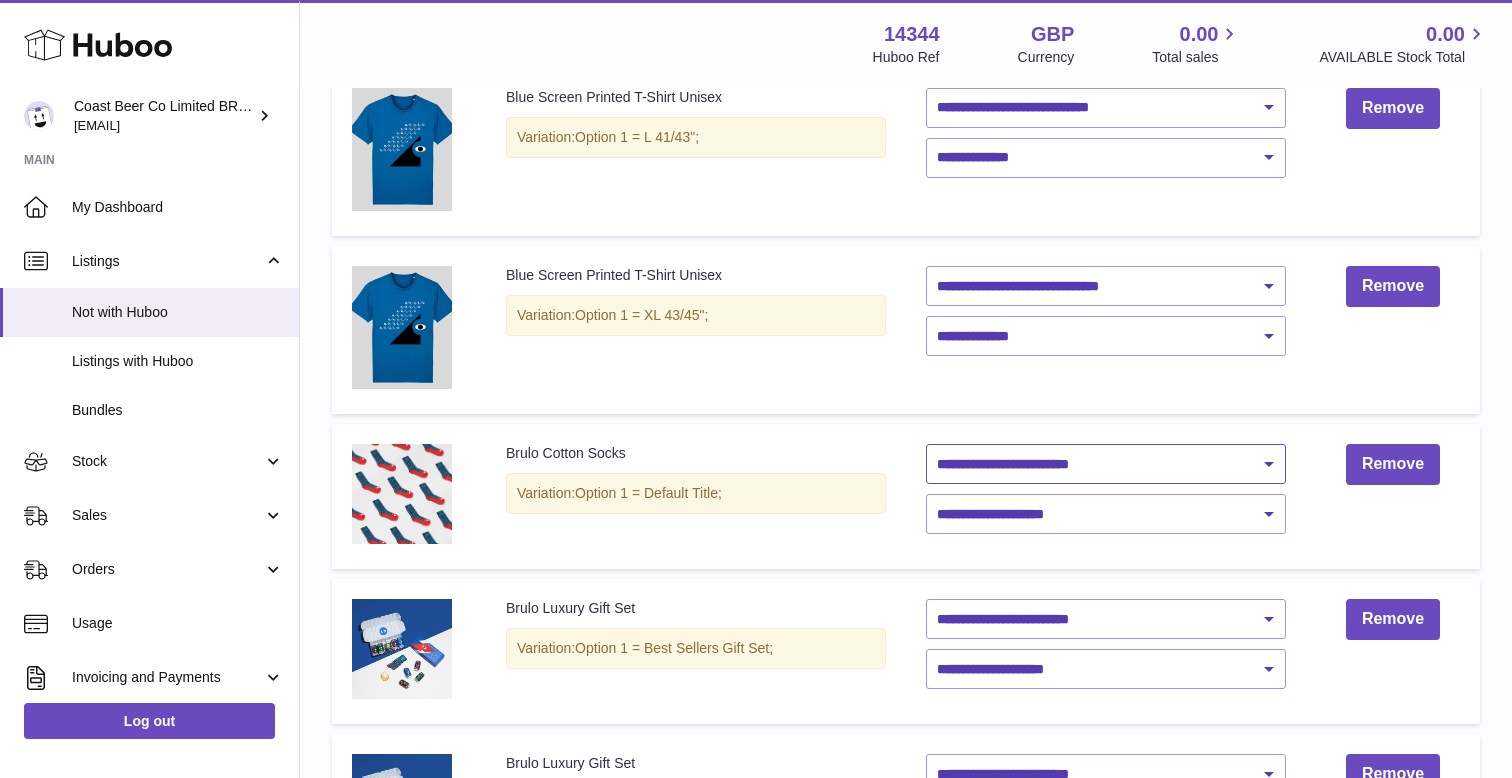 click on "**********" at bounding box center [1106, 464] 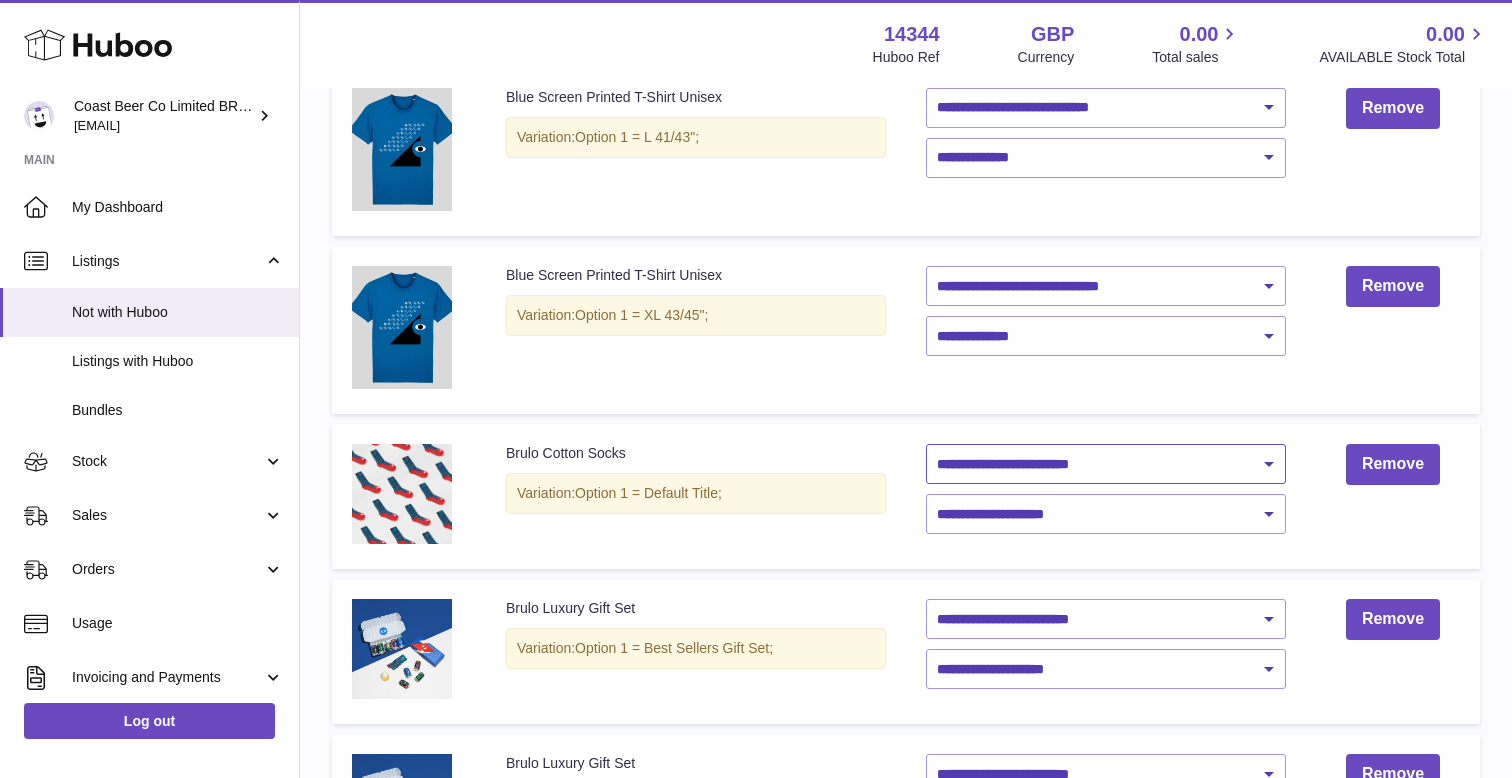 select on "********" 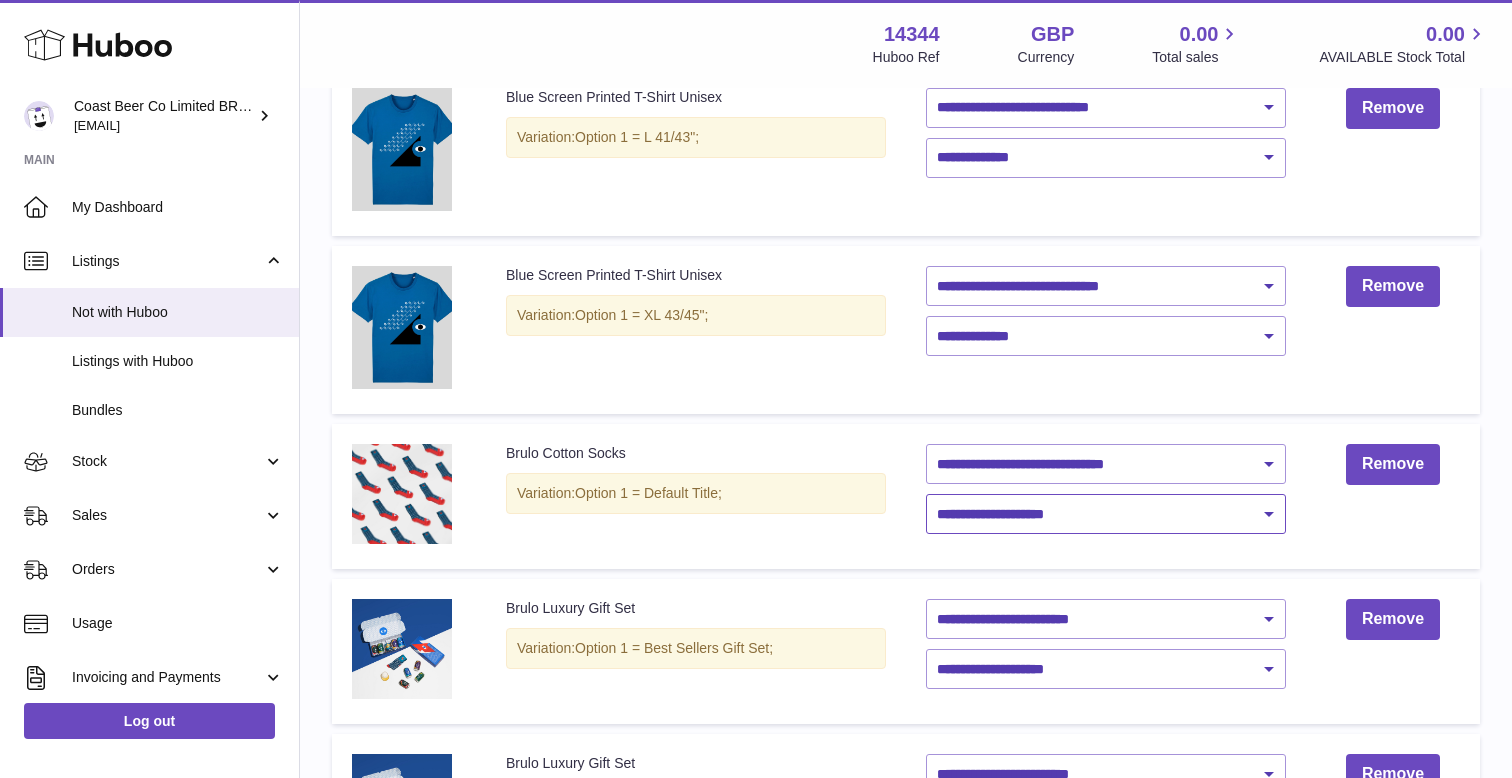 click on "**********" at bounding box center (1106, 514) 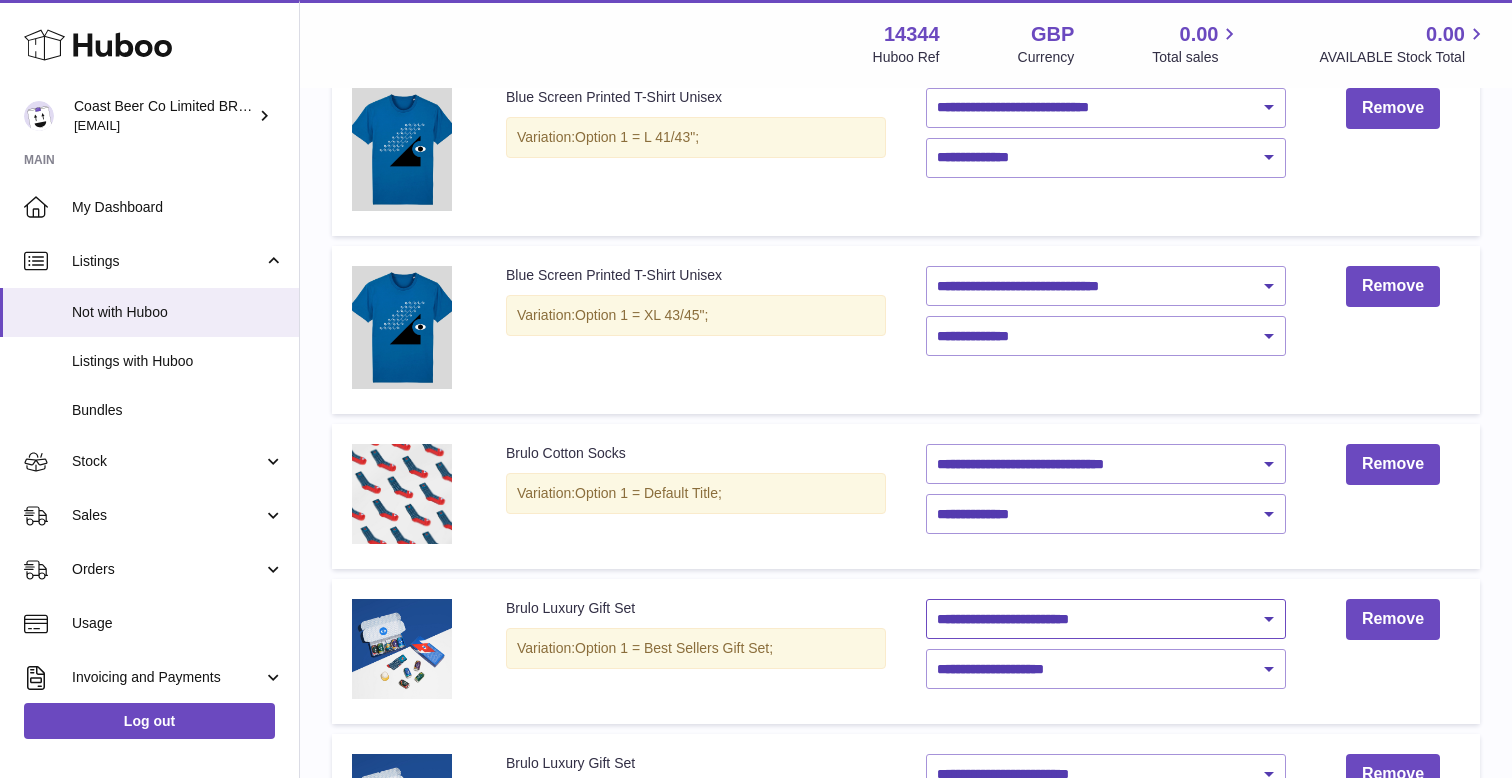 click on "**********" at bounding box center [1106, 619] 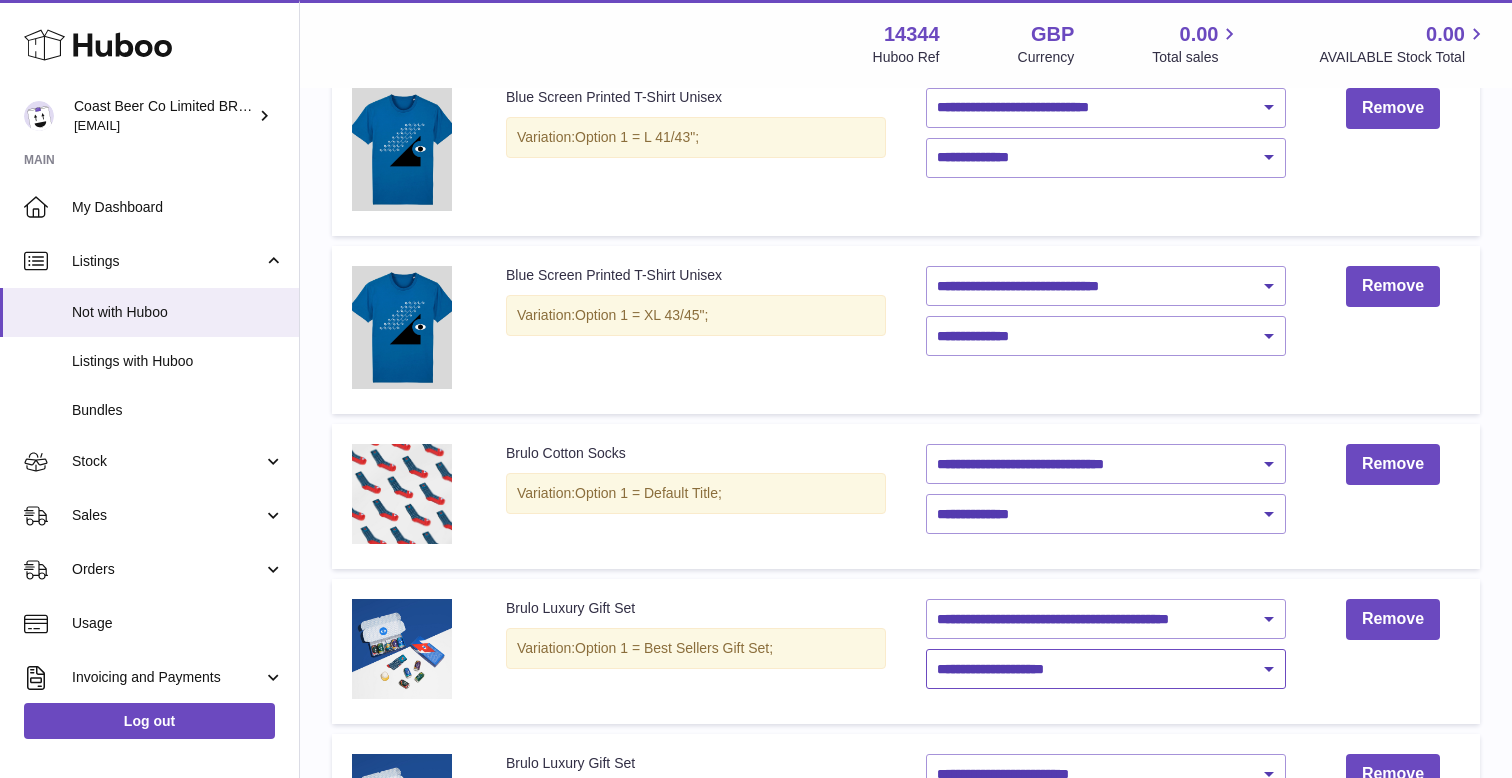click on "**********" at bounding box center [1106, 669] 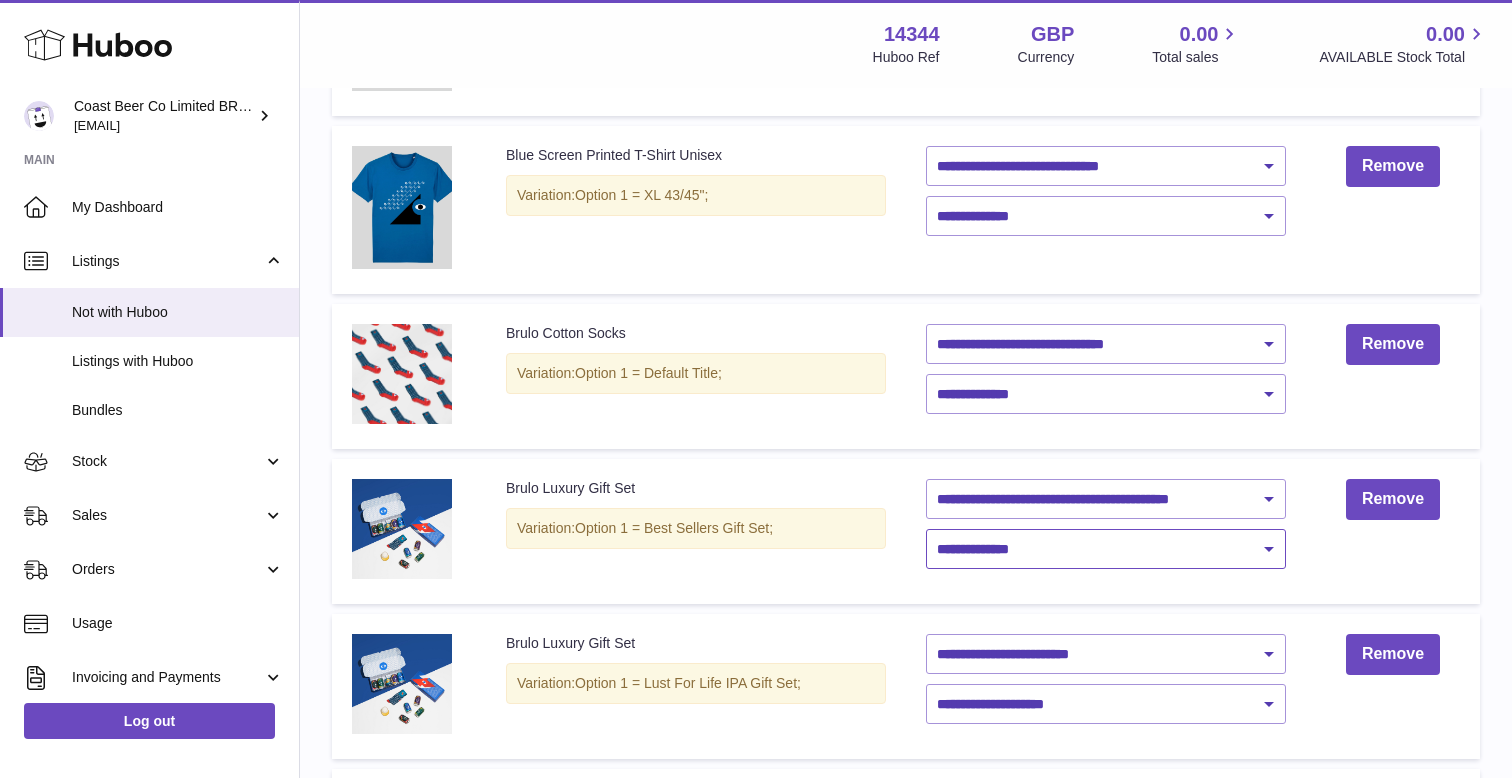 scroll, scrollTop: 1073, scrollLeft: 0, axis: vertical 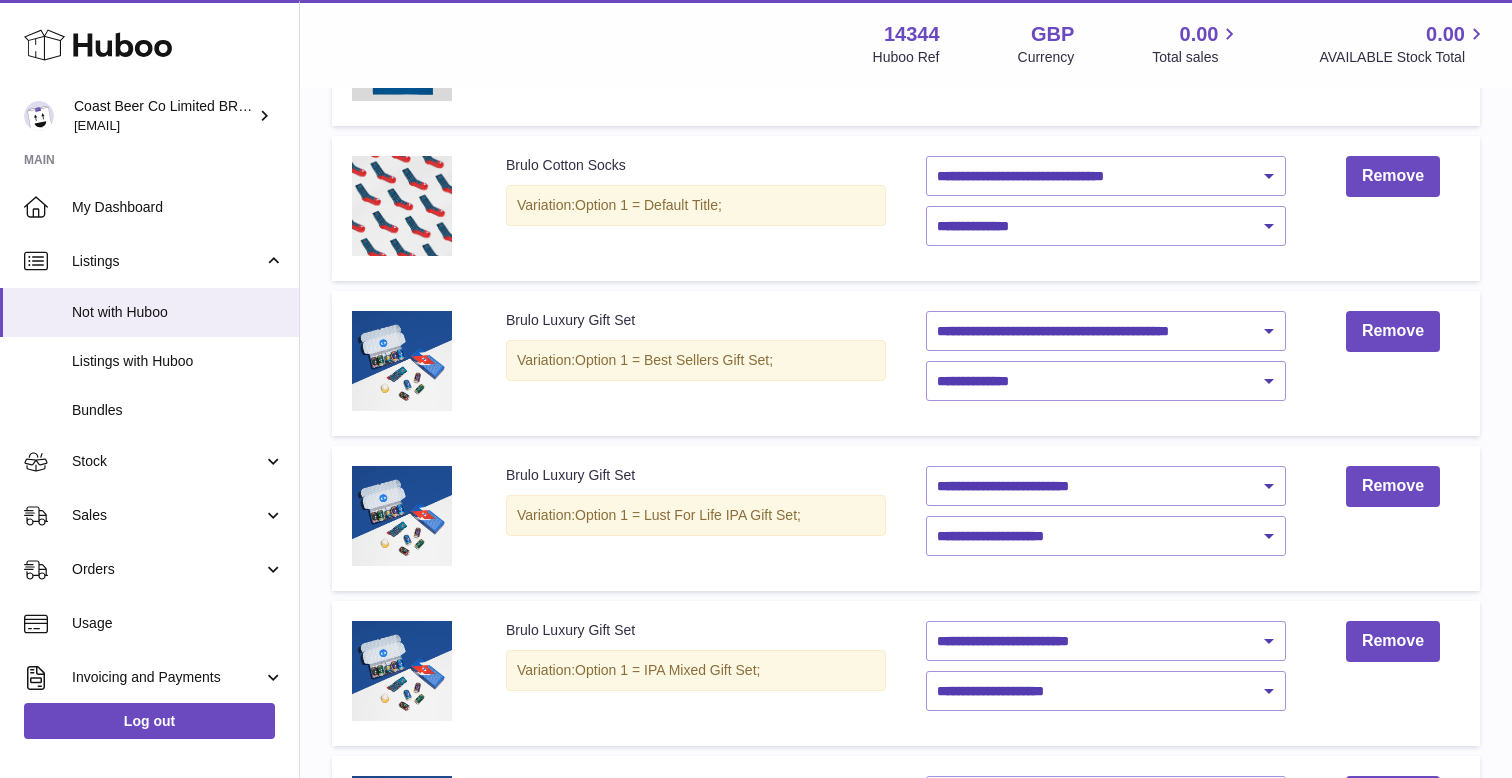click on "**********" at bounding box center (1106, 518) 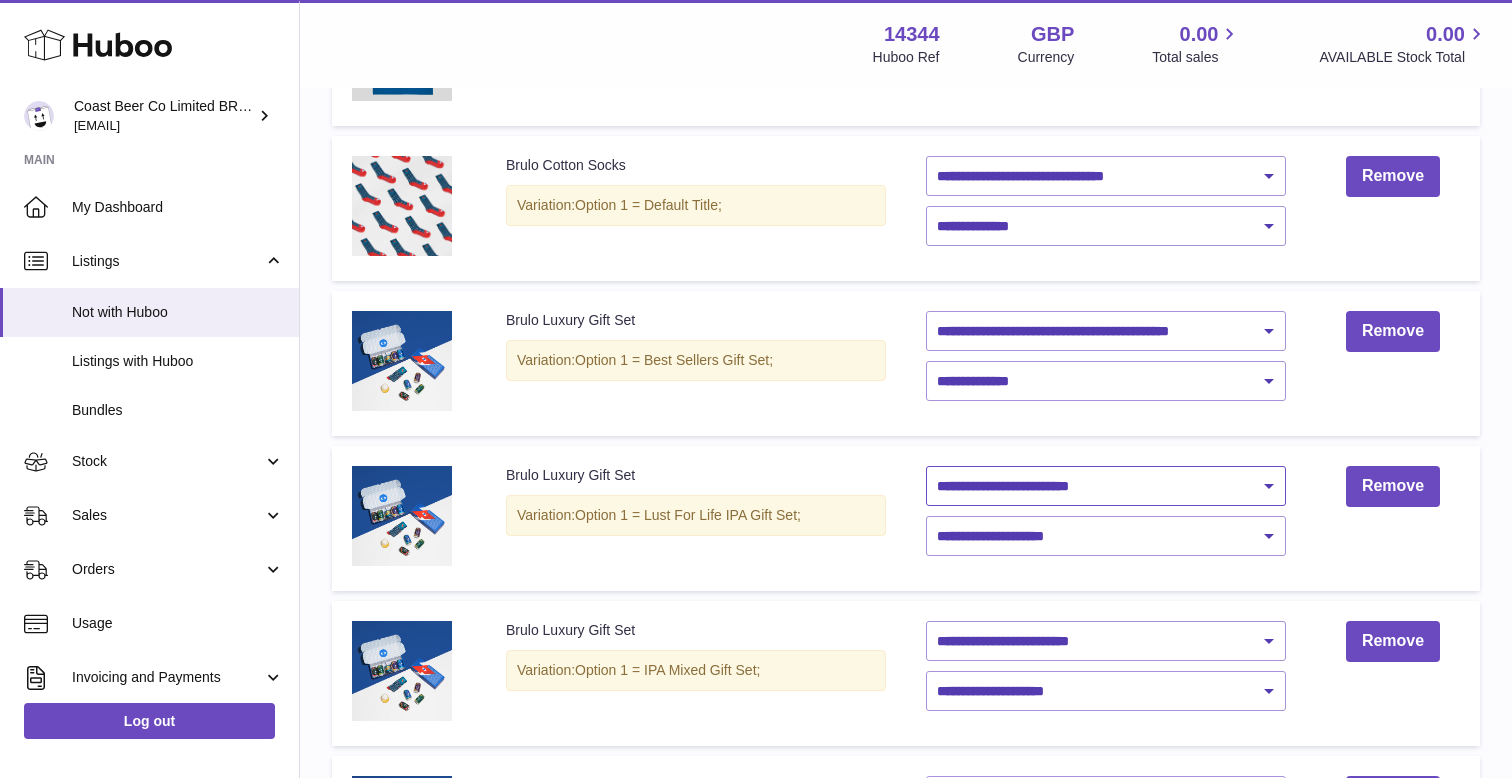 click on "**********" at bounding box center [1106, 486] 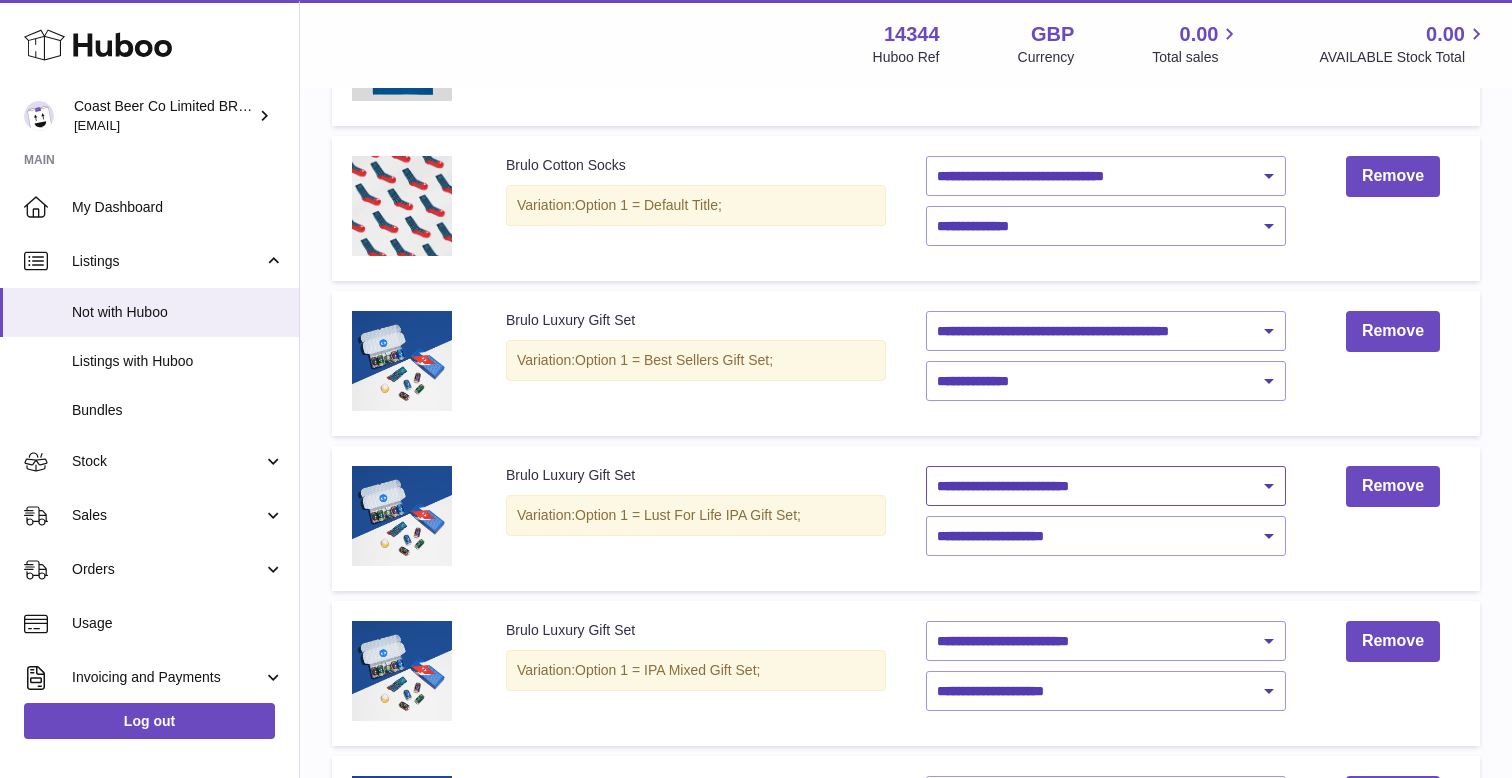 select on "********" 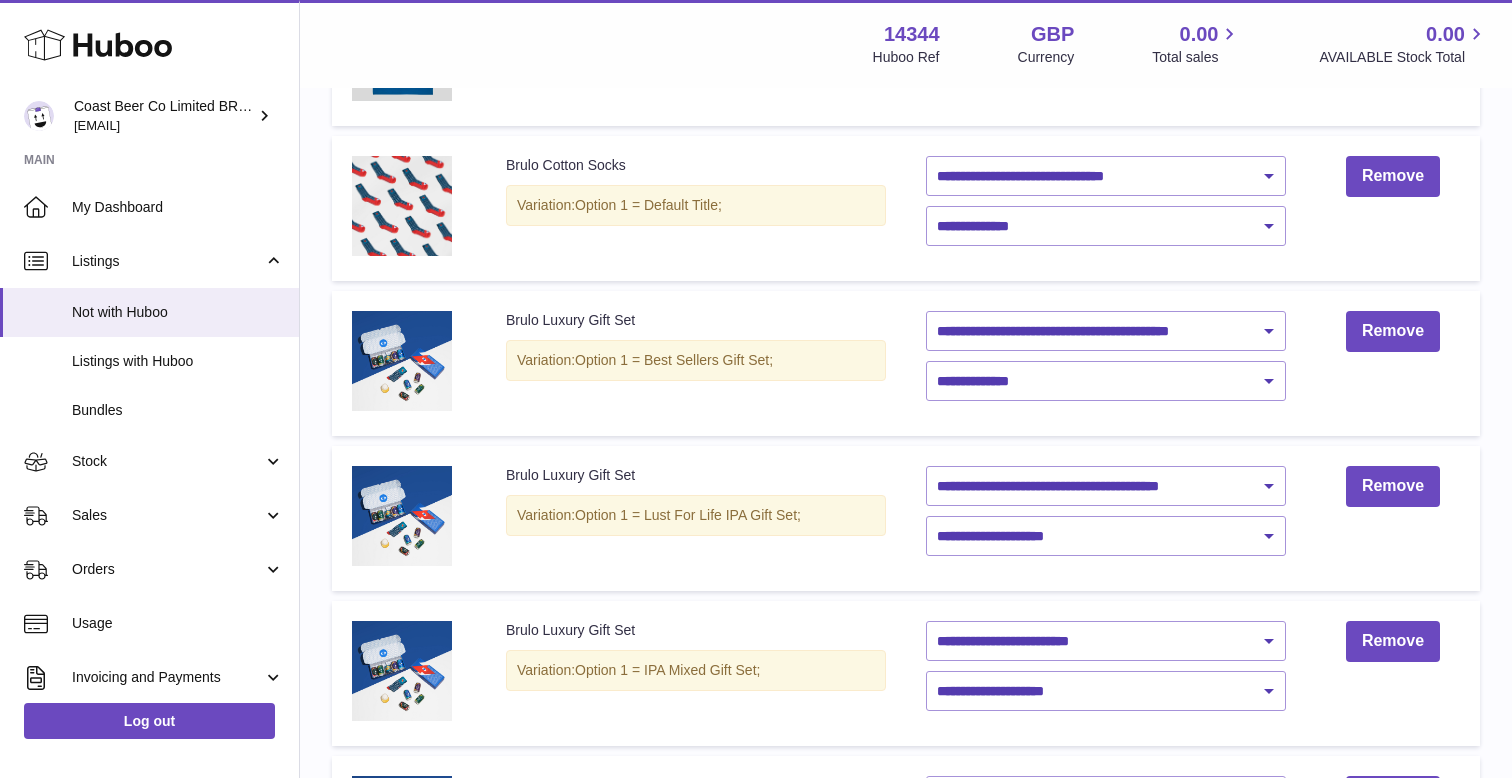 click on "**********" at bounding box center [1106, 518] 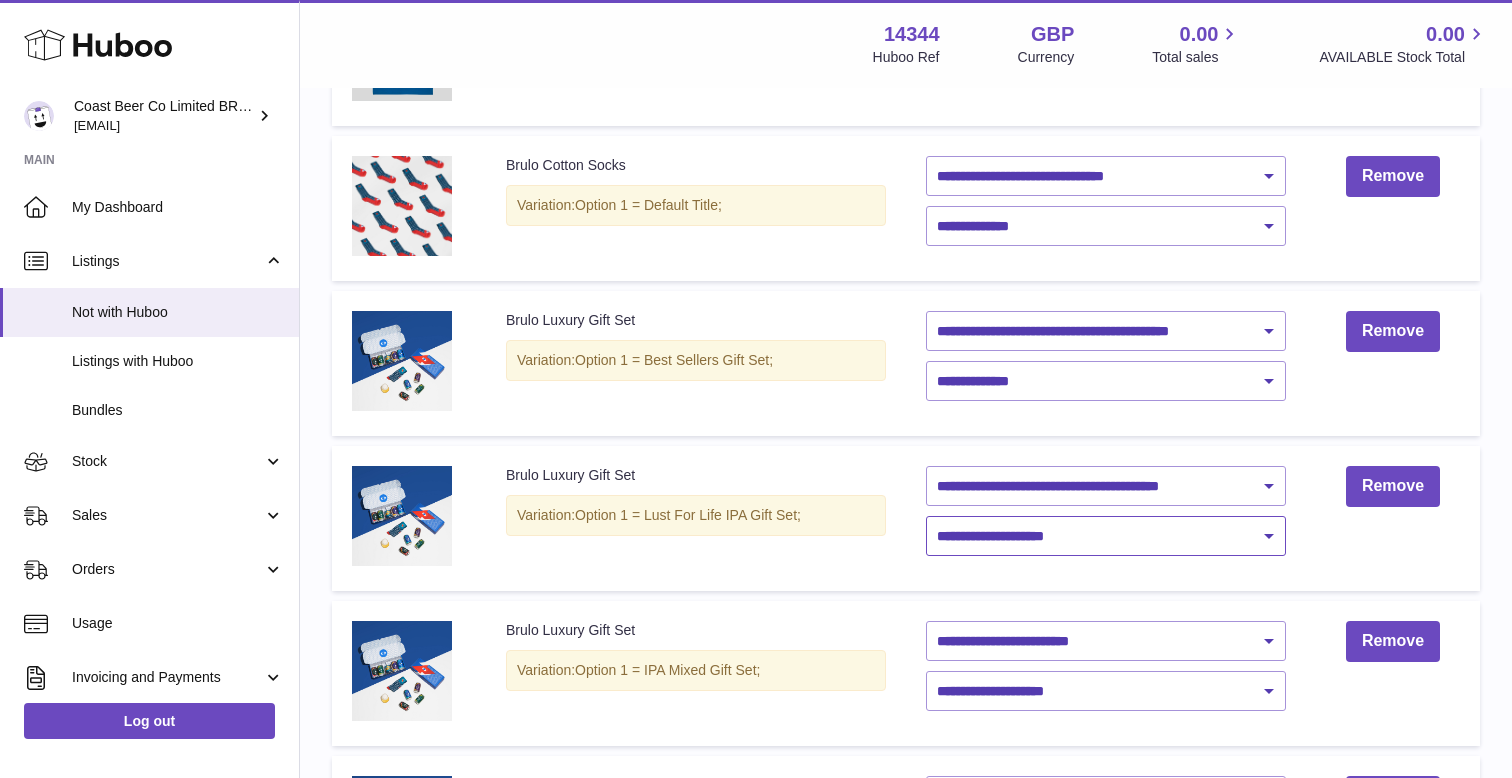 click on "**********" at bounding box center [1106, 536] 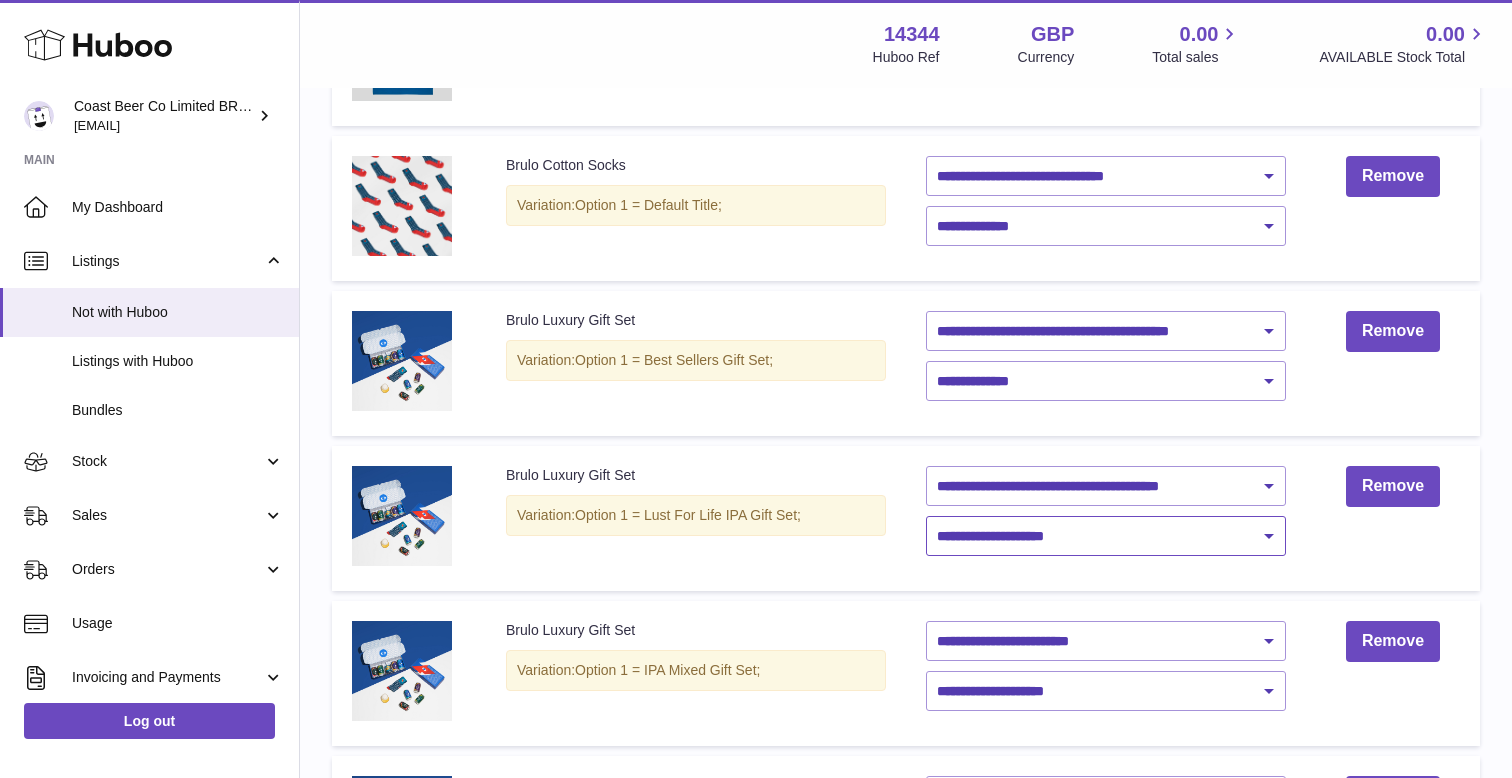 select on "****" 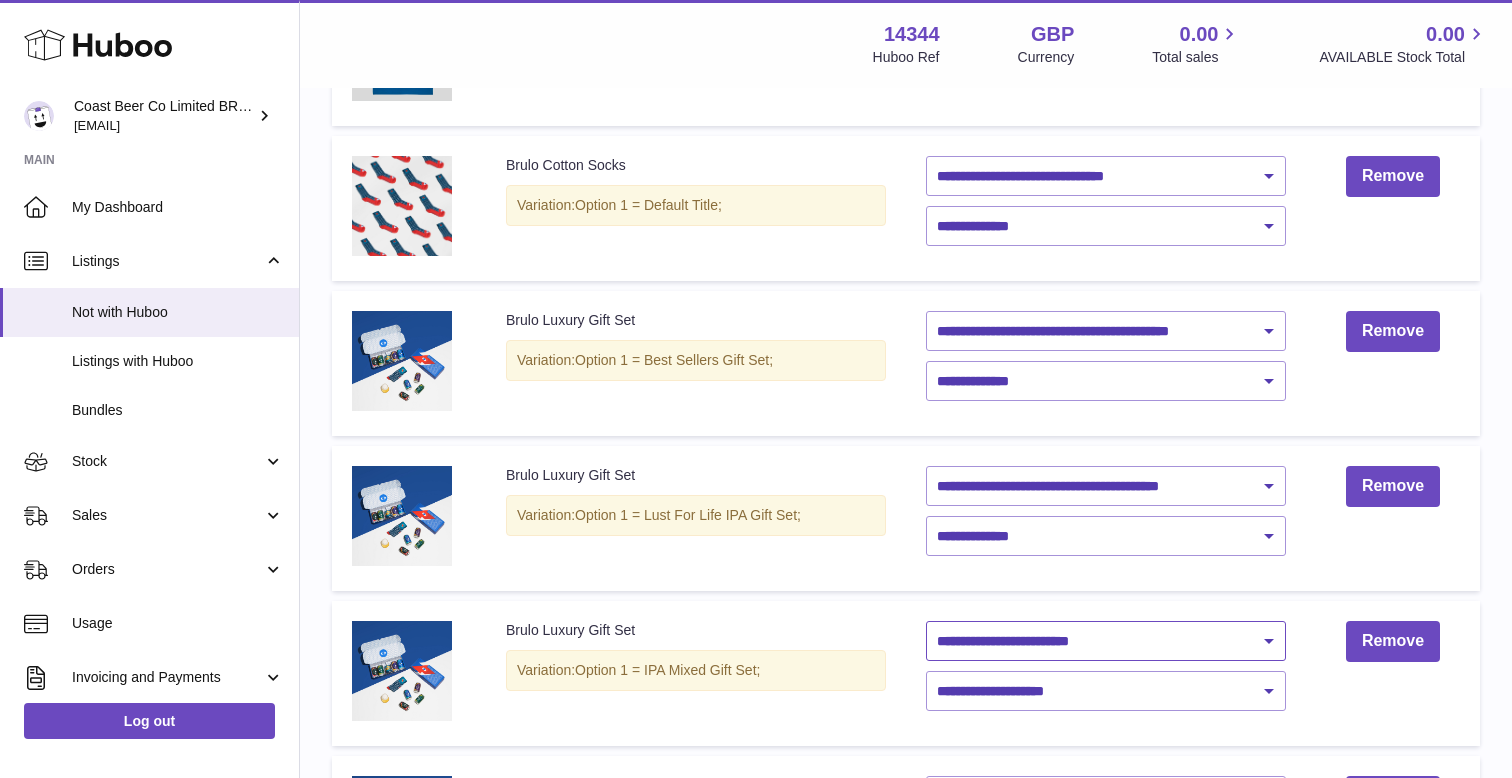 click on "**********" at bounding box center [1106, 641] 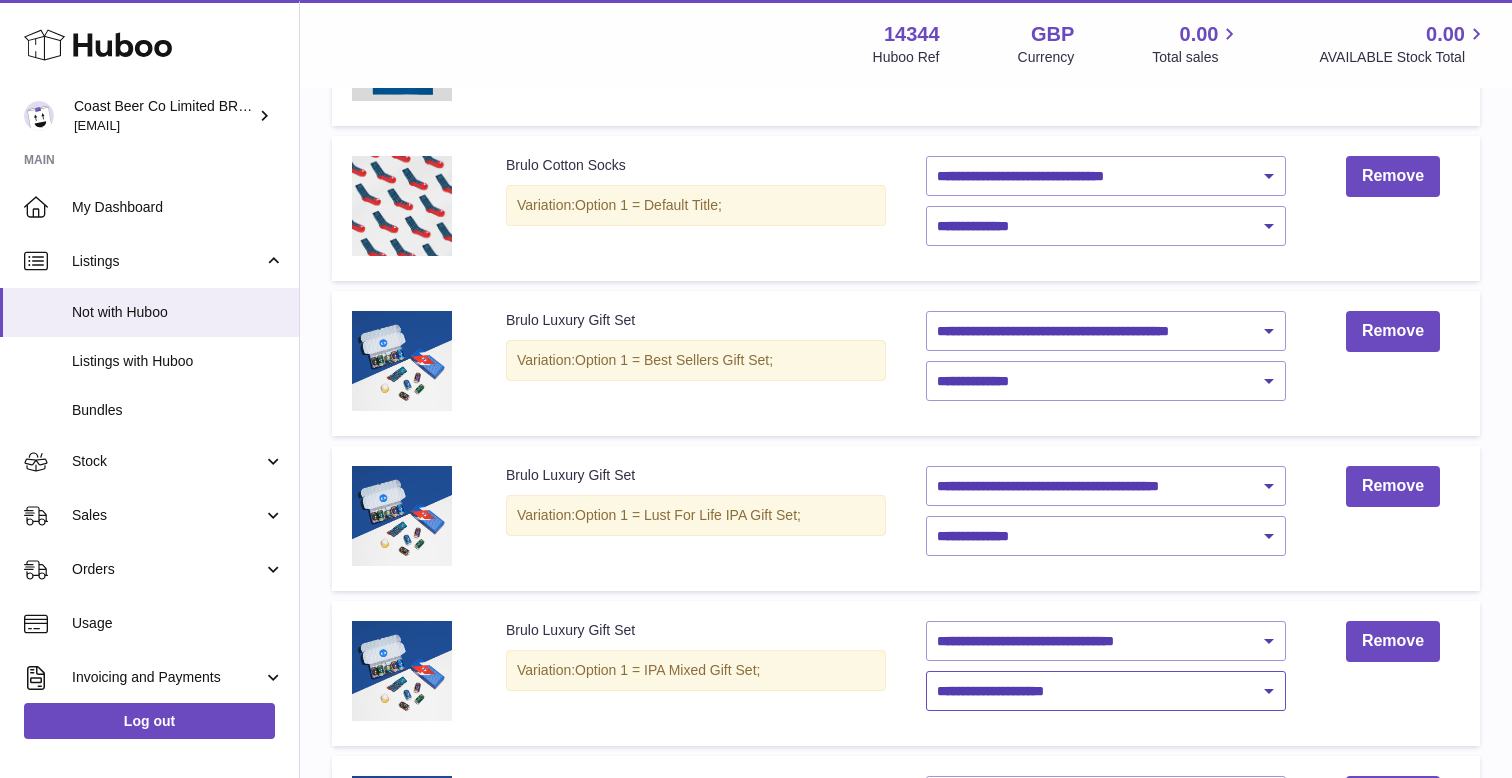 click on "**********" at bounding box center [1106, 691] 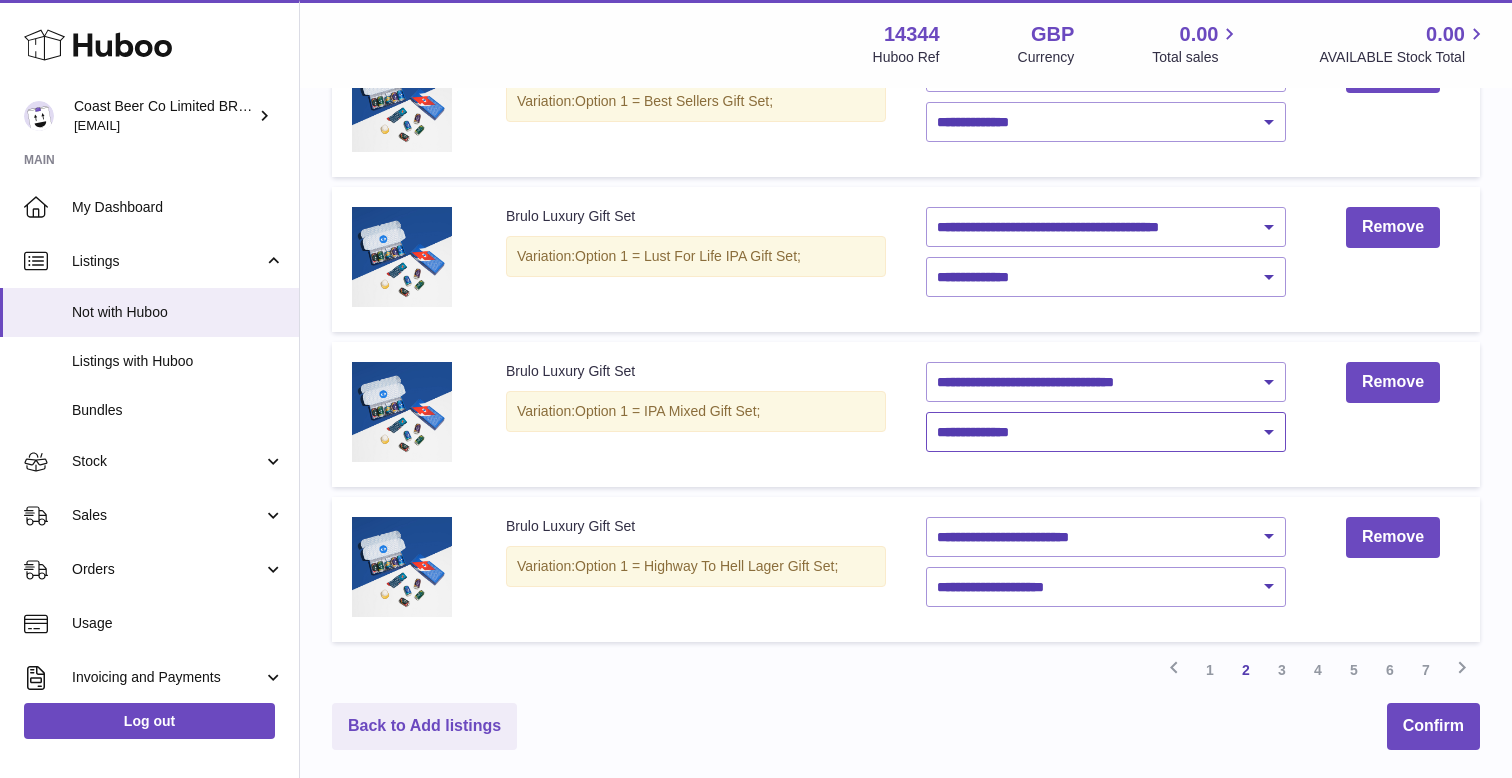 scroll, scrollTop: 1357, scrollLeft: 0, axis: vertical 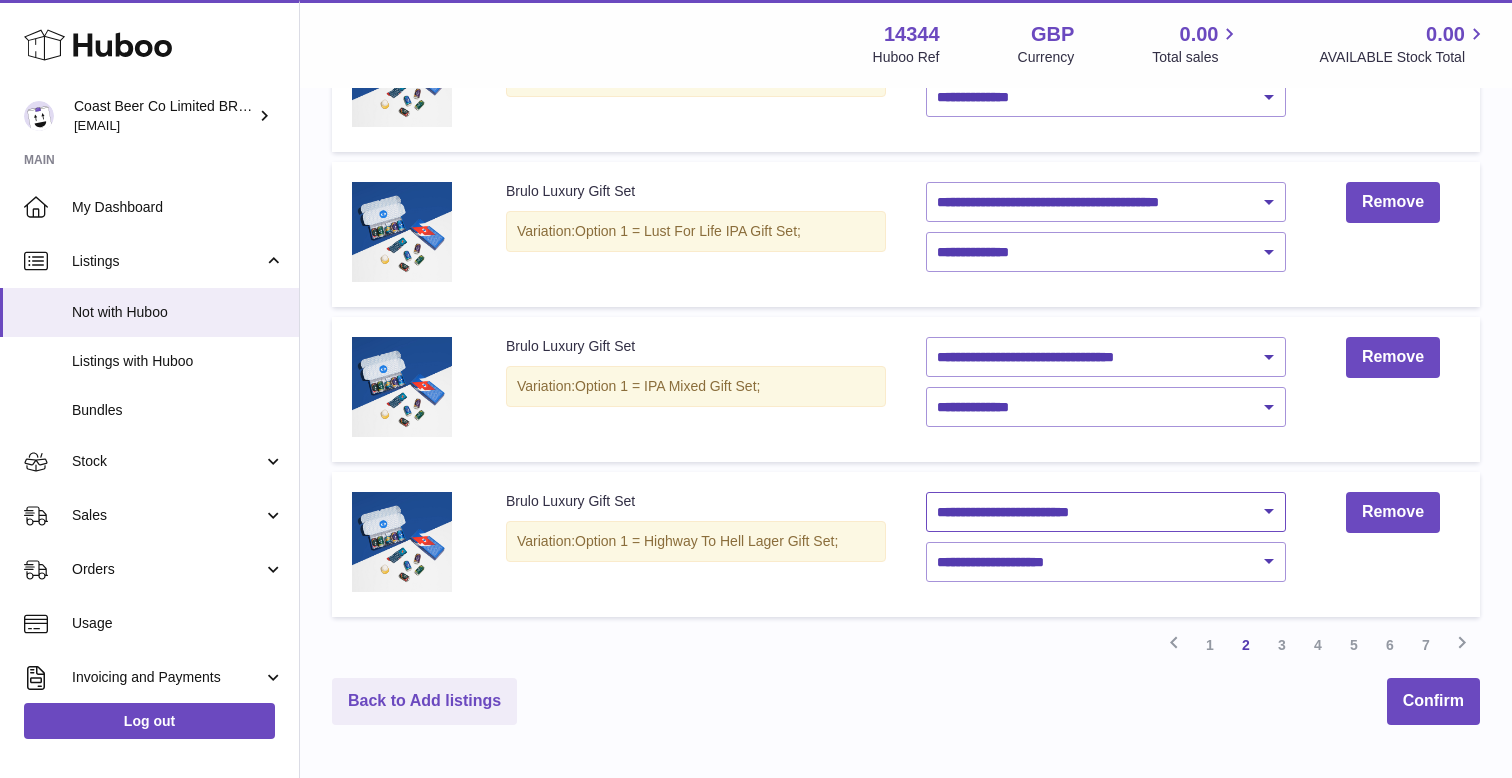 click on "**********" at bounding box center [1106, 512] 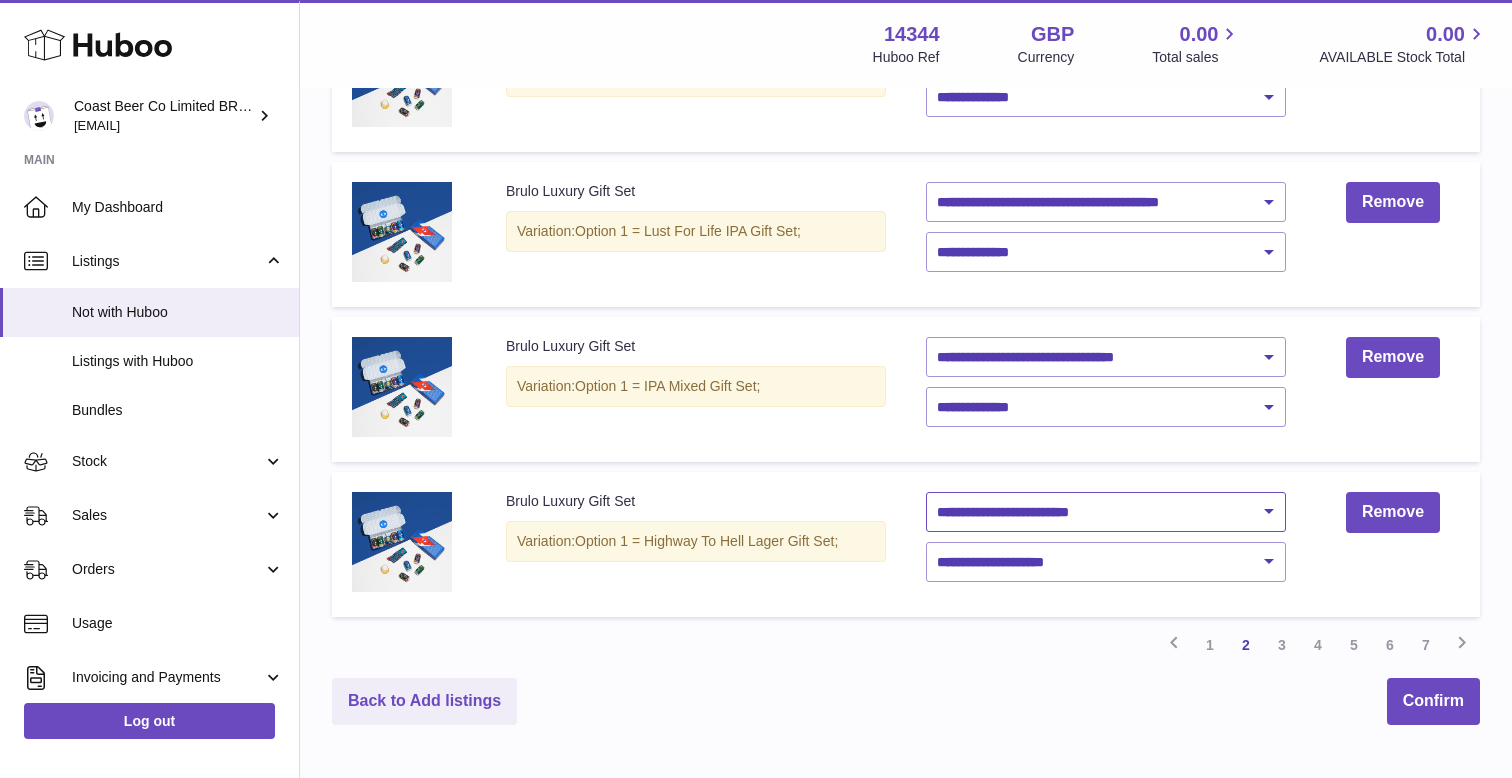 select on "********" 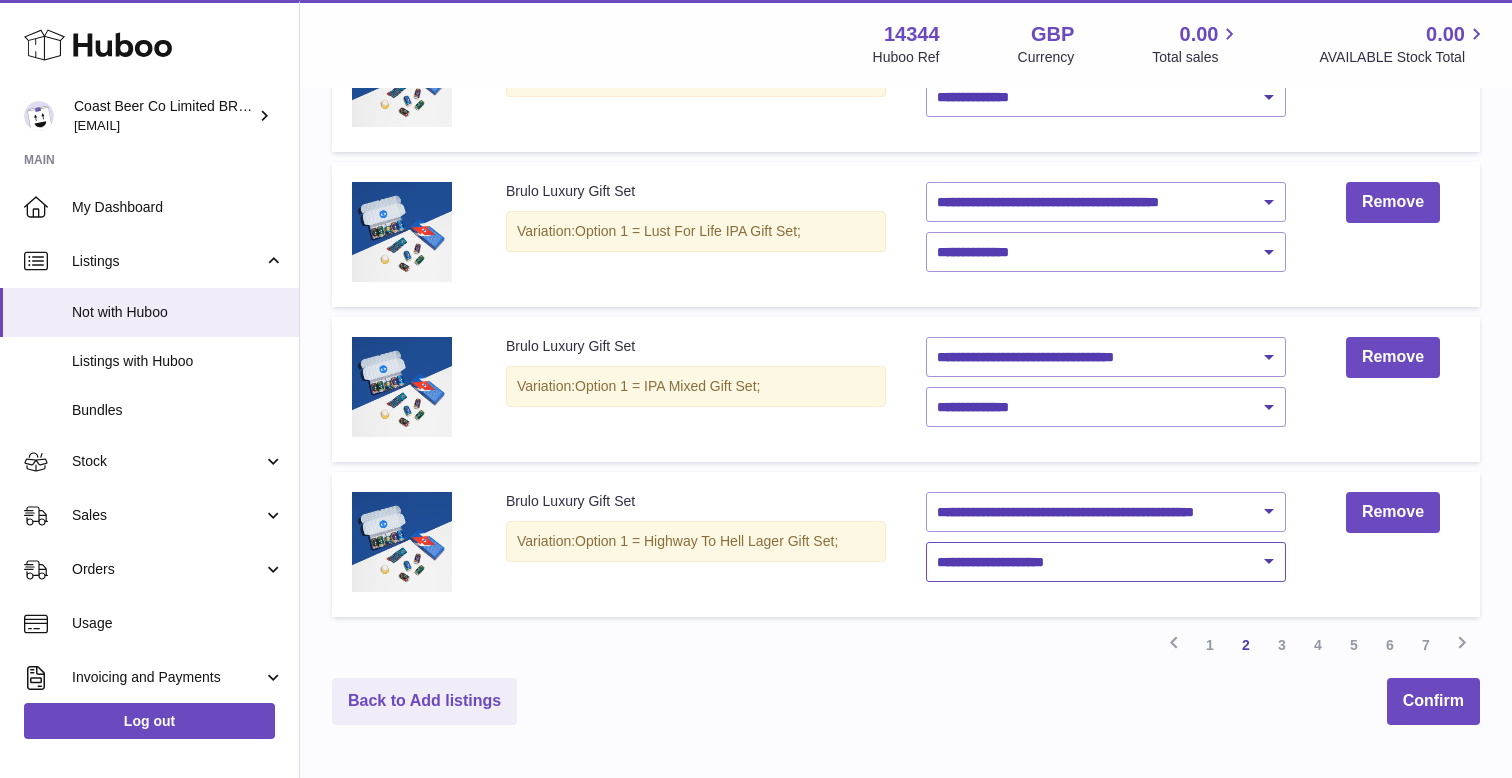 click on "**********" at bounding box center (1106, 562) 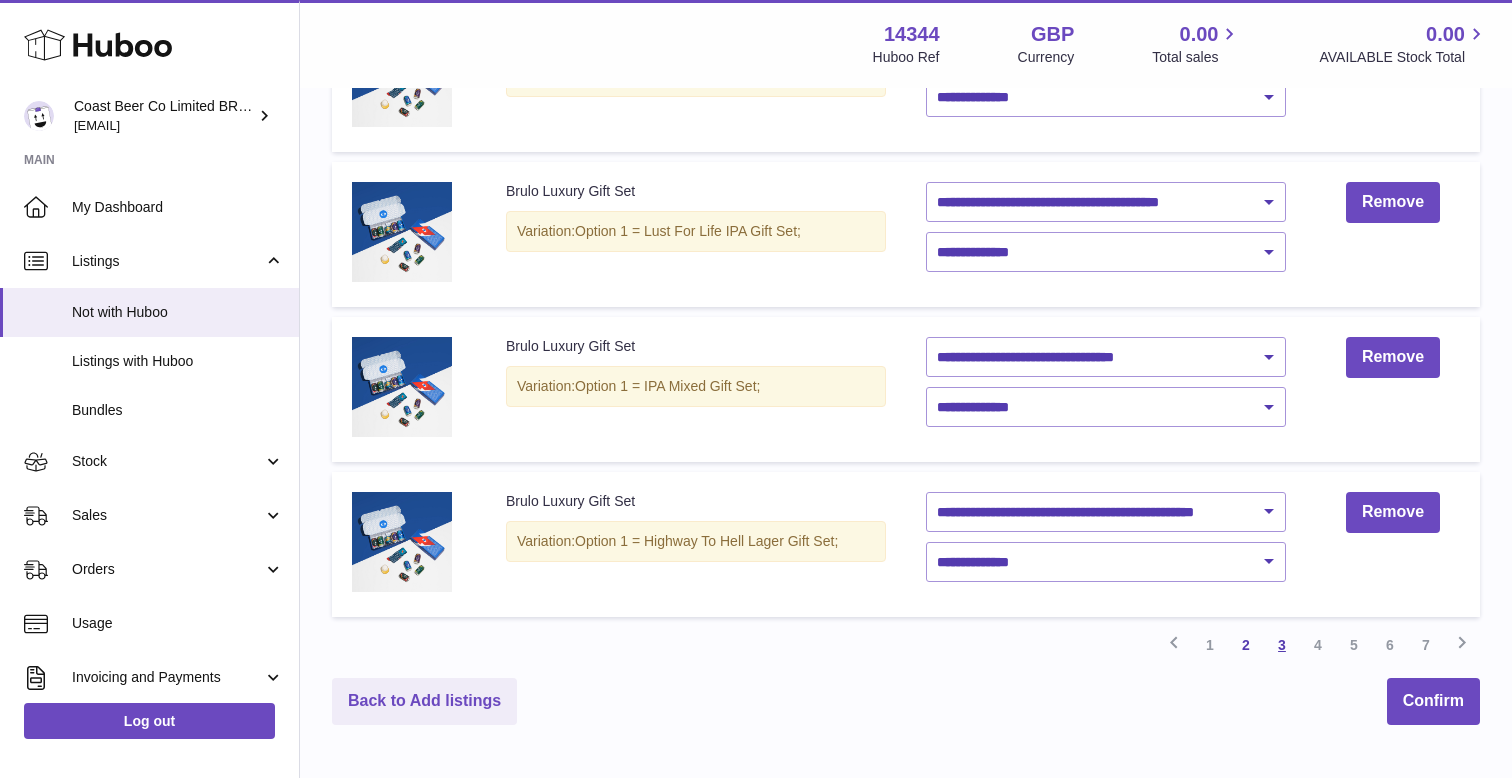 click on "3" at bounding box center (1282, 645) 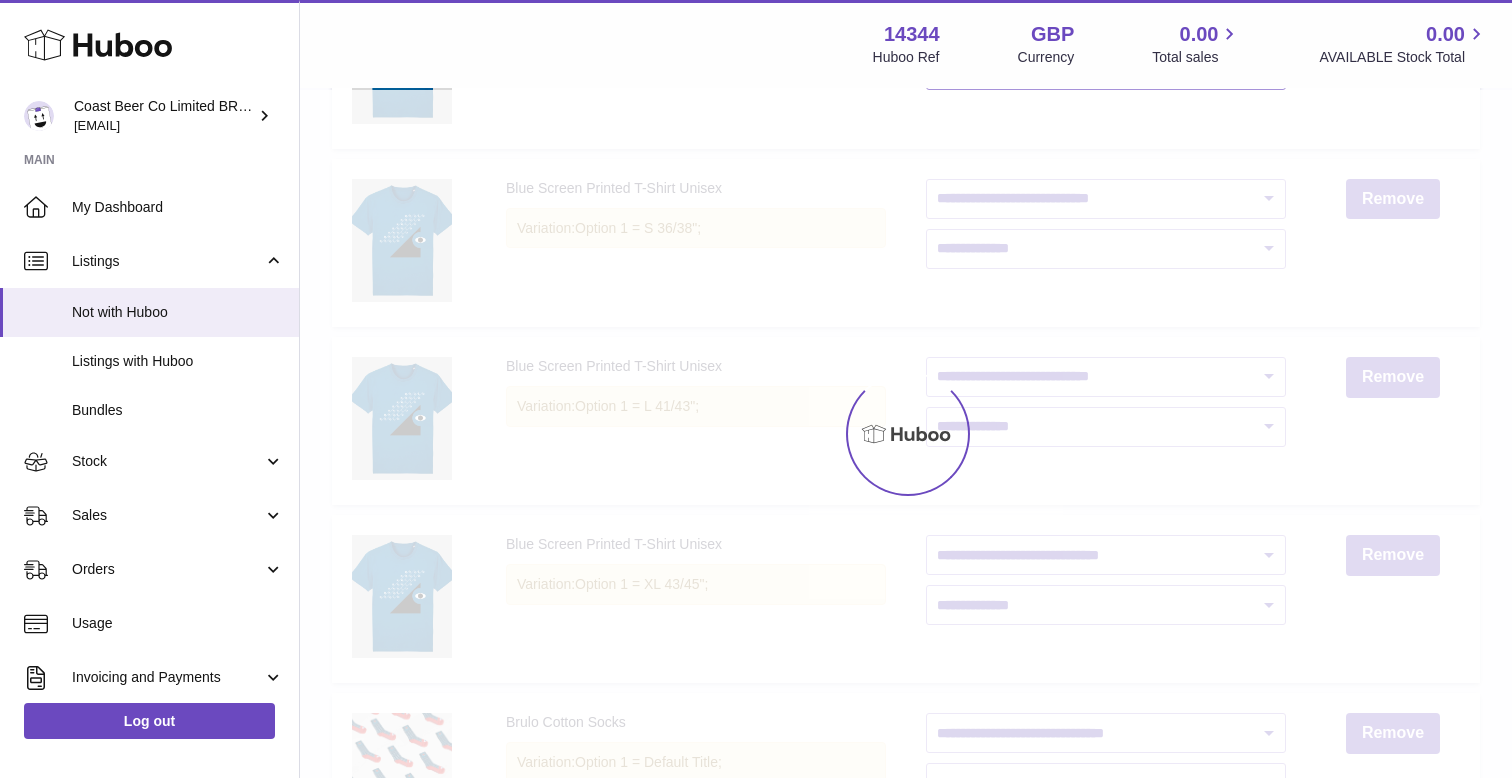 scroll, scrollTop: 90, scrollLeft: 0, axis: vertical 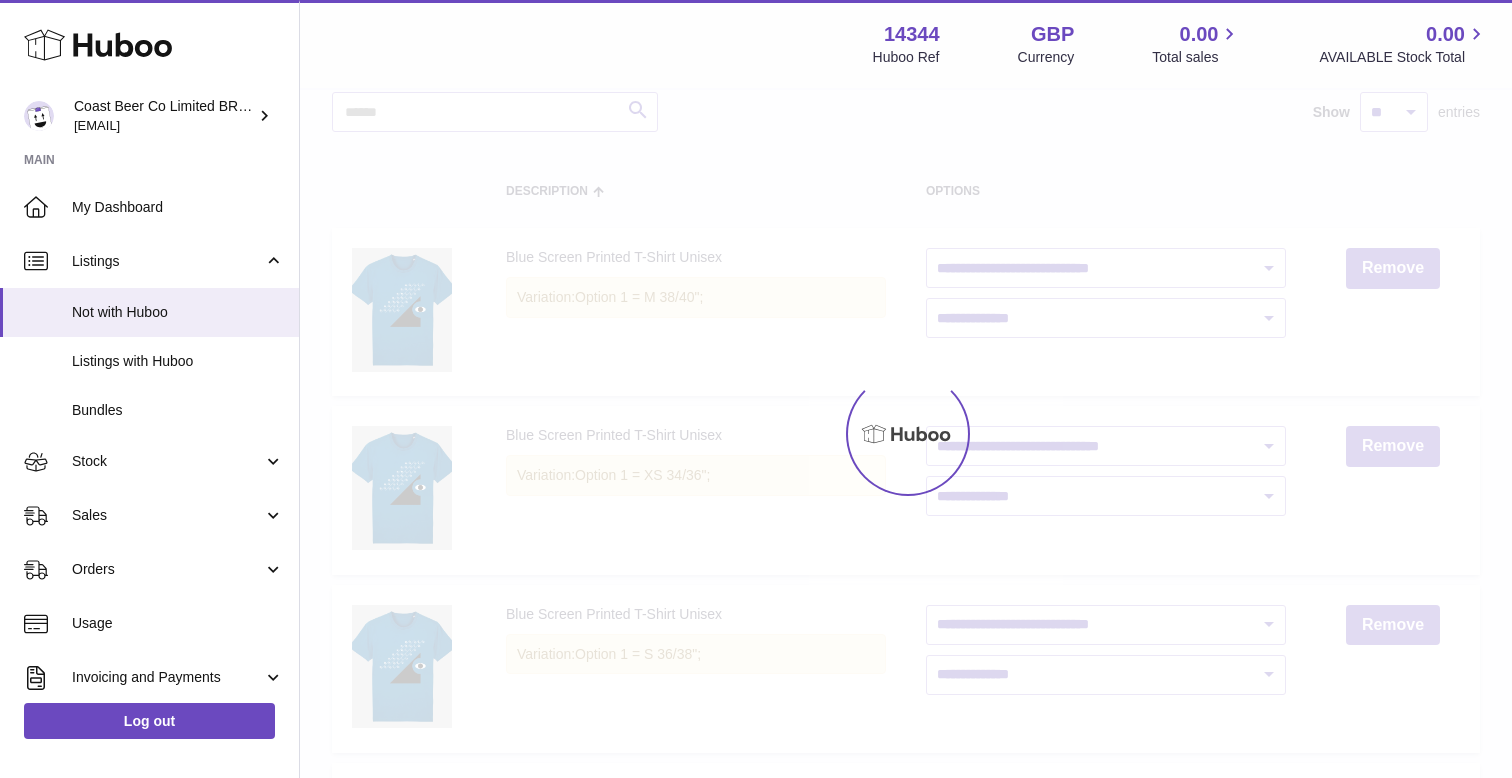 select on "********" 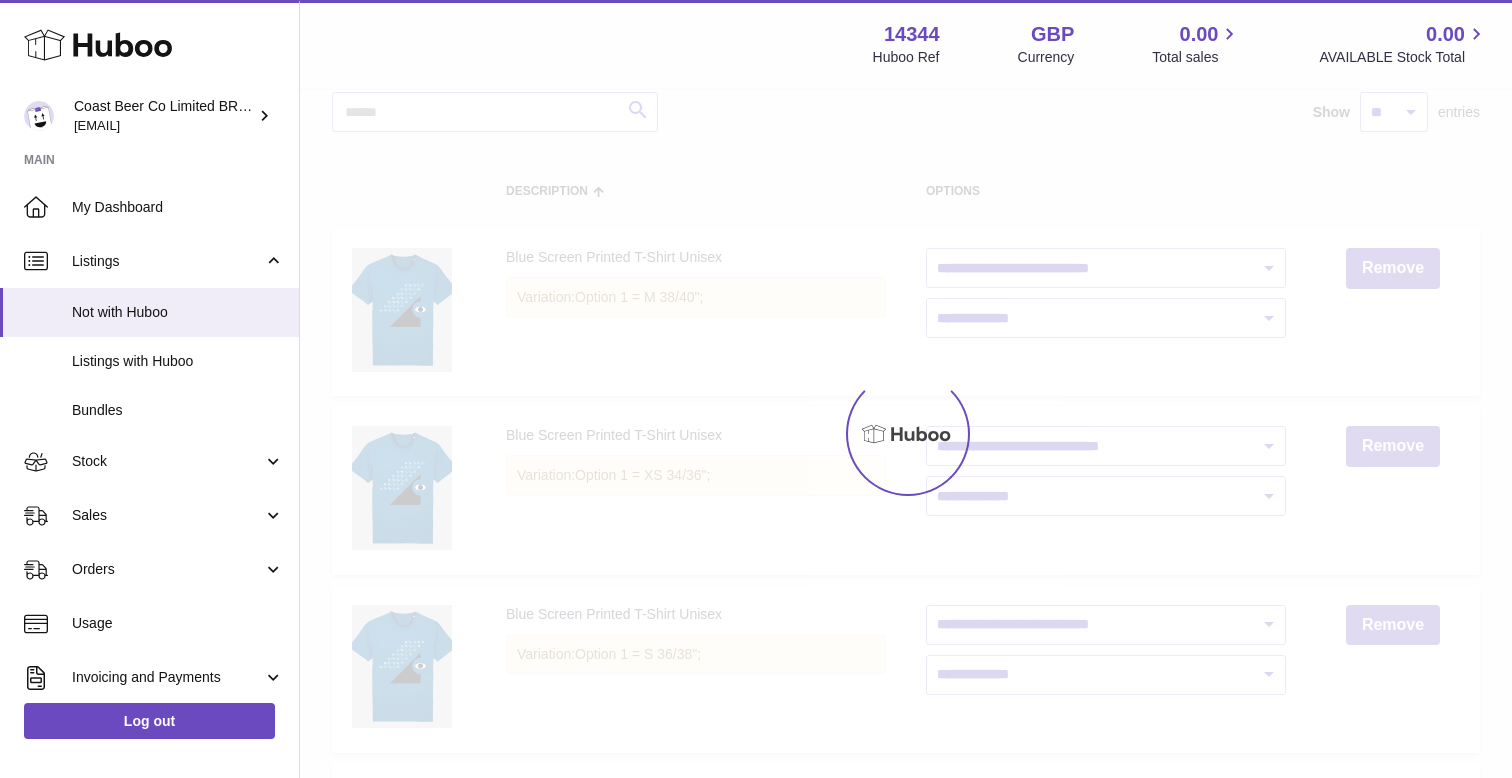 select on "****" 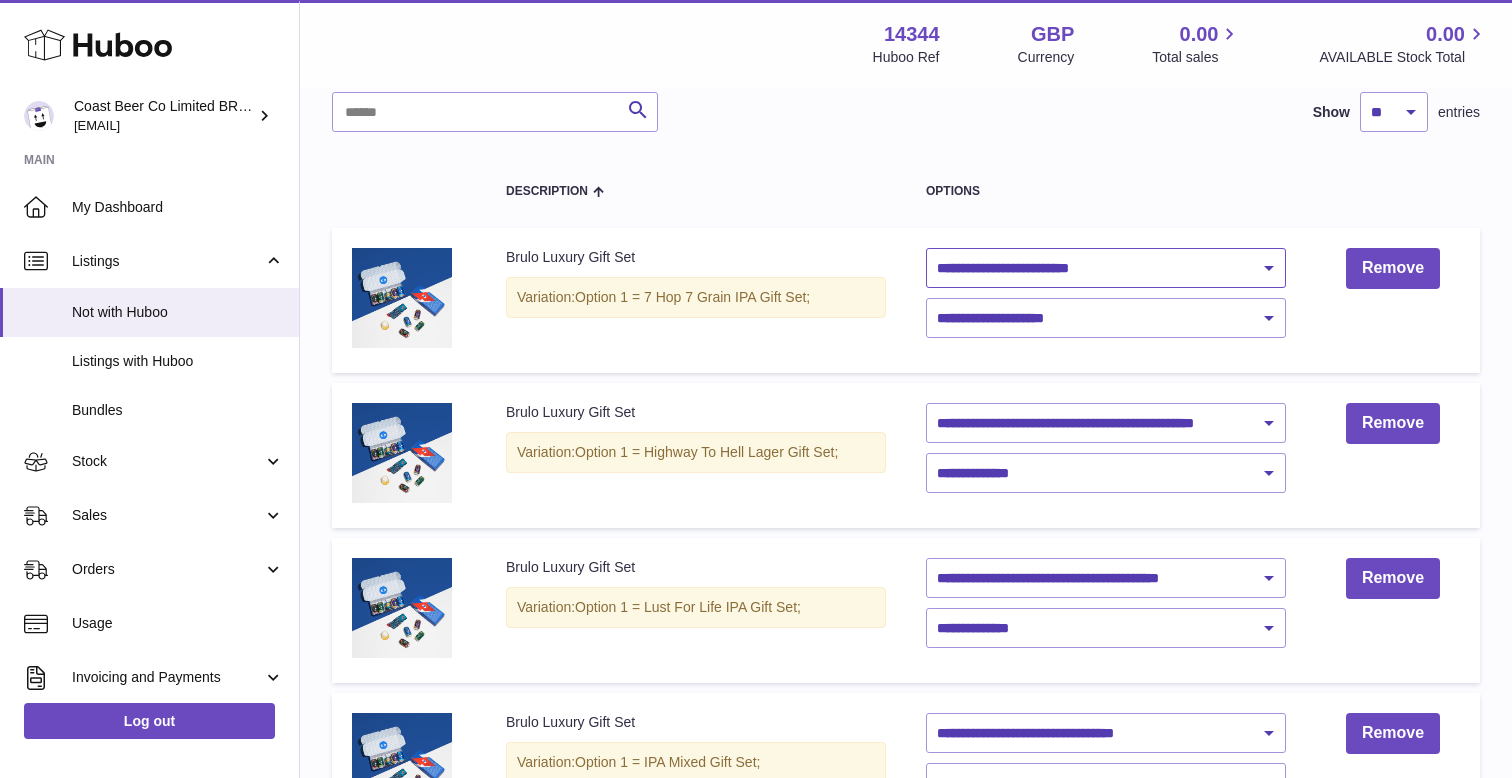 click on "**********" at bounding box center (1106, 268) 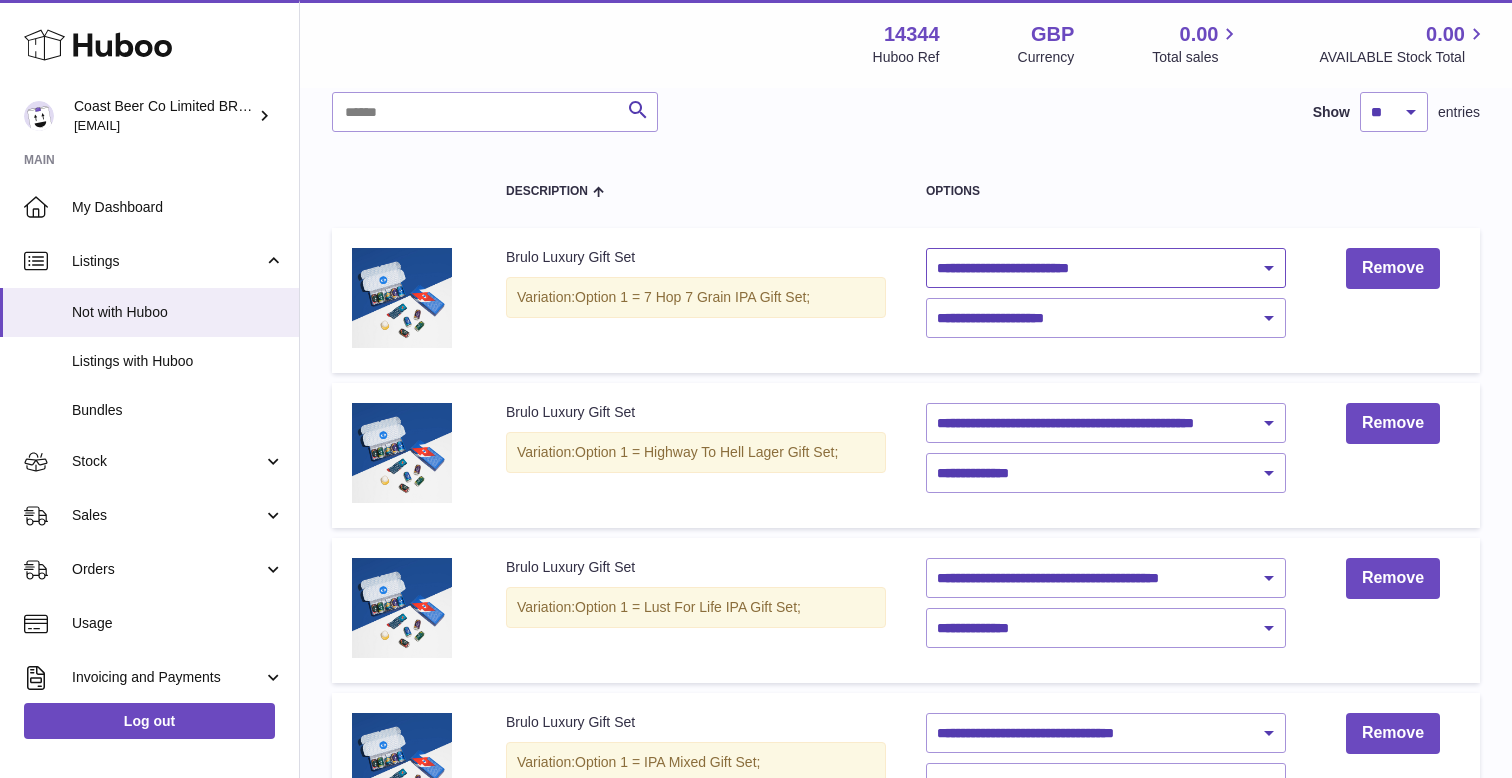 select on "********" 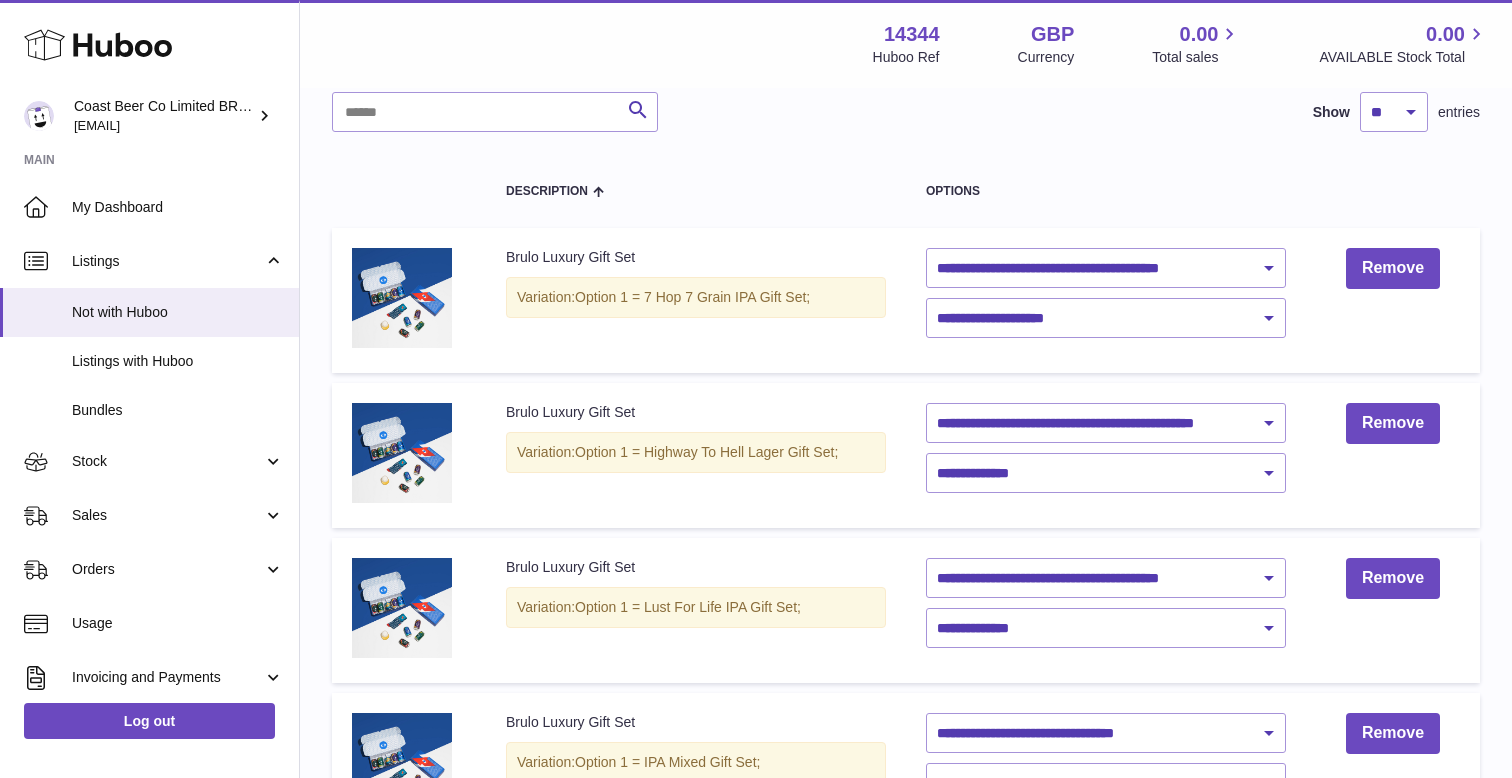 click on "**********" at bounding box center [1106, 300] 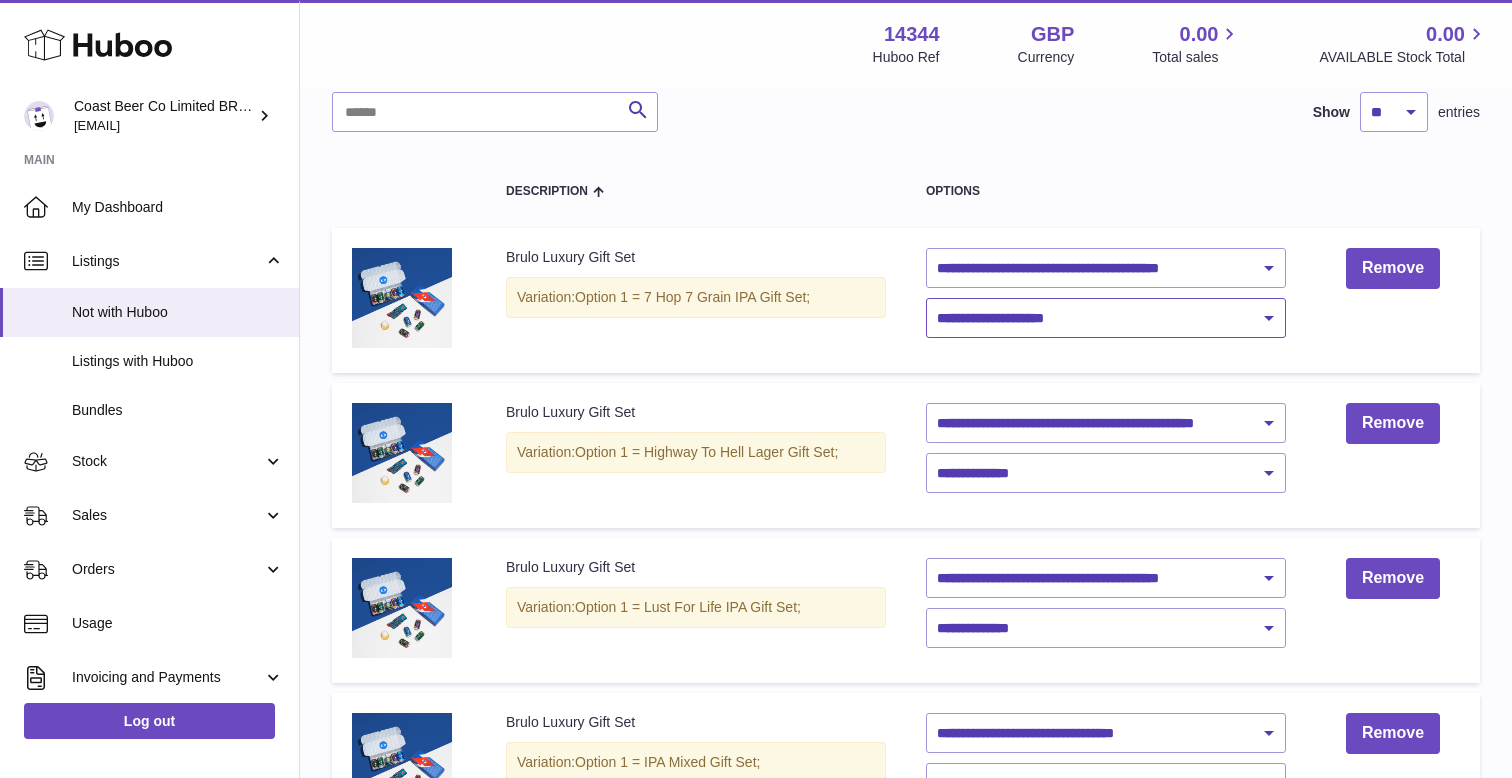 click on "**********" at bounding box center (1106, 318) 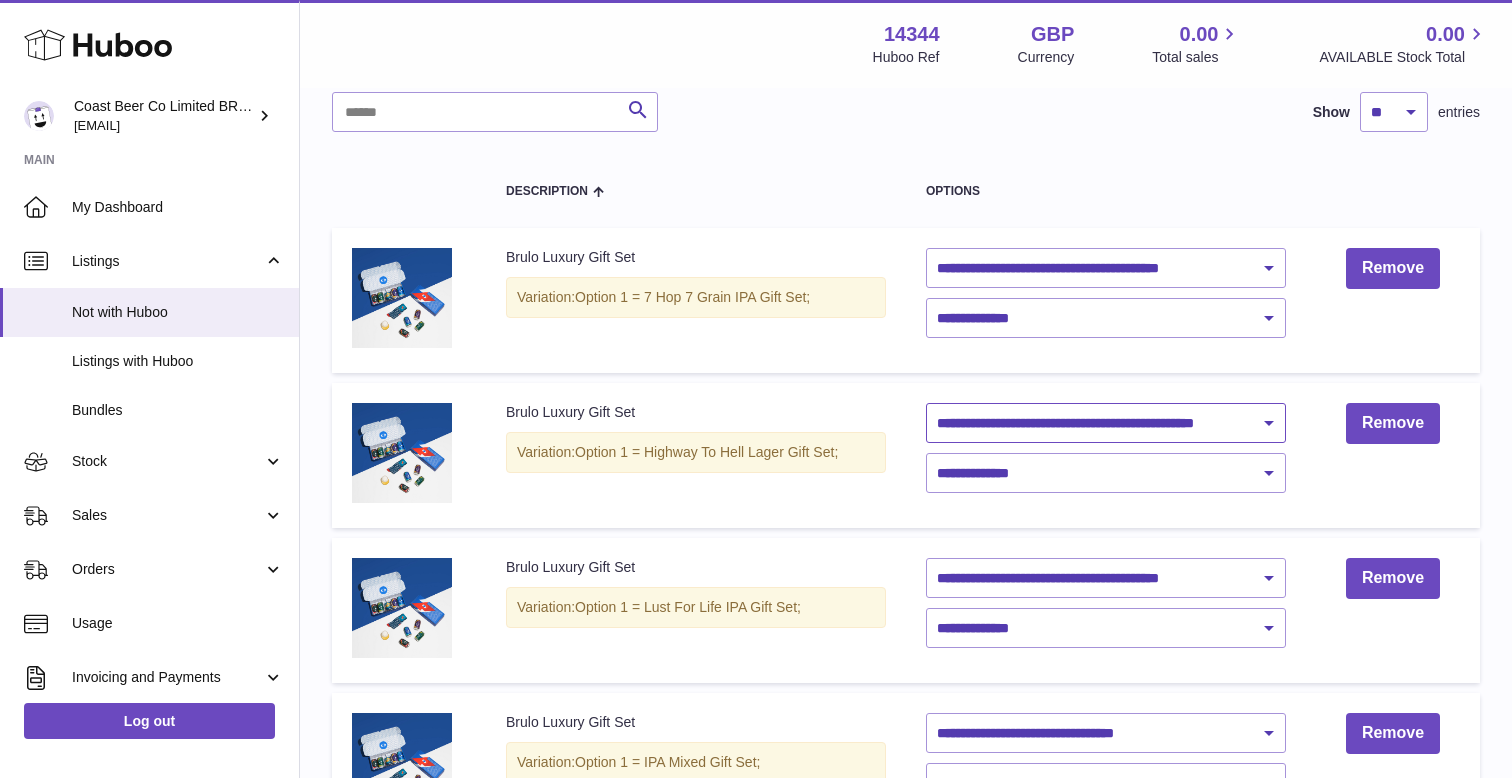 click on "**********" at bounding box center (1106, 423) 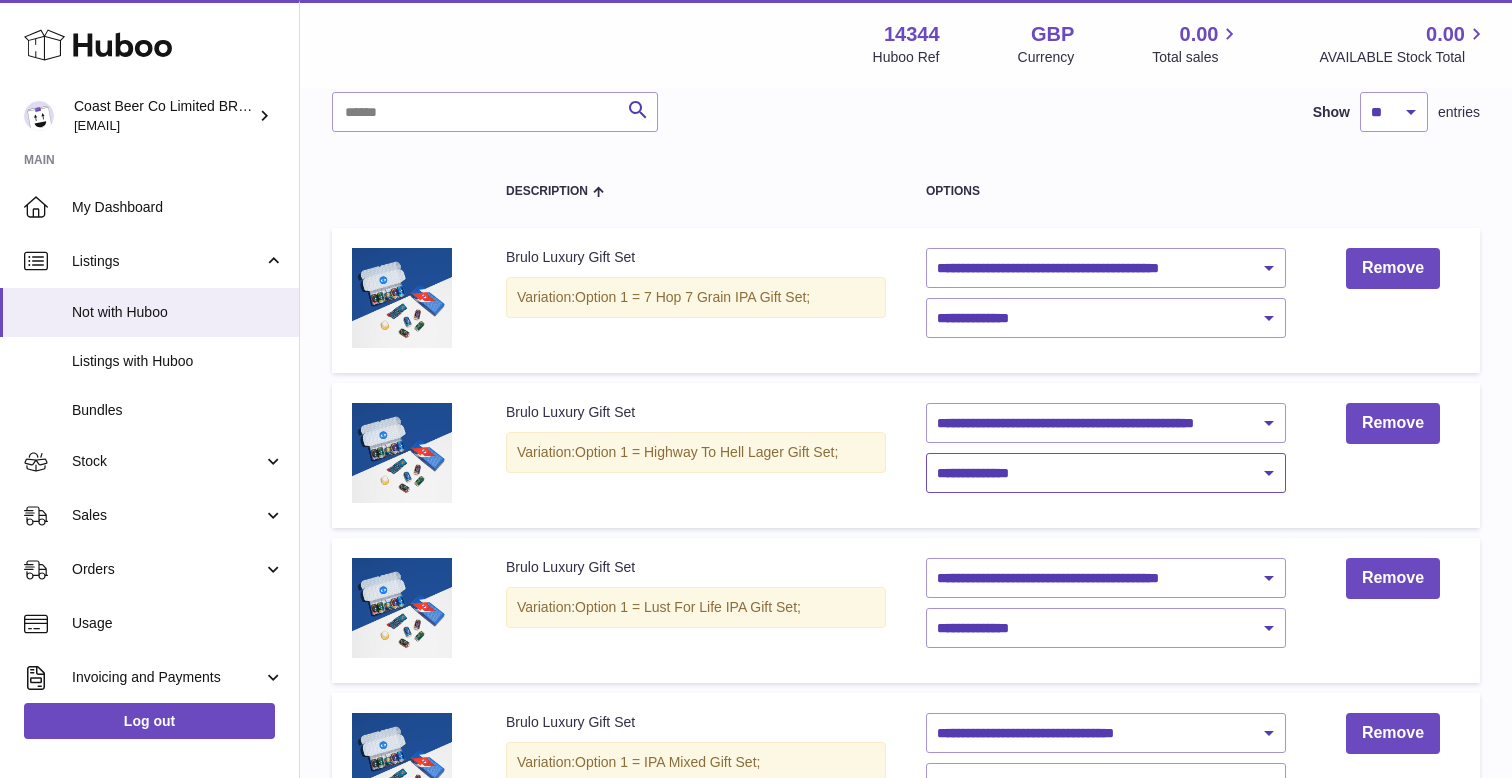 click on "**********" at bounding box center [1106, 473] 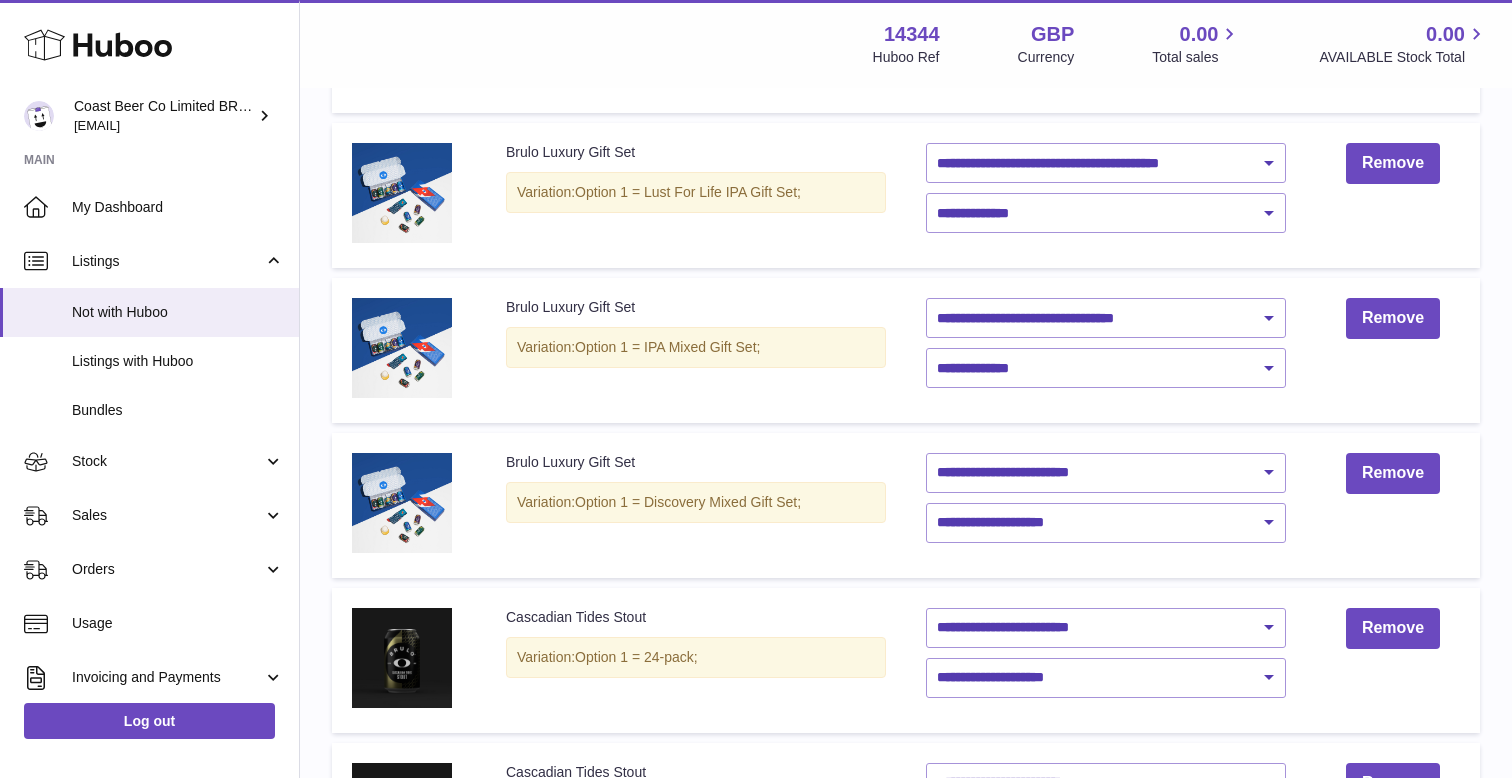 scroll, scrollTop: 591, scrollLeft: 0, axis: vertical 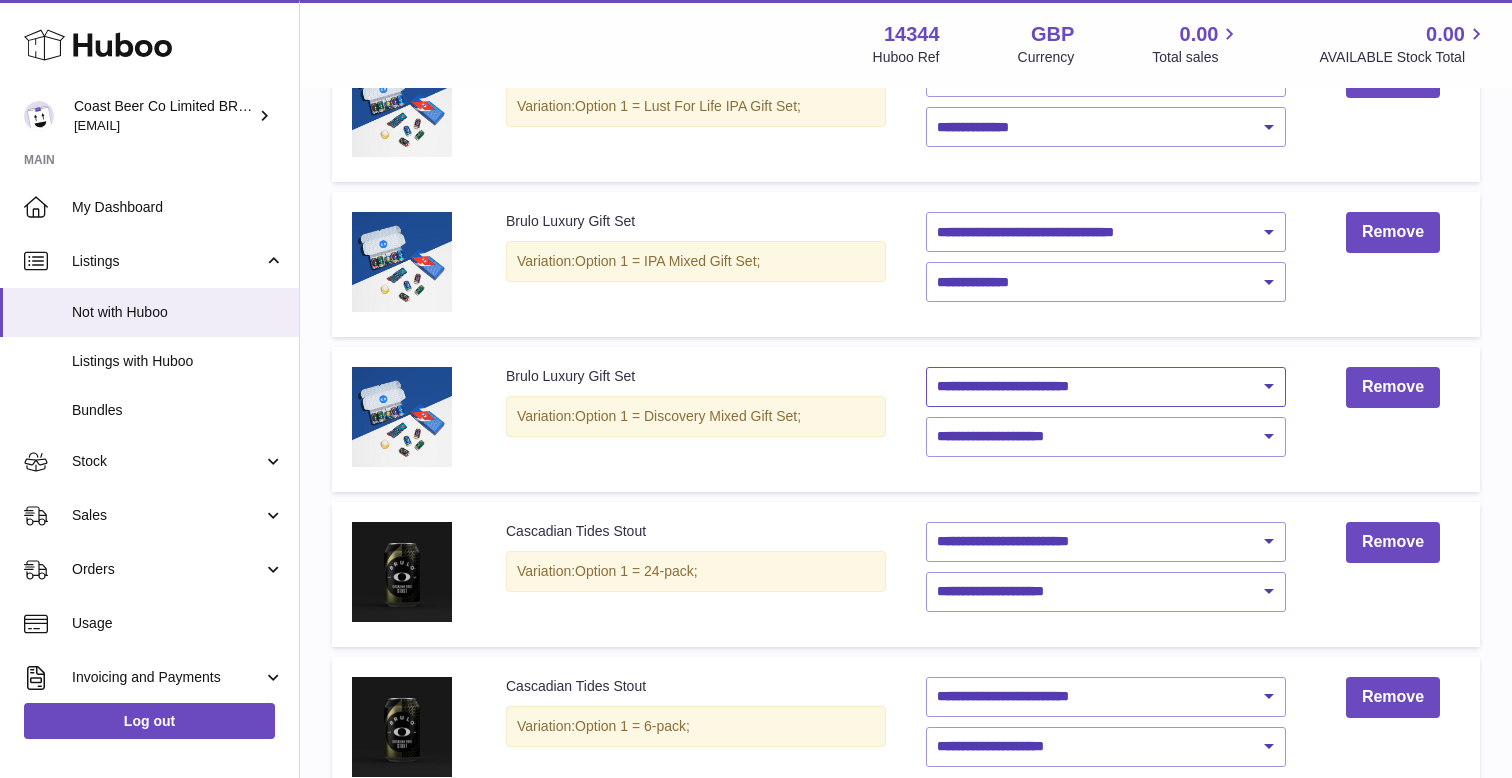 click on "**********" at bounding box center [1106, 387] 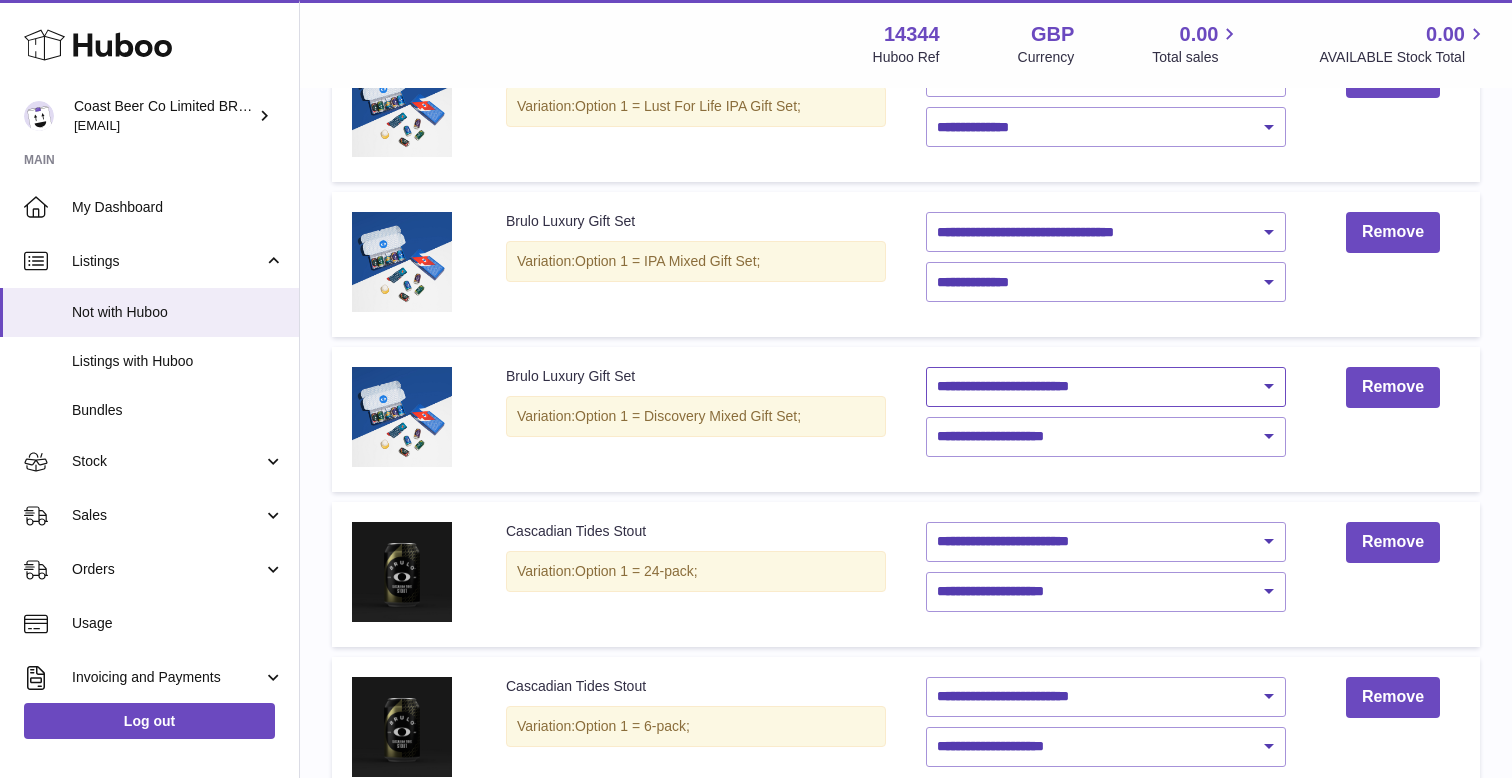select on "********" 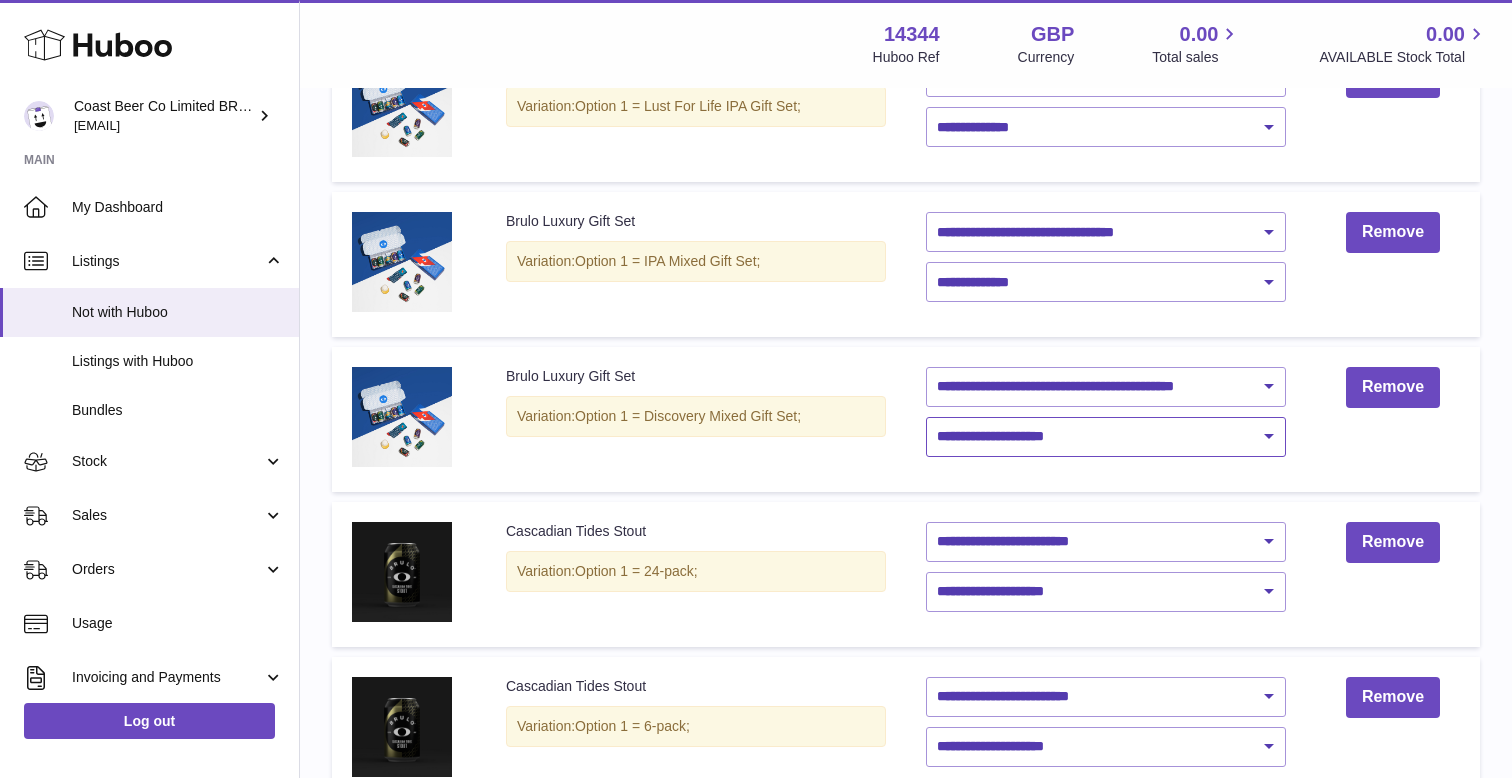 click on "**********" at bounding box center (1106, 437) 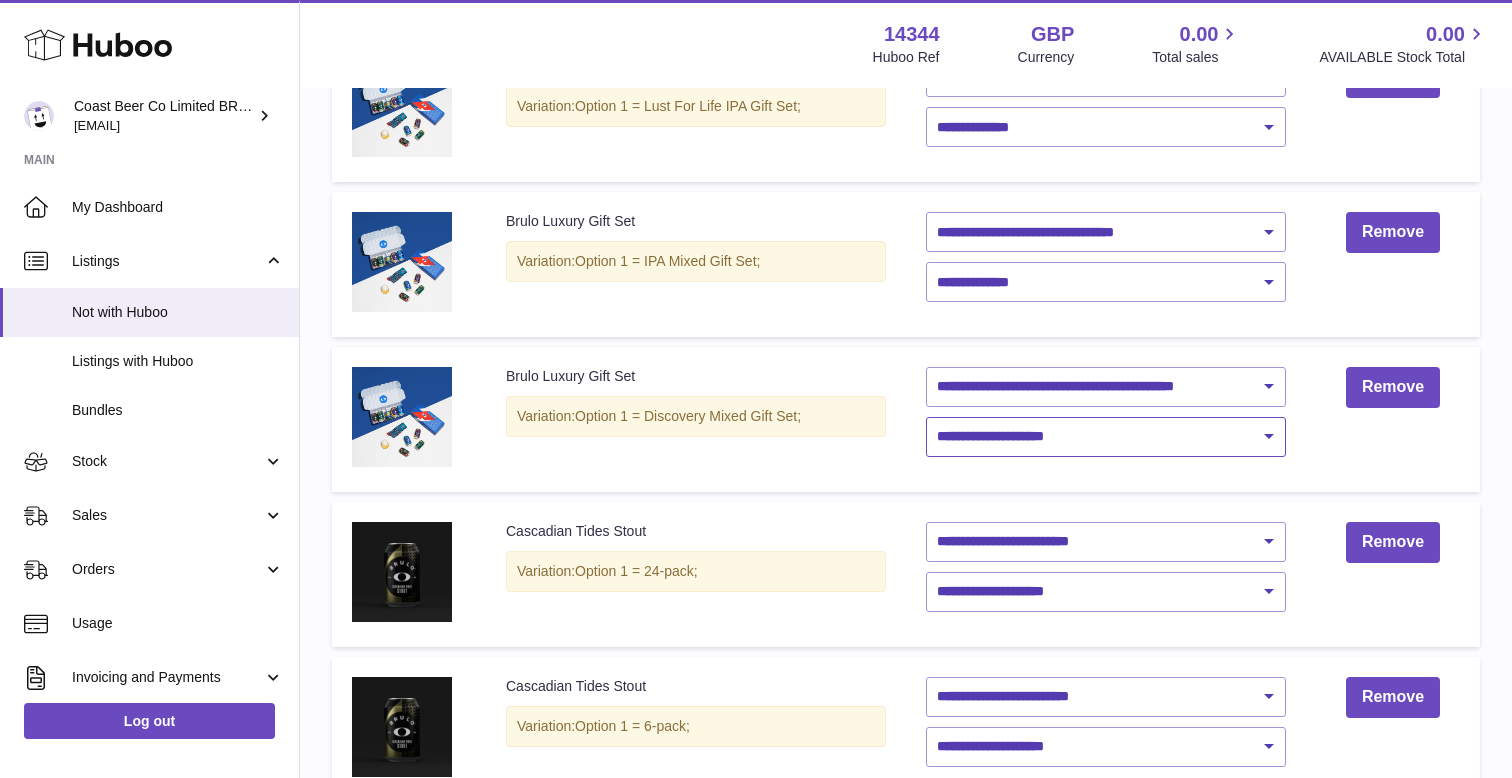 select on "****" 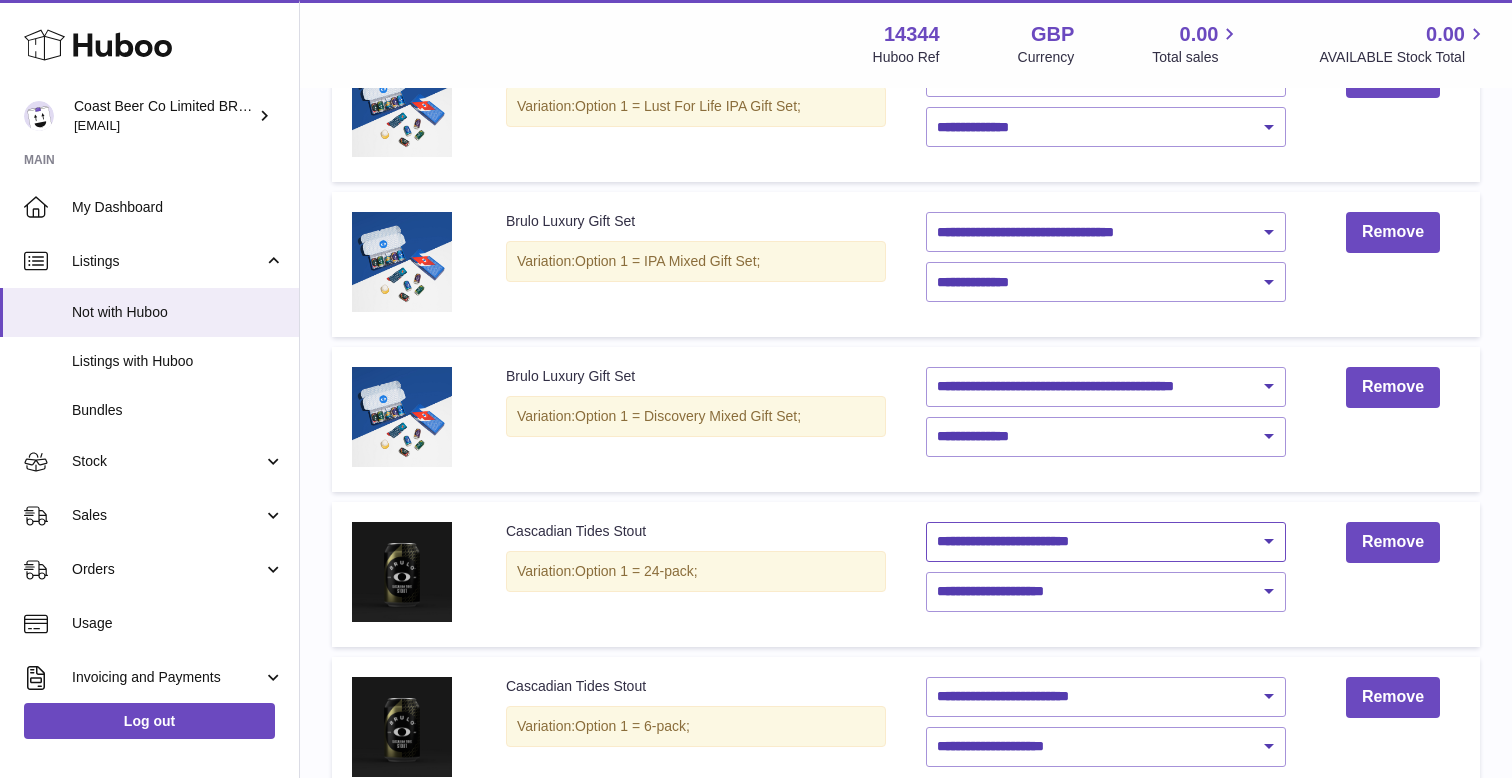 click on "**********" at bounding box center (1106, 542) 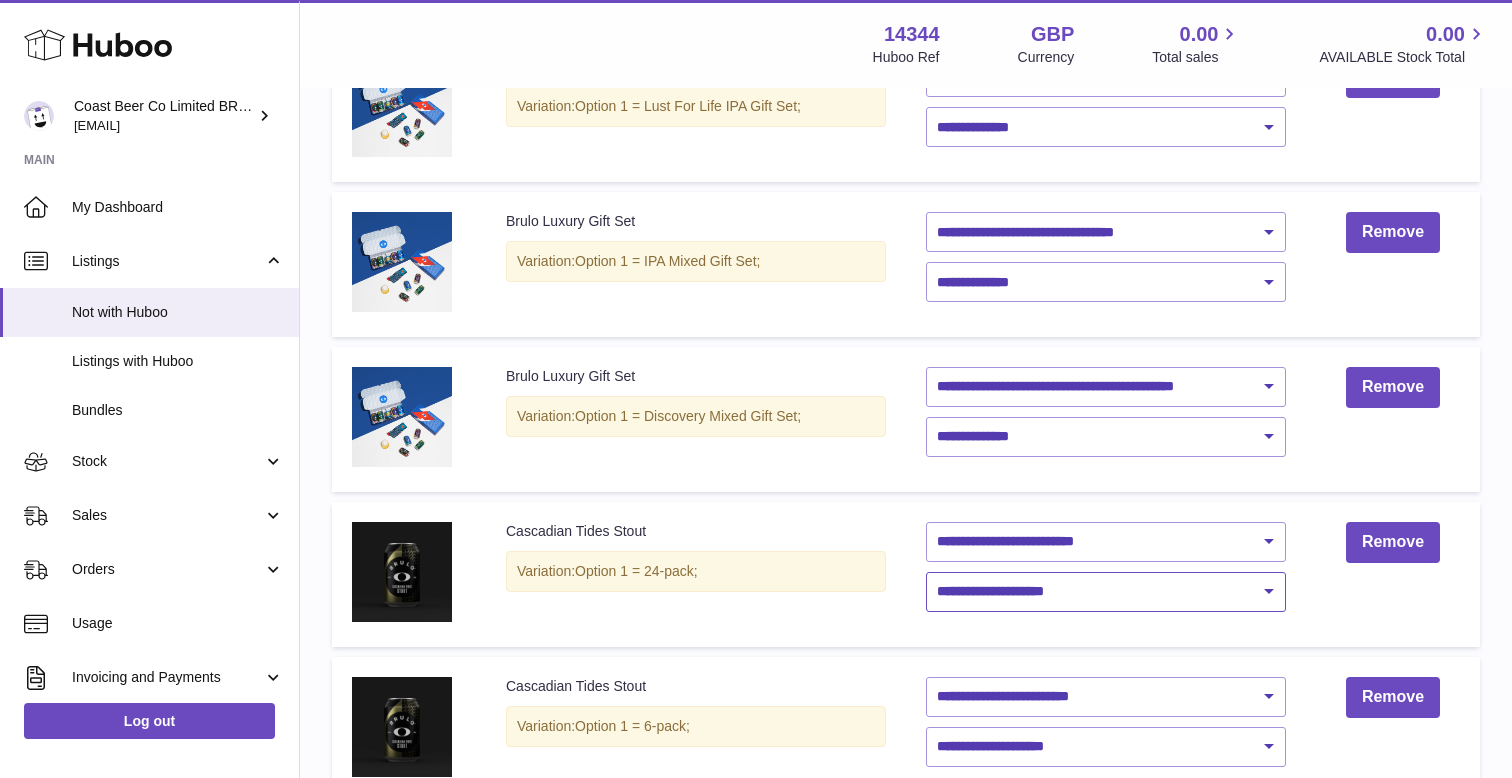 click on "**********" at bounding box center (1106, 592) 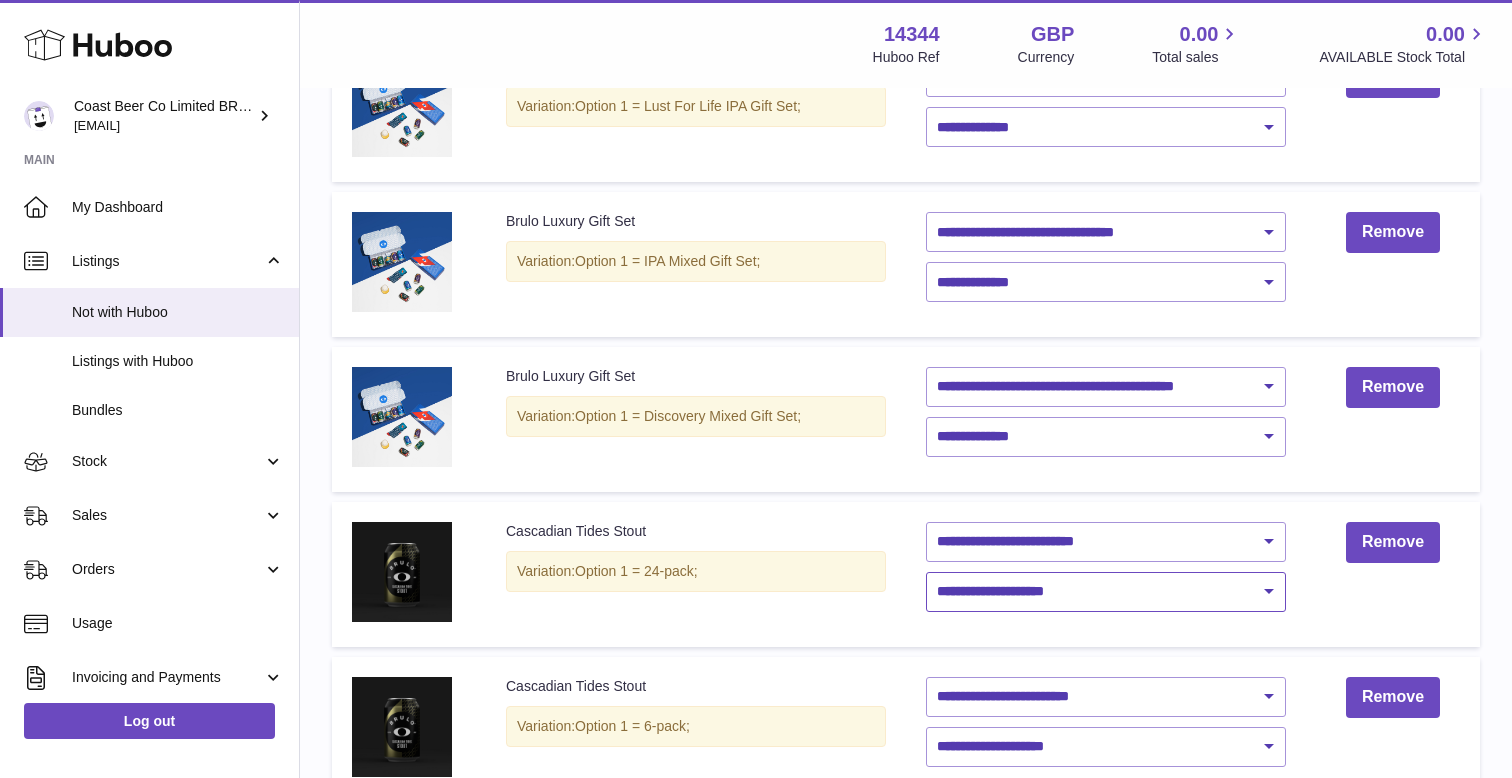 select on "****" 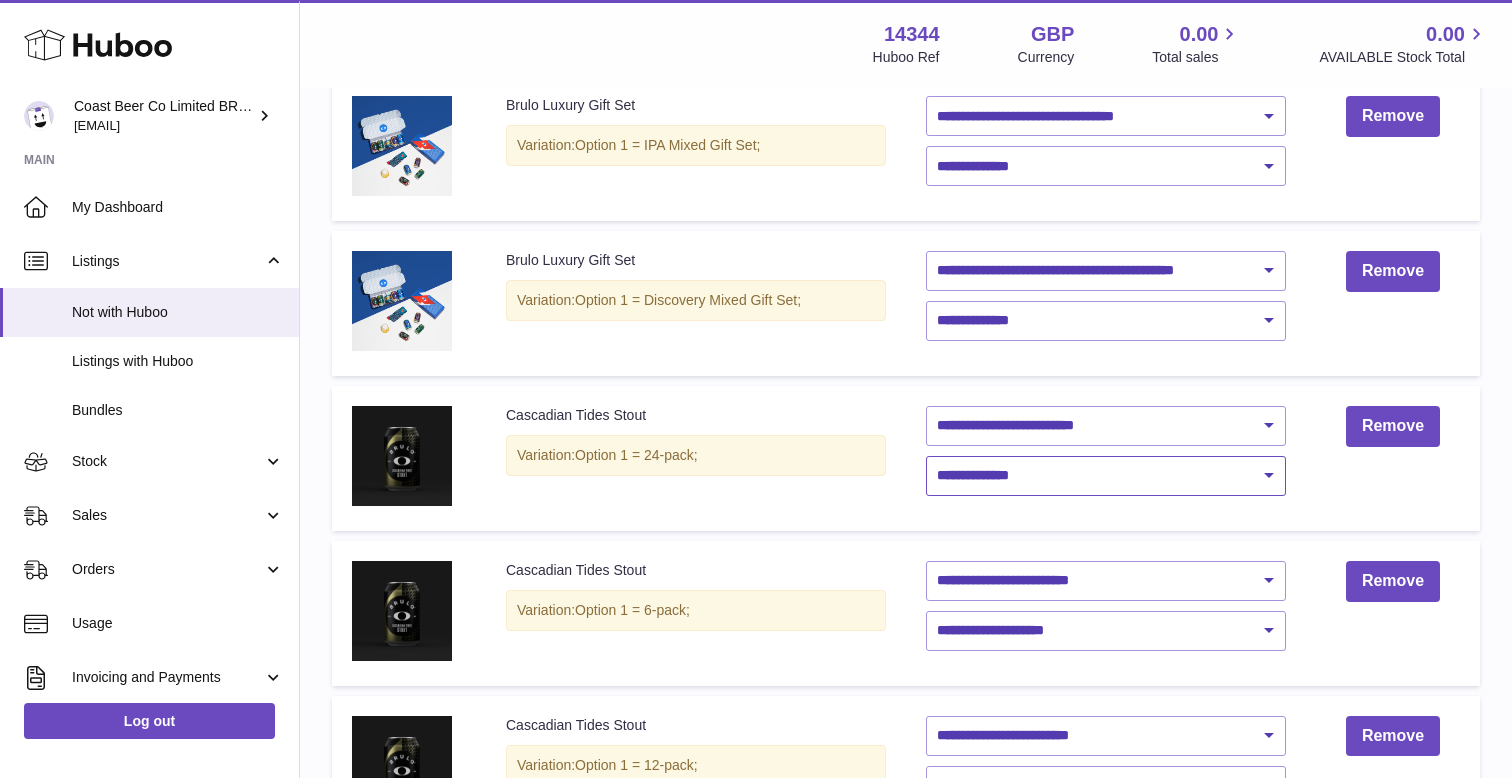 scroll, scrollTop: 710, scrollLeft: 0, axis: vertical 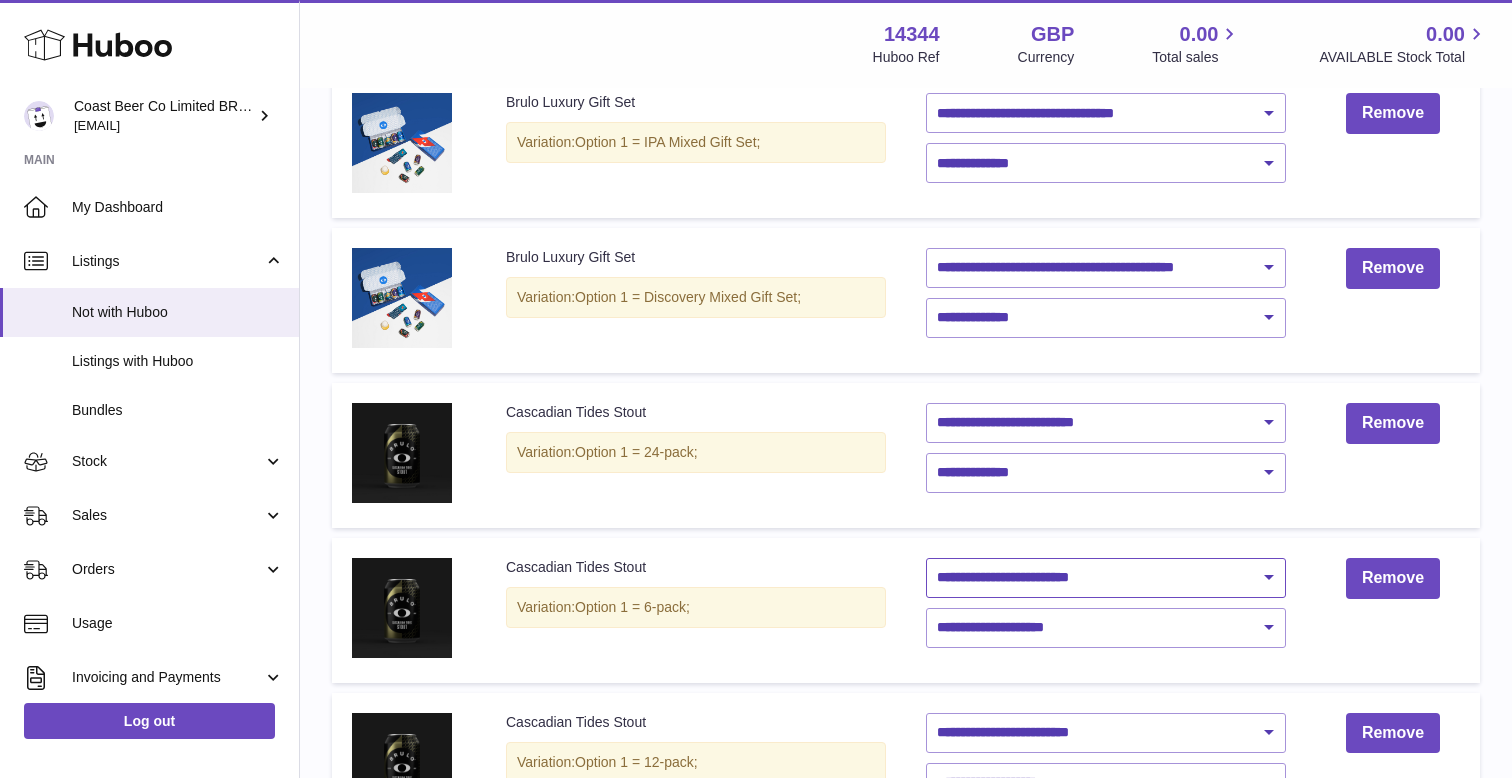 click on "**********" at bounding box center (1106, 578) 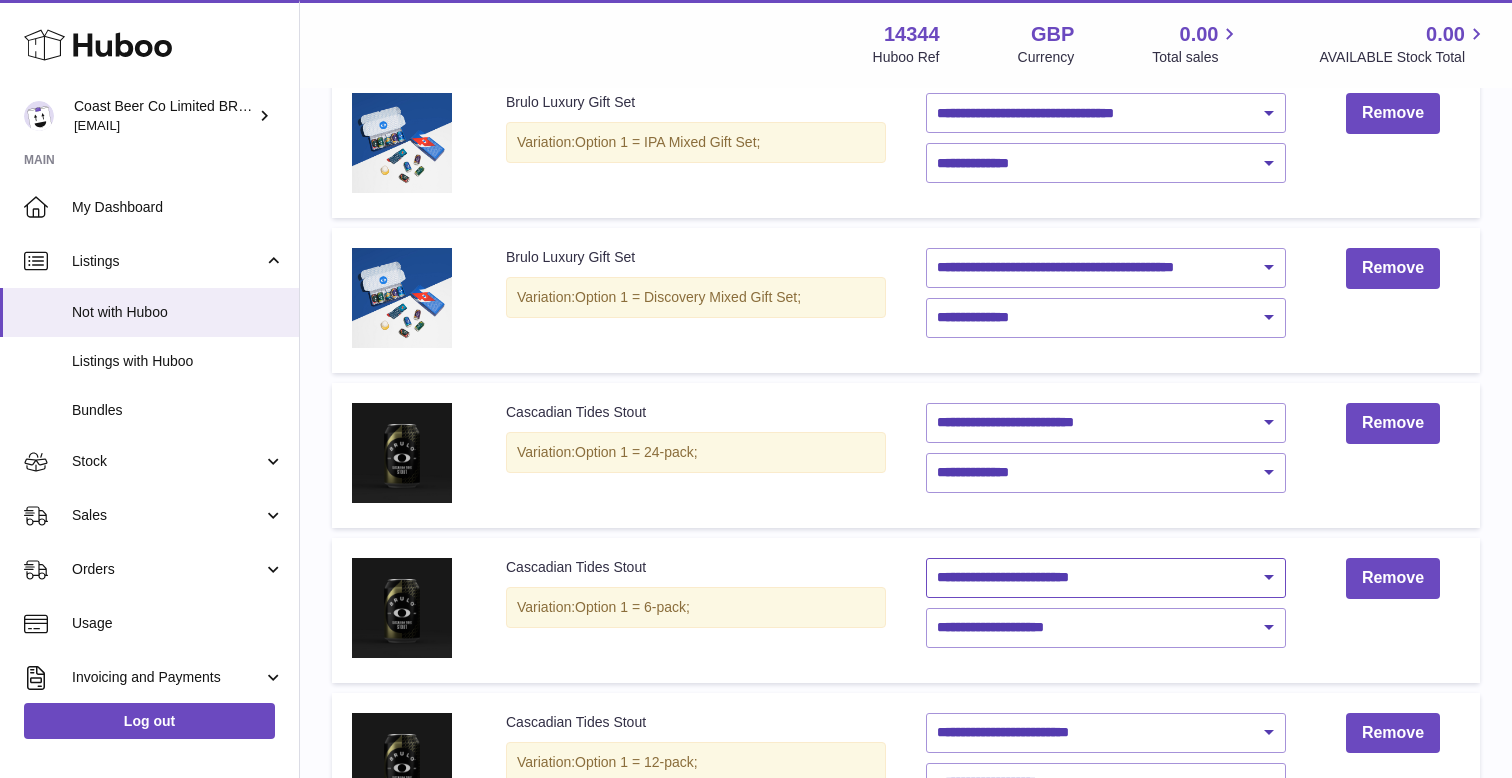 select on "********" 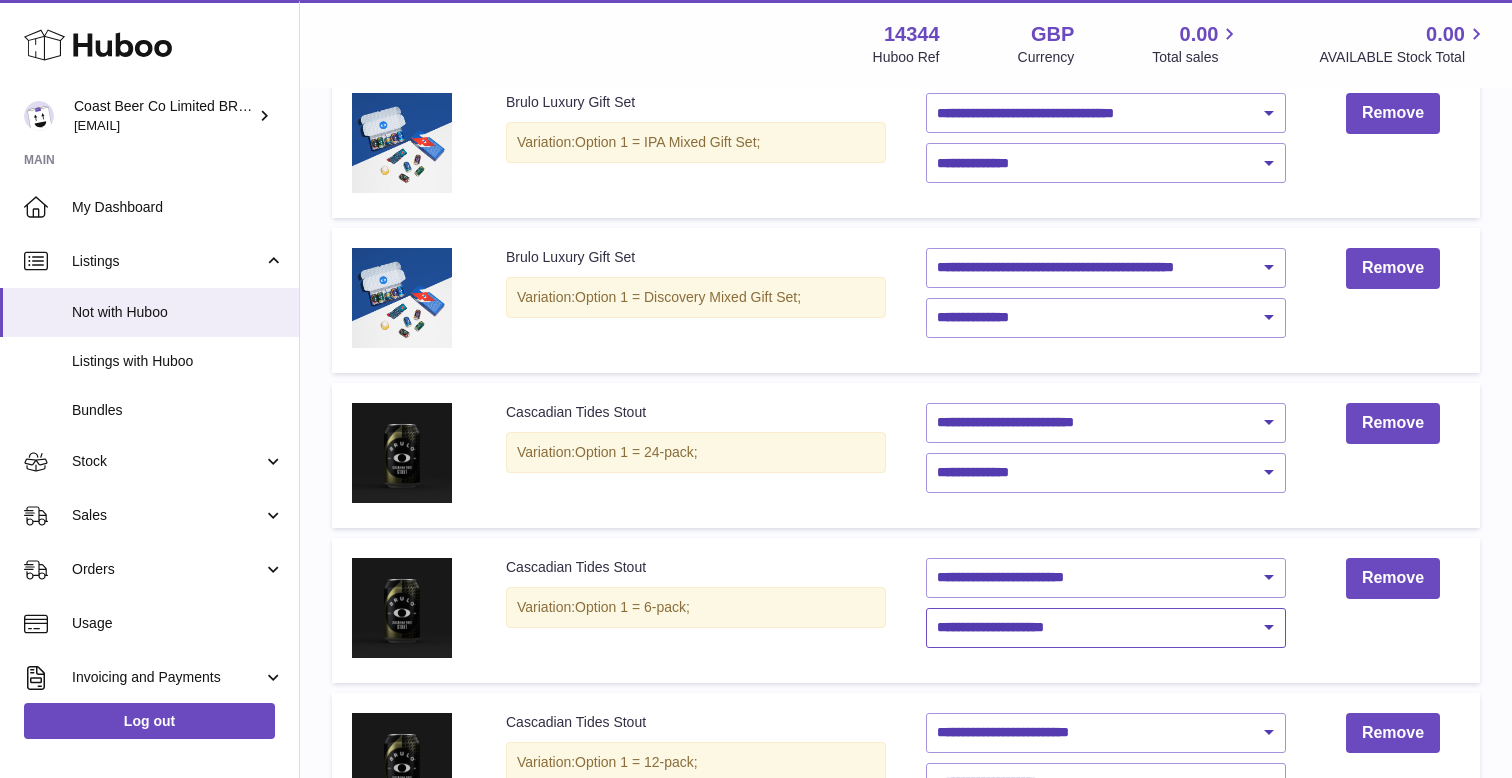 click on "**********" at bounding box center (1106, 628) 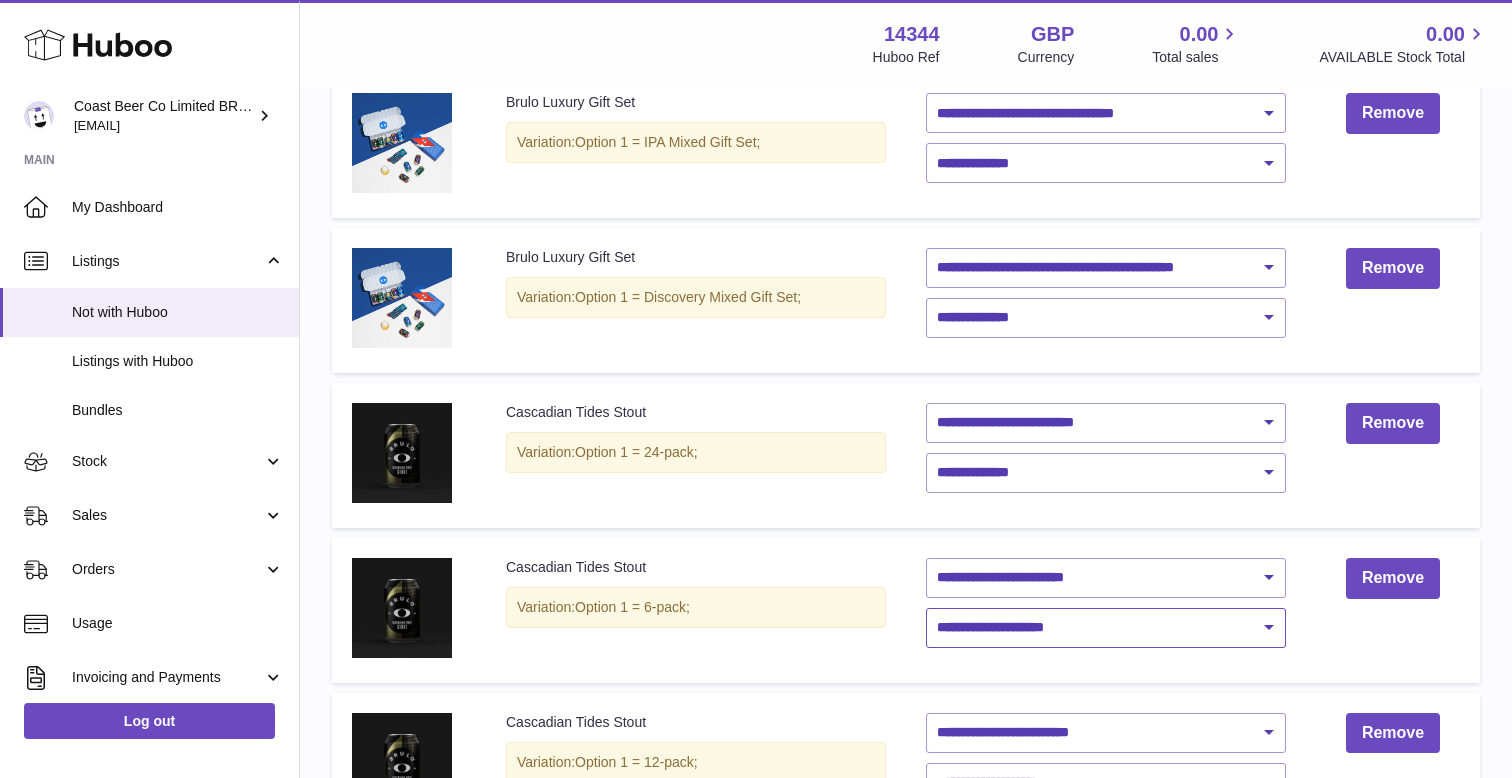 select on "****" 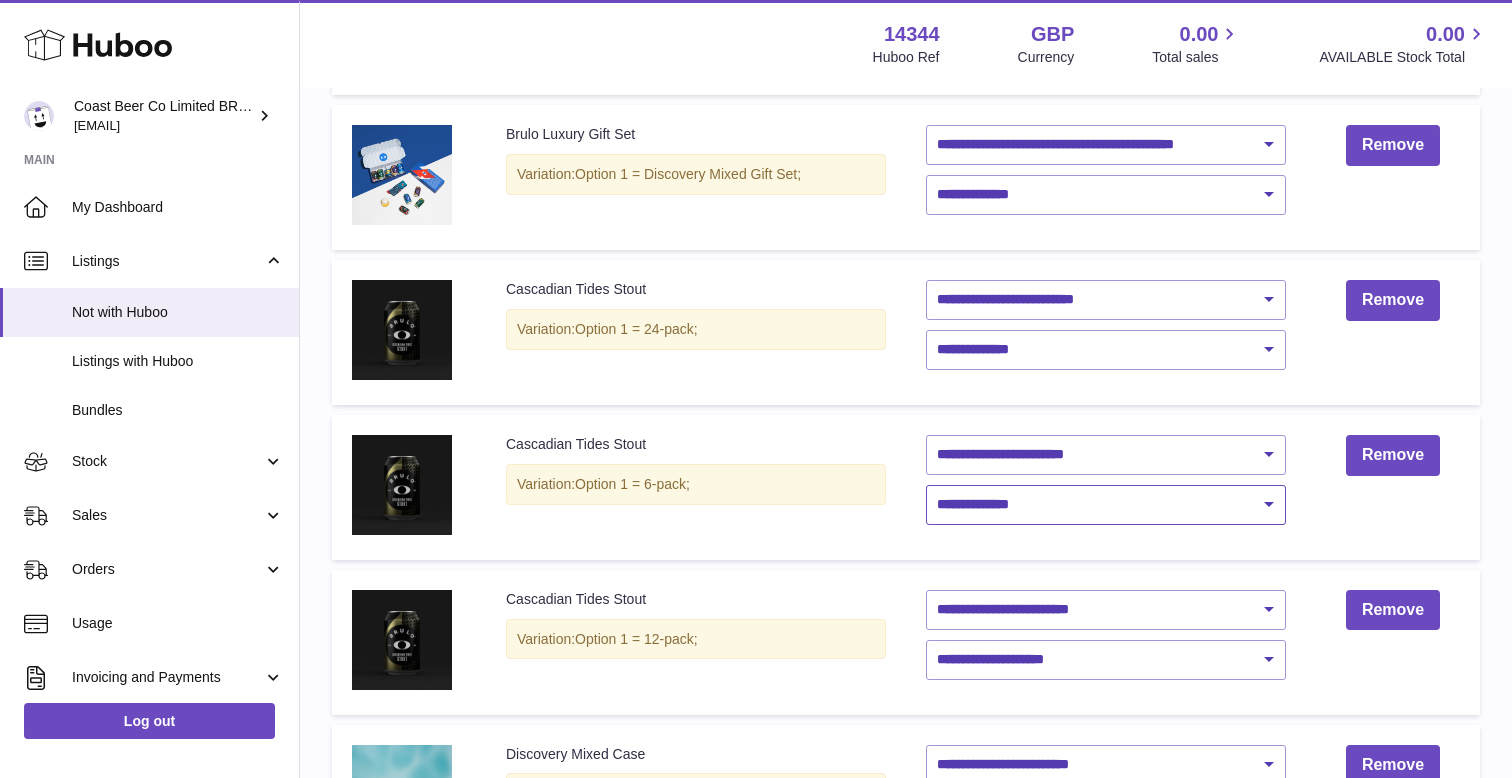 scroll, scrollTop: 934, scrollLeft: 0, axis: vertical 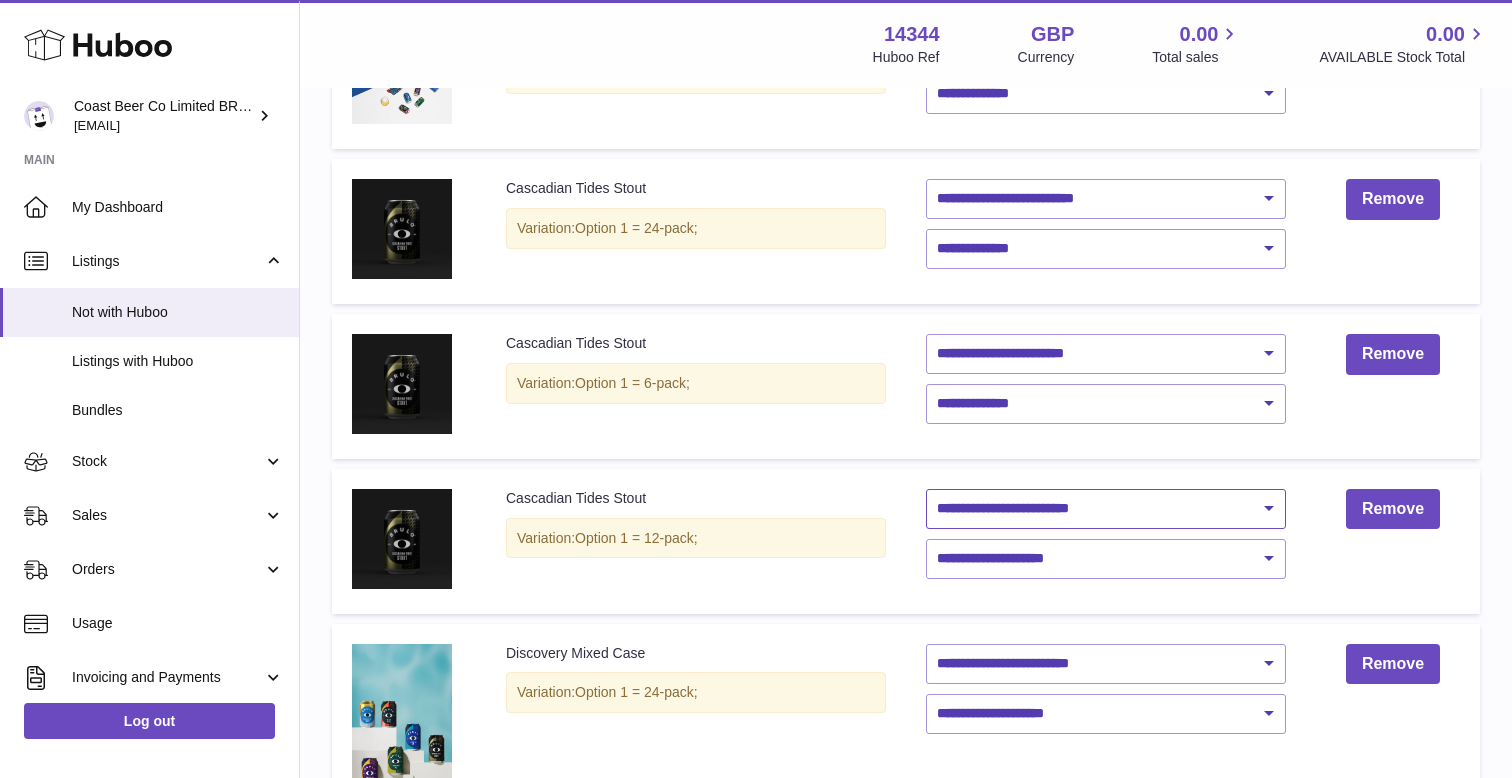 click on "**********" at bounding box center [1106, 509] 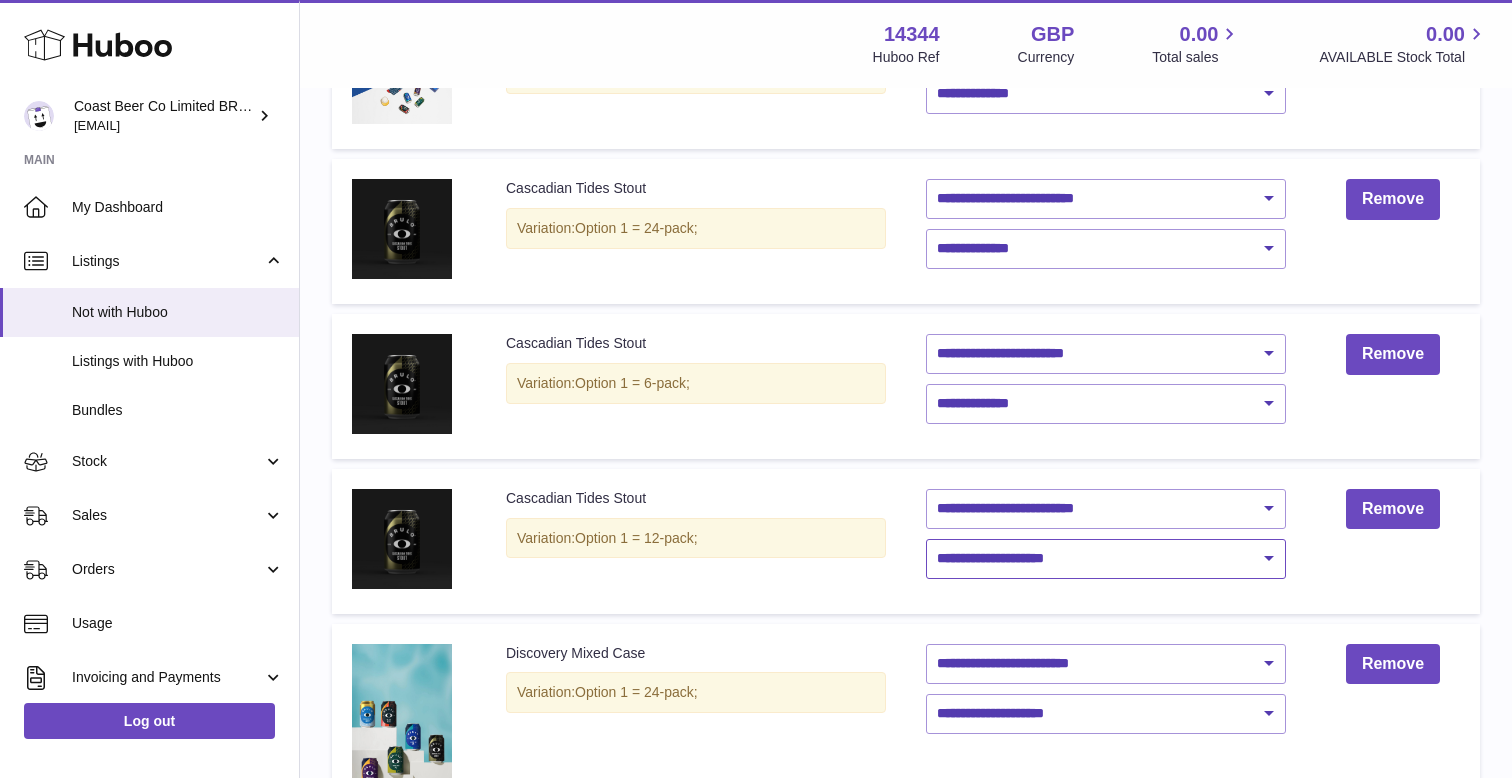 click on "**********" at bounding box center (1106, 559) 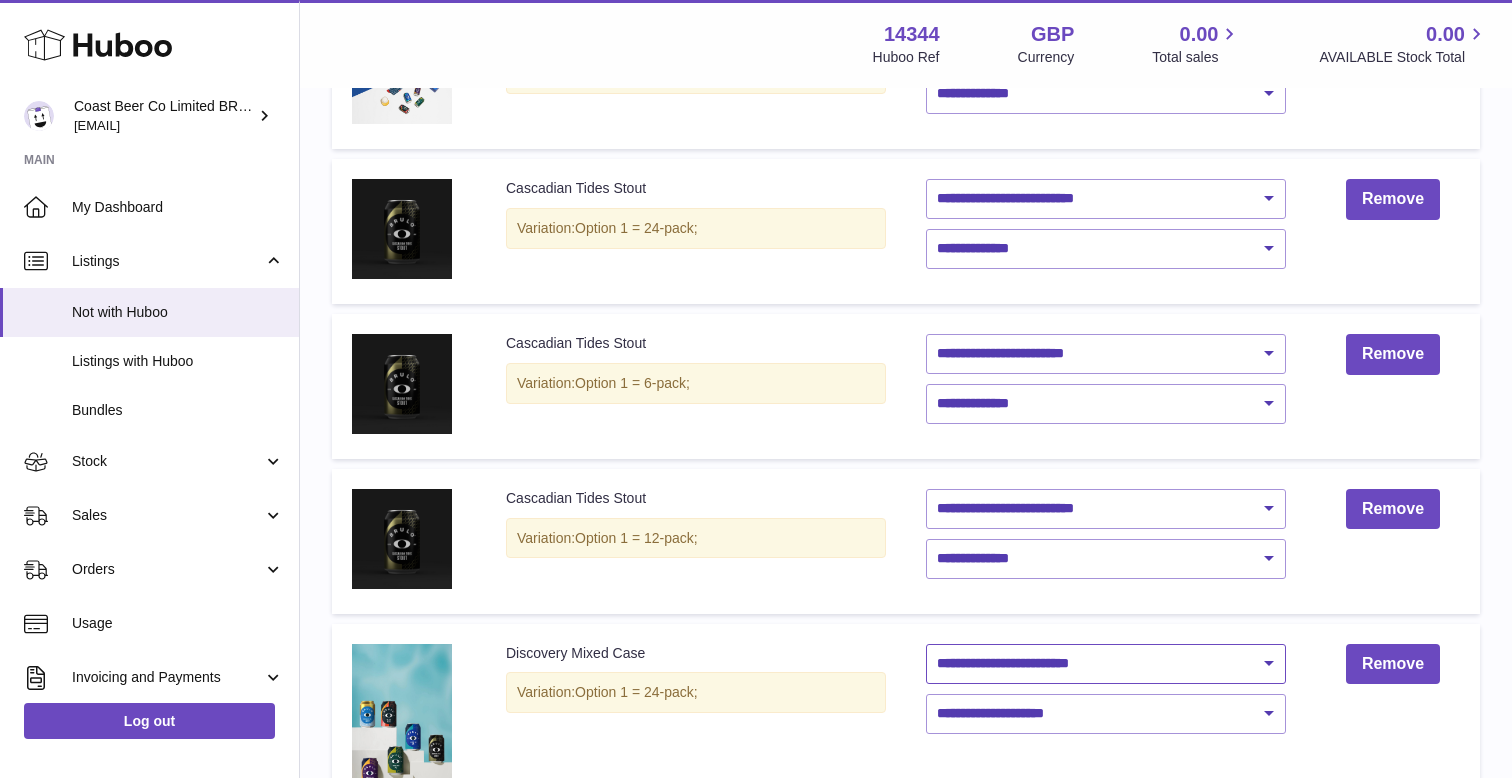 click on "**********" at bounding box center [1106, 664] 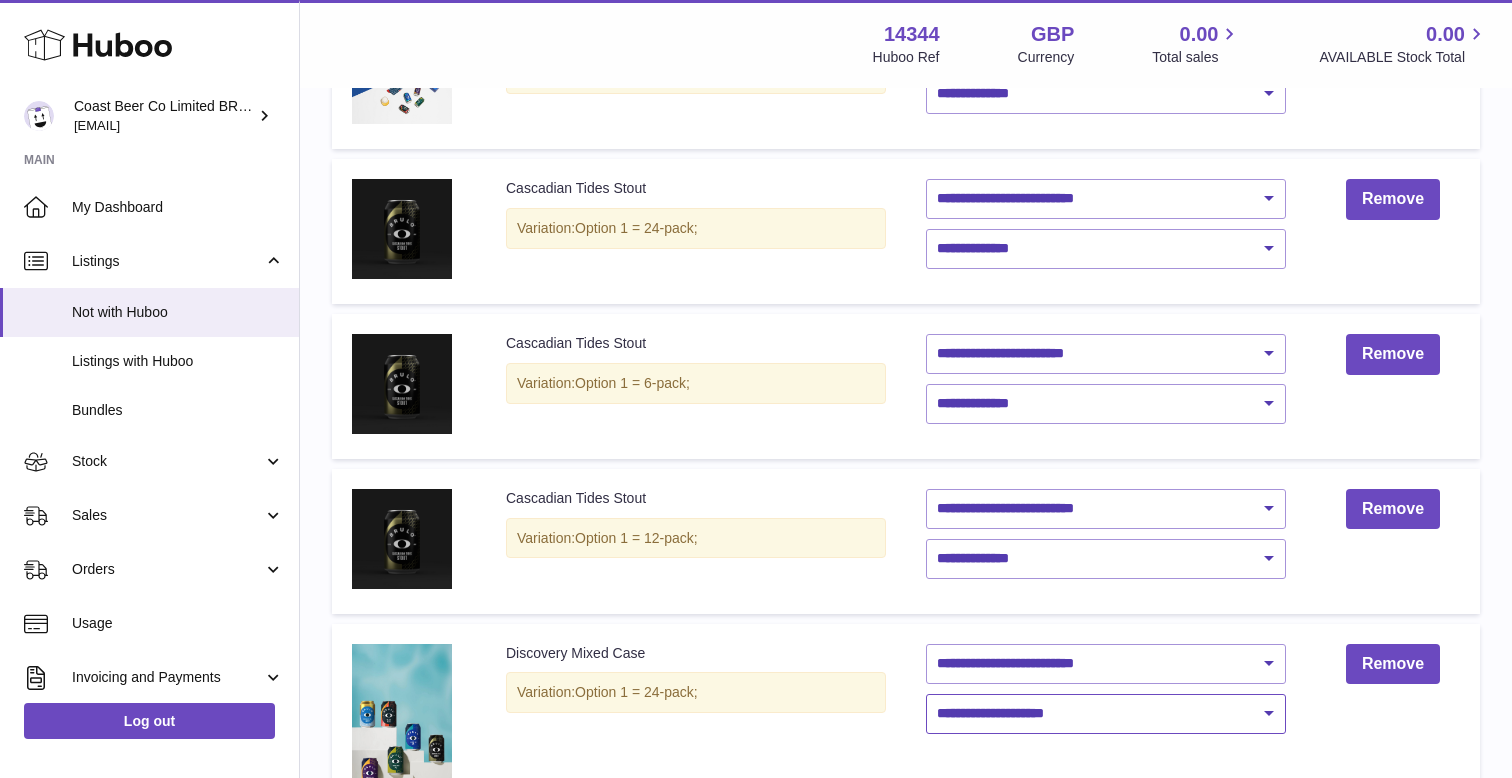 click on "**********" at bounding box center [1106, 714] 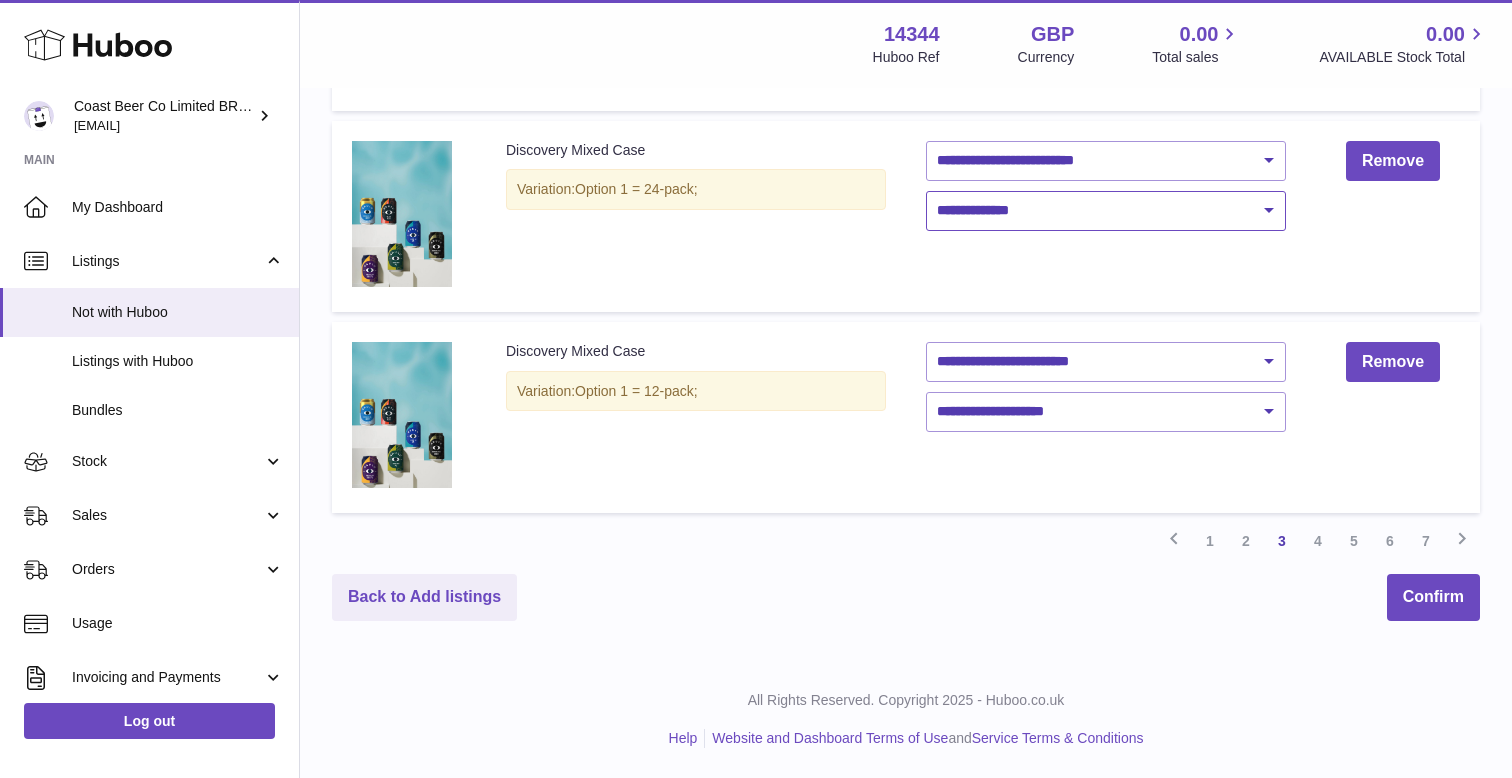 scroll, scrollTop: 1271, scrollLeft: 0, axis: vertical 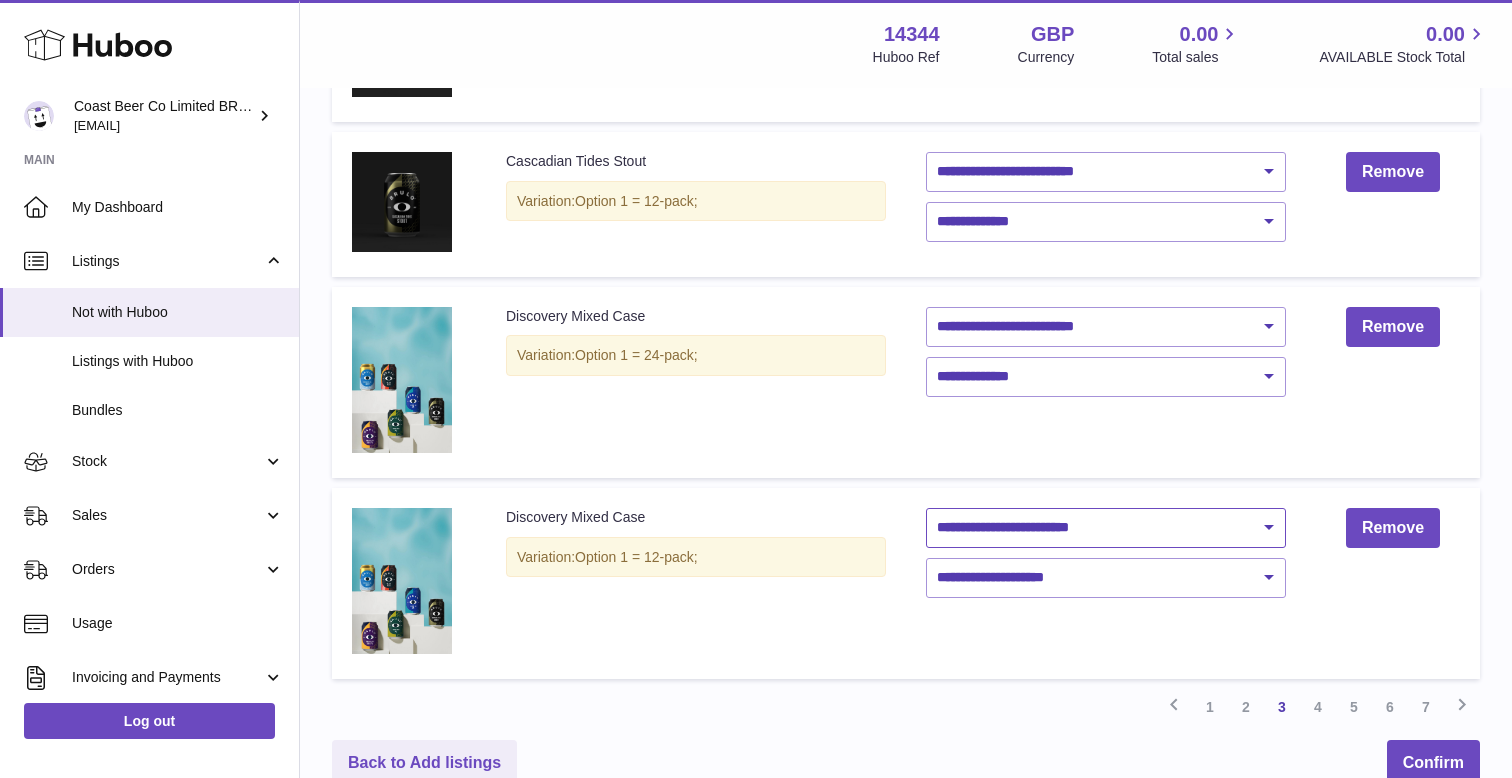 click on "**********" at bounding box center [1106, 528] 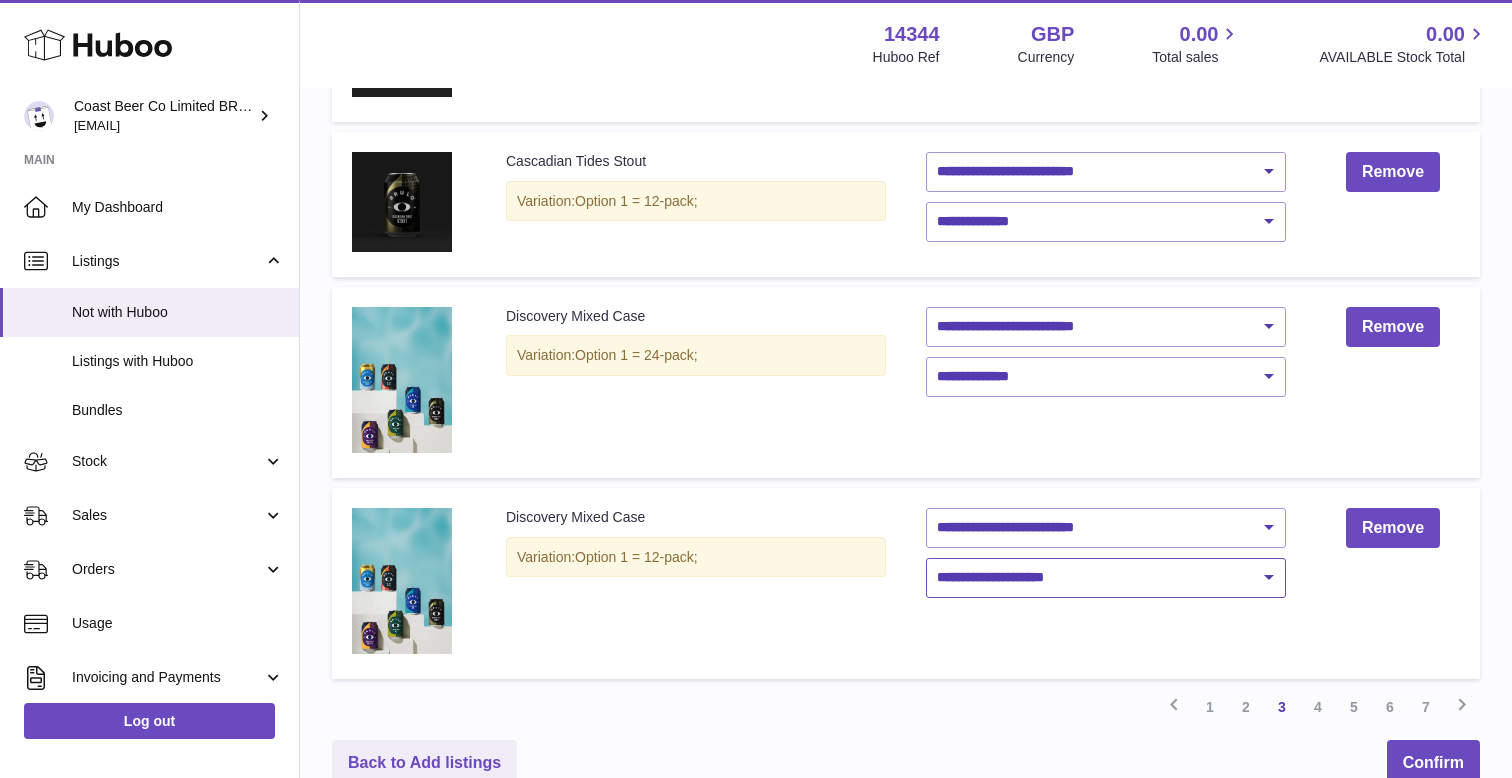 click on "**********" at bounding box center [1106, 578] 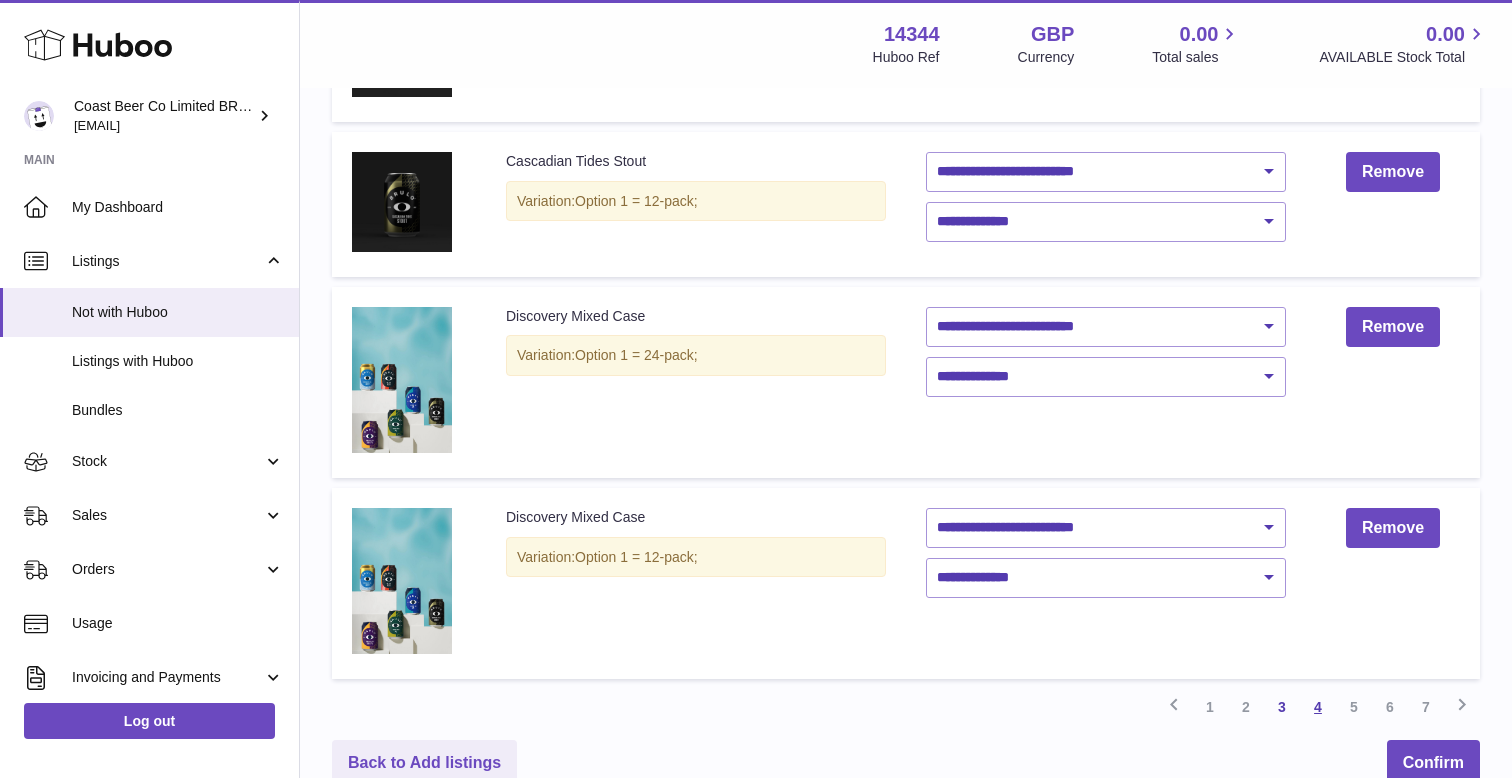 click on "4" at bounding box center (1318, 707) 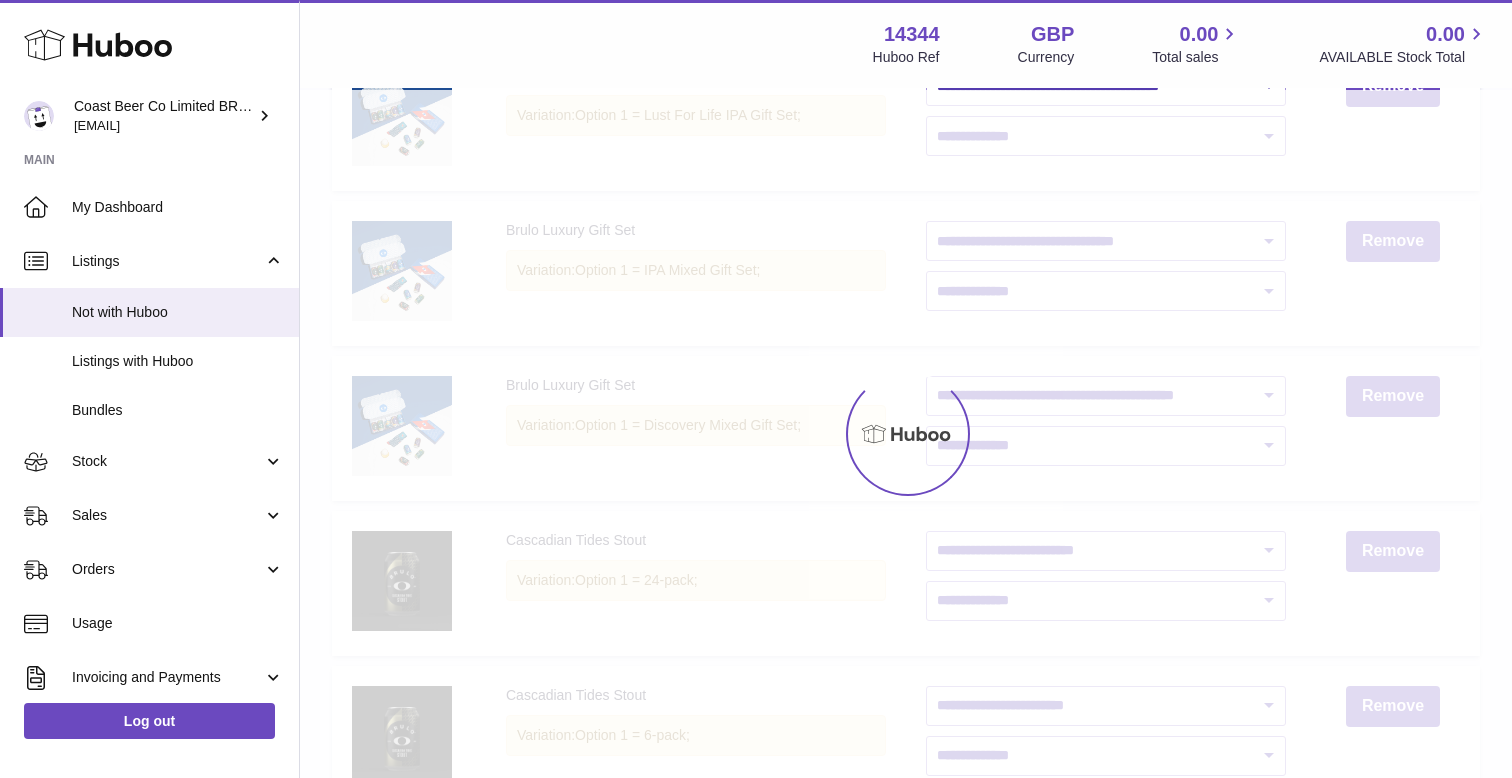 scroll, scrollTop: 90, scrollLeft: 0, axis: vertical 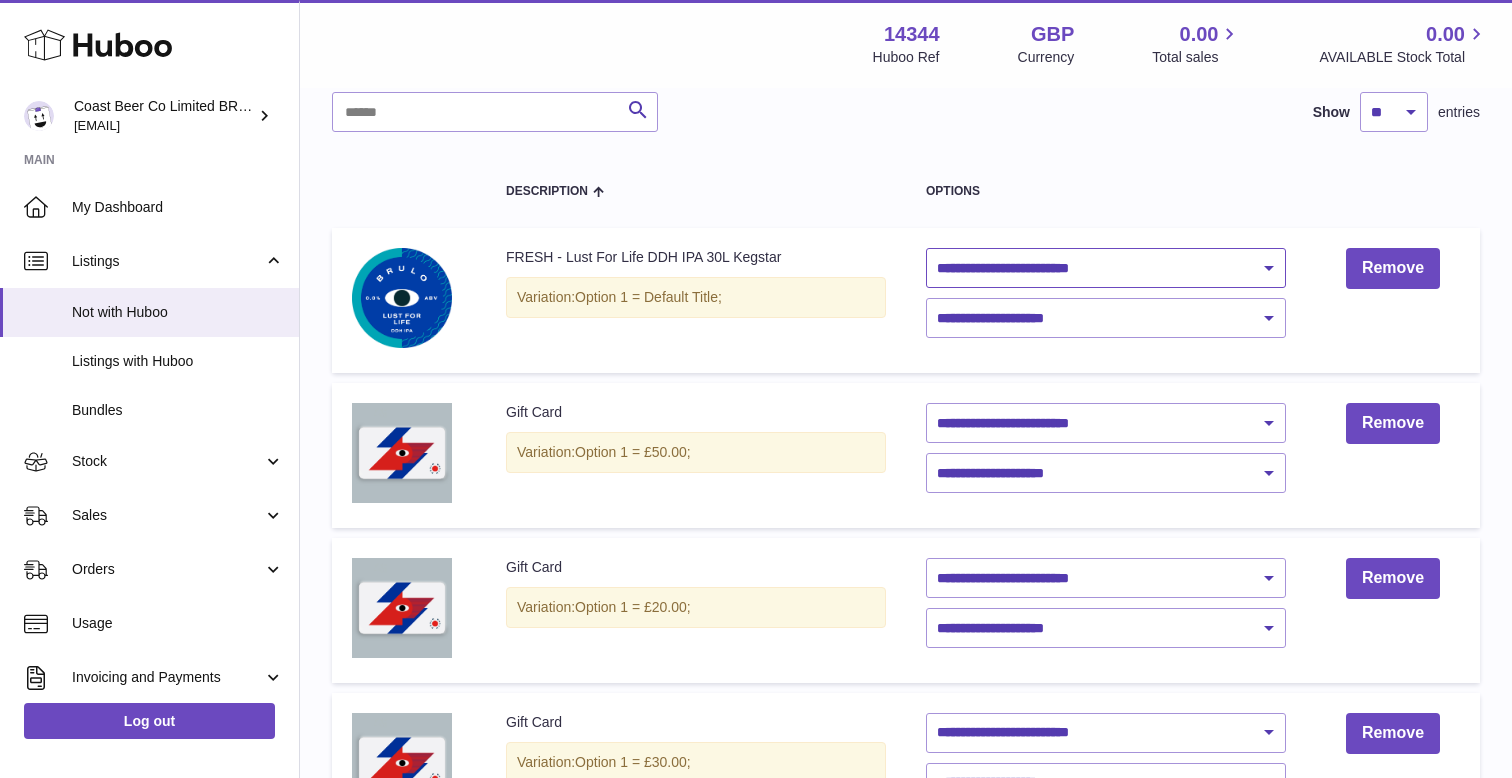 click on "**********" at bounding box center [1106, 268] 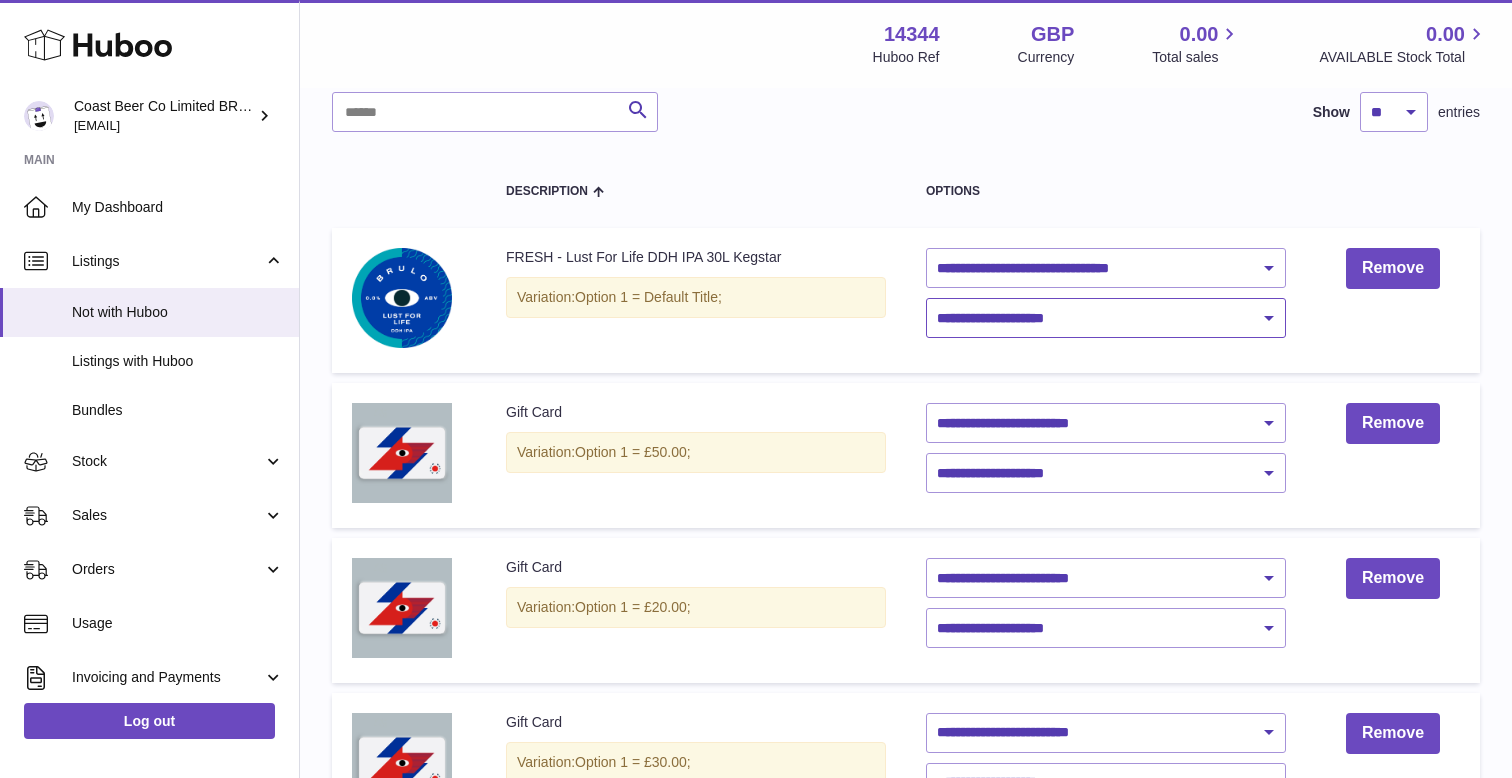 click on "**********" at bounding box center (1106, 318) 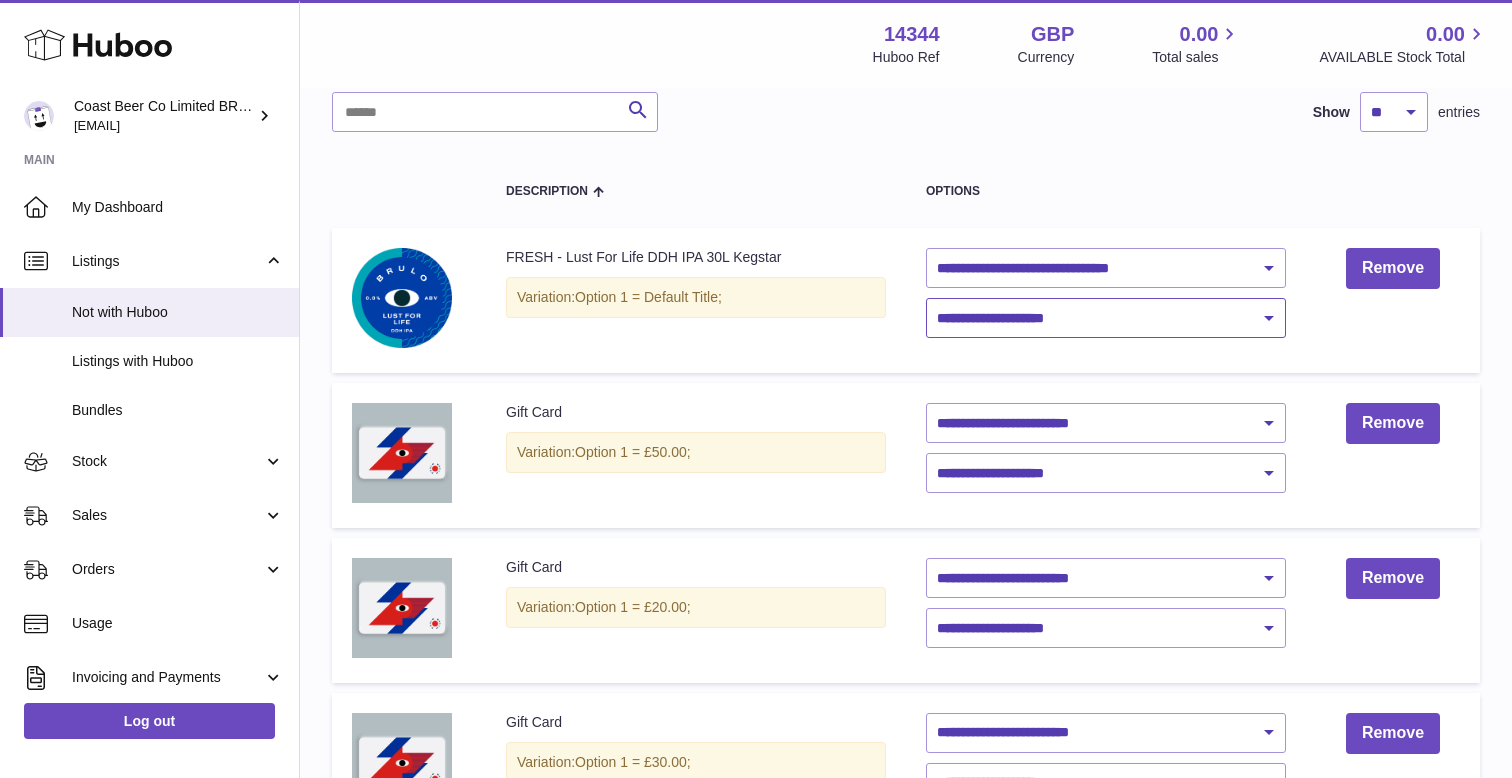 select on "****" 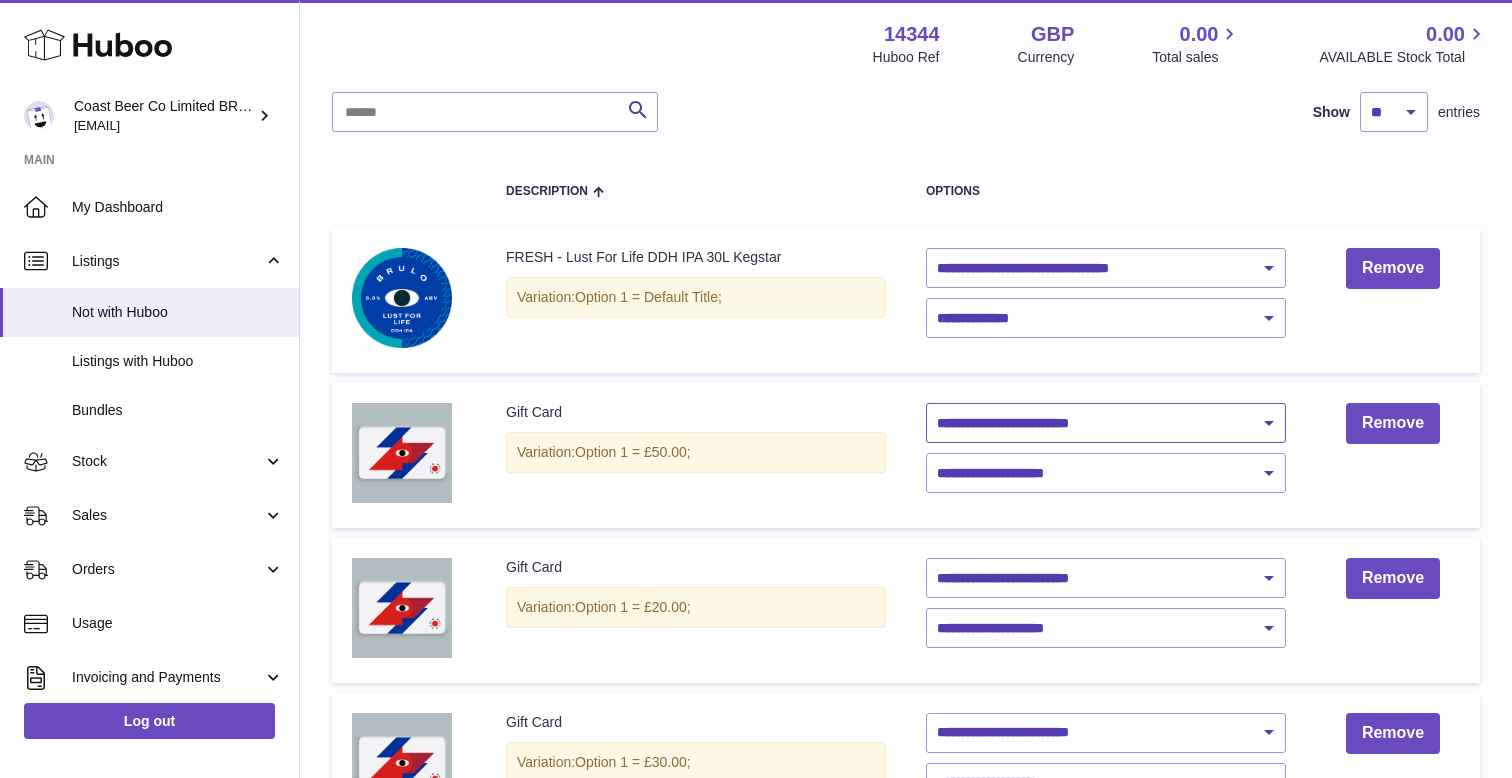click on "**********" at bounding box center (1106, 423) 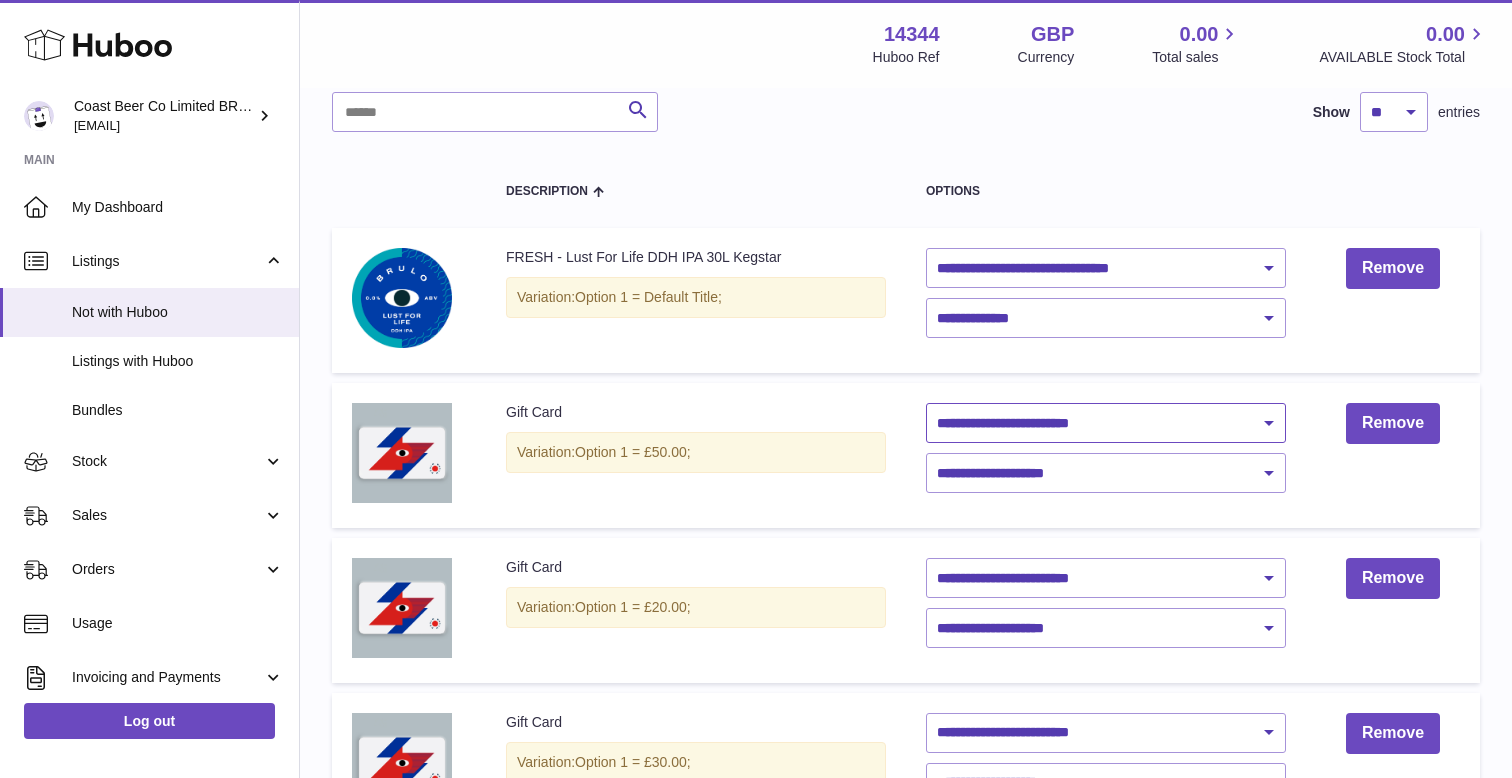 select on "********" 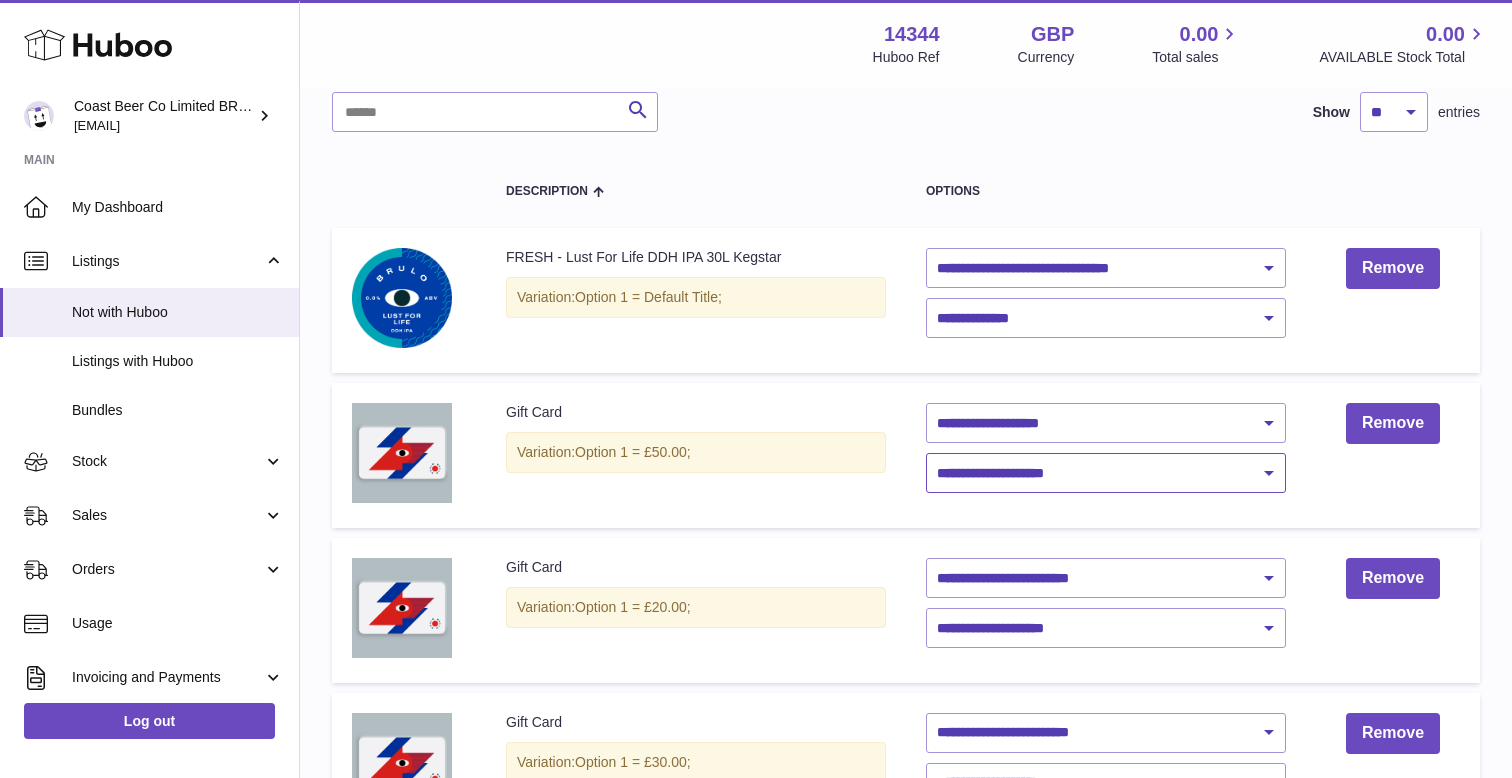 click on "**********" at bounding box center (1106, 473) 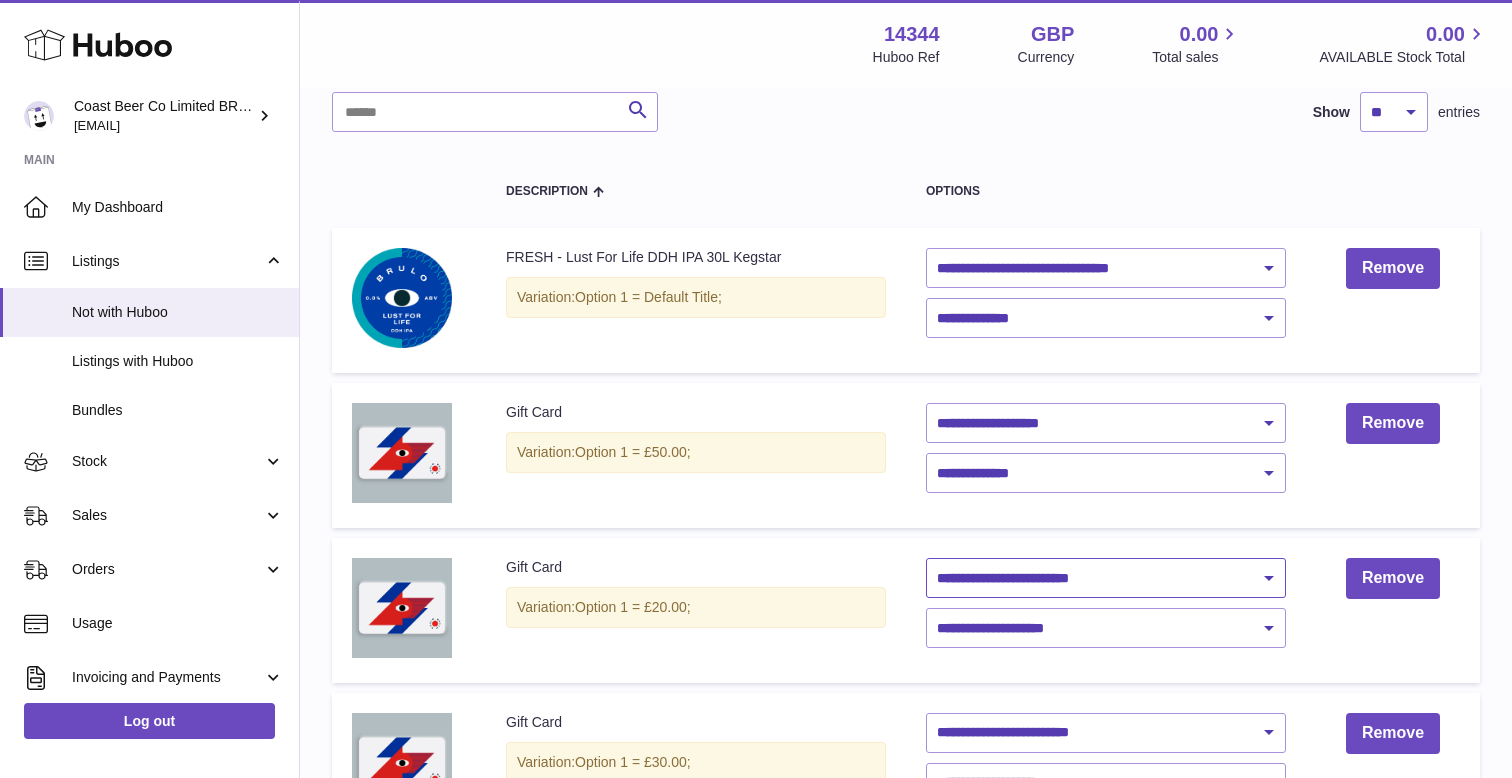 click on "**********" at bounding box center (1106, 578) 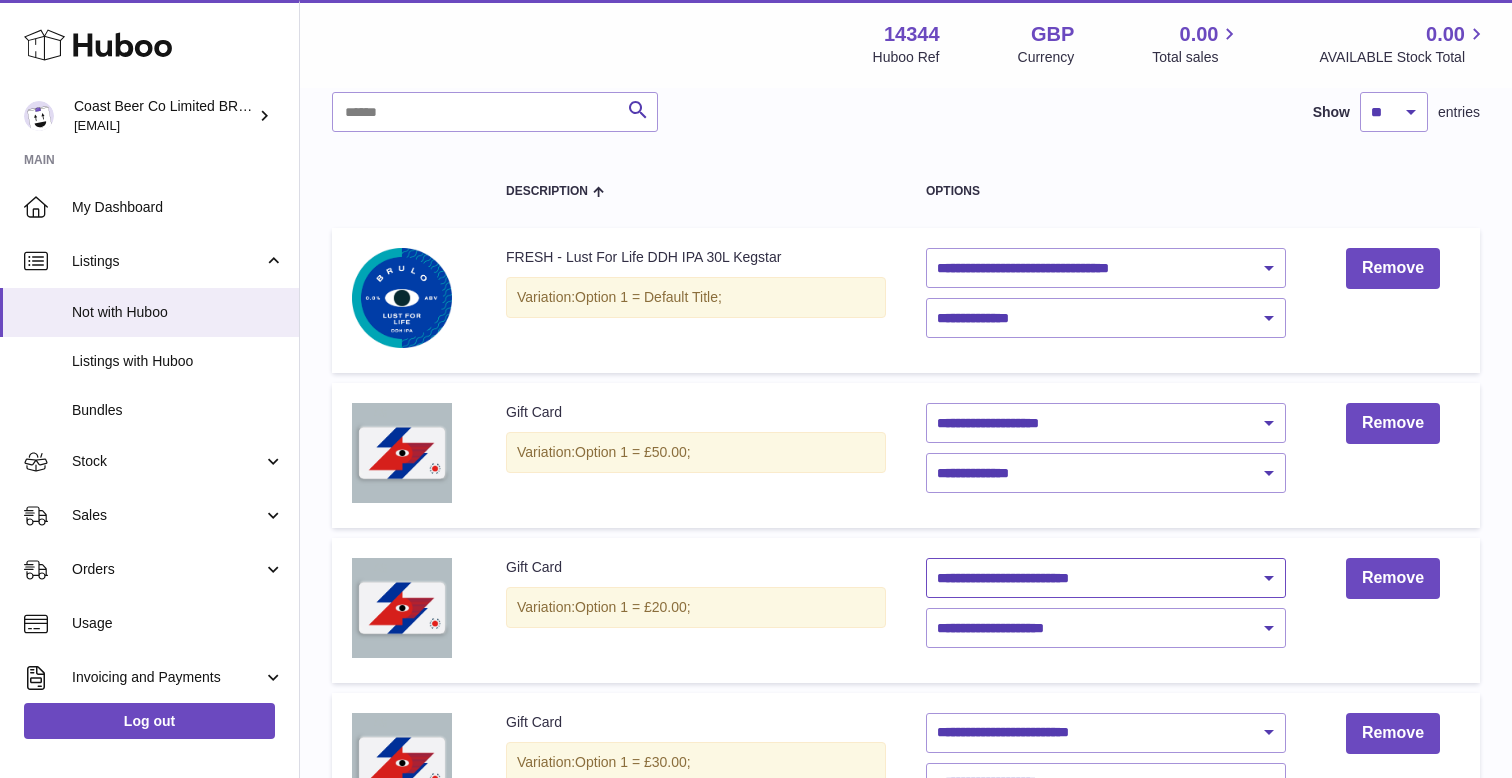 select on "********" 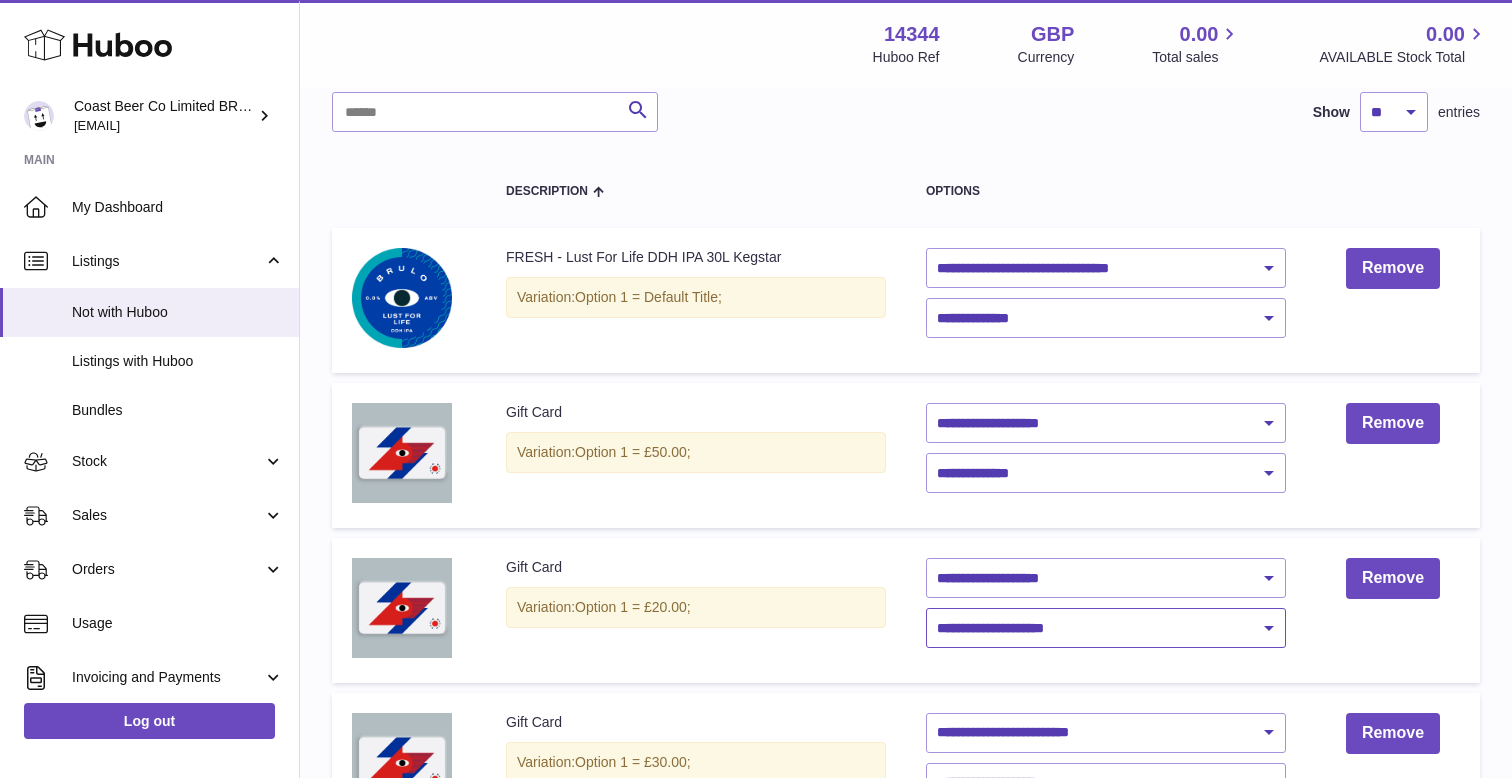 click on "**********" at bounding box center (1106, 628) 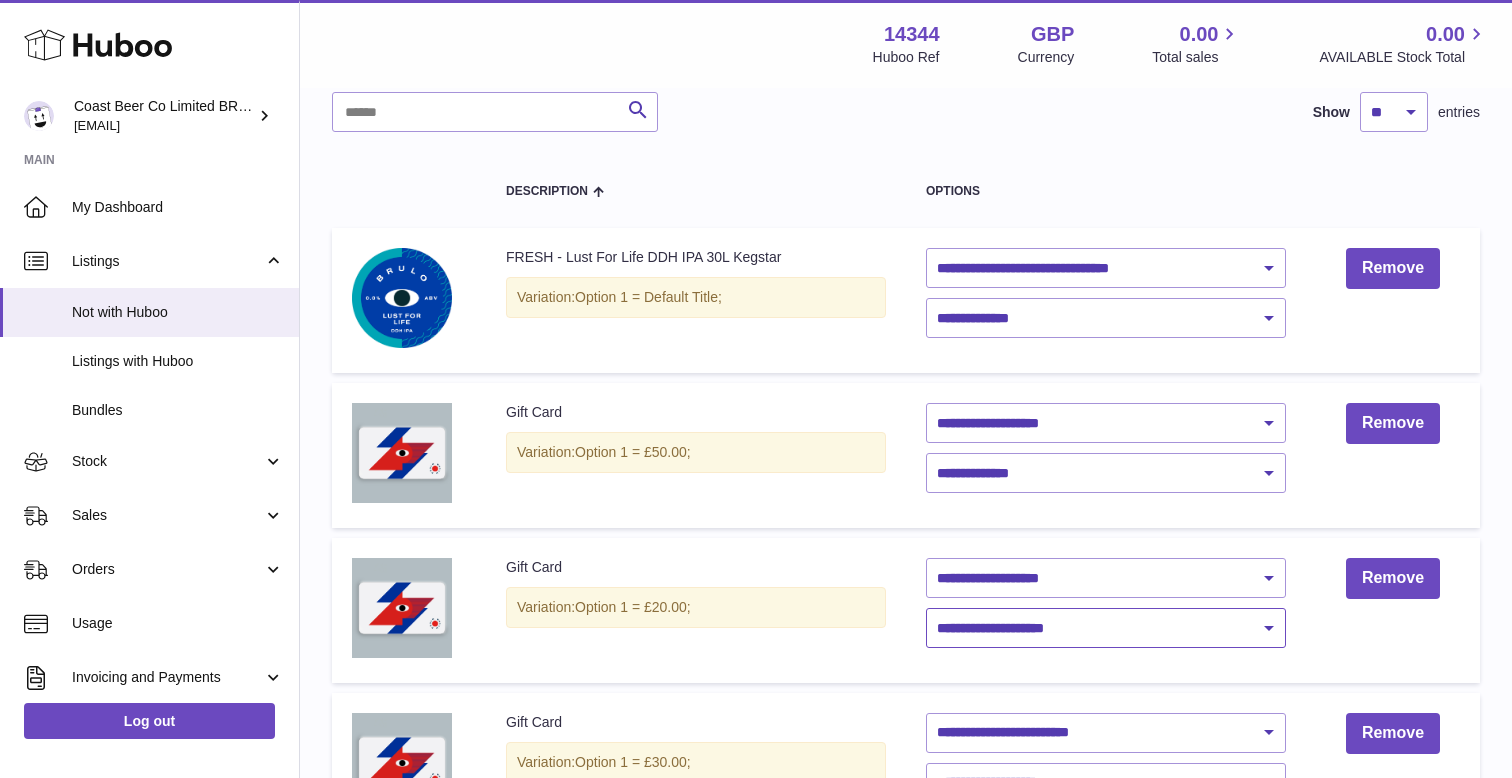 select on "****" 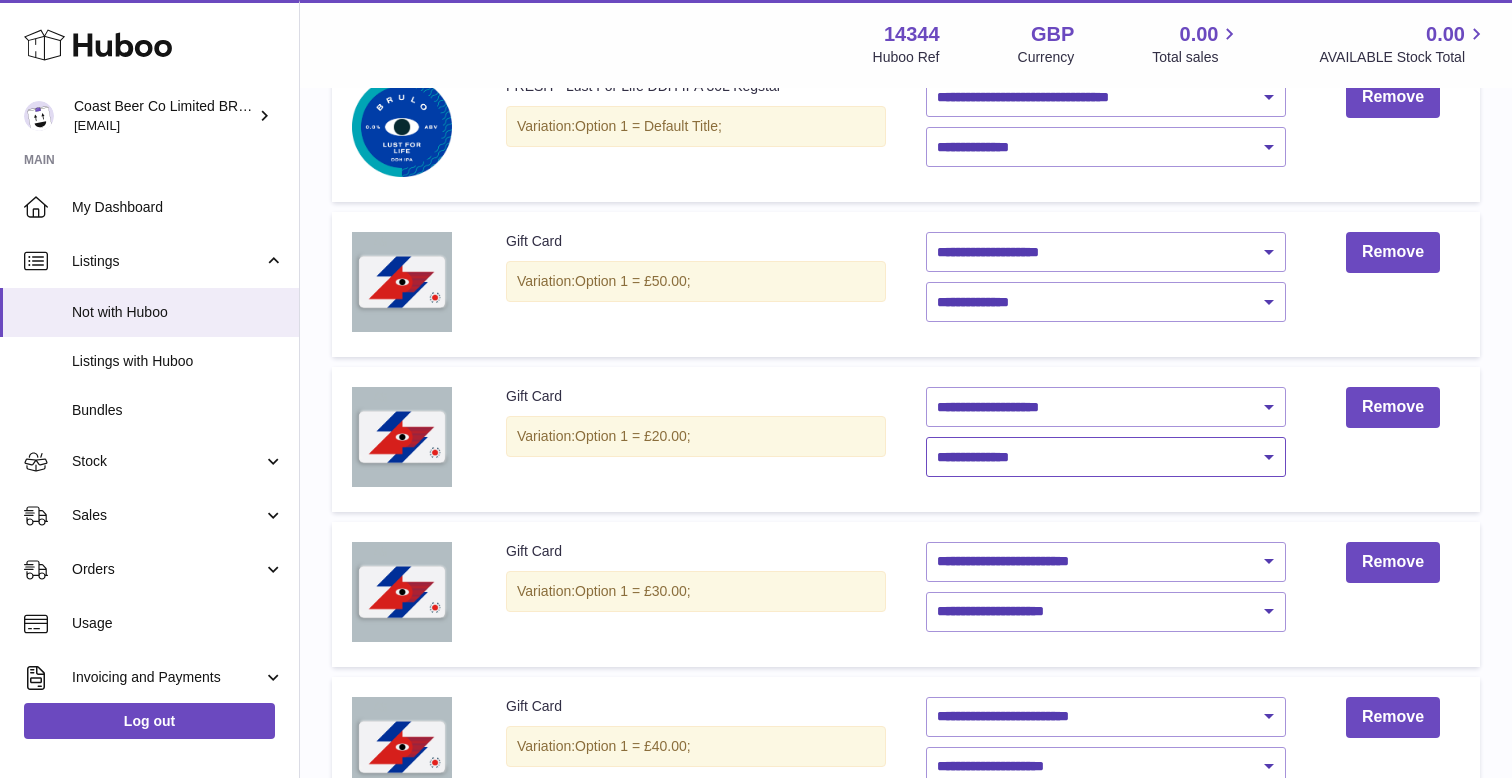 scroll, scrollTop: 323, scrollLeft: 0, axis: vertical 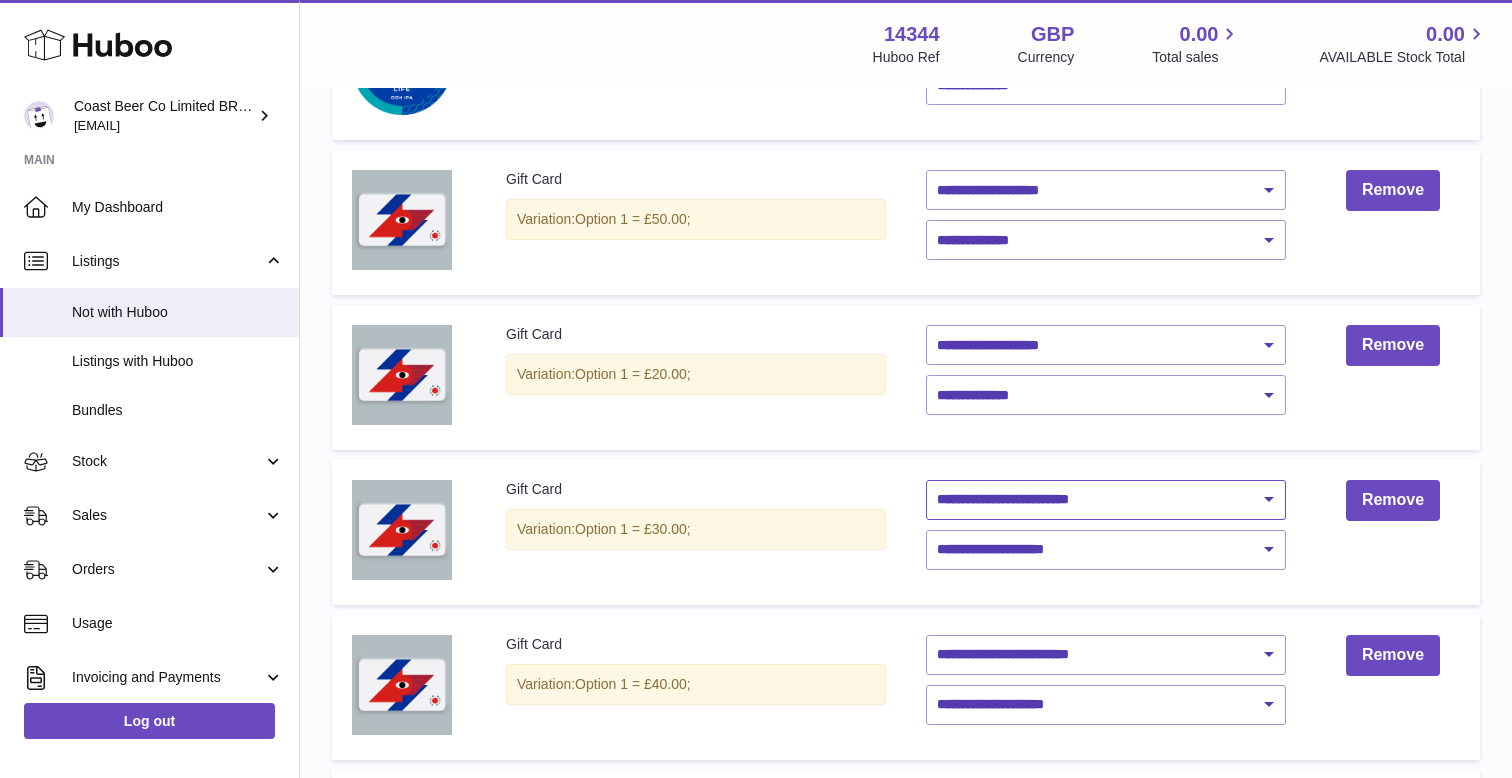 click on "**********" at bounding box center [1106, 500] 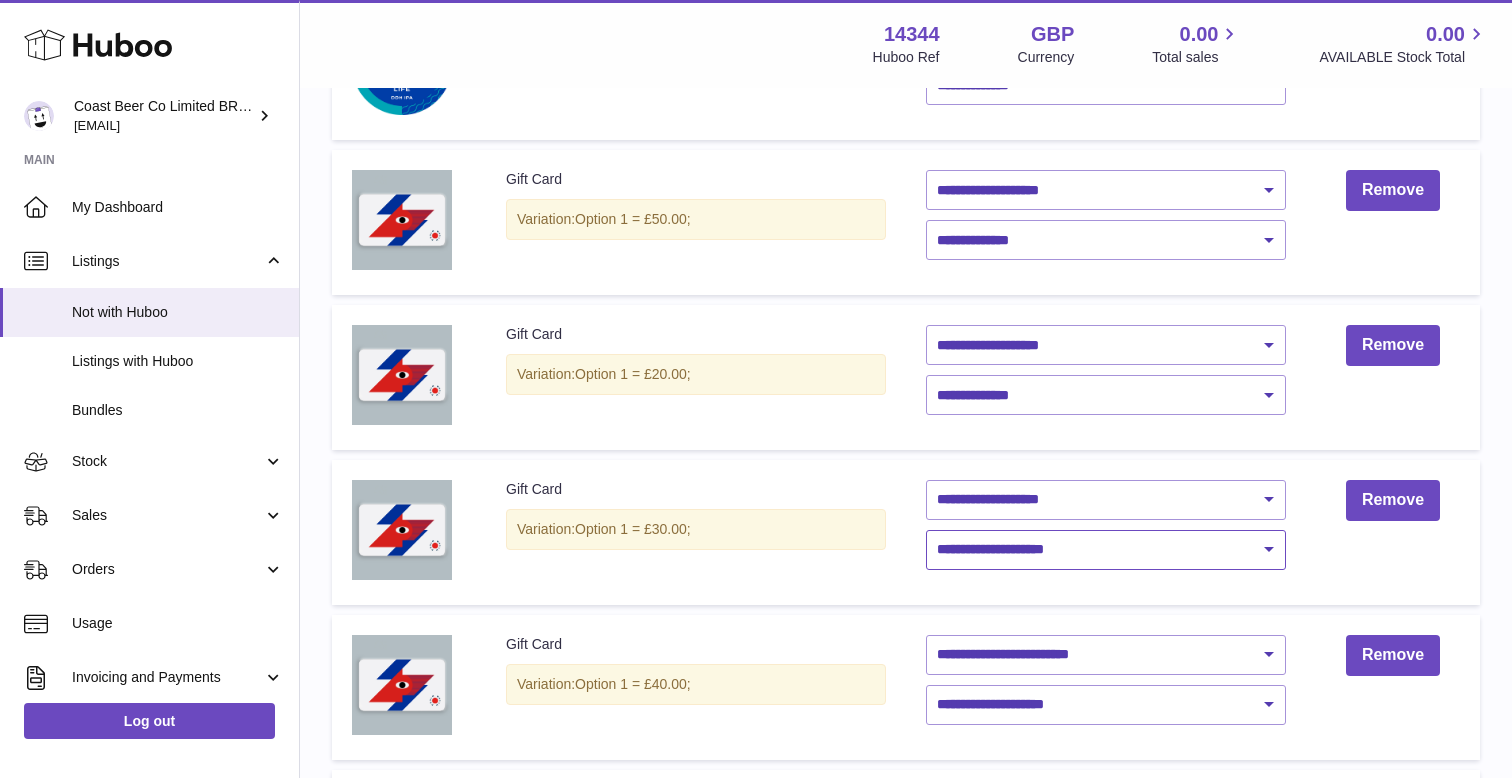 click on "**********" at bounding box center [1106, 550] 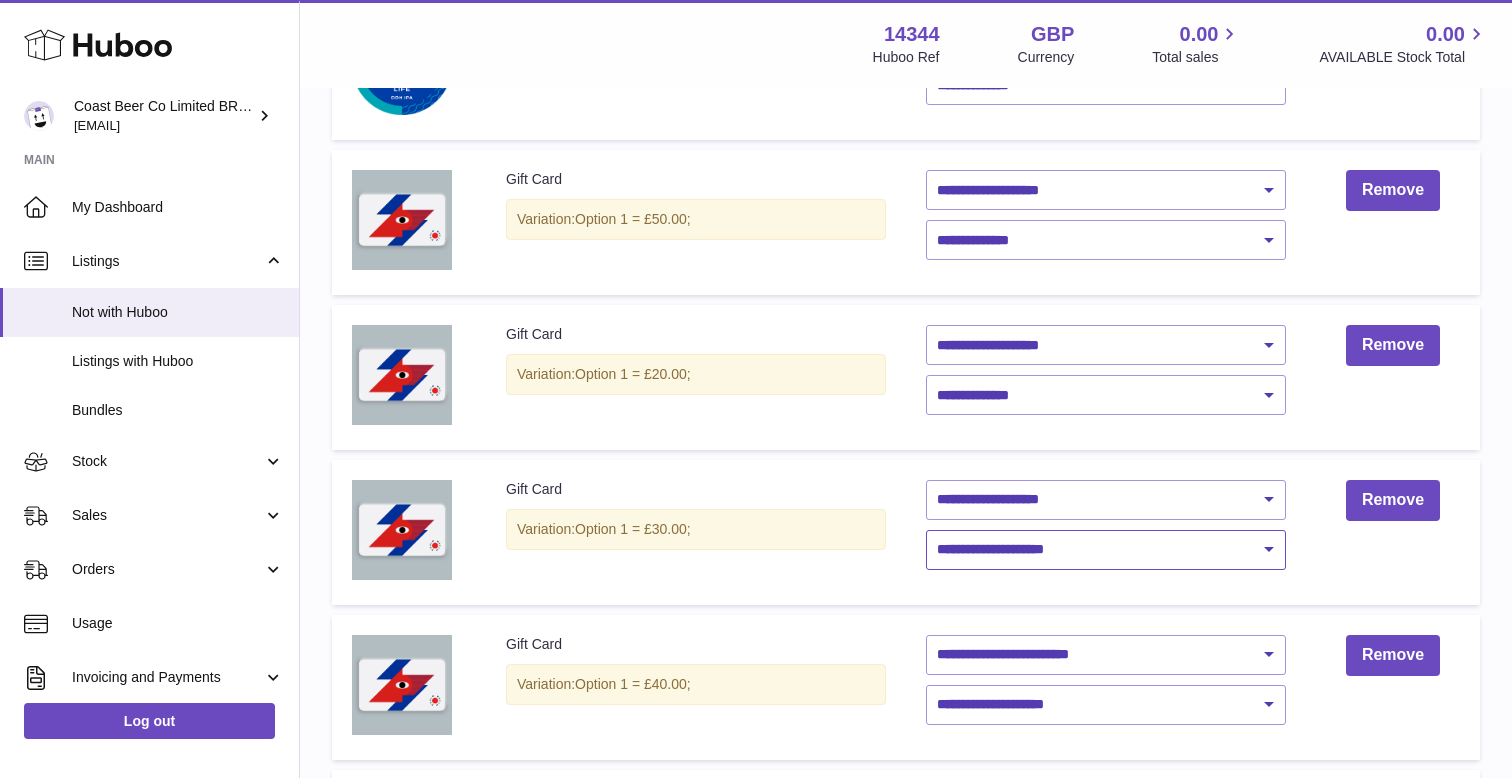 select on "****" 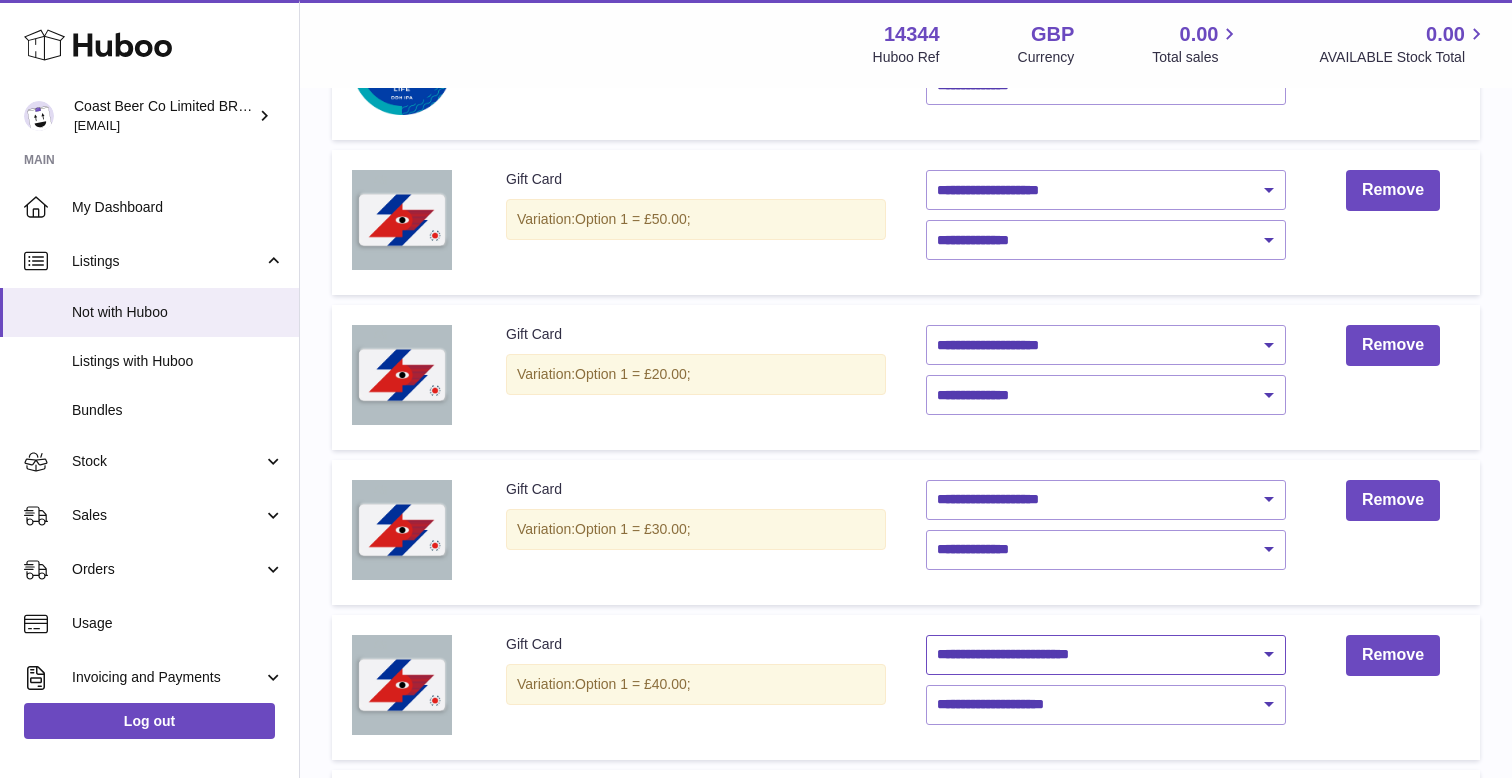 click on "**********" at bounding box center [1106, 655] 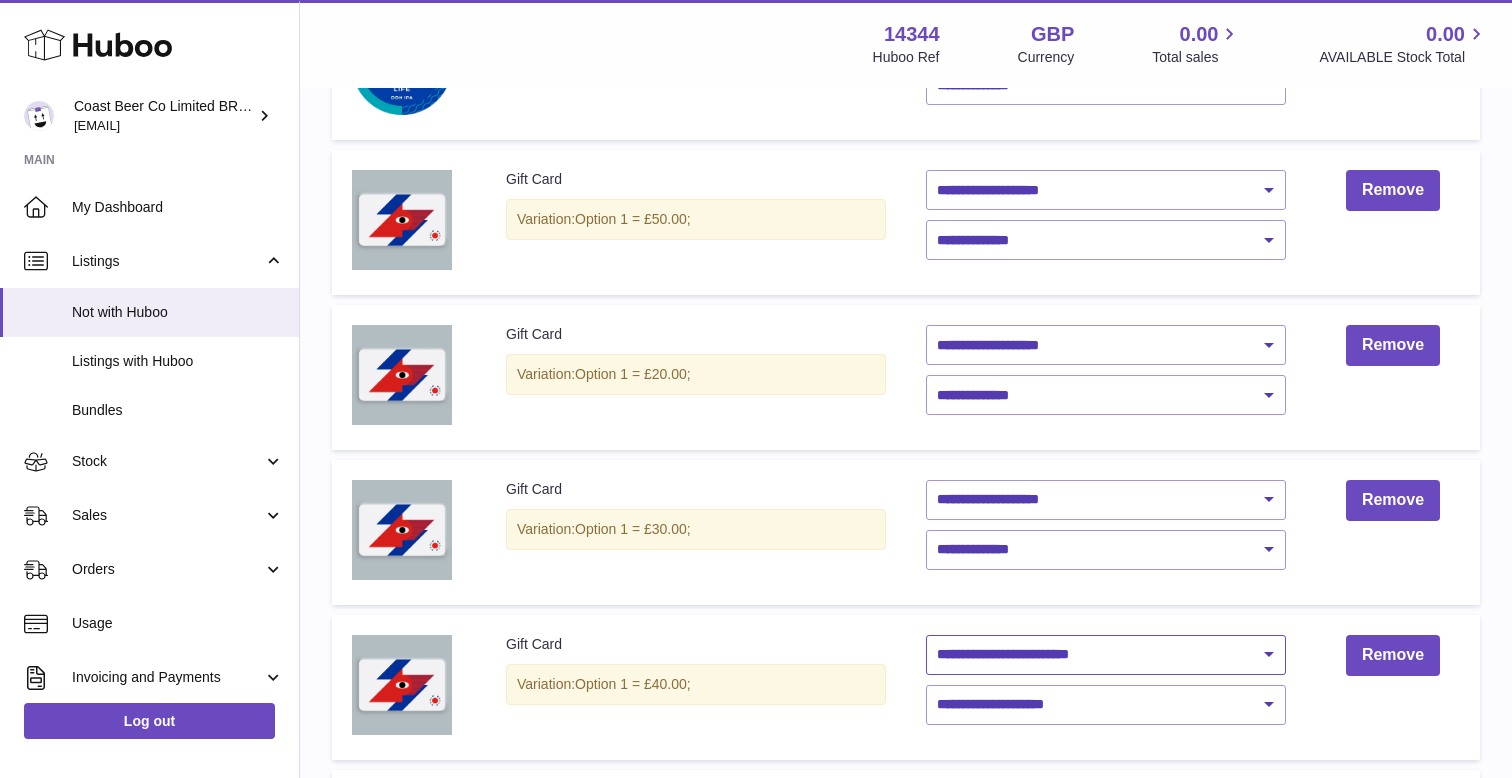 select on "********" 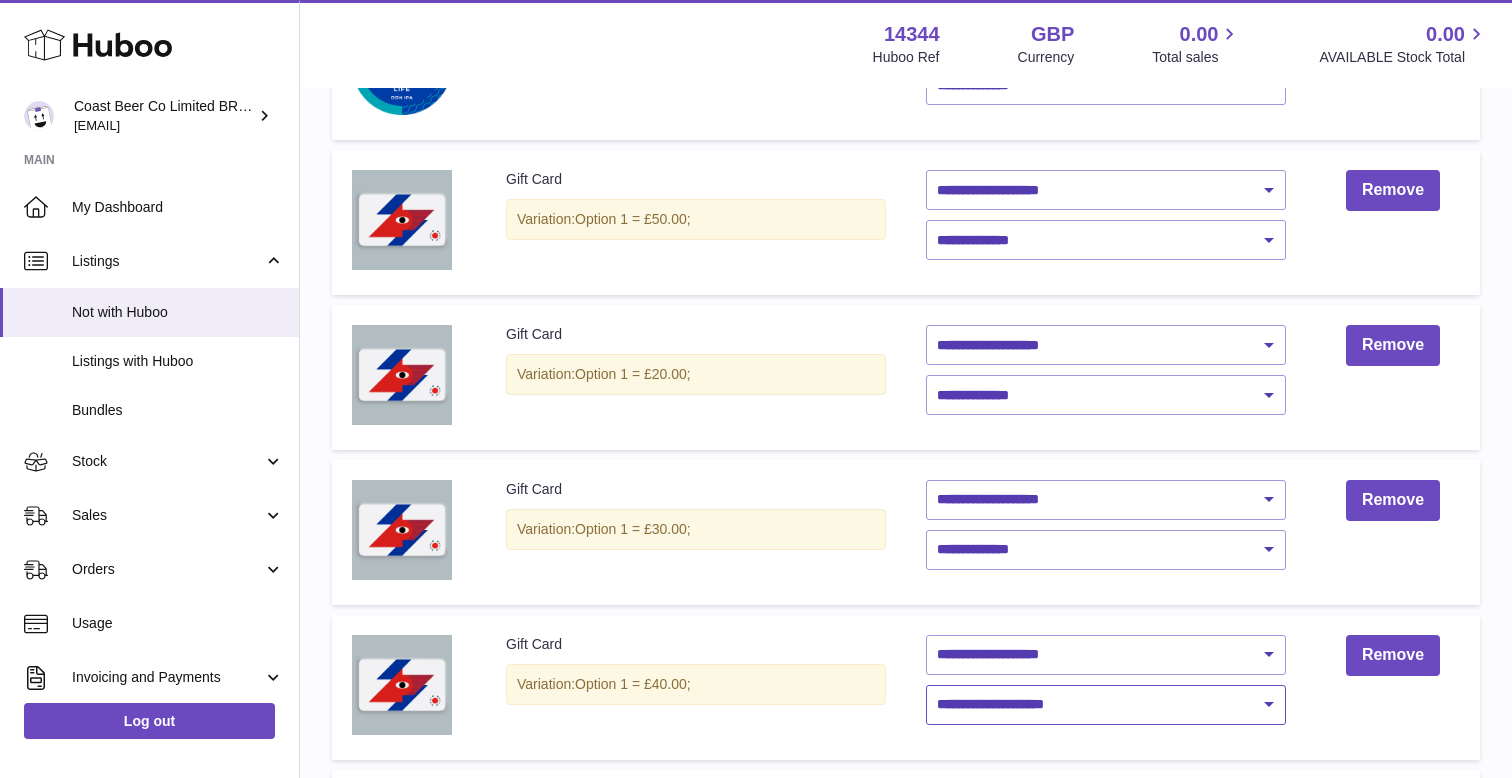 click on "**********" at bounding box center (1106, 705) 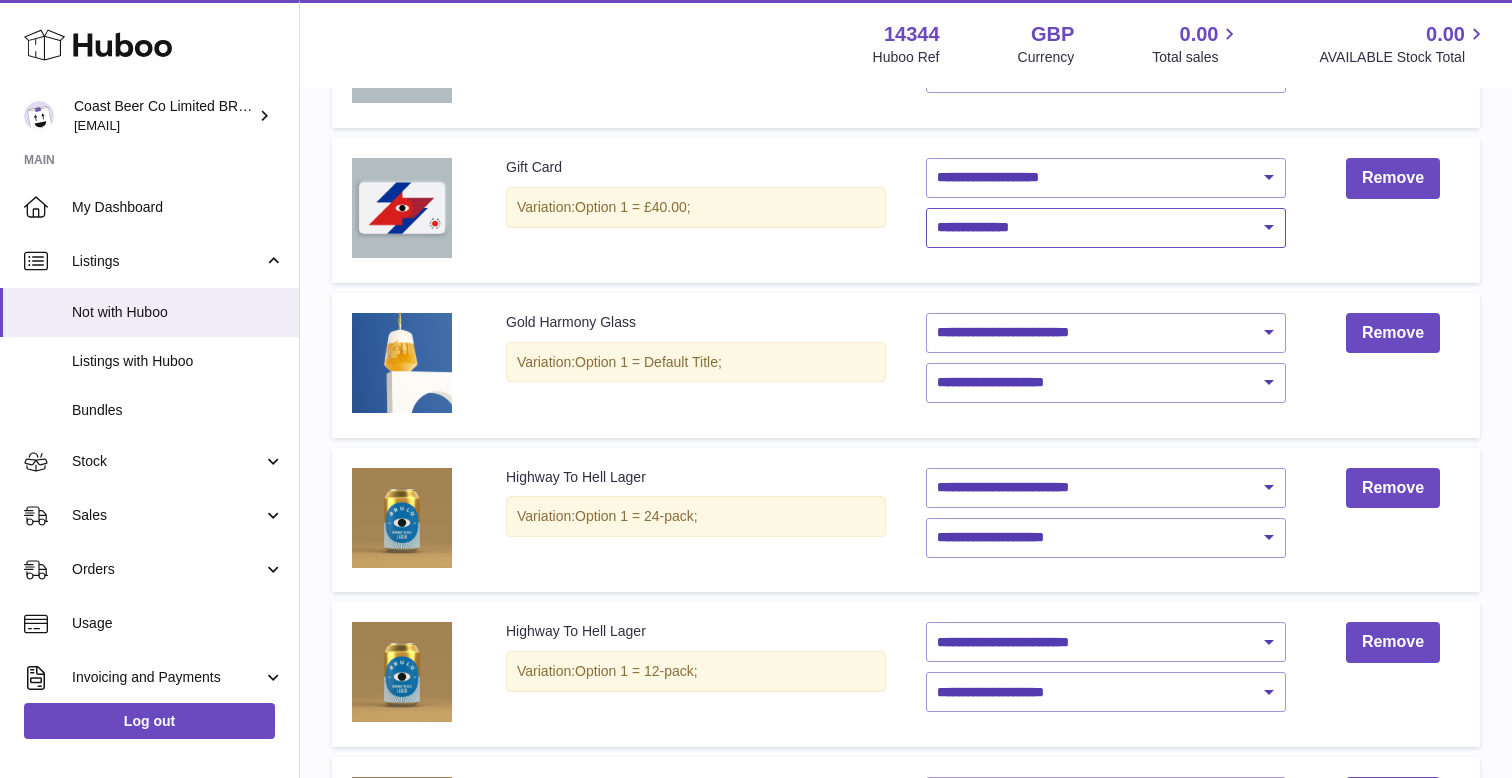 scroll, scrollTop: 865, scrollLeft: 0, axis: vertical 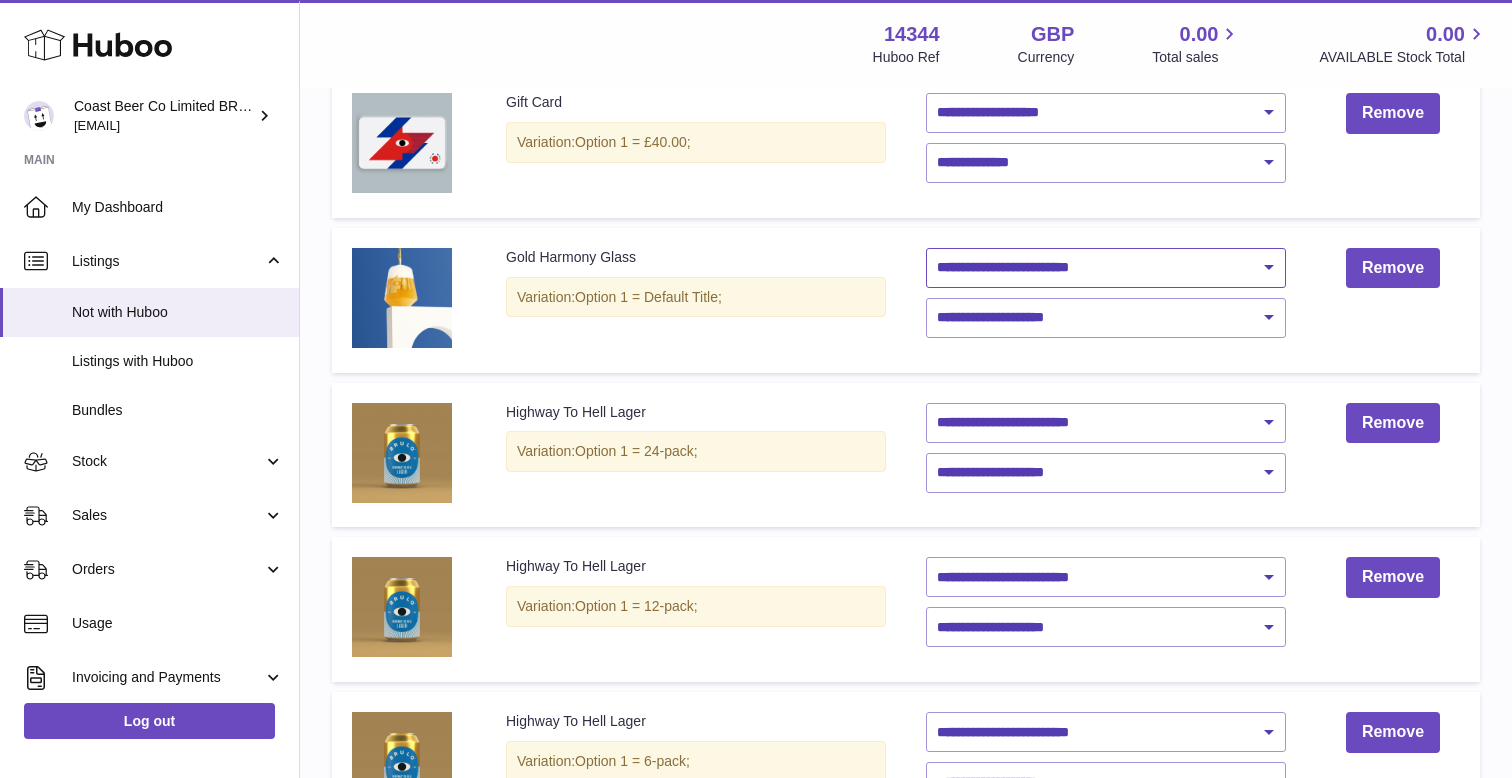 click on "**********" at bounding box center [1106, 268] 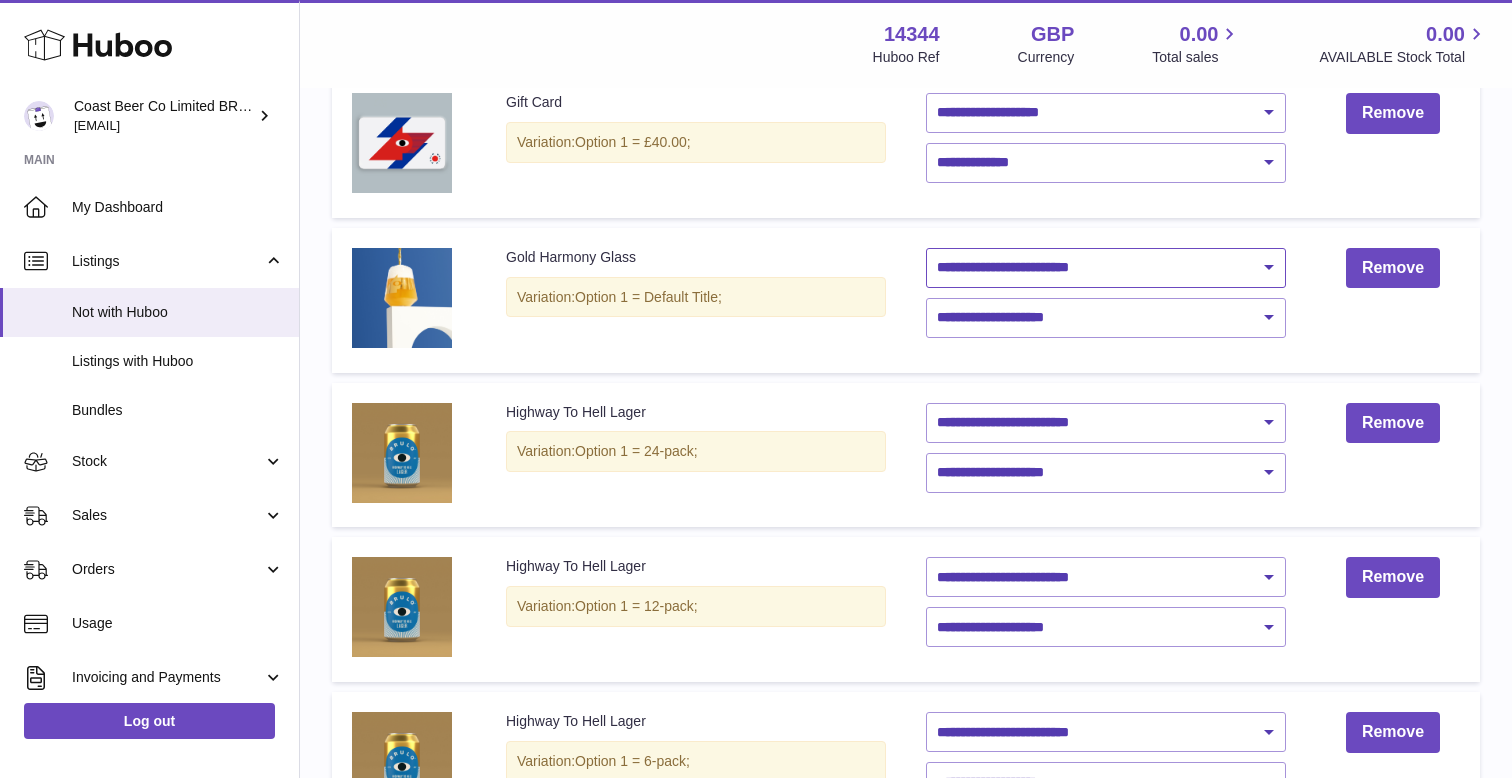 select on "********" 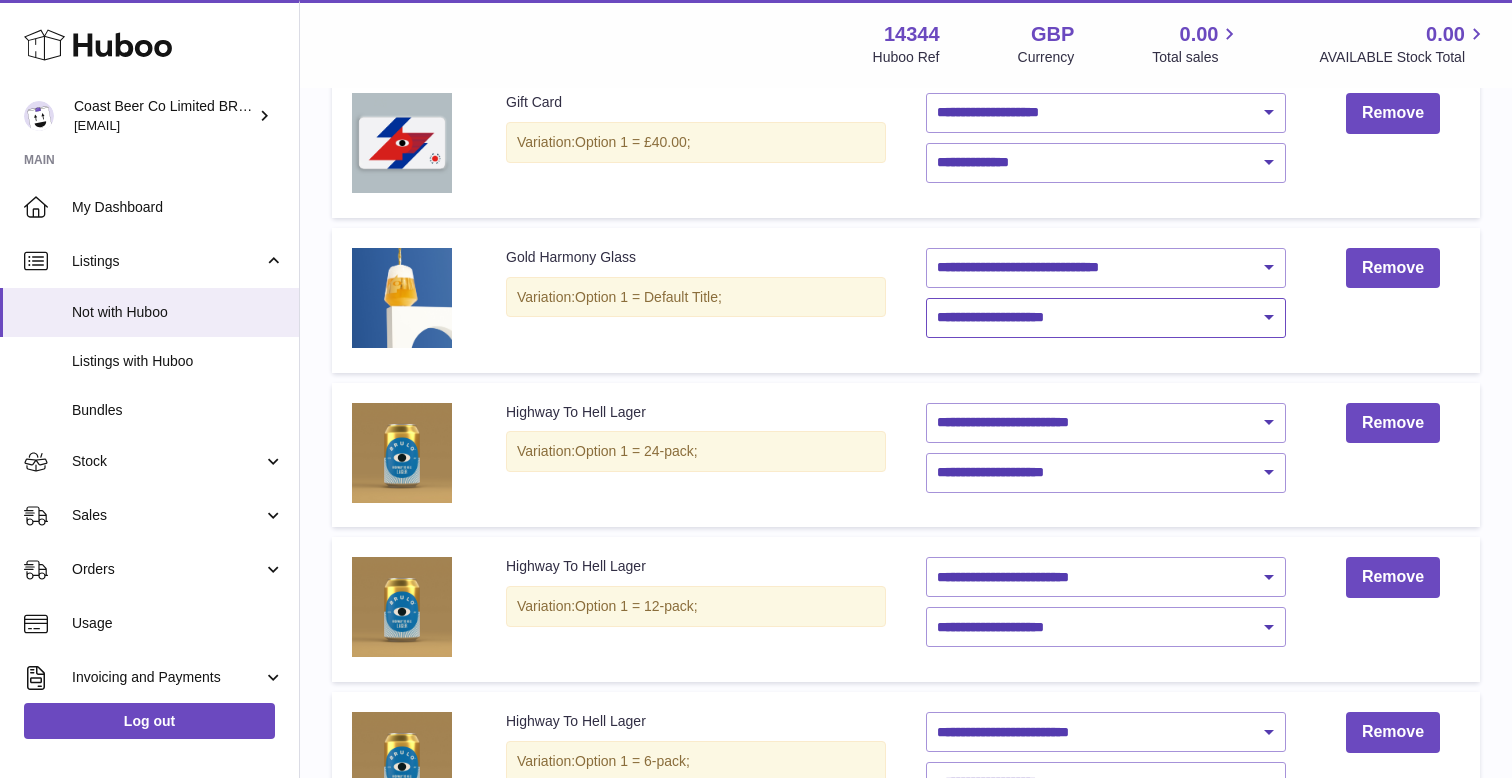 click on "**********" at bounding box center (1106, 318) 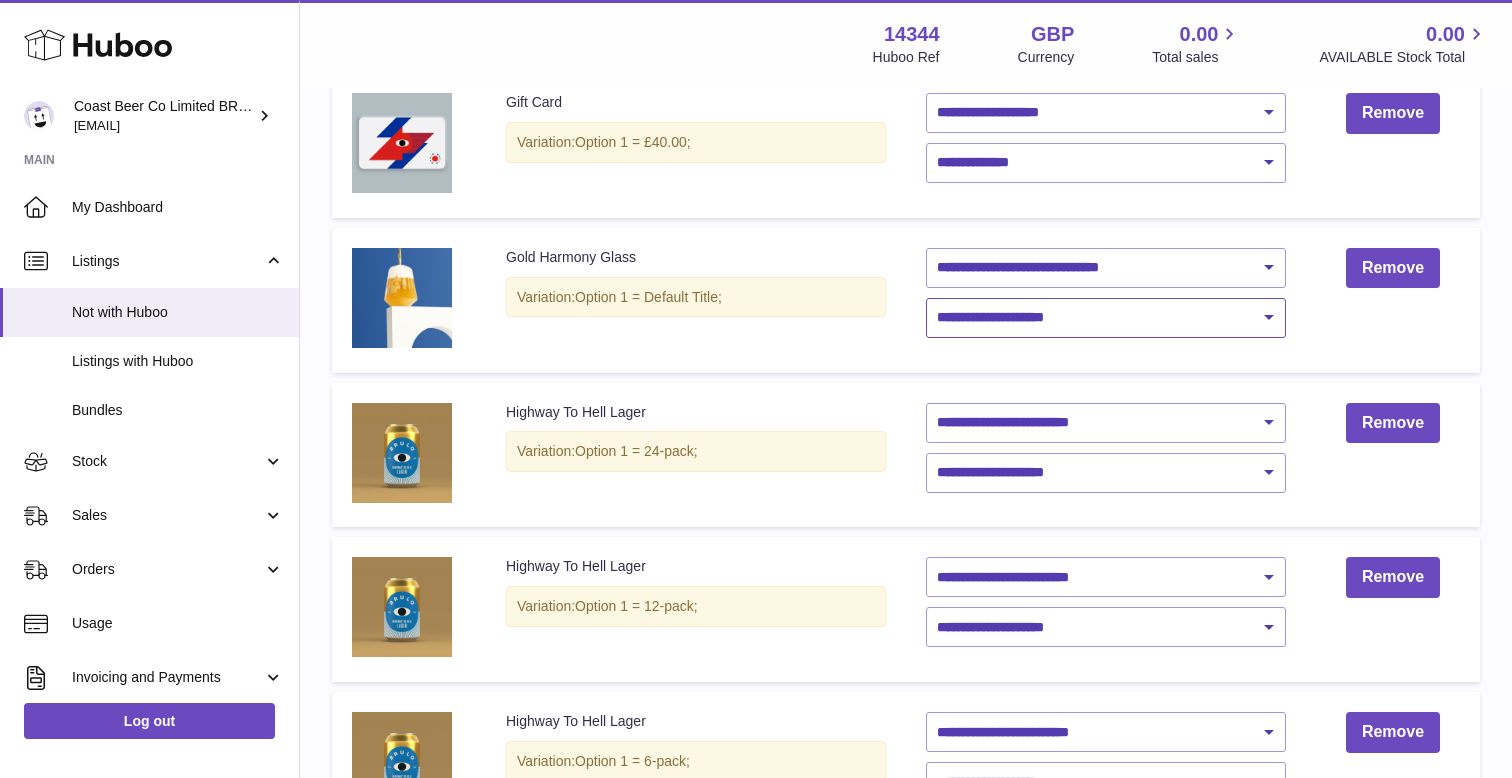select on "****" 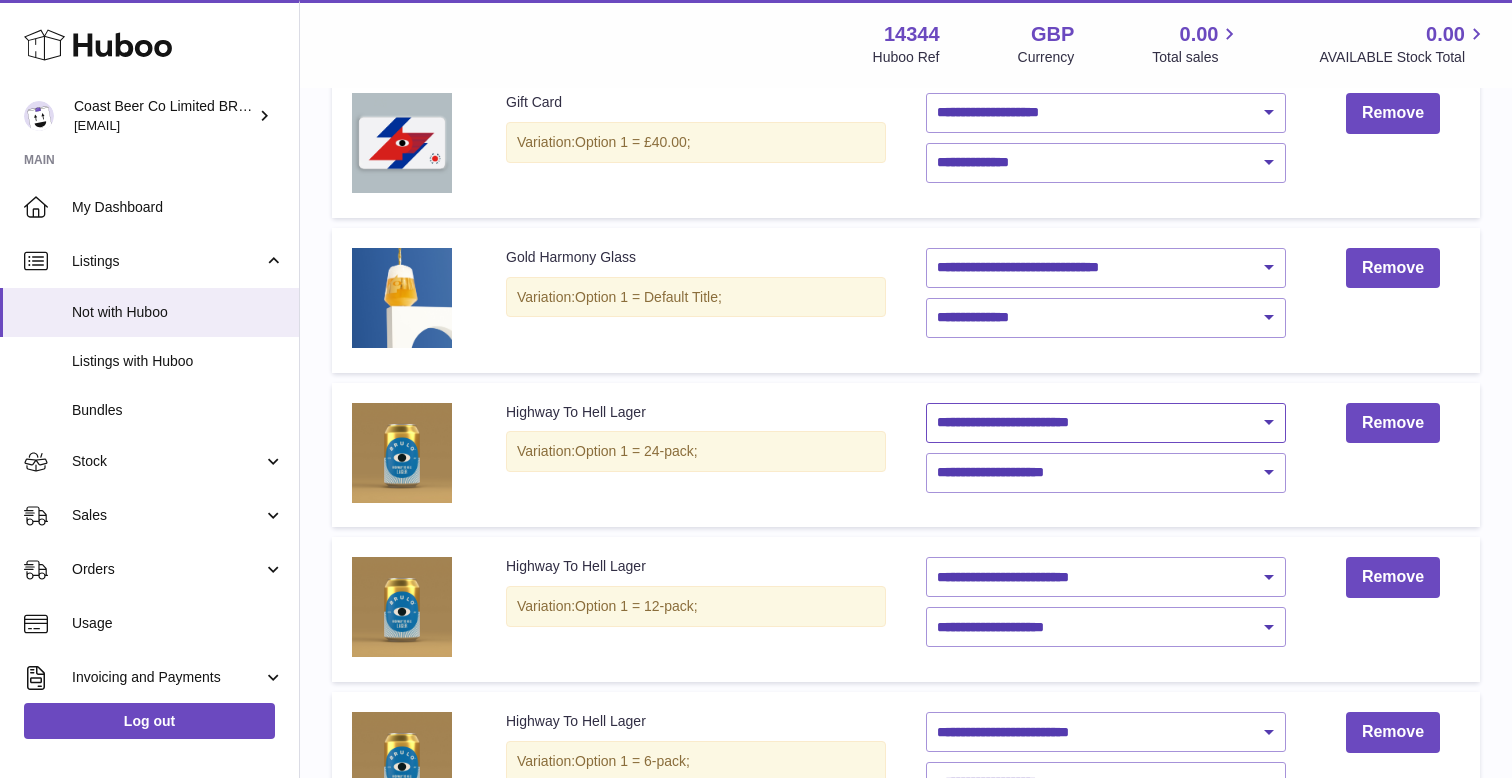 click on "**********" at bounding box center (1106, 423) 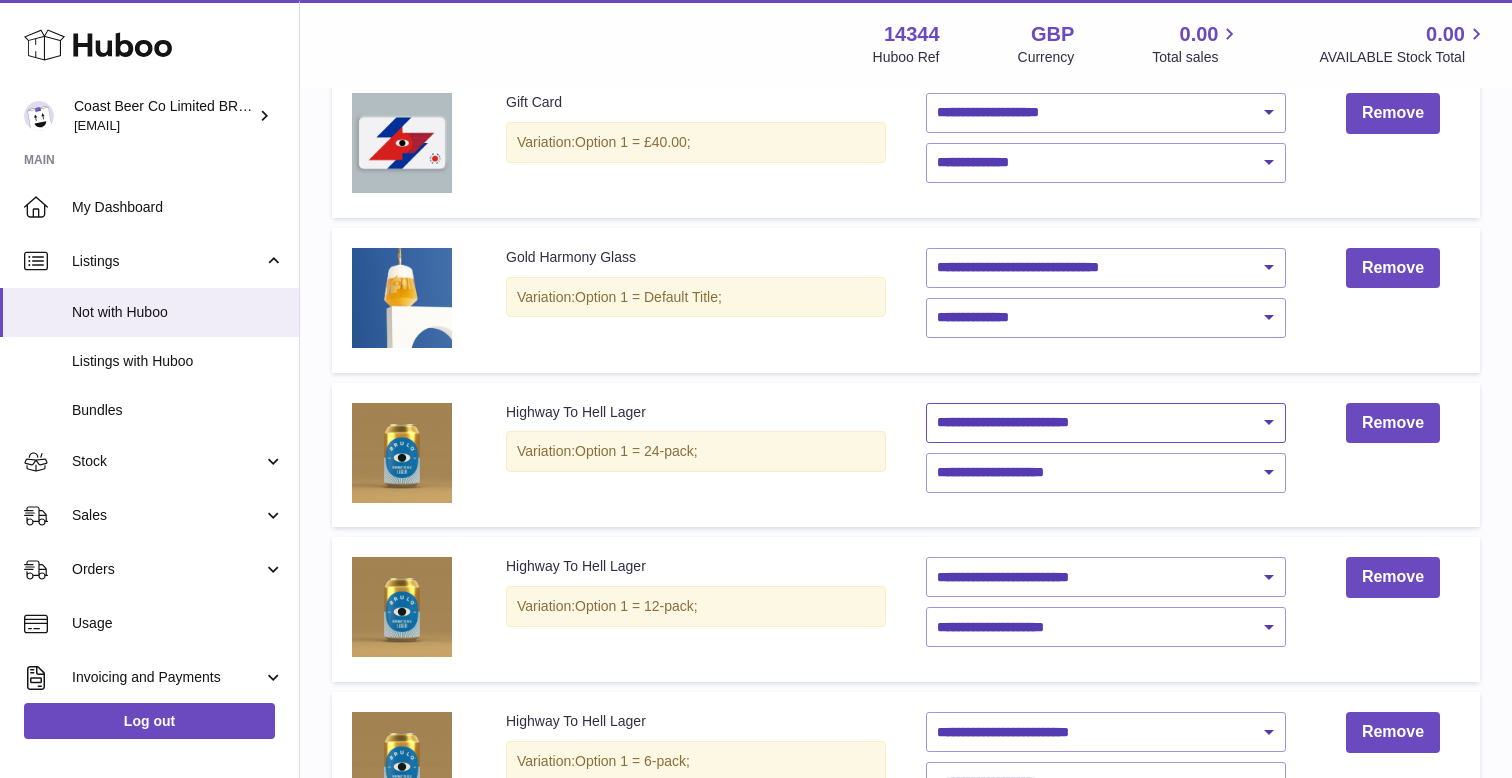 select on "********" 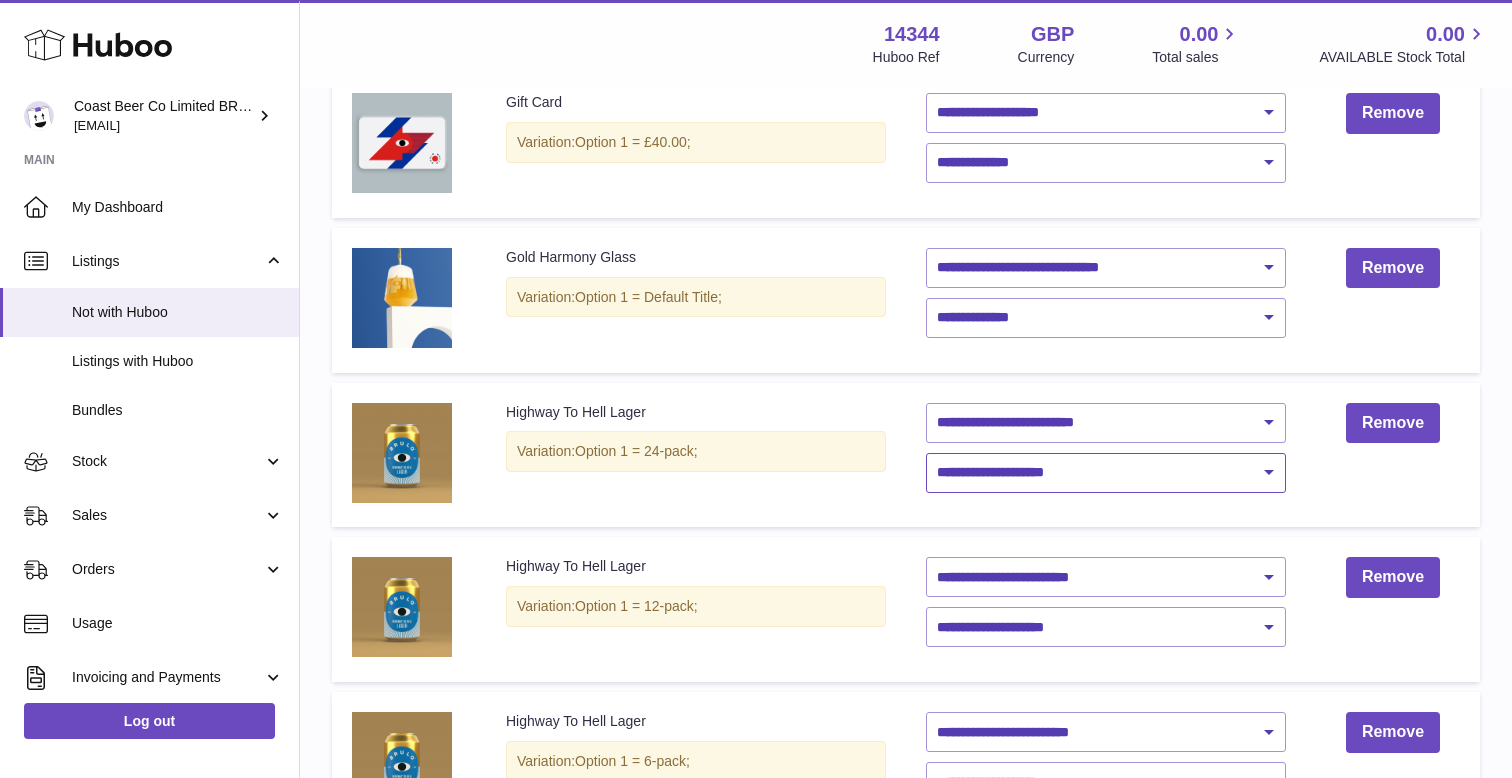 click on "**********" at bounding box center (1106, 473) 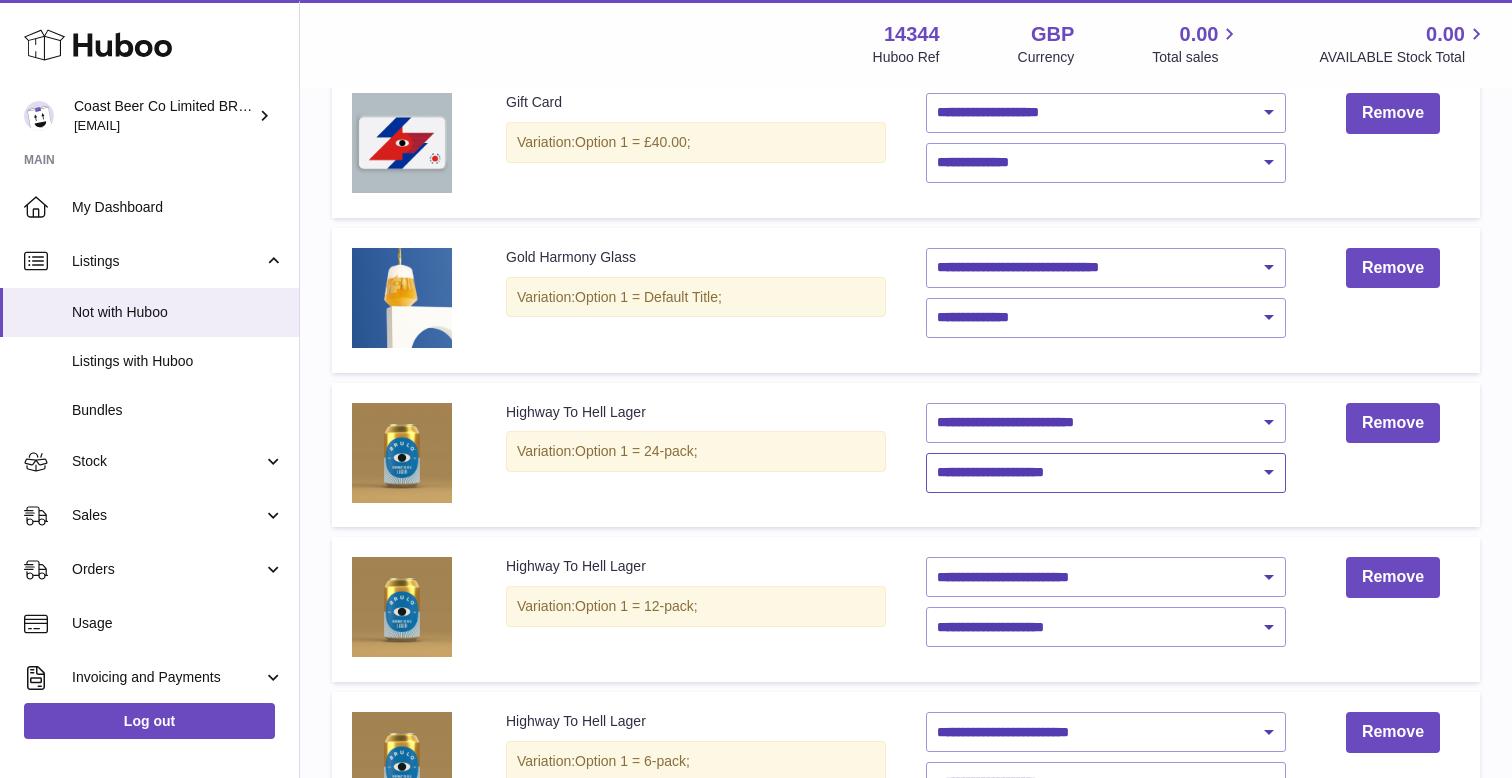select on "****" 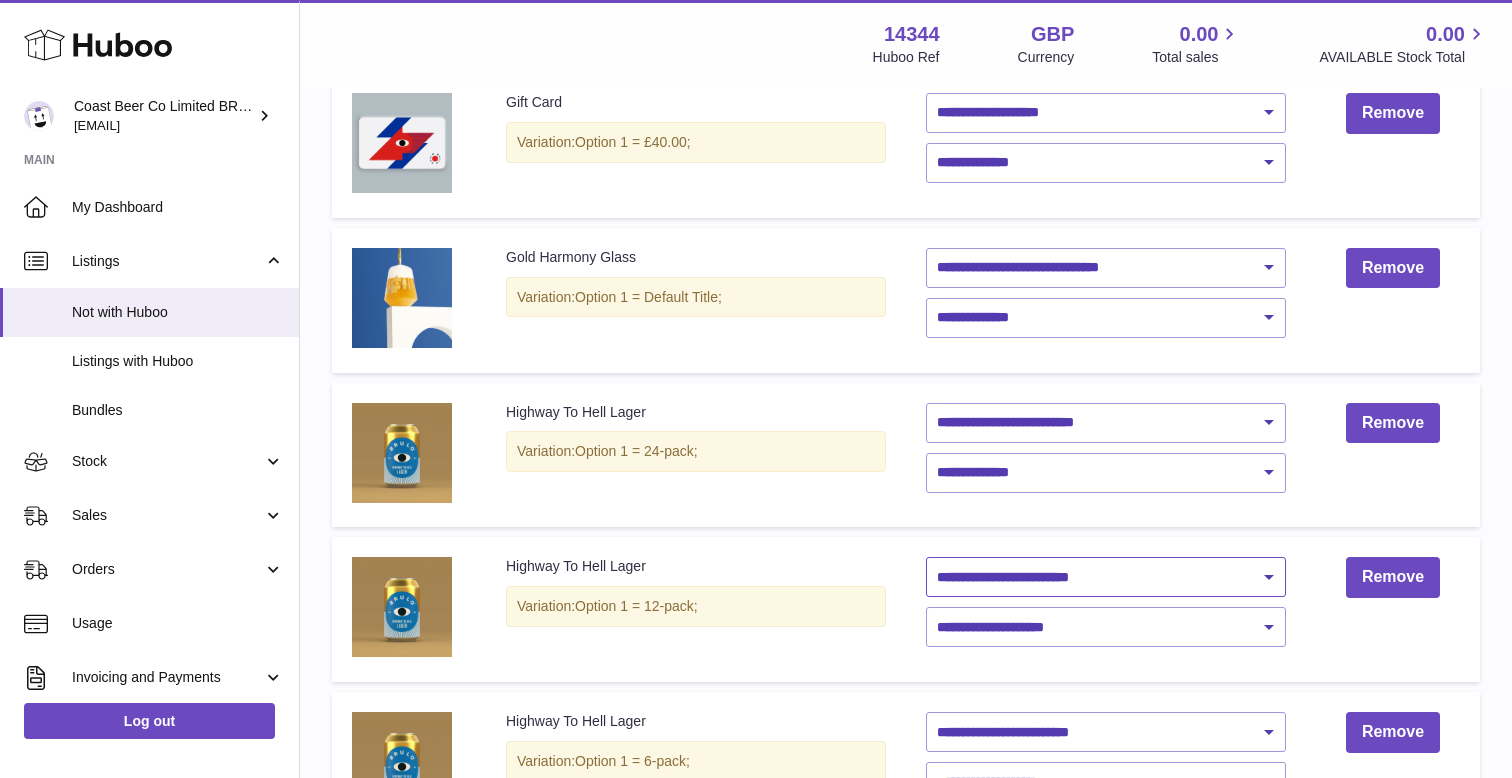 click on "**********" at bounding box center (1106, 577) 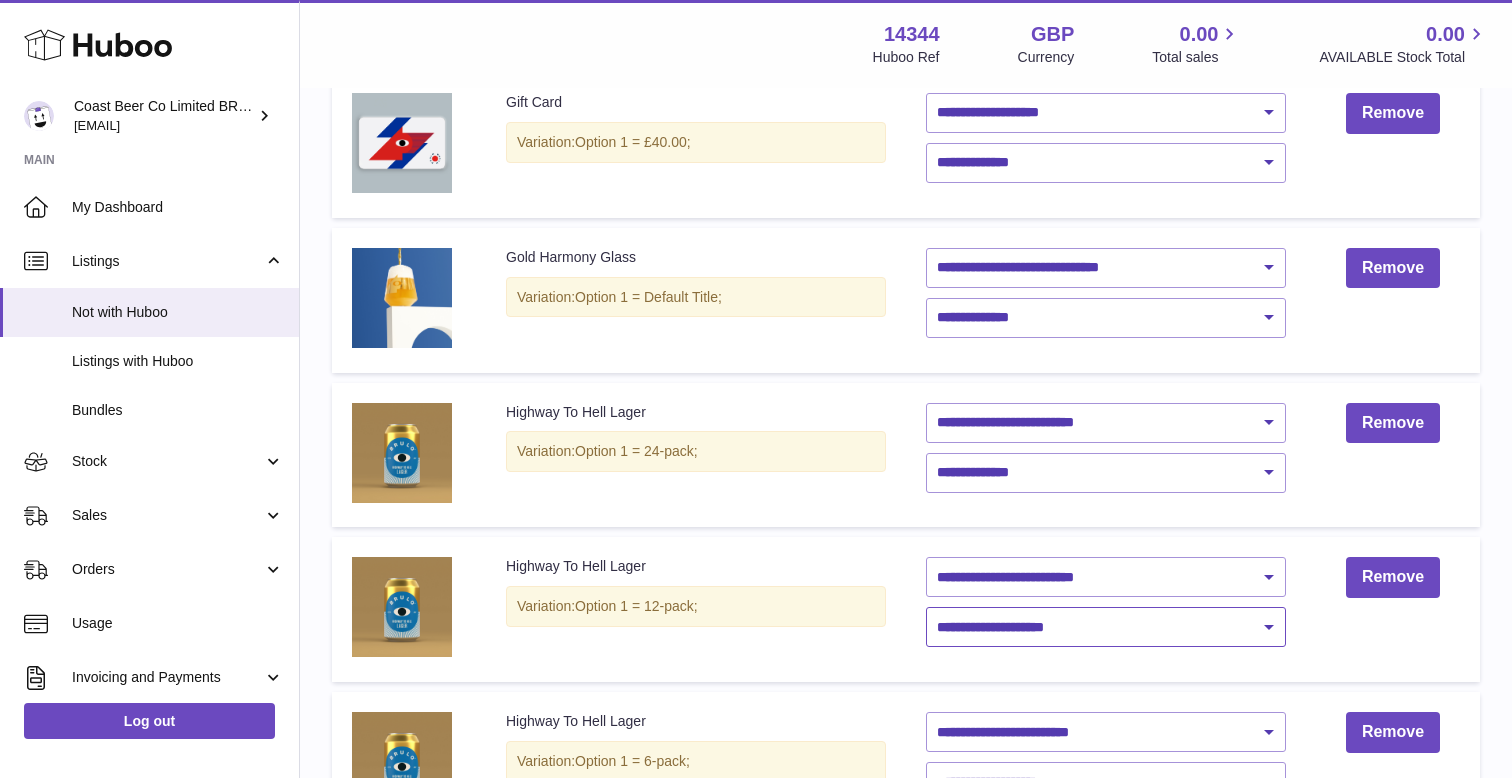click on "**********" at bounding box center (1106, 627) 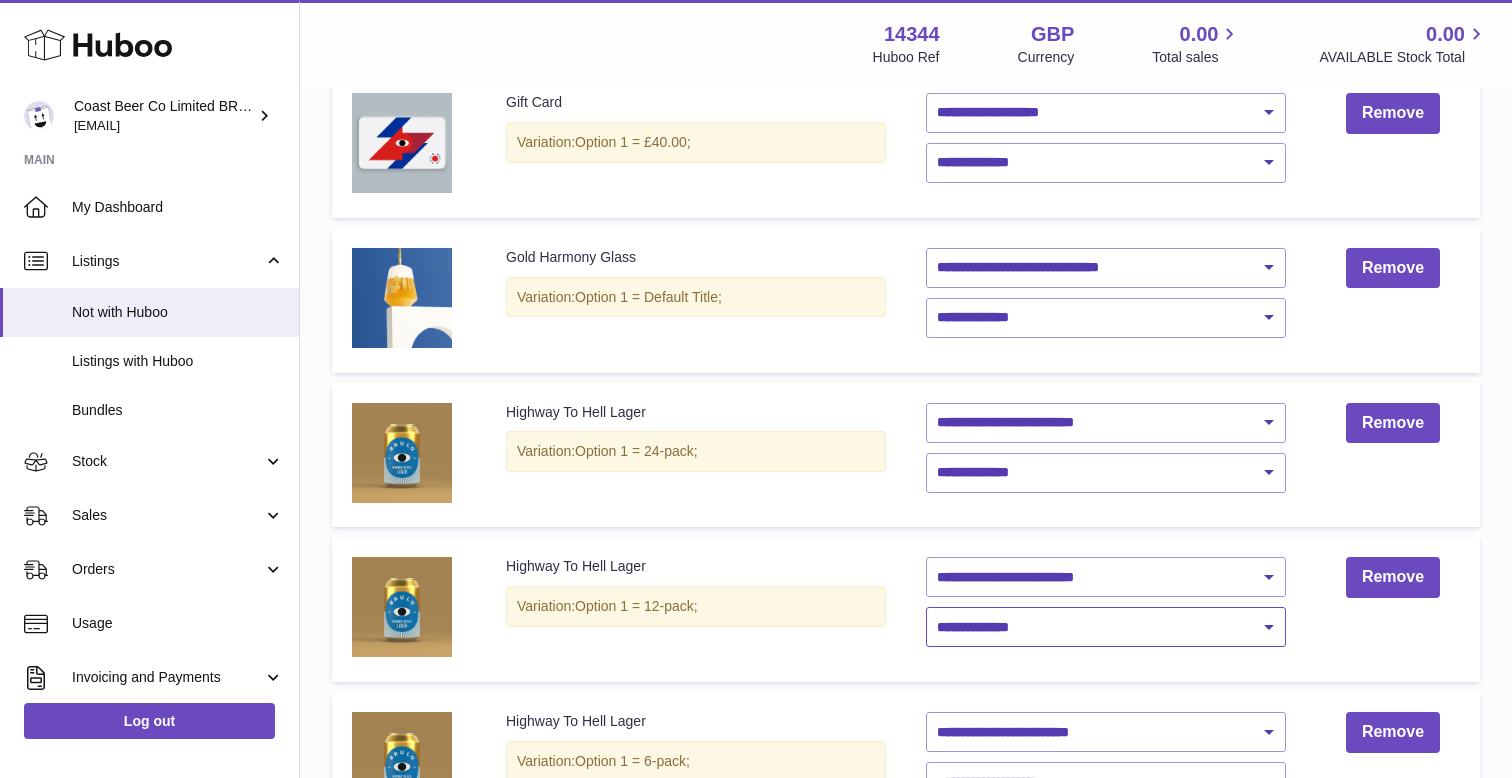 scroll, scrollTop: 974, scrollLeft: 0, axis: vertical 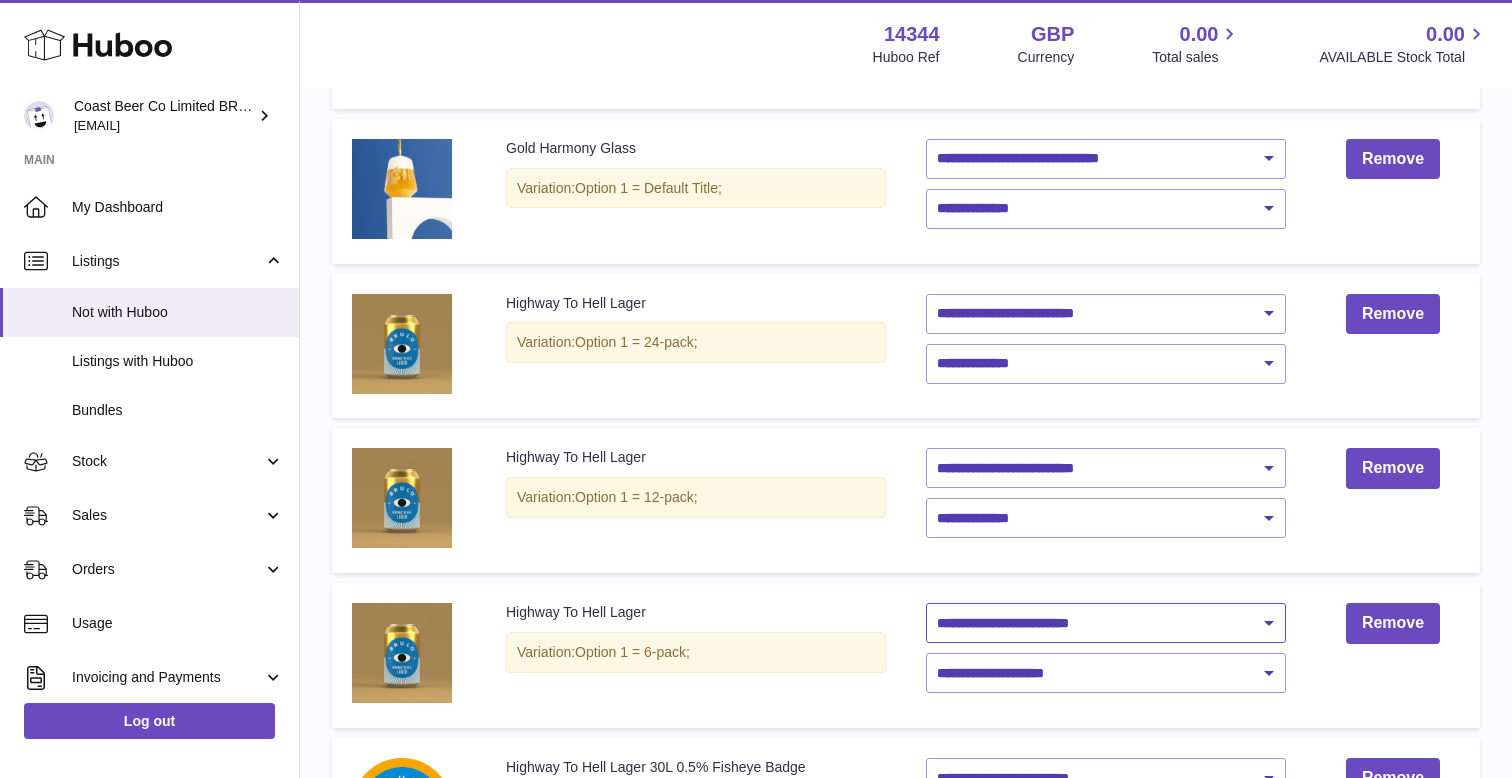 click on "**********" at bounding box center (1106, 623) 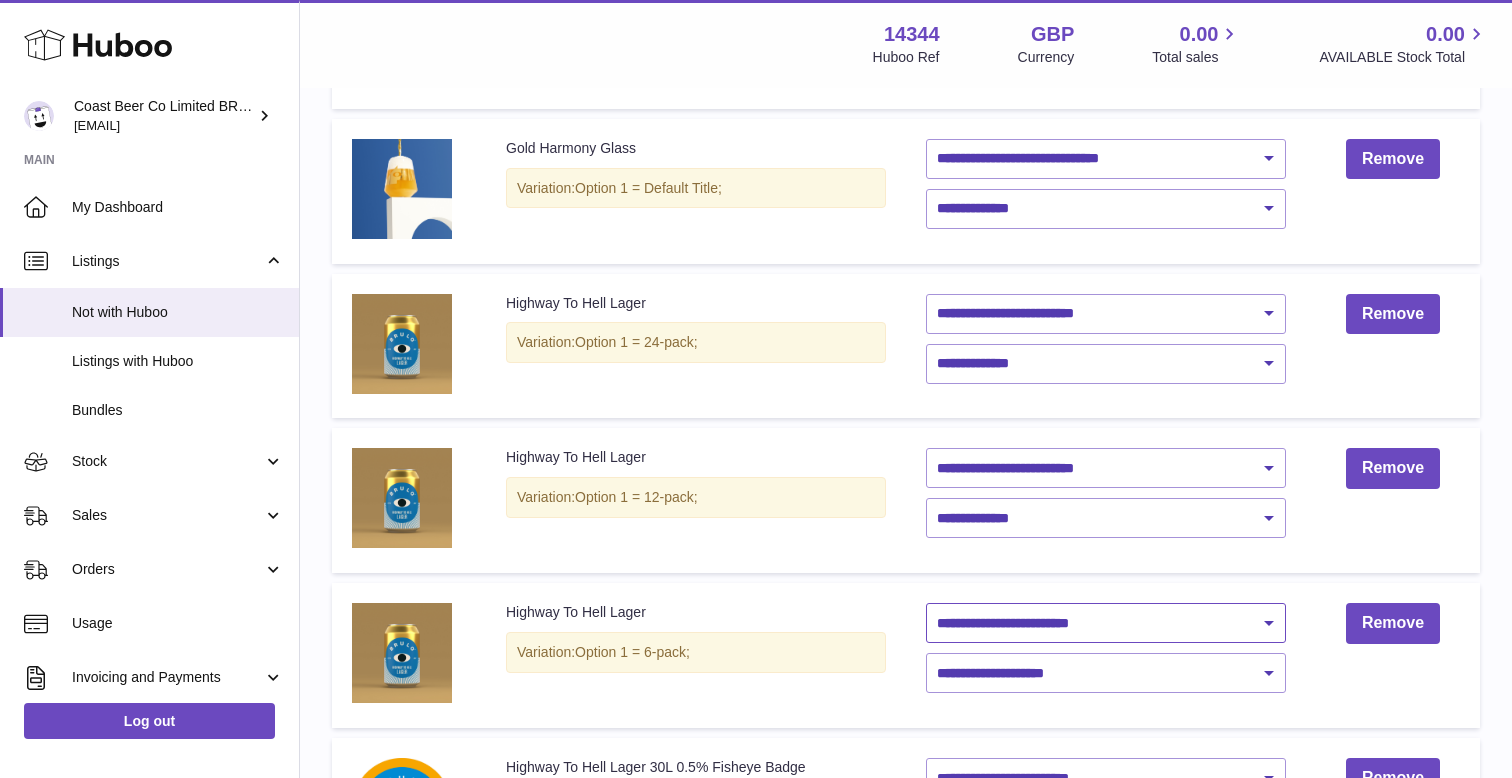 select on "********" 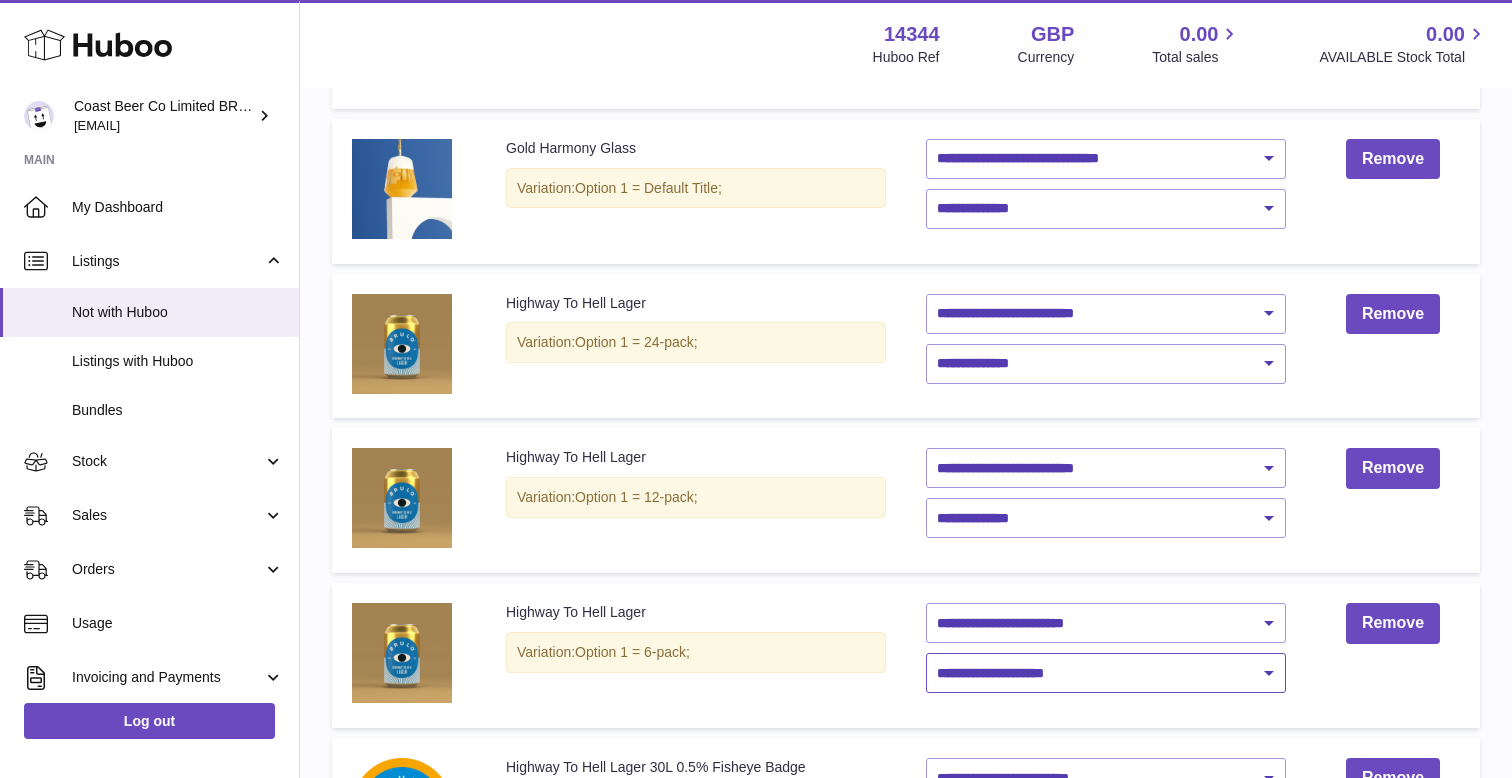 click on "**********" at bounding box center (1106, 673) 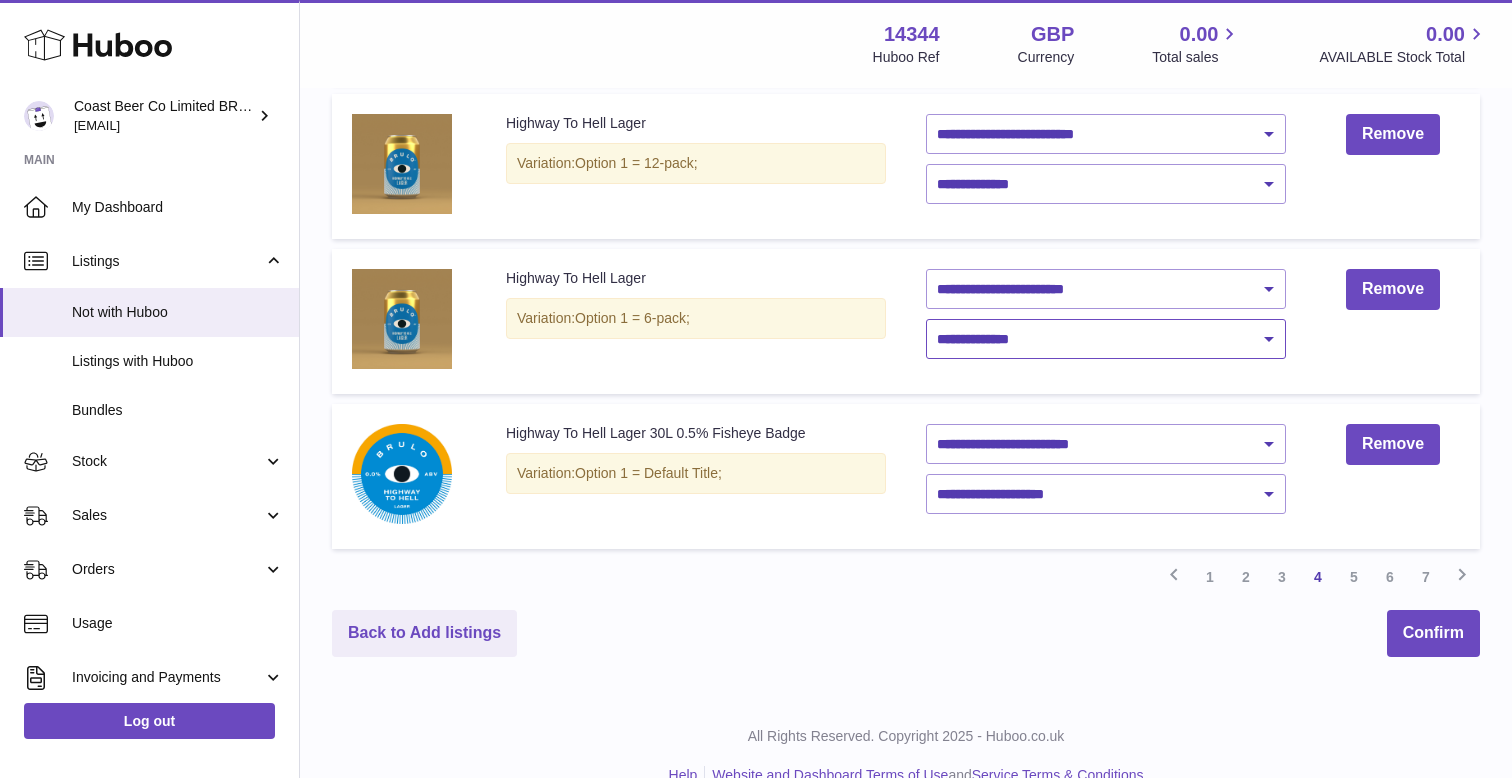 scroll, scrollTop: 1345, scrollLeft: 0, axis: vertical 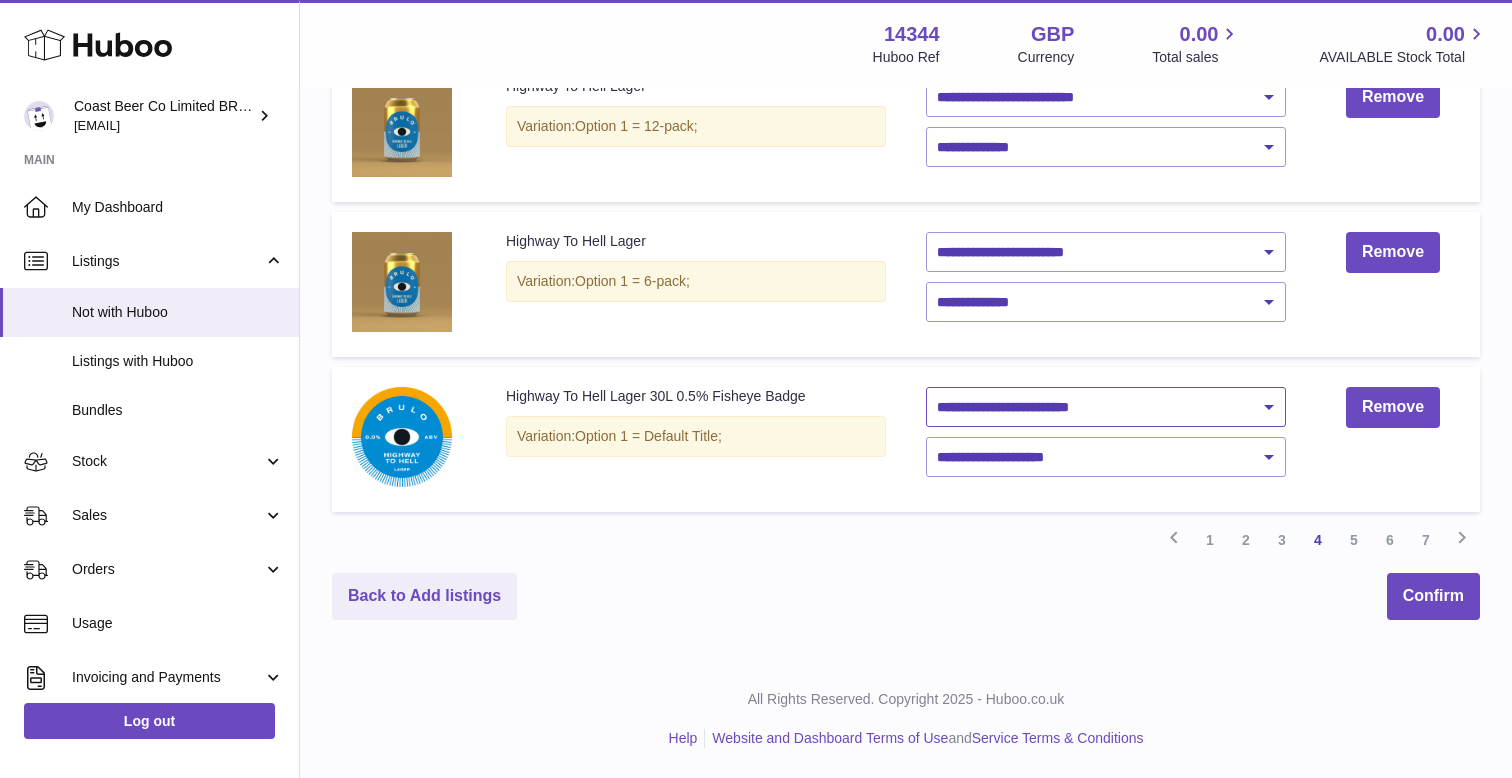 click on "**********" at bounding box center [1106, 407] 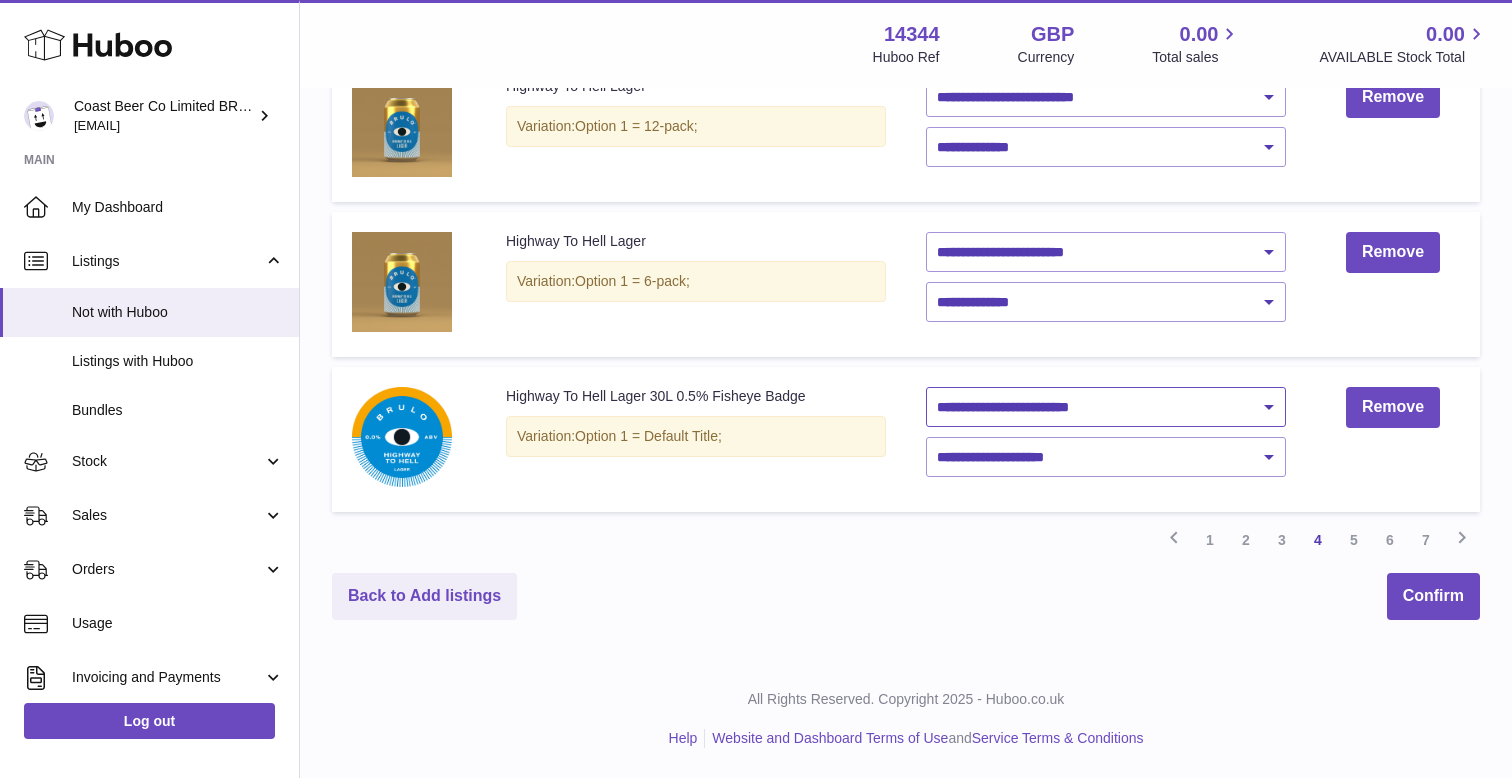 select on "********" 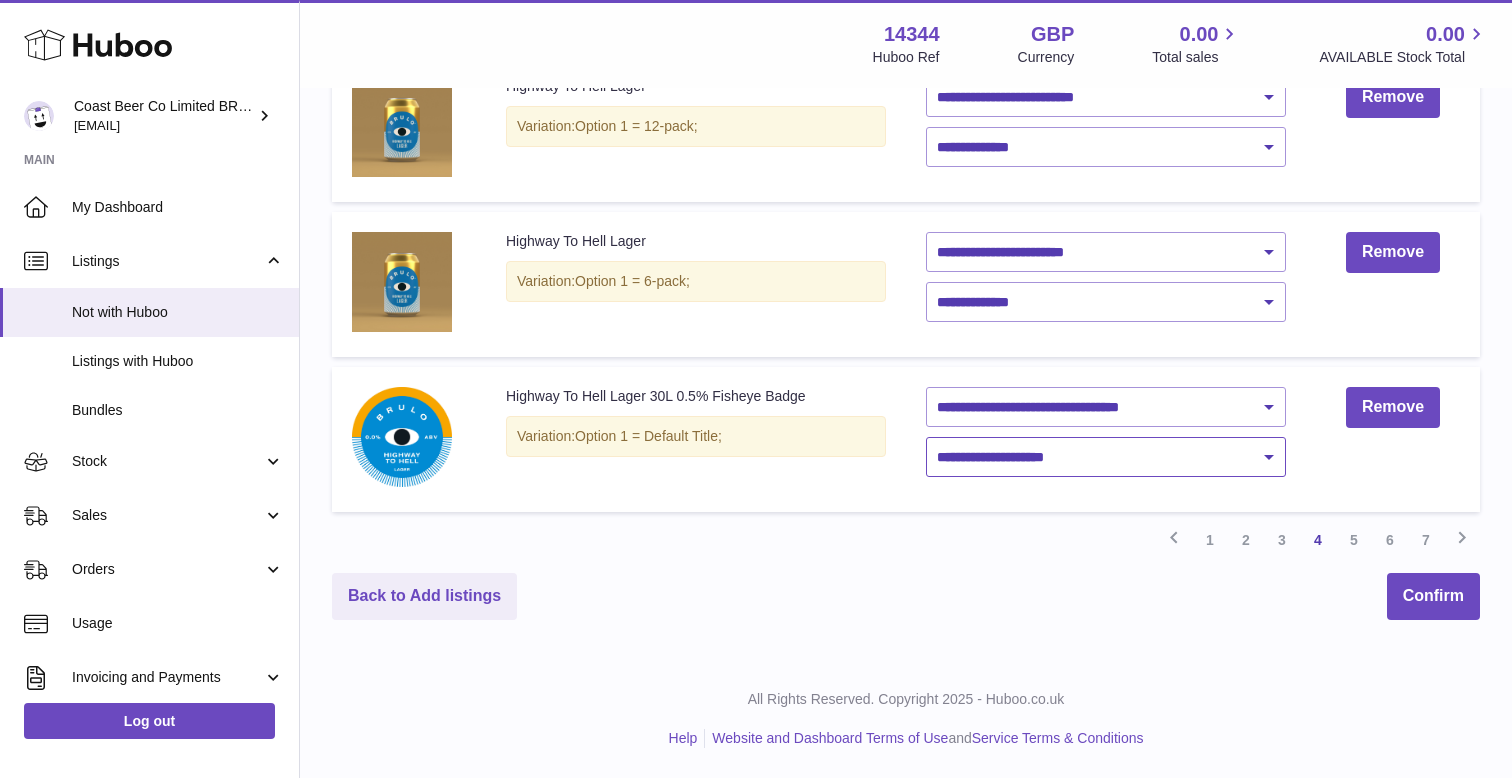 click on "**********" at bounding box center (1106, 457) 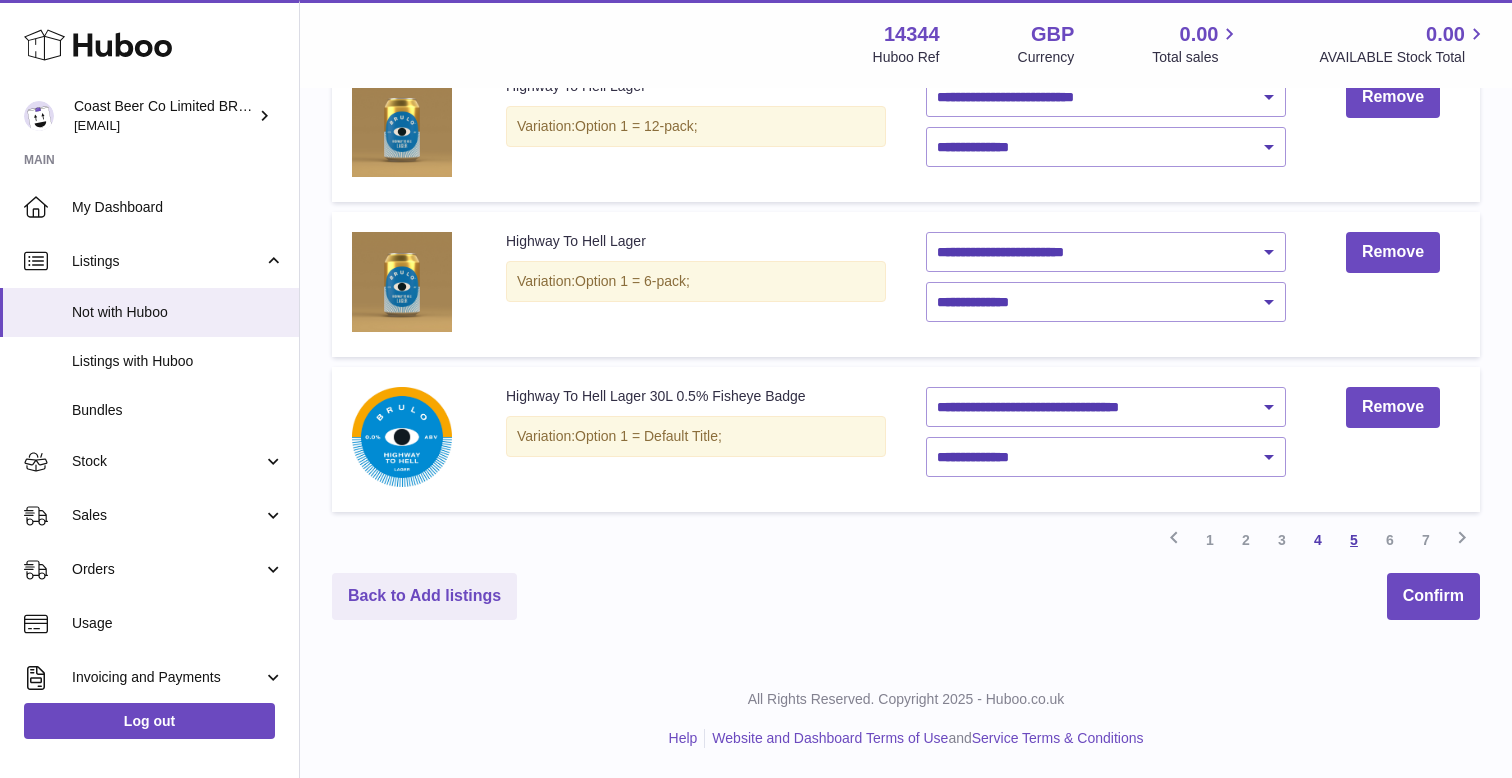 click on "5" at bounding box center [1354, 540] 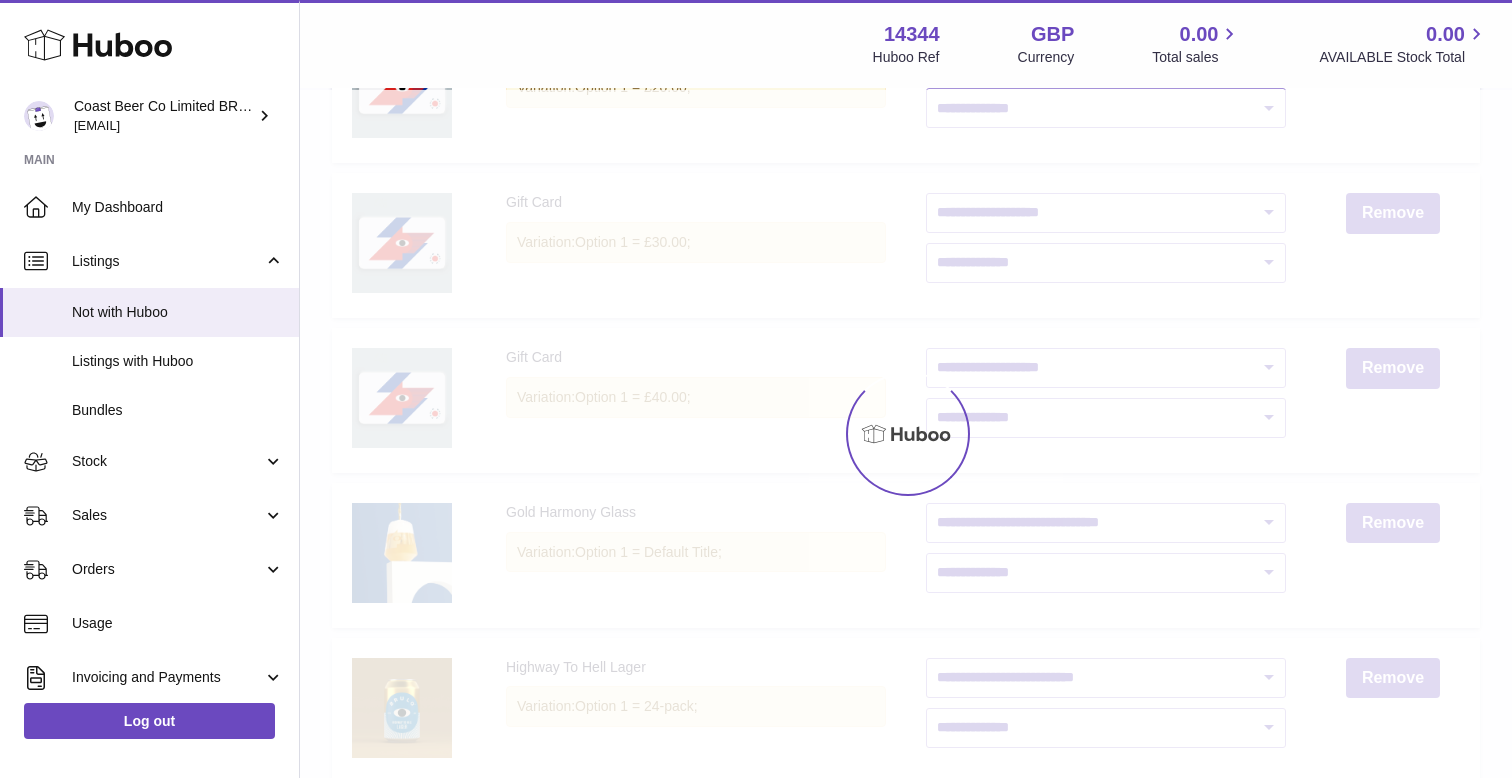 scroll, scrollTop: 90, scrollLeft: 0, axis: vertical 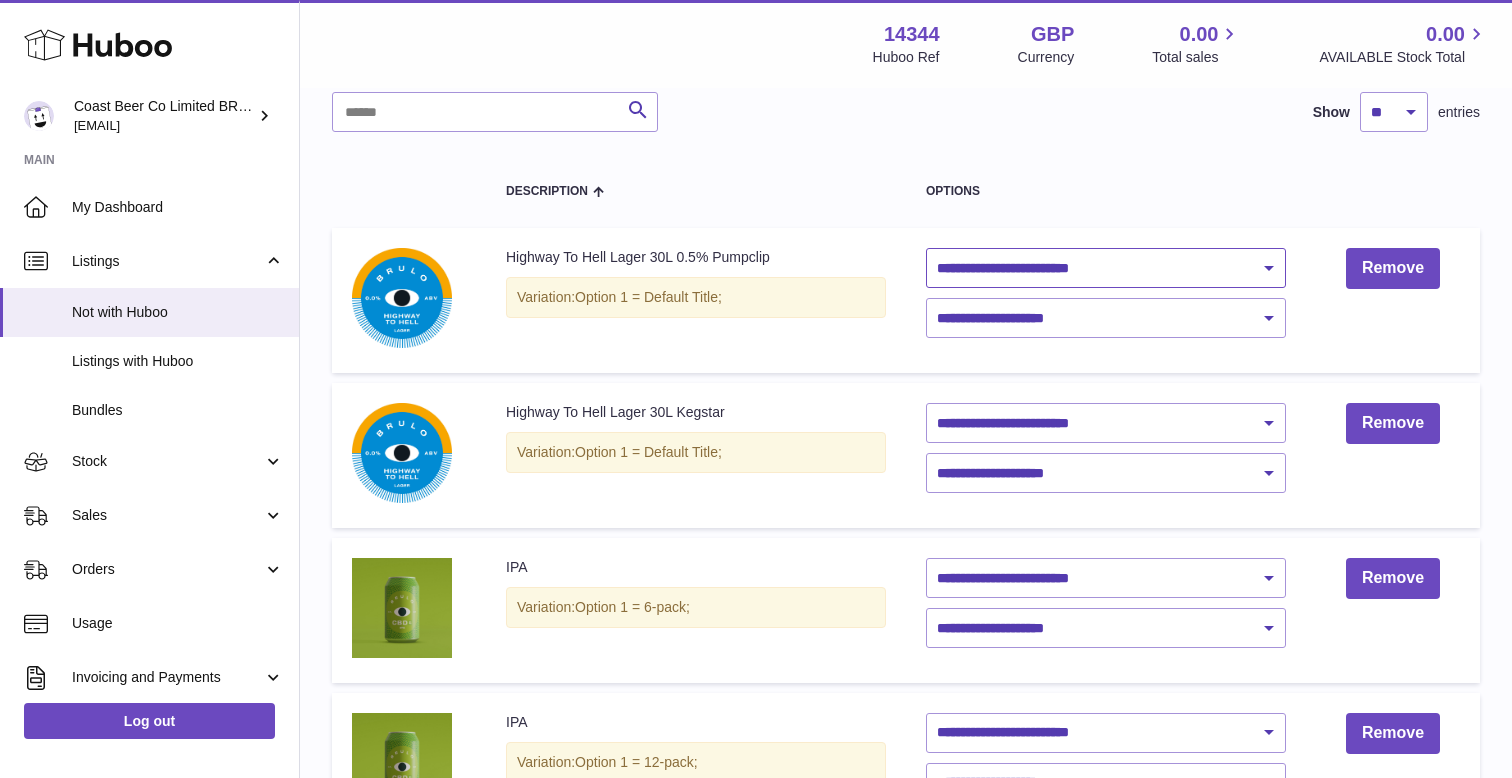 click on "**********" at bounding box center (1106, 268) 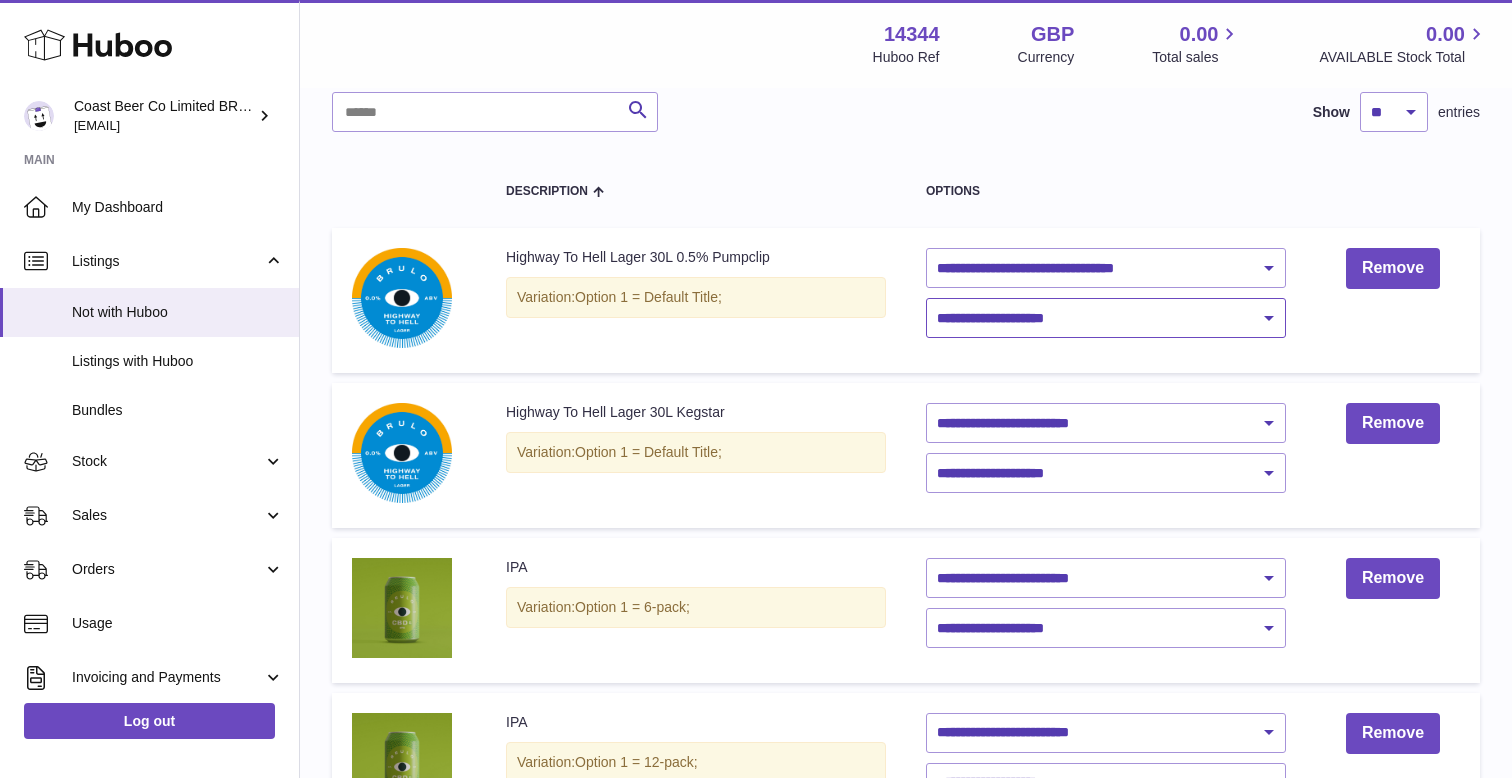 click on "**********" at bounding box center (1106, 318) 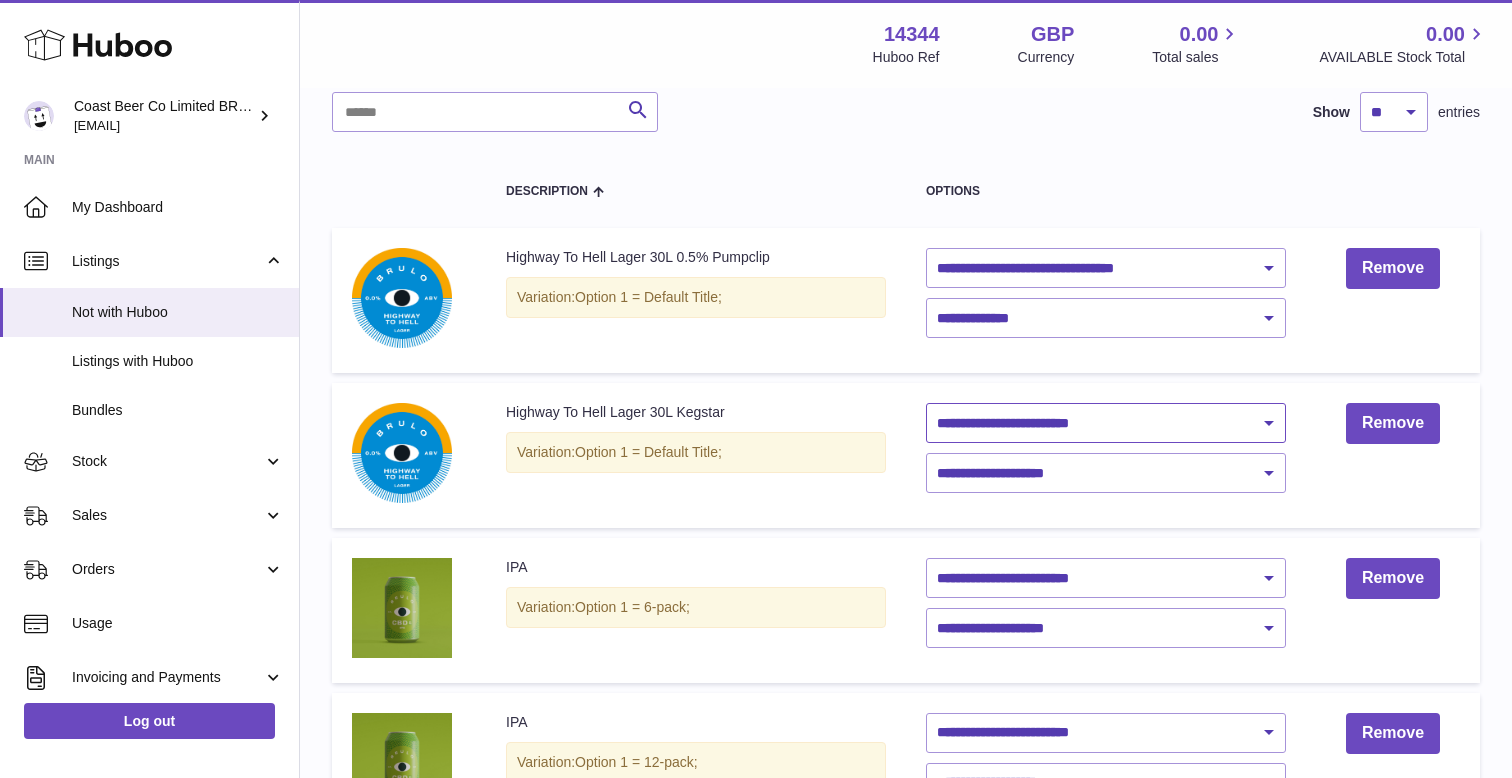 click on "**********" at bounding box center [1106, 423] 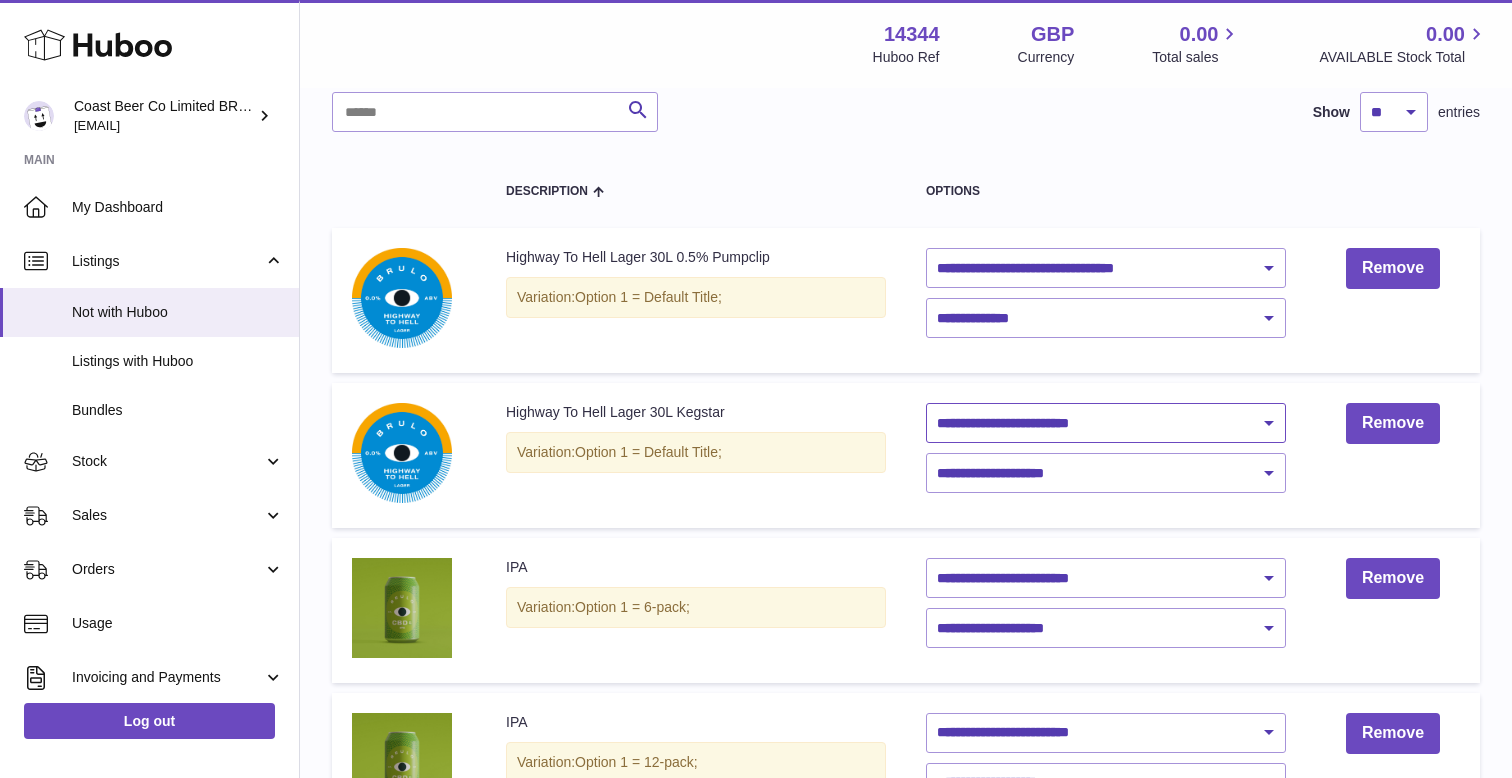 select on "********" 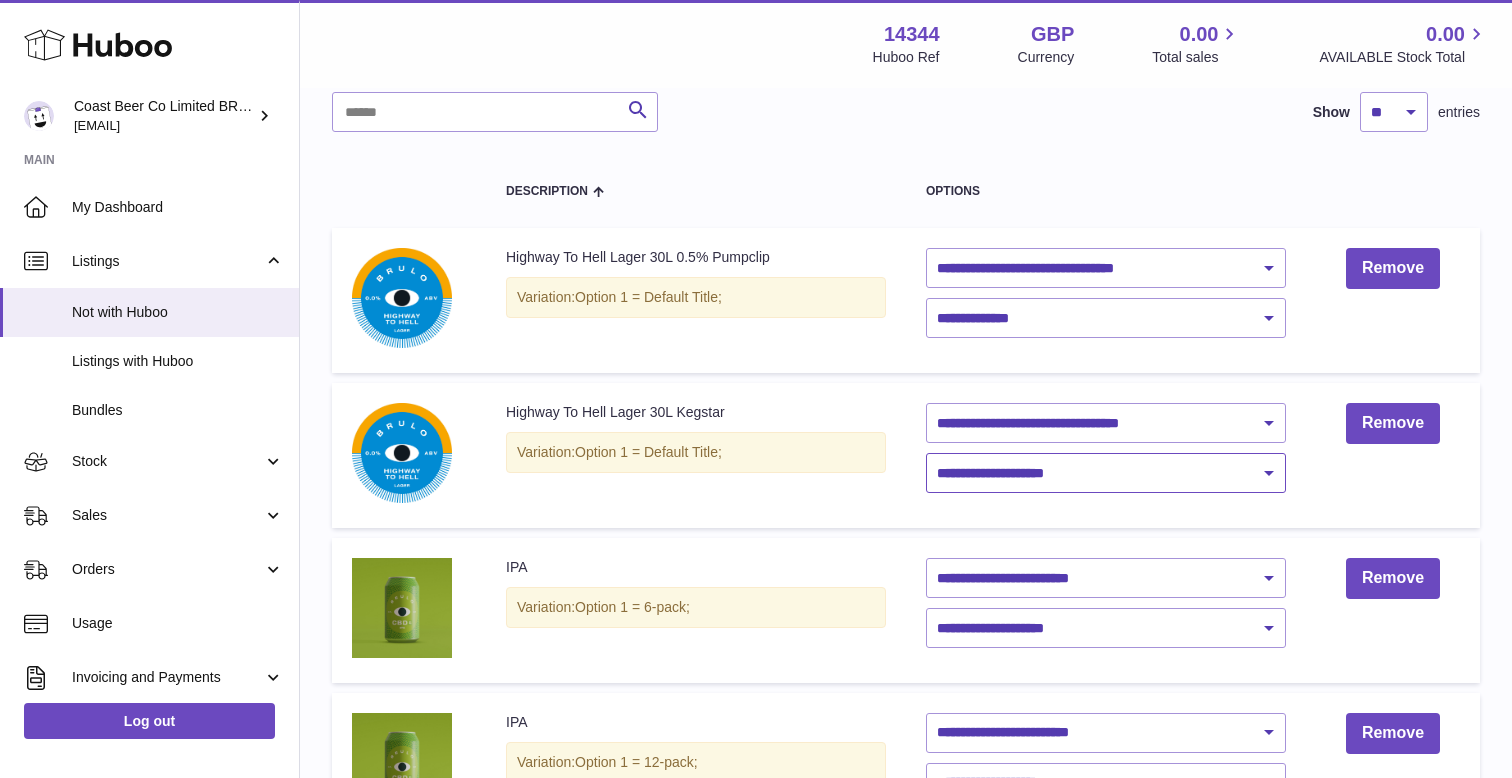 click on "**********" at bounding box center (1106, 473) 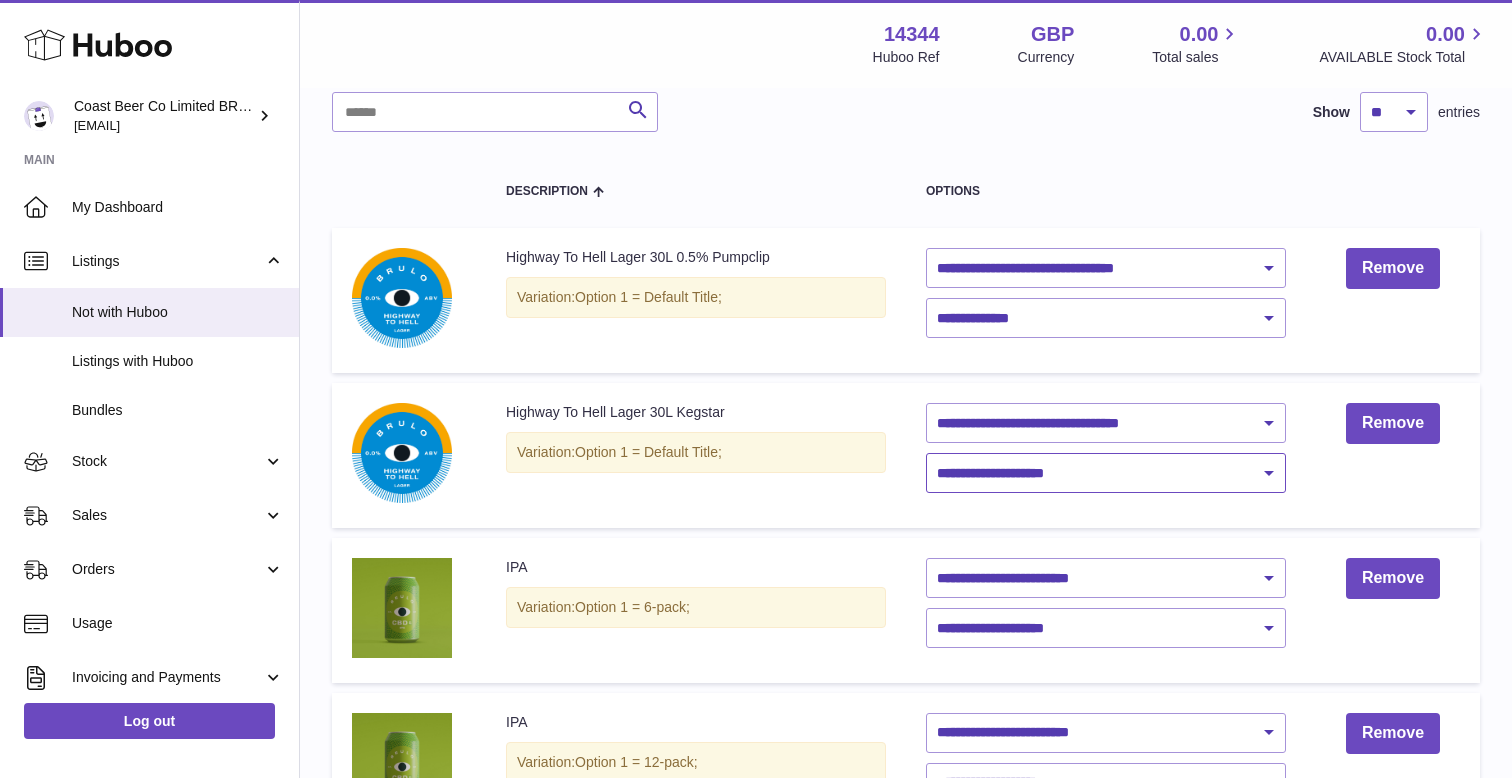 select on "****" 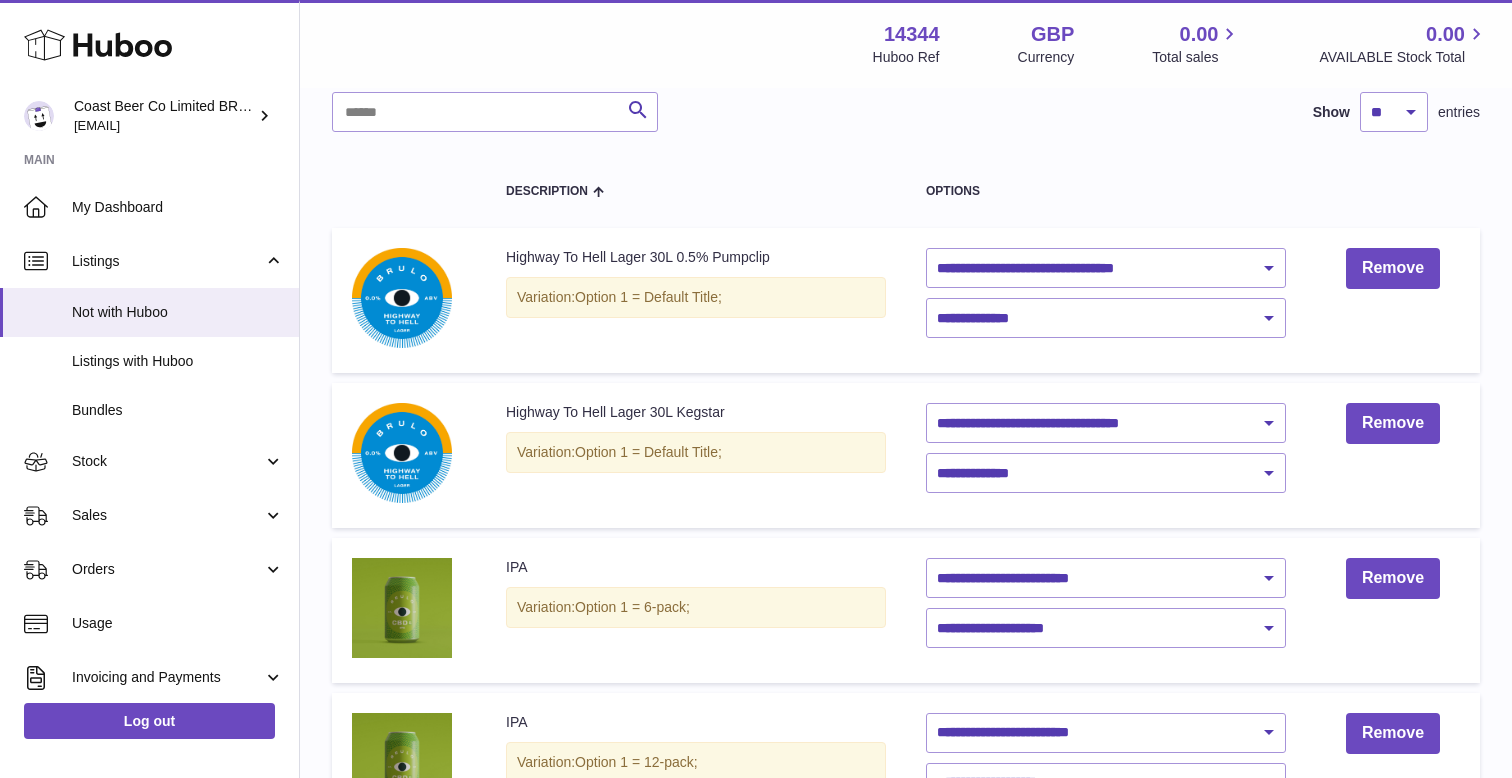 click on "**********" at bounding box center [1106, 610] 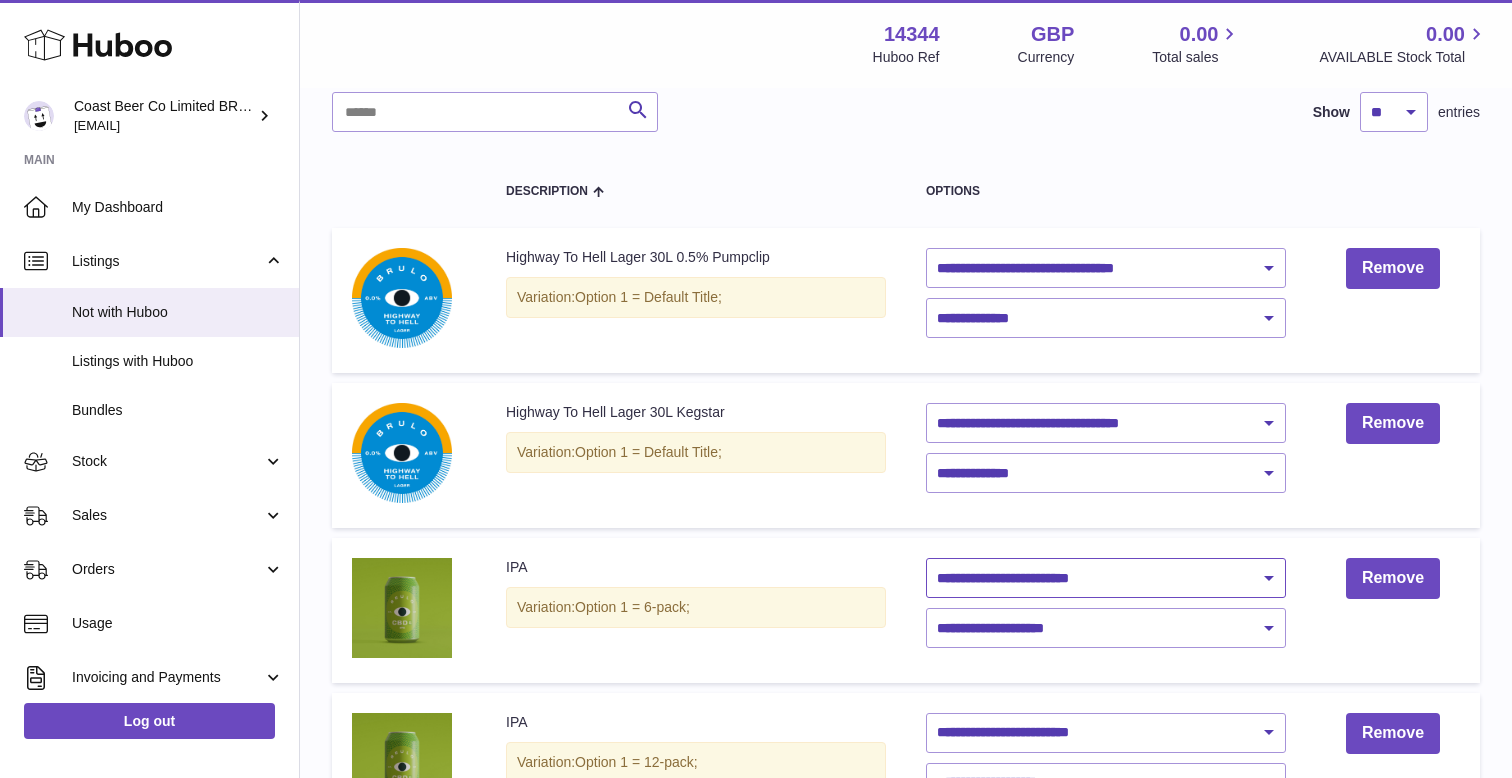 click on "**********" at bounding box center [1106, 578] 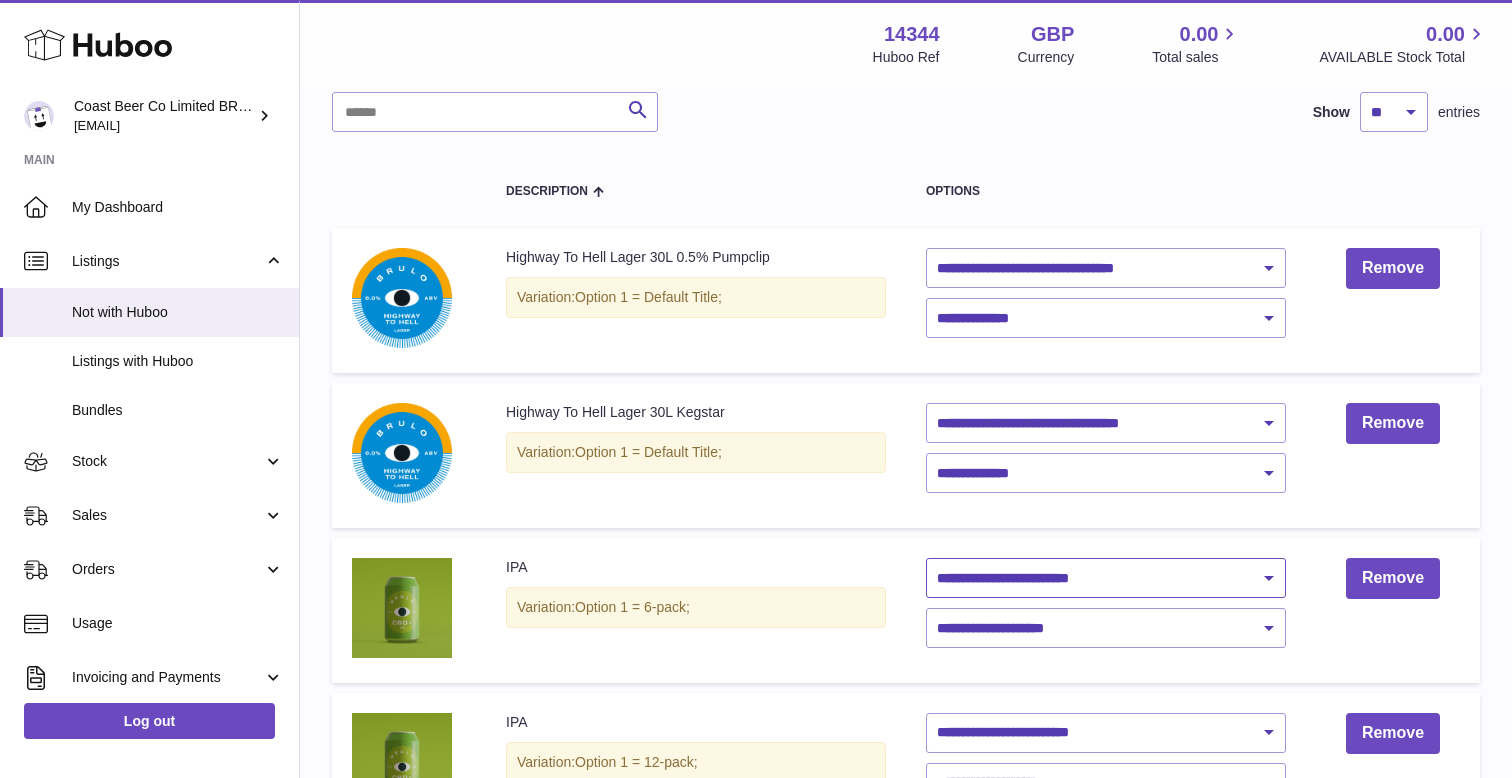 select on "********" 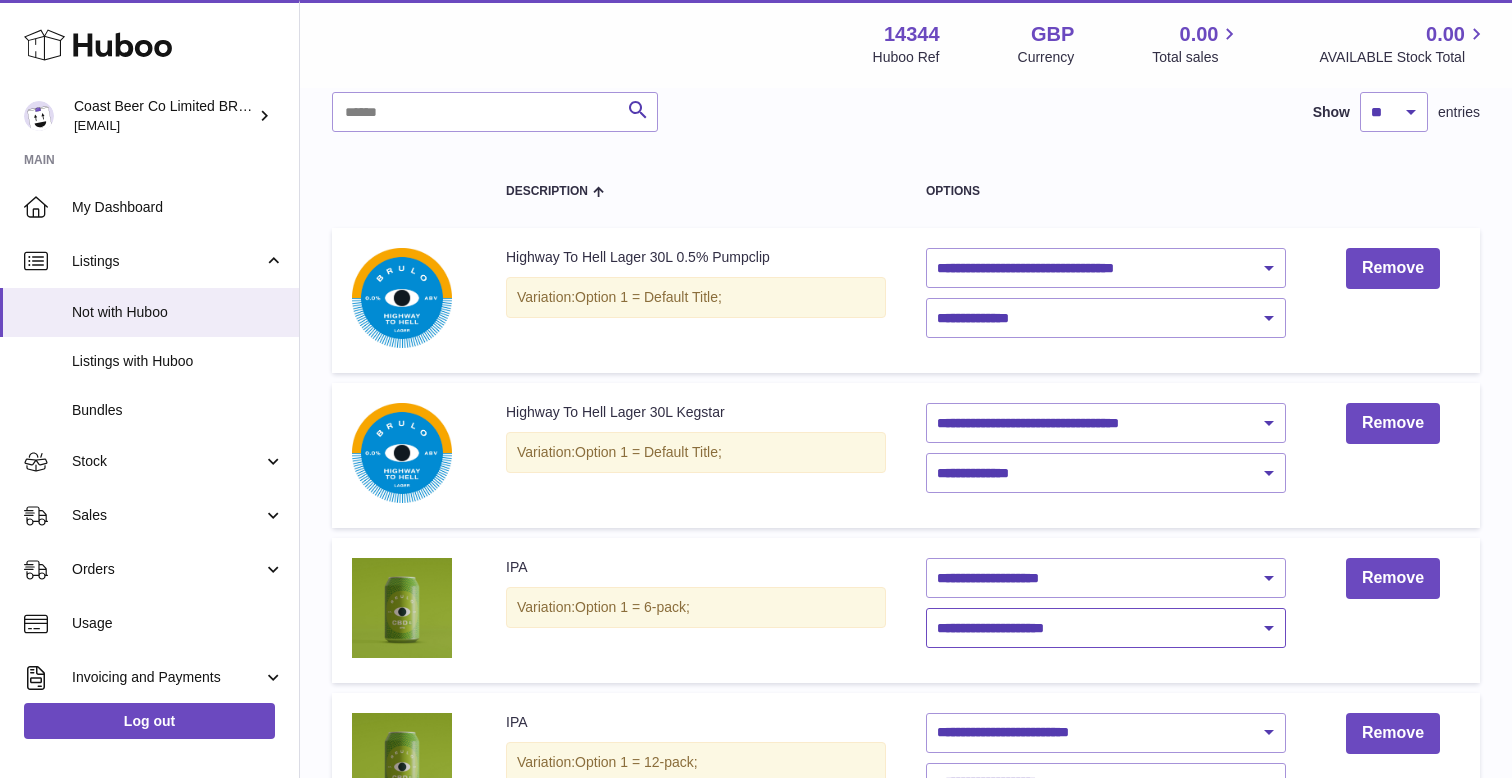 click on "**********" at bounding box center (1106, 628) 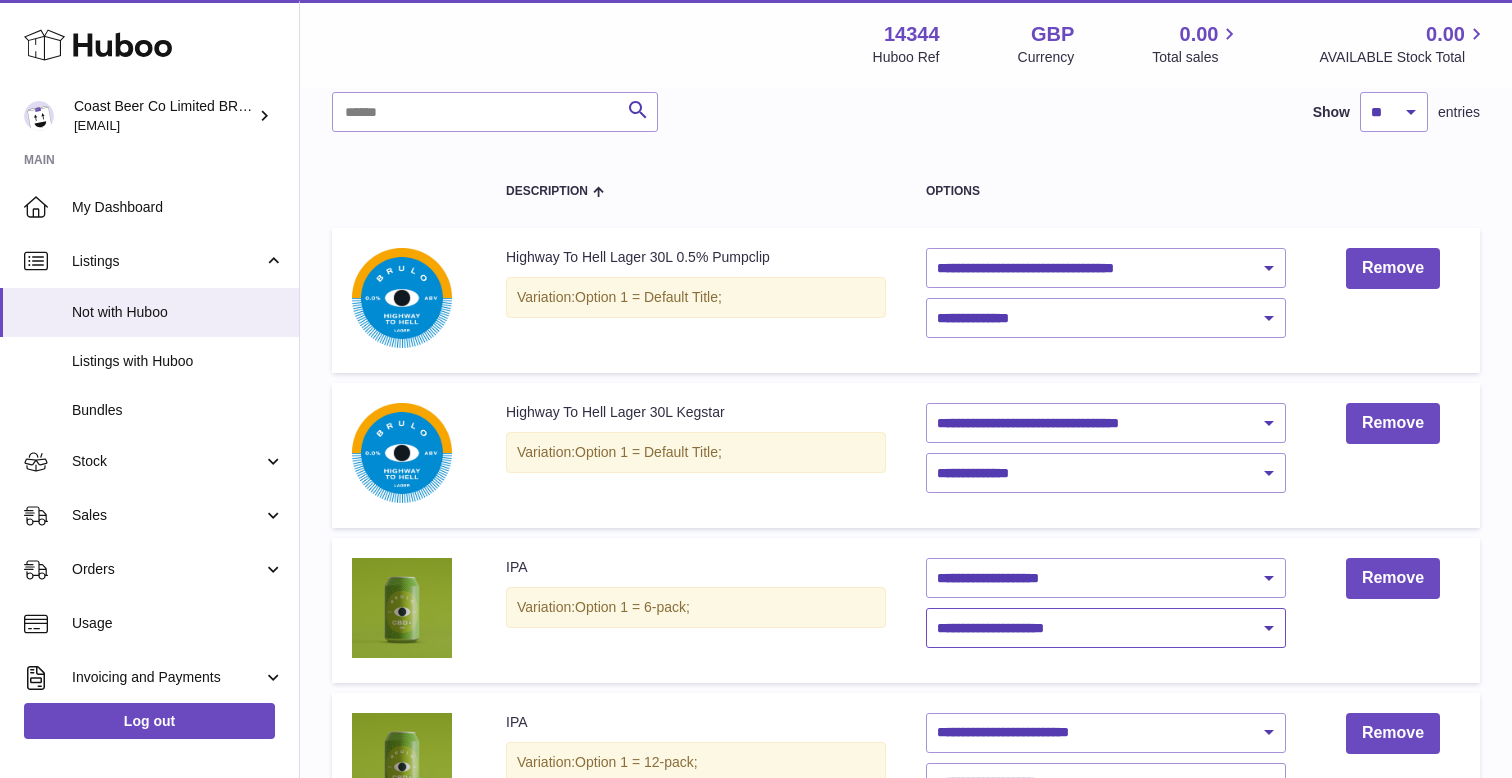 select on "****" 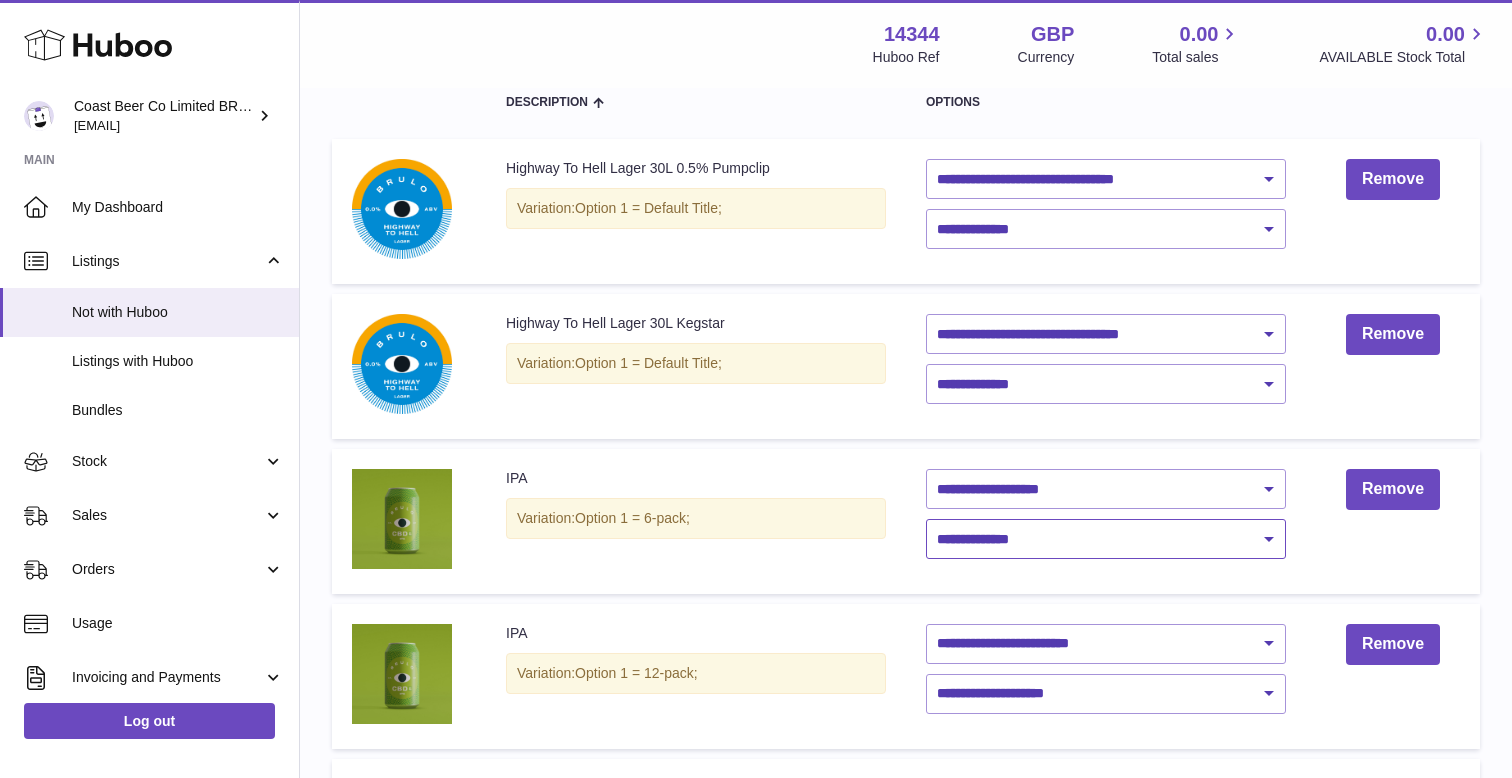 scroll, scrollTop: 386, scrollLeft: 0, axis: vertical 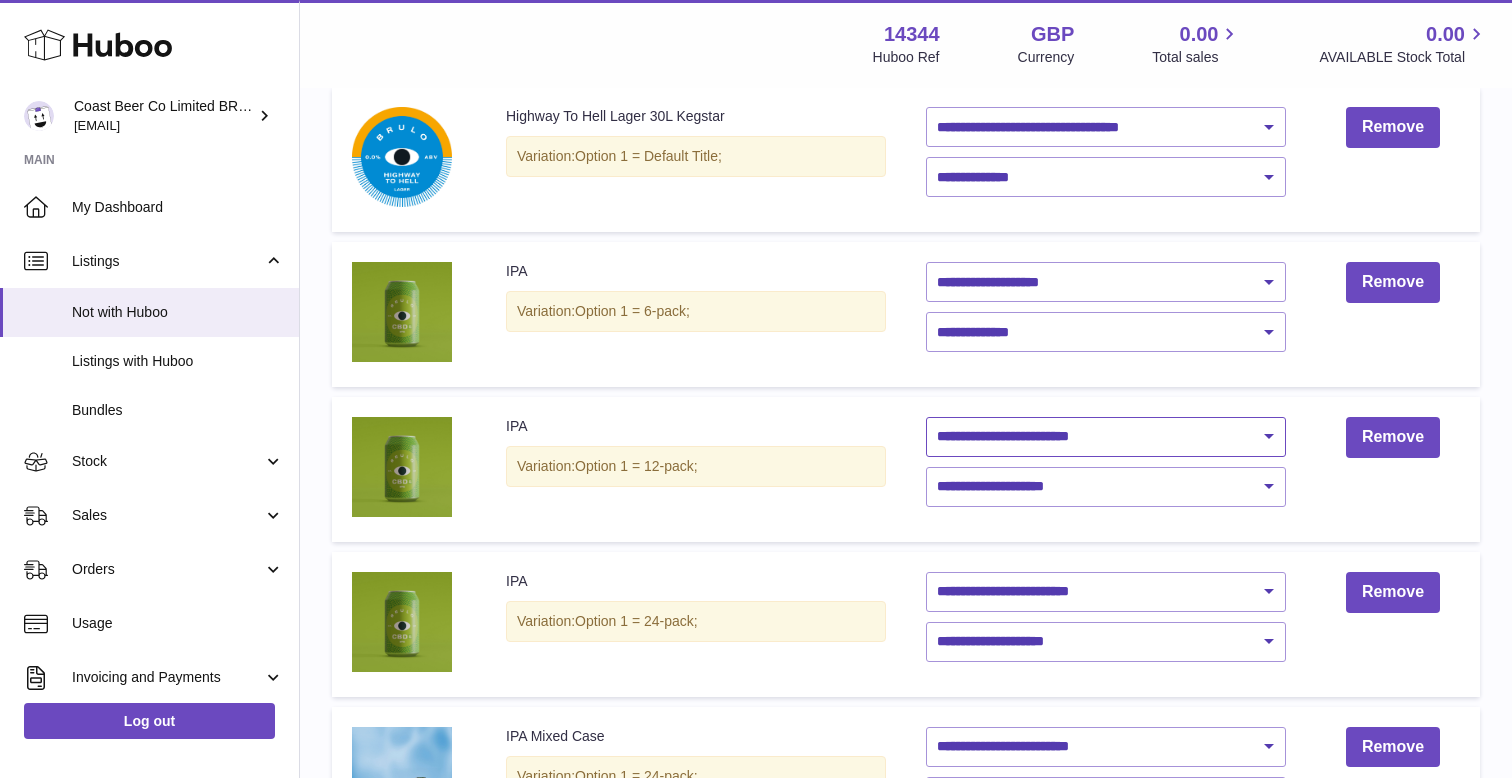 click on "**********" at bounding box center [1106, 437] 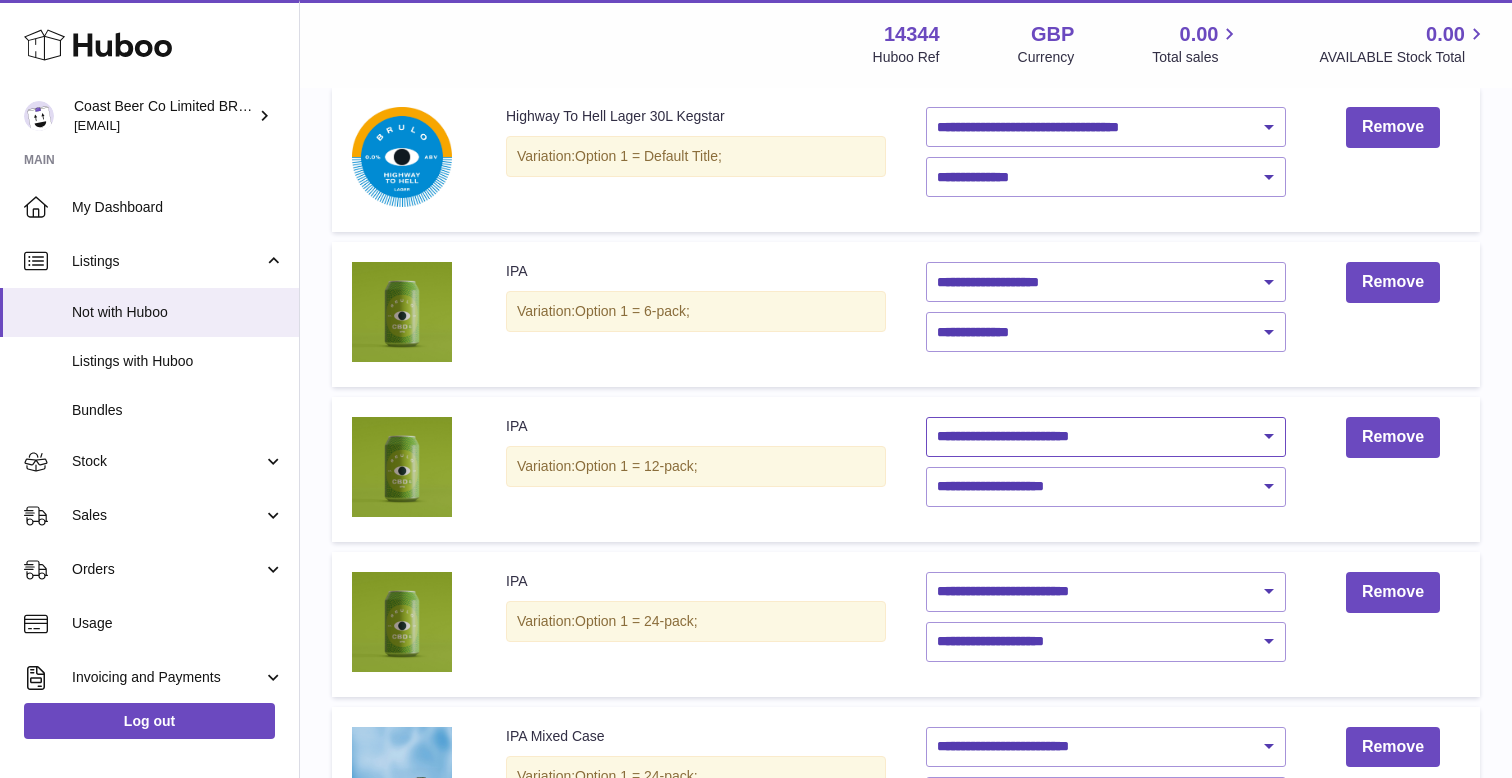 select on "********" 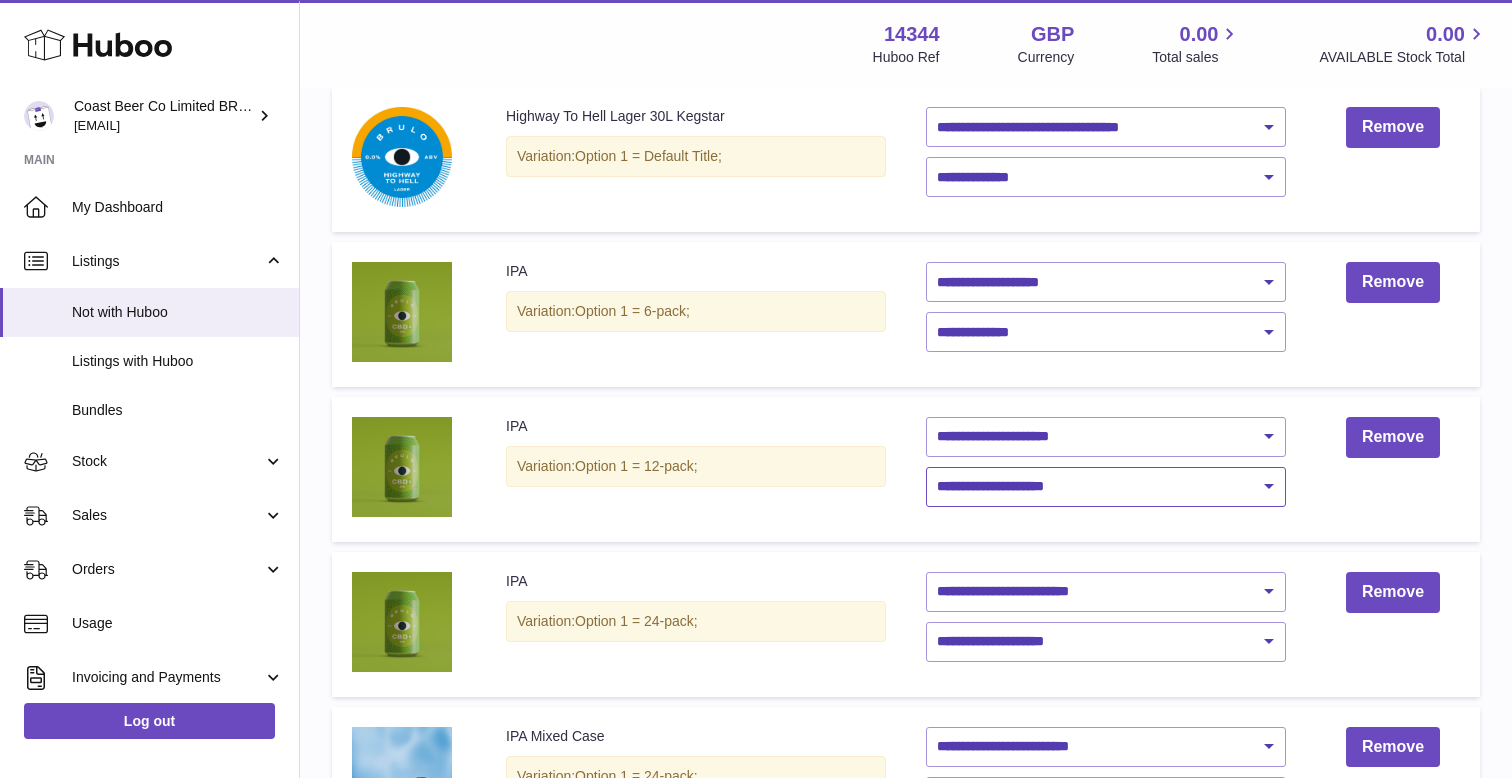 click on "**********" at bounding box center (1106, 487) 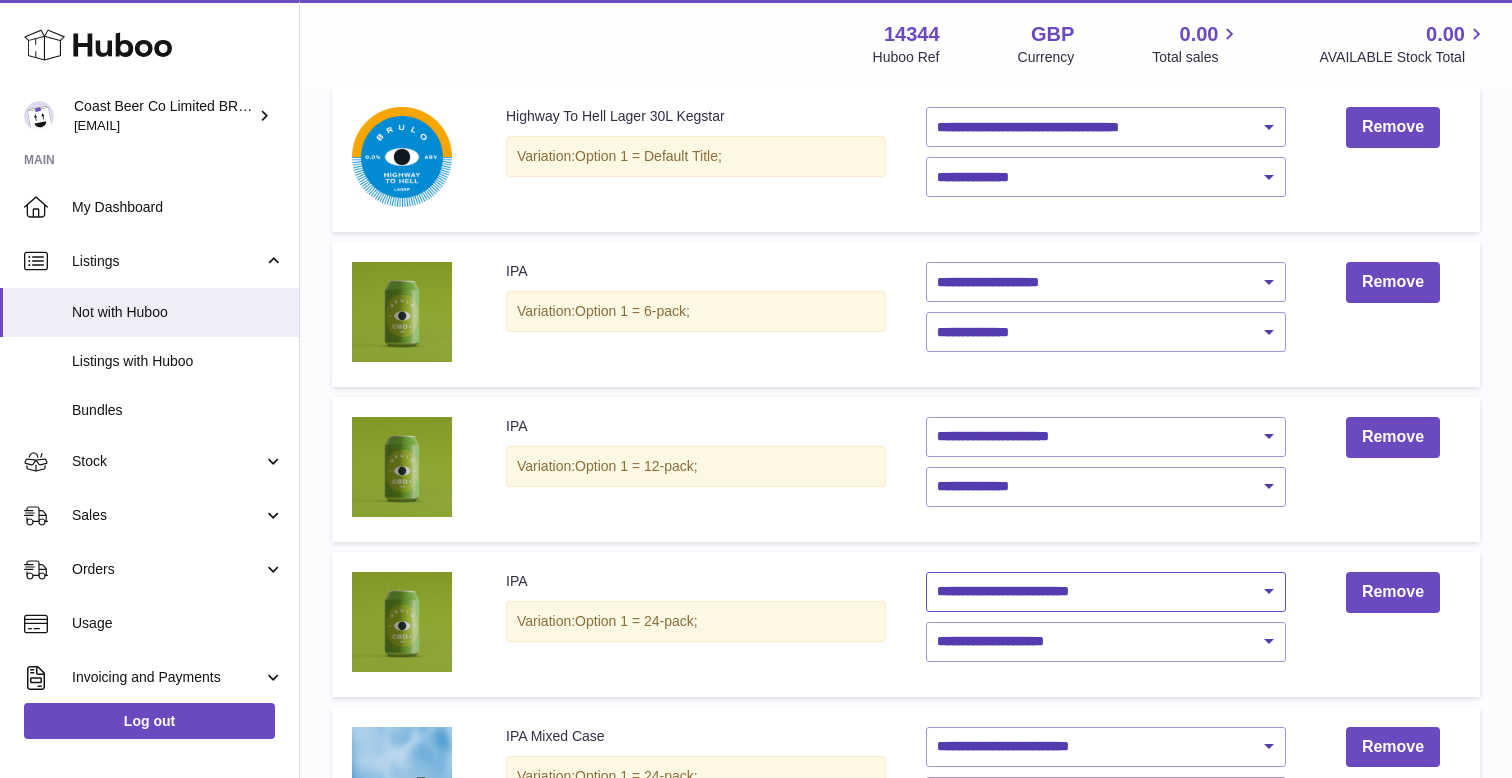 drag, startPoint x: 1013, startPoint y: 494, endPoint x: 1003, endPoint y: 587, distance: 93.53609 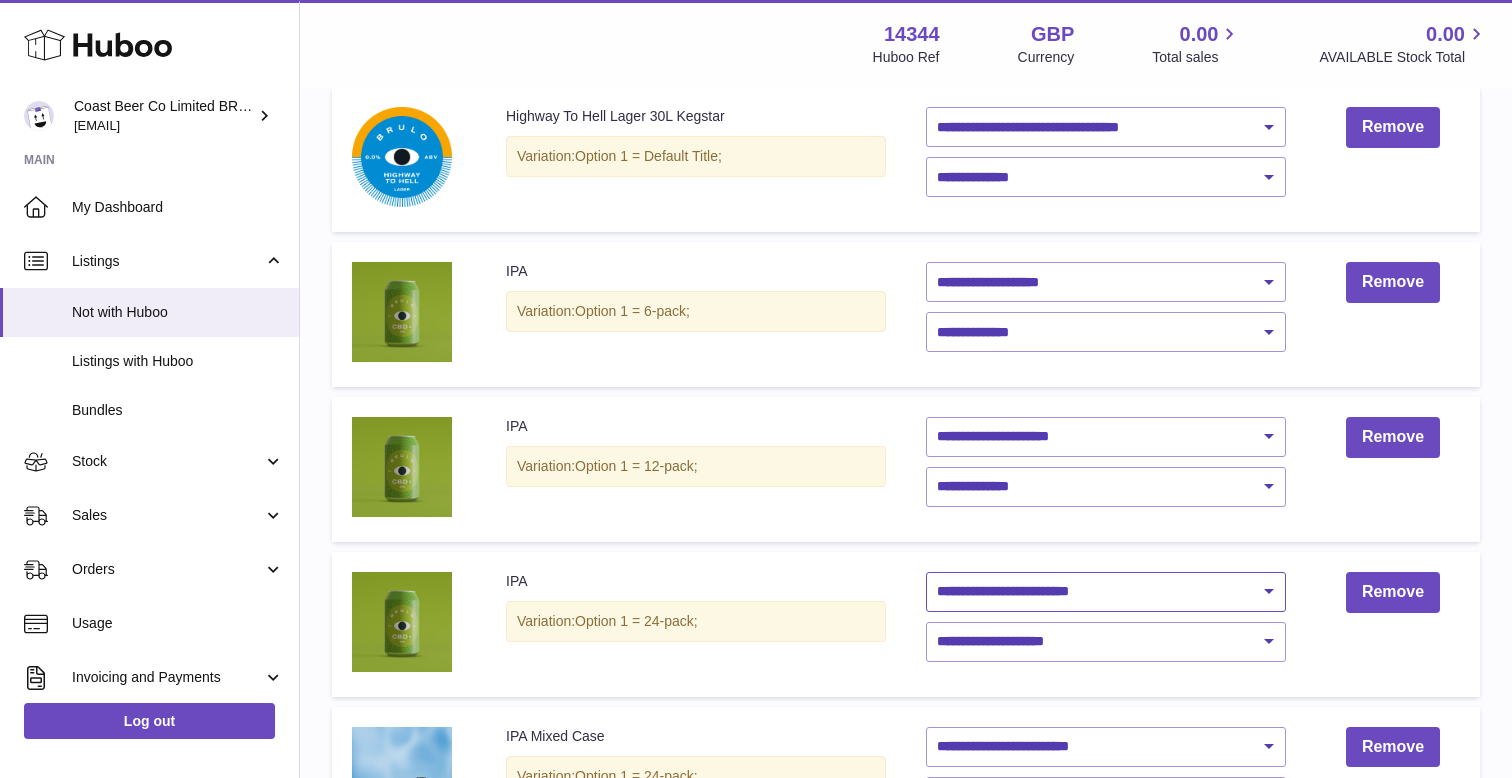 select on "********" 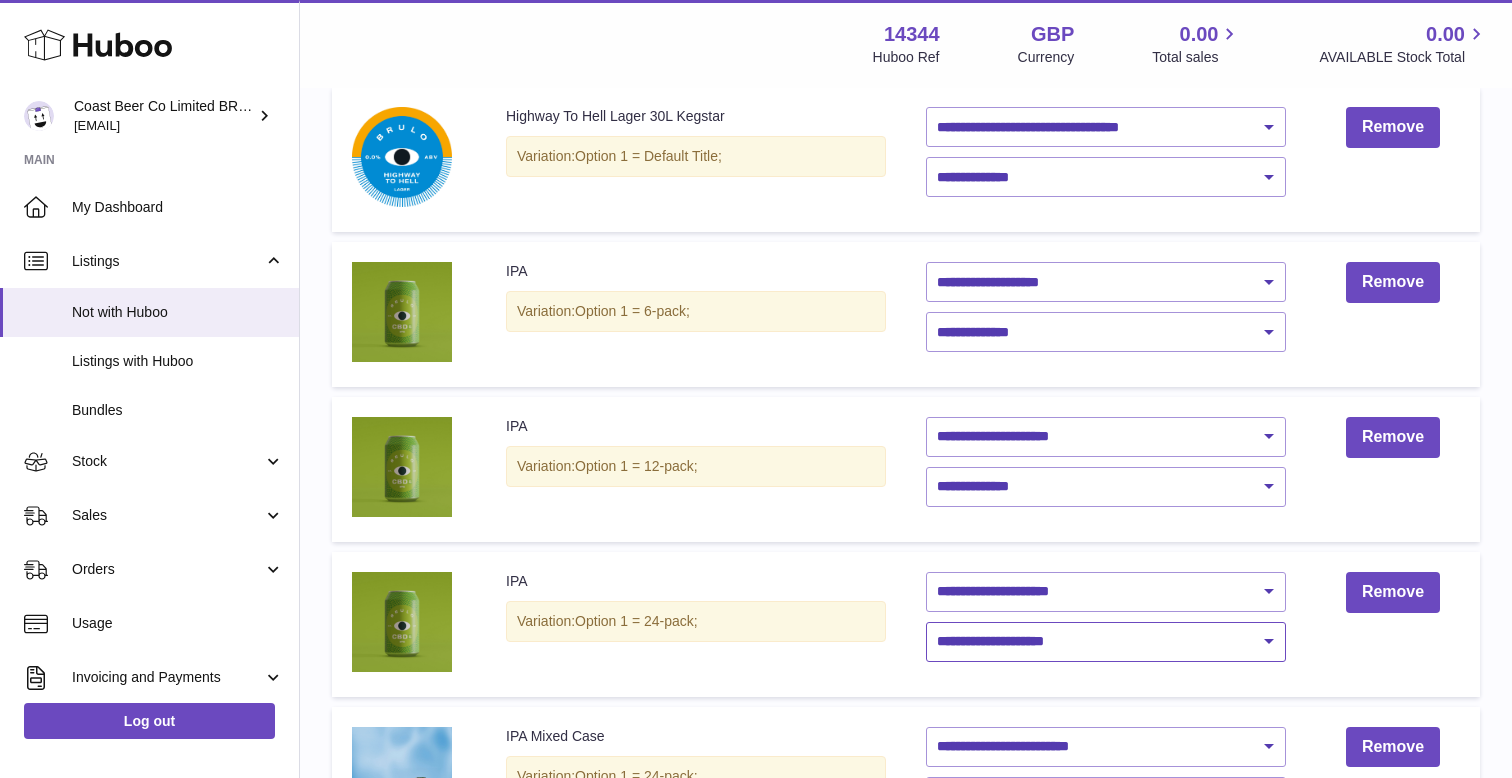 click on "**********" at bounding box center (1106, 642) 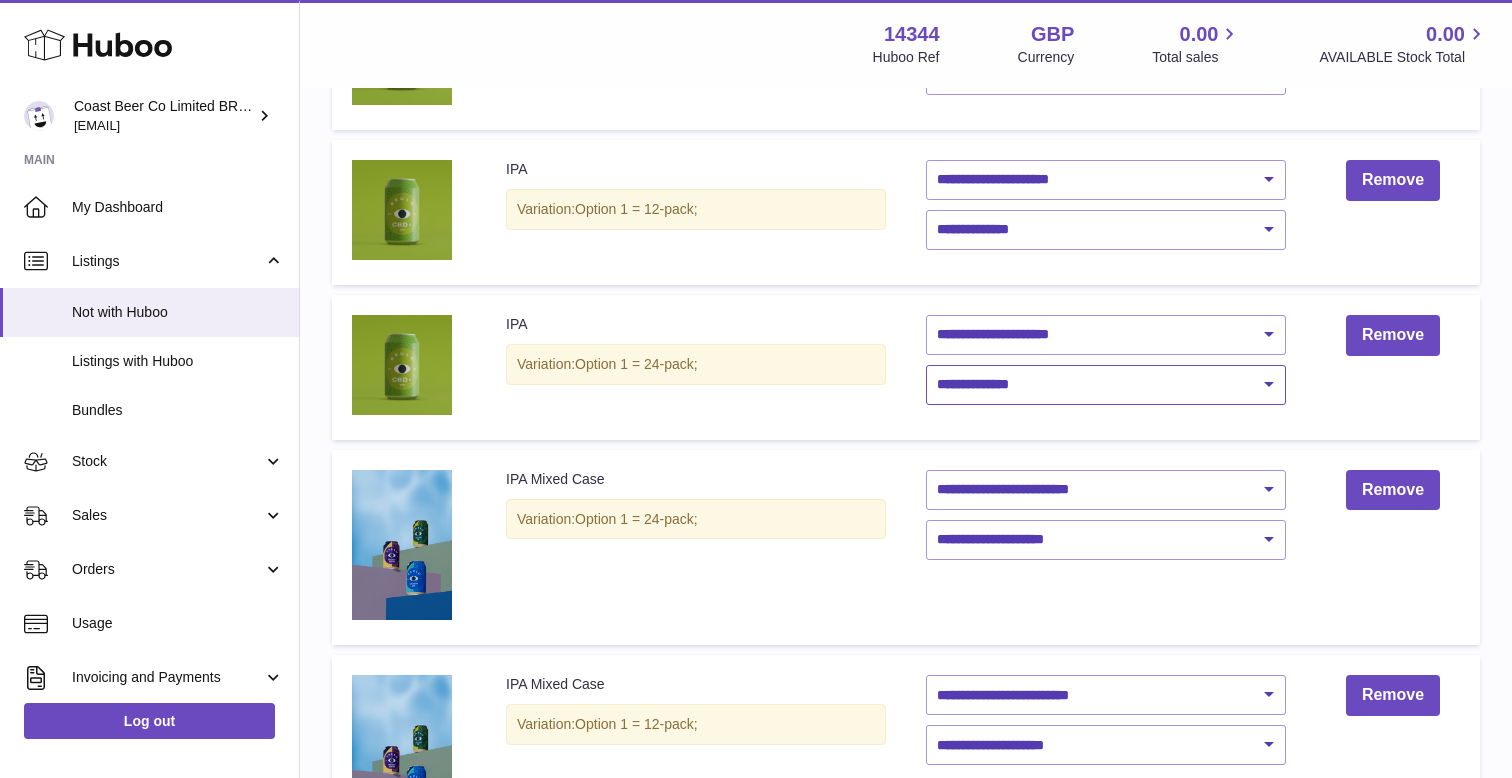 scroll, scrollTop: 652, scrollLeft: 0, axis: vertical 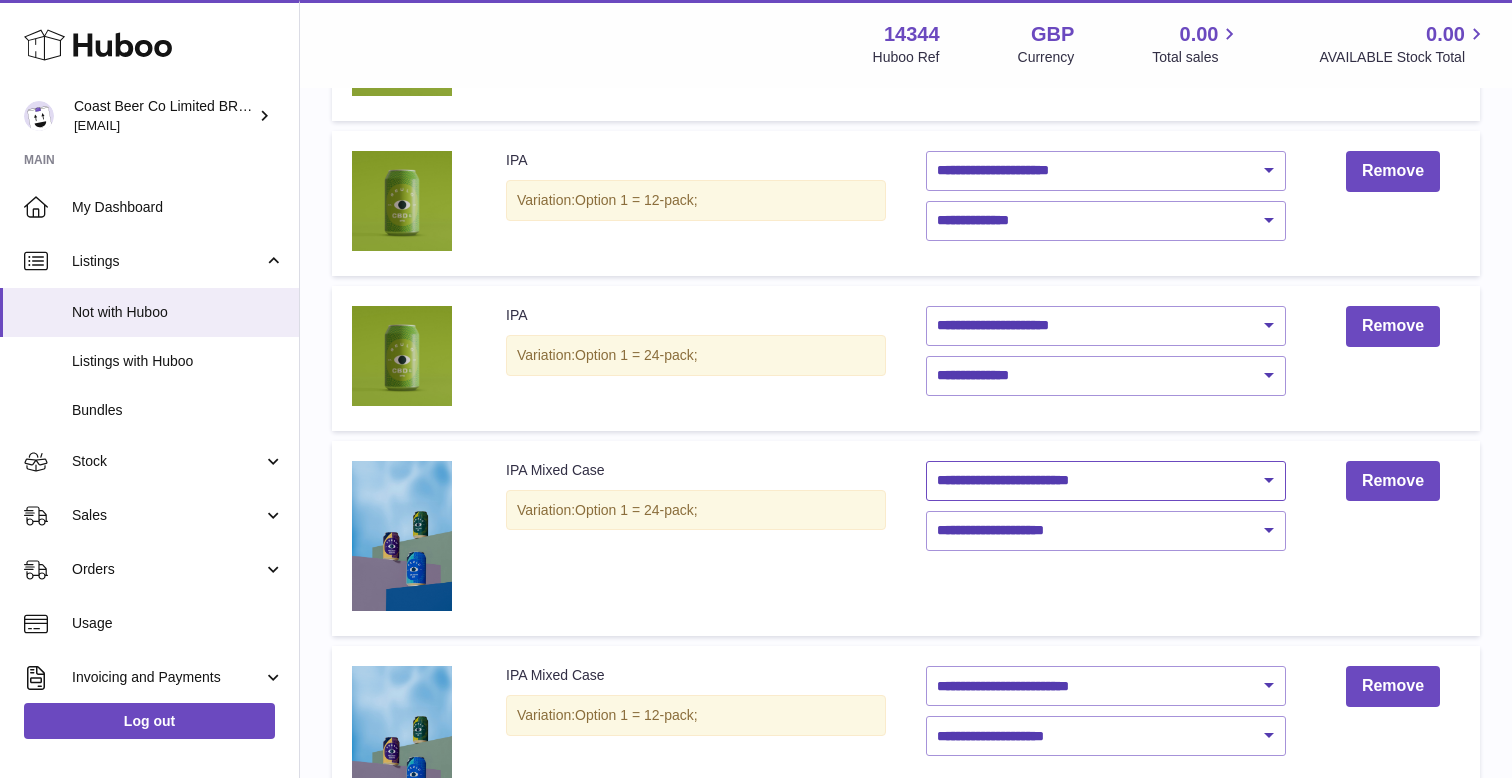 click on "**********" at bounding box center (1106, 481) 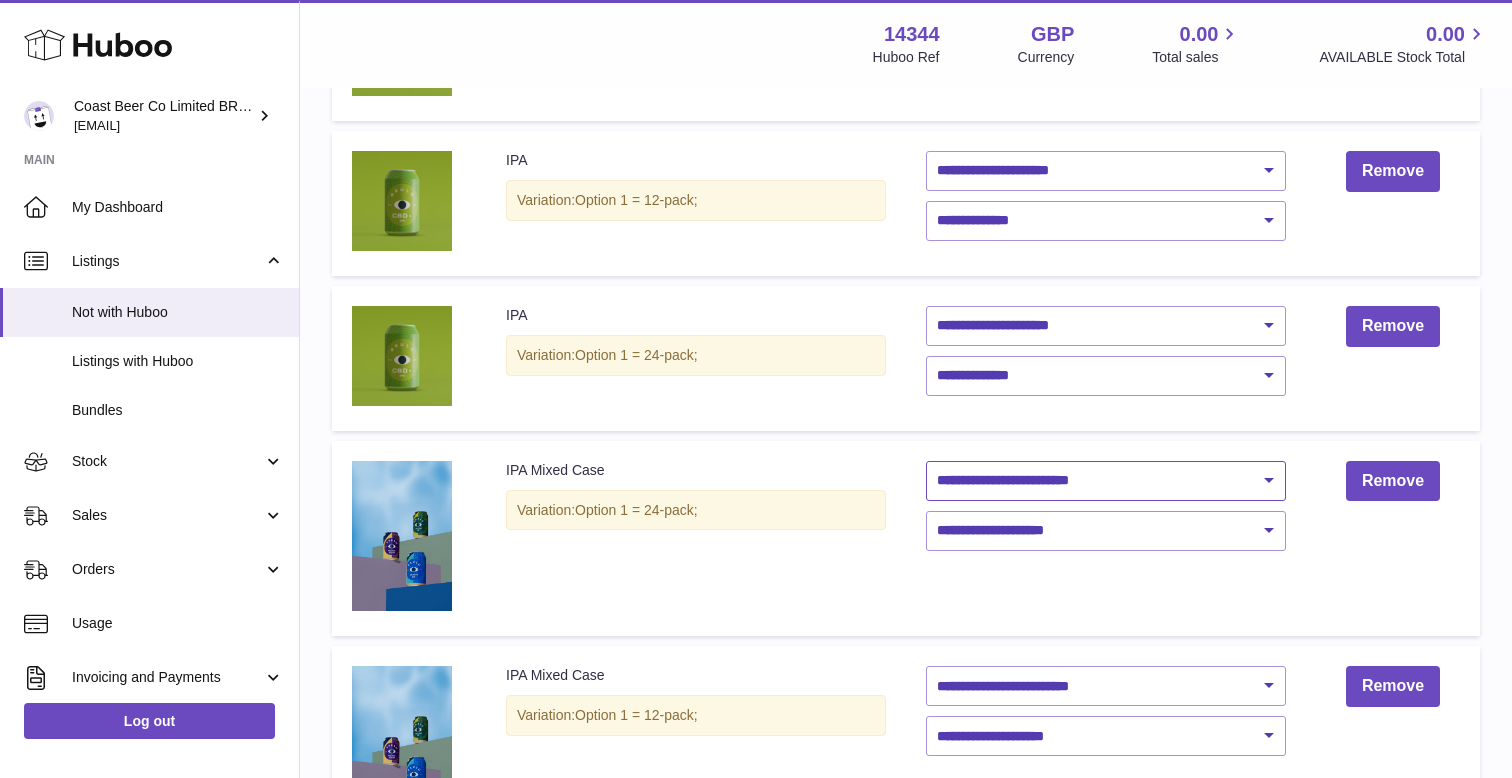 select on "********" 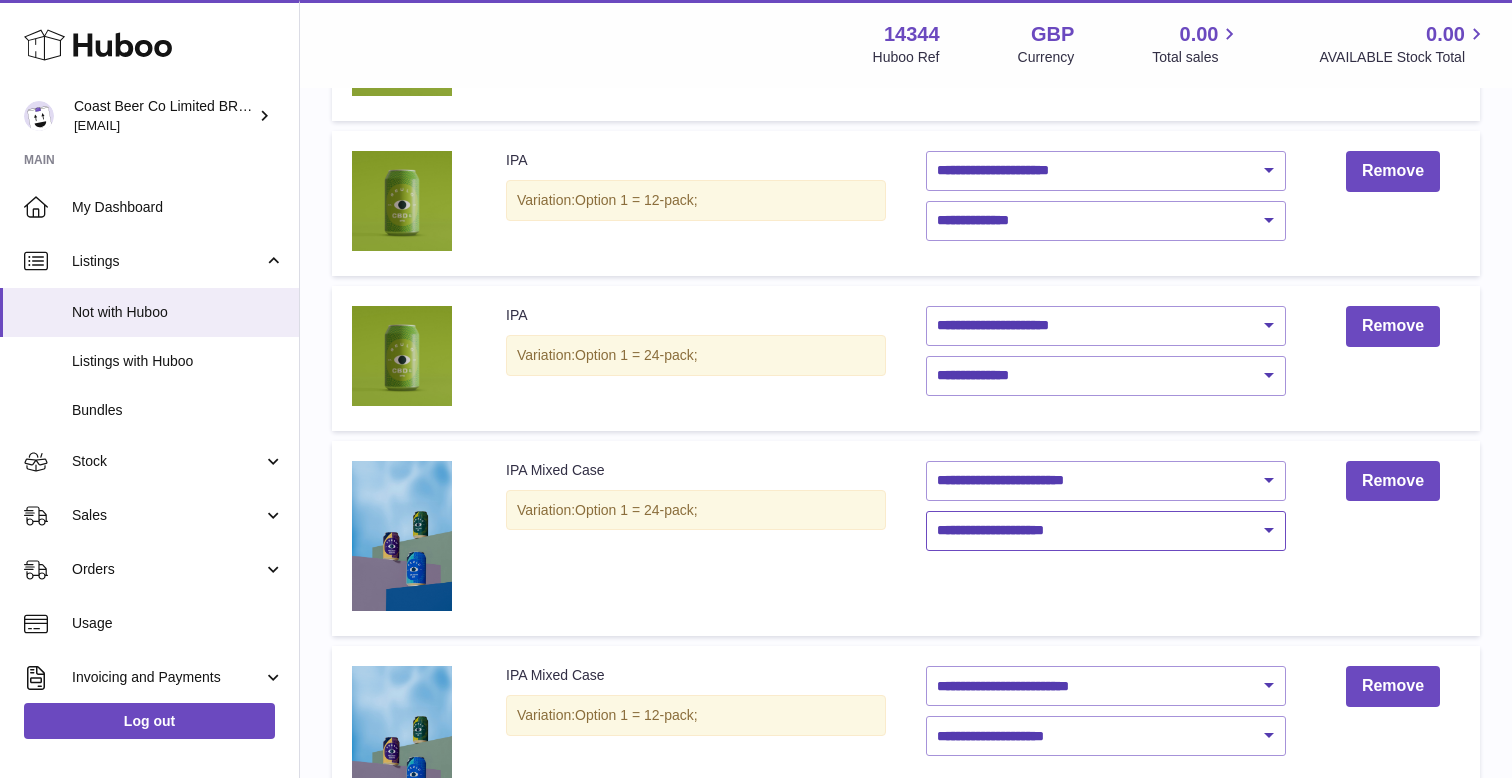click on "**********" at bounding box center (1106, 531) 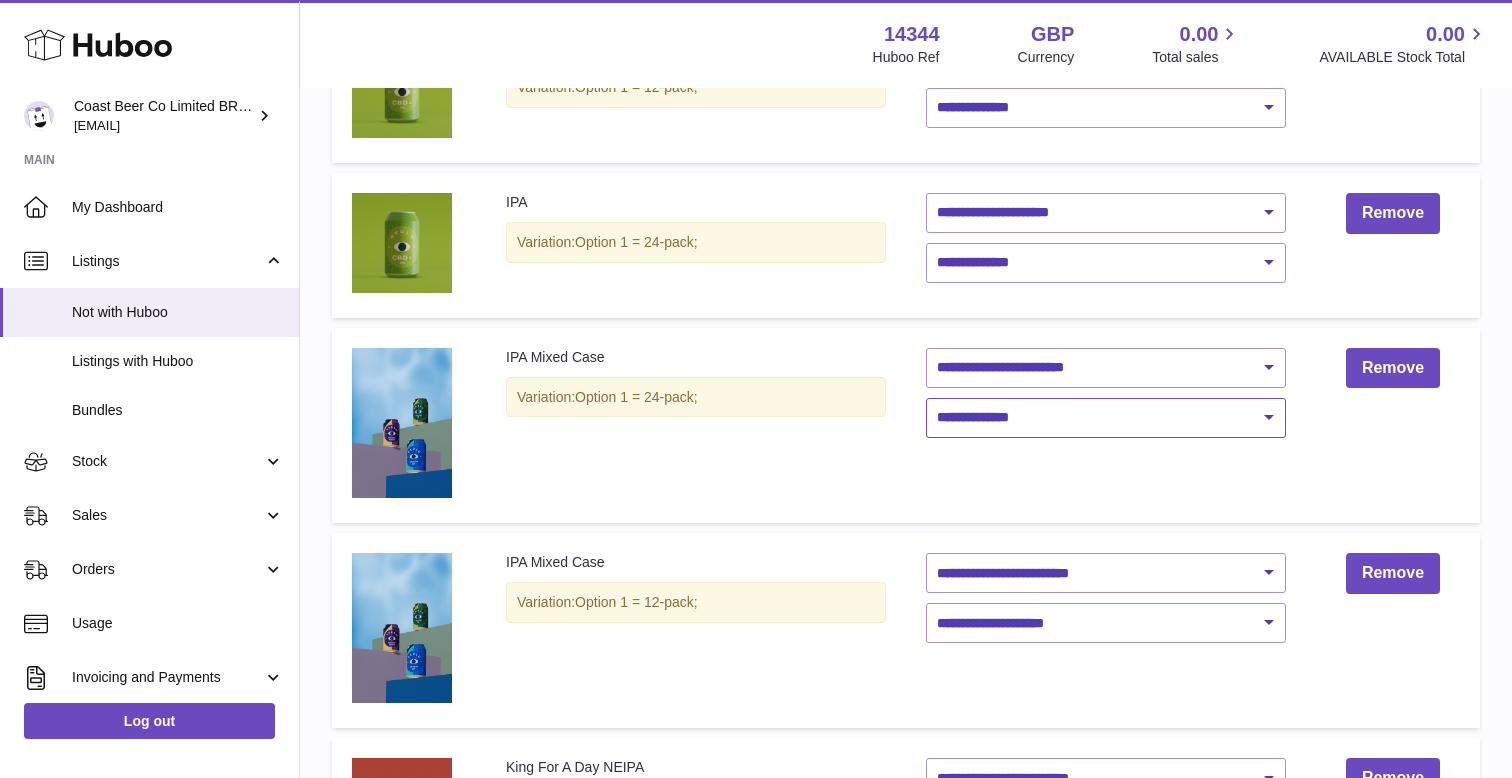 scroll, scrollTop: 768, scrollLeft: 0, axis: vertical 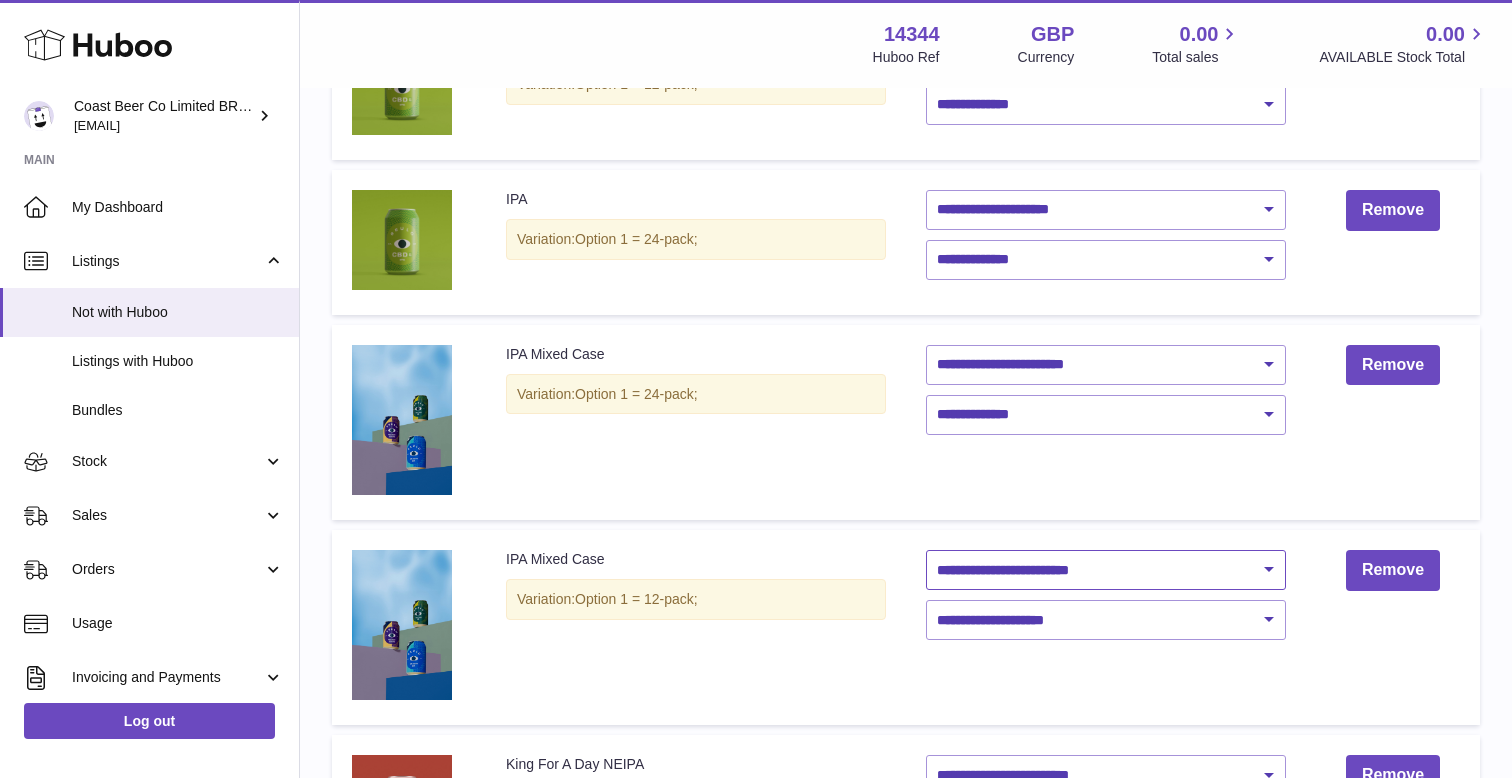 click on "**********" at bounding box center (1106, 570) 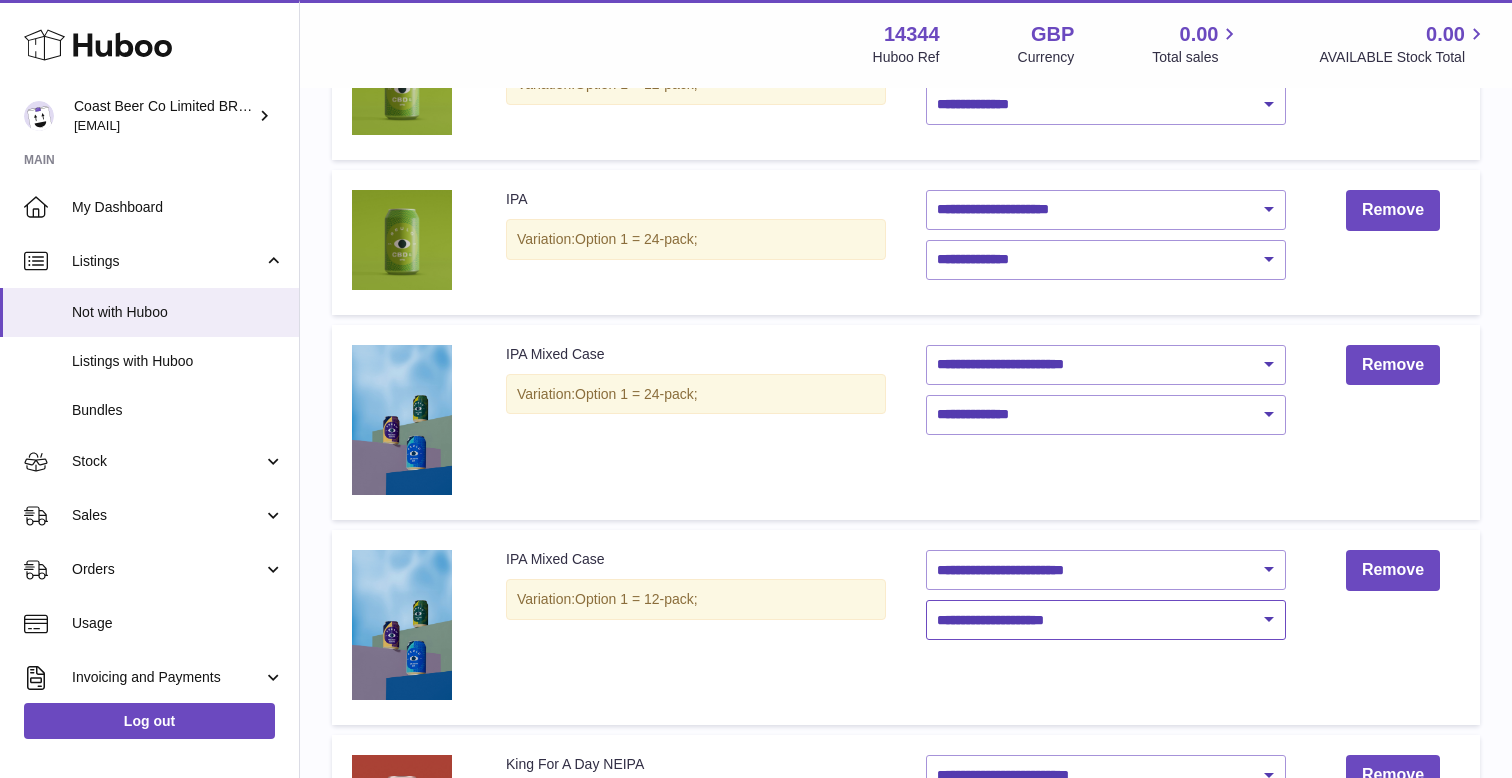 click on "**********" at bounding box center (1106, 620) 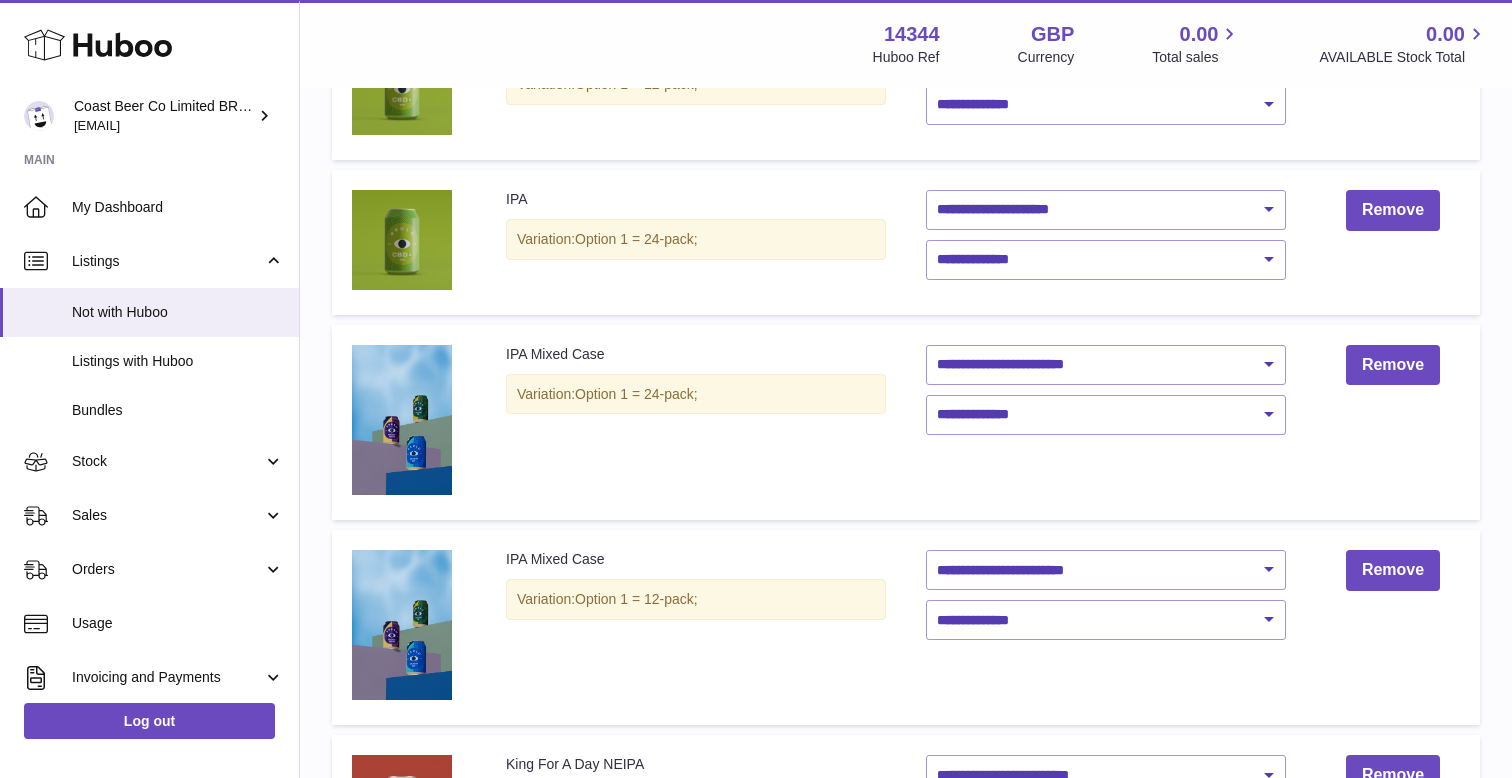 click on "**********" at bounding box center [1106, 627] 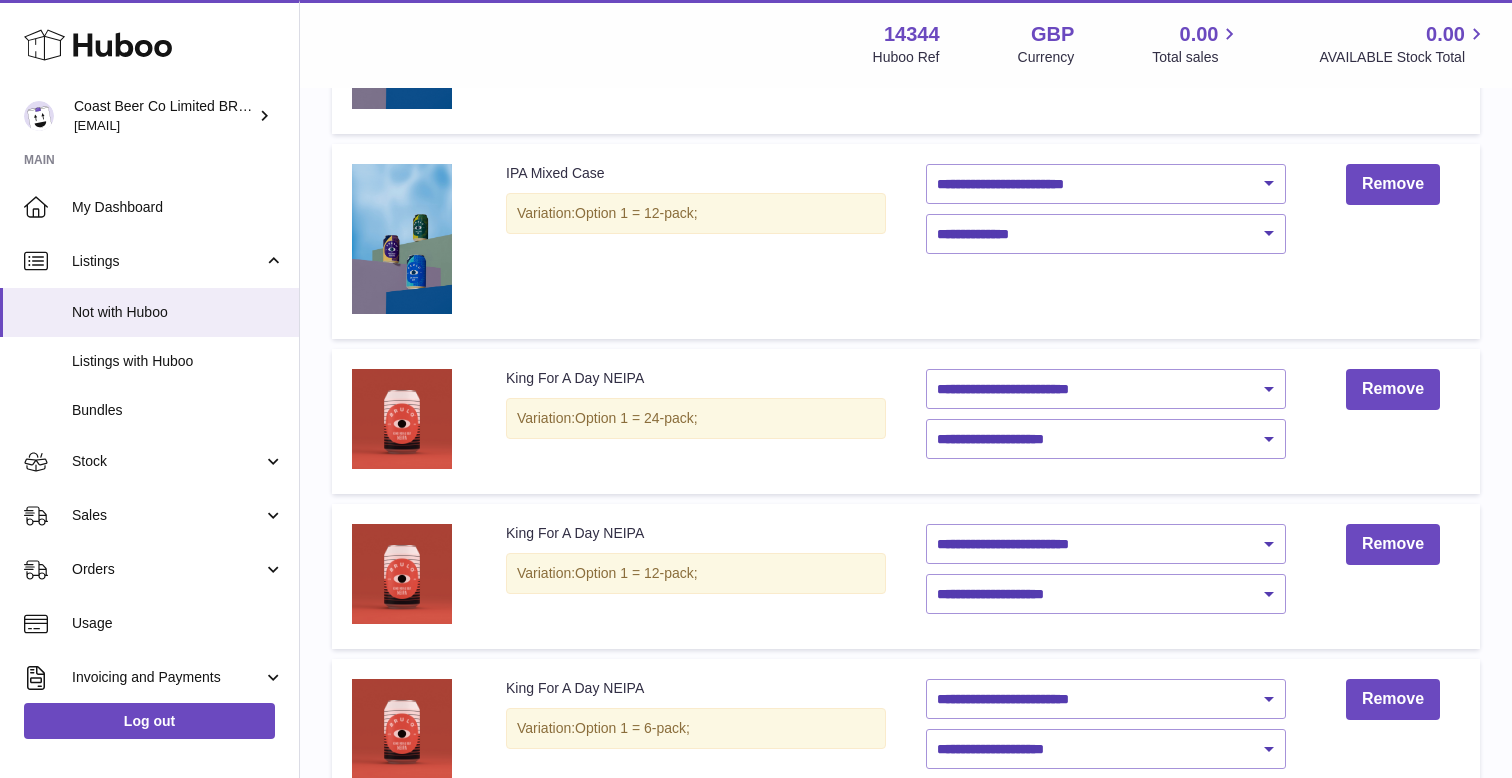 scroll, scrollTop: 1161, scrollLeft: 0, axis: vertical 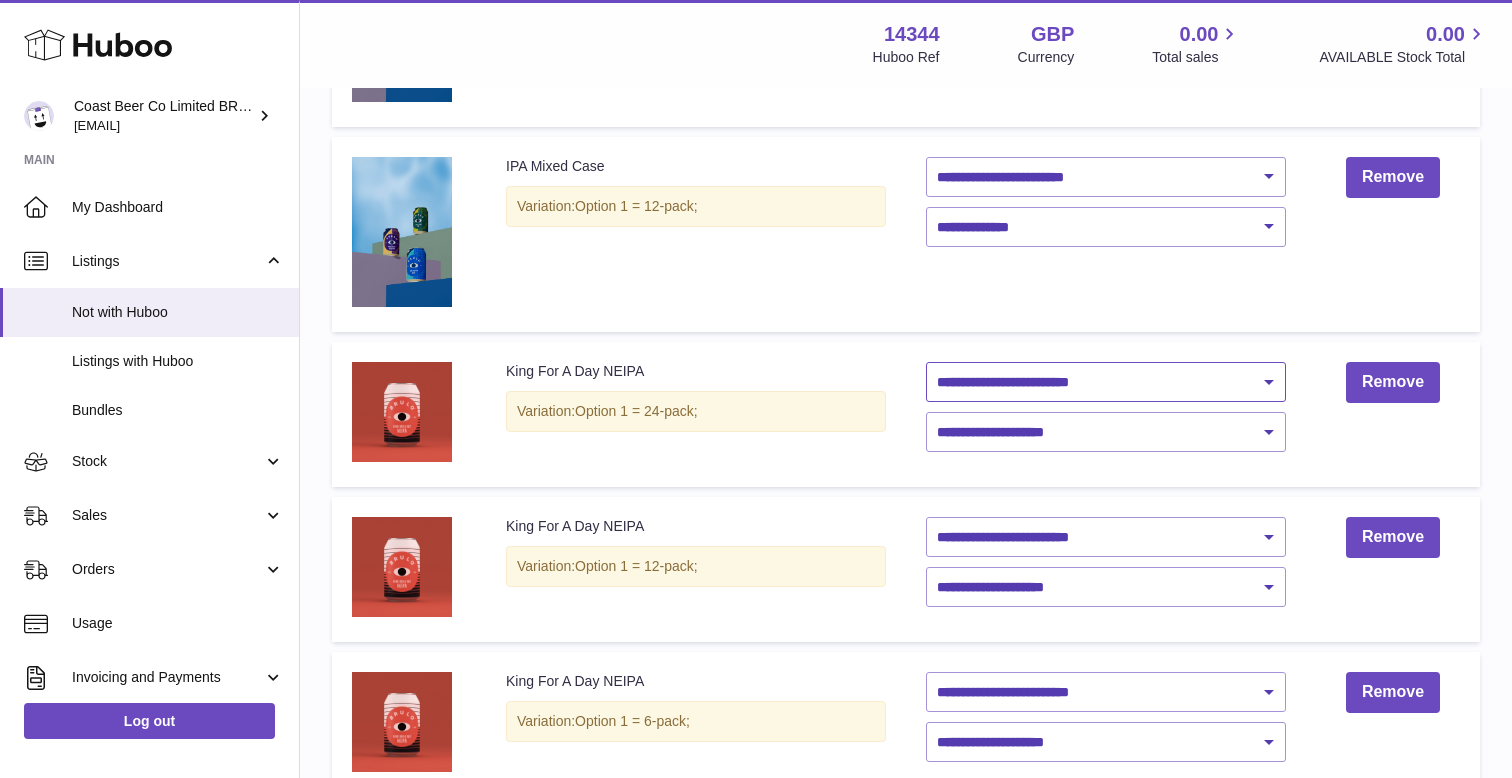 click on "**********" at bounding box center (1106, 382) 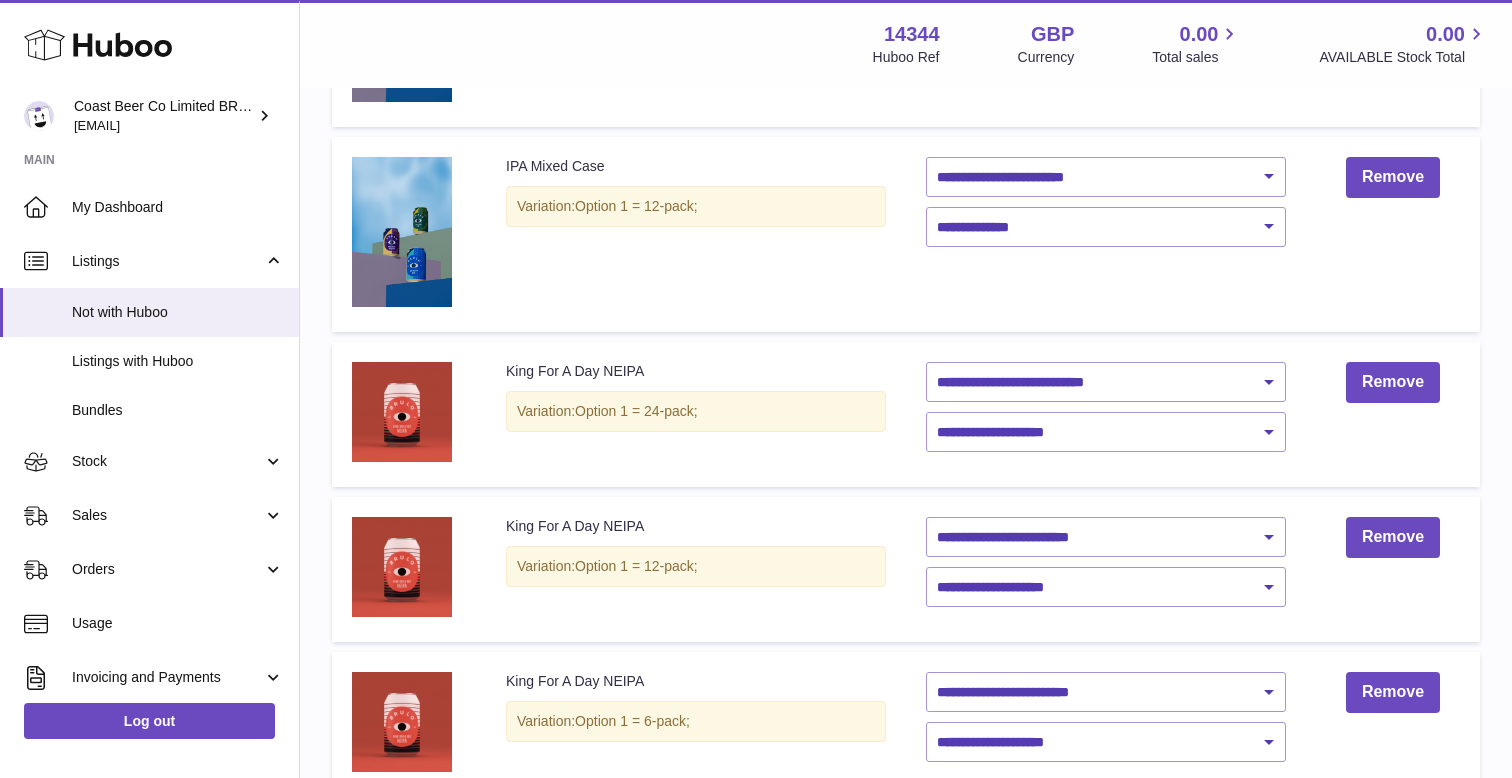 click on "**********" at bounding box center (1106, 414) 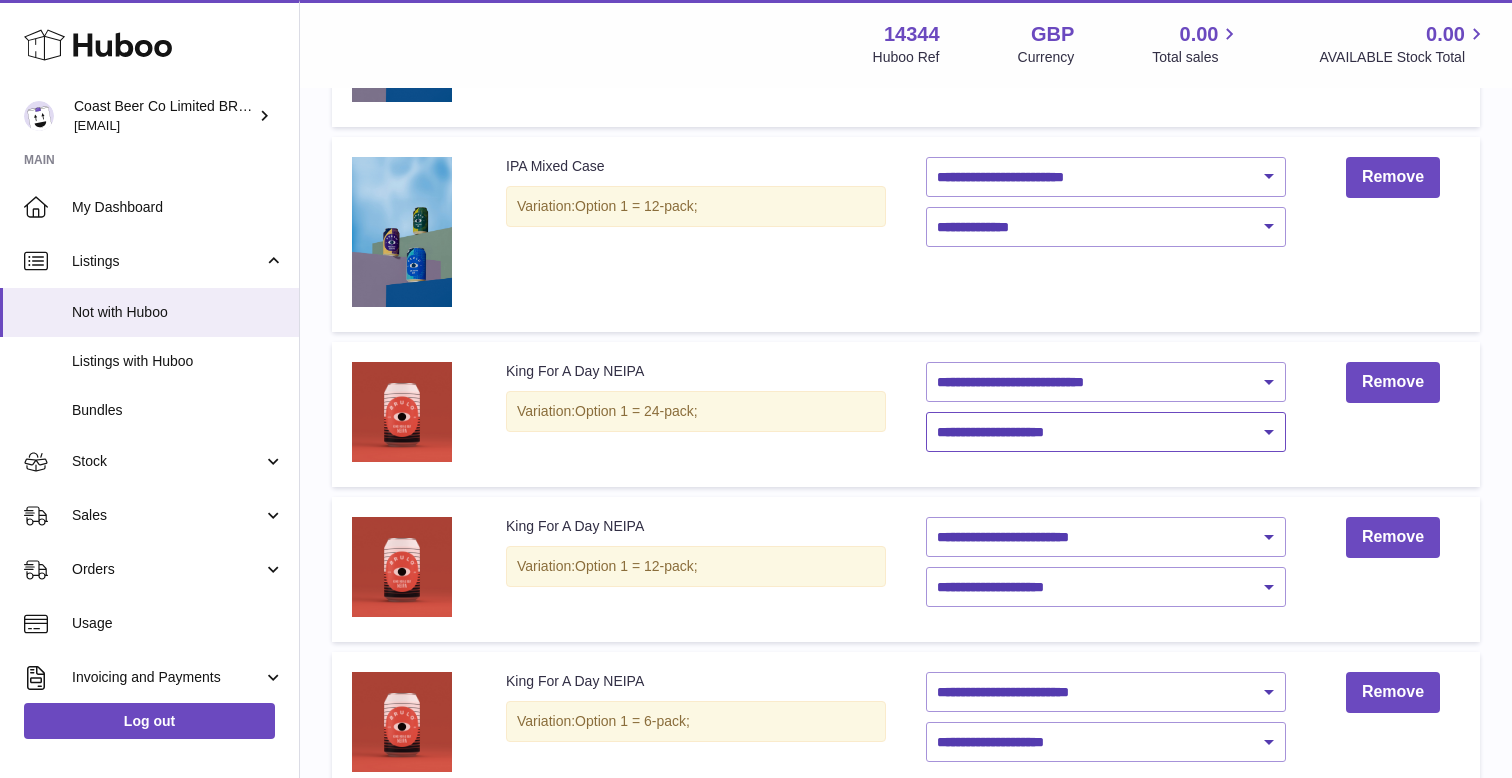 click on "**********" at bounding box center [1106, 432] 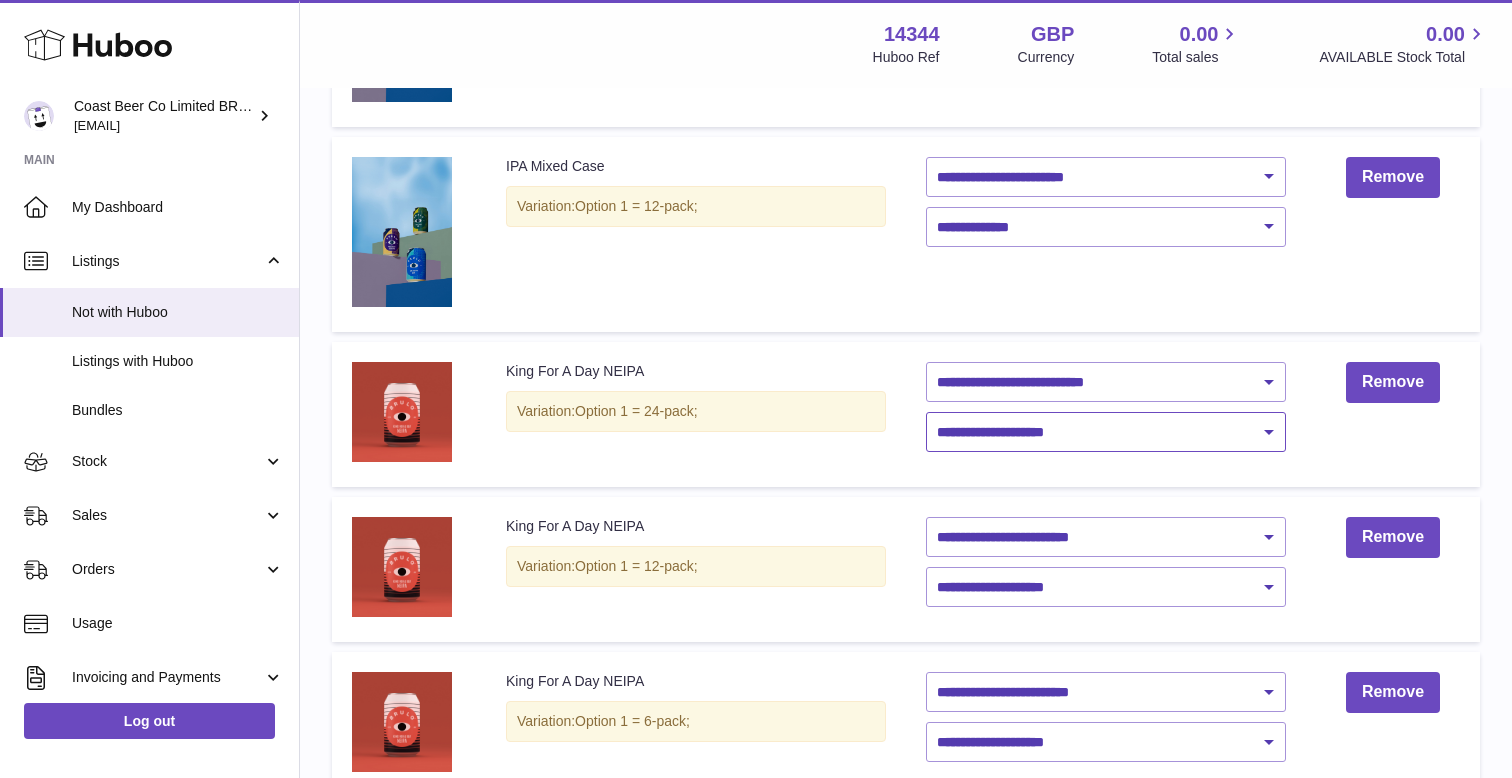 select on "****" 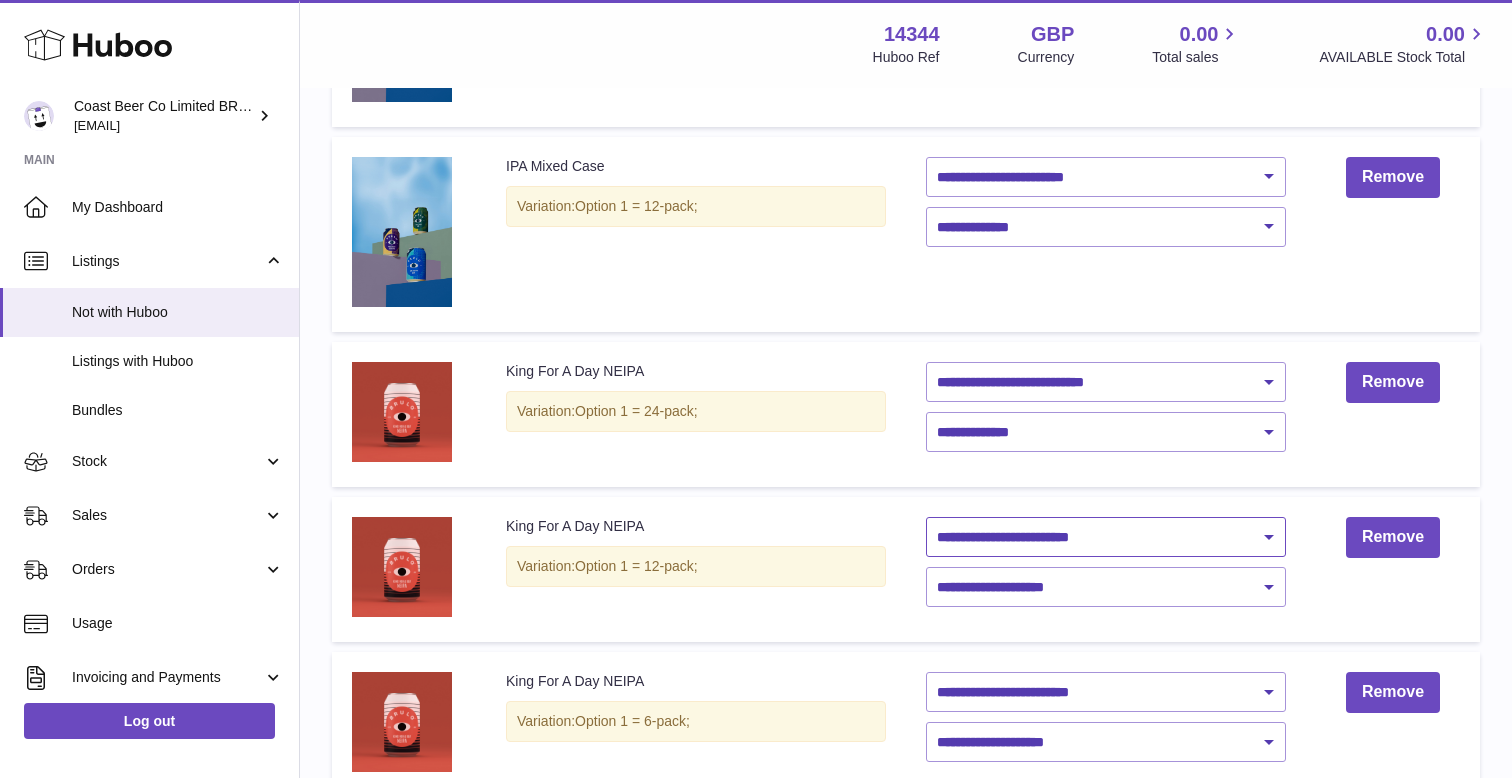 click on "**********" at bounding box center [1106, 537] 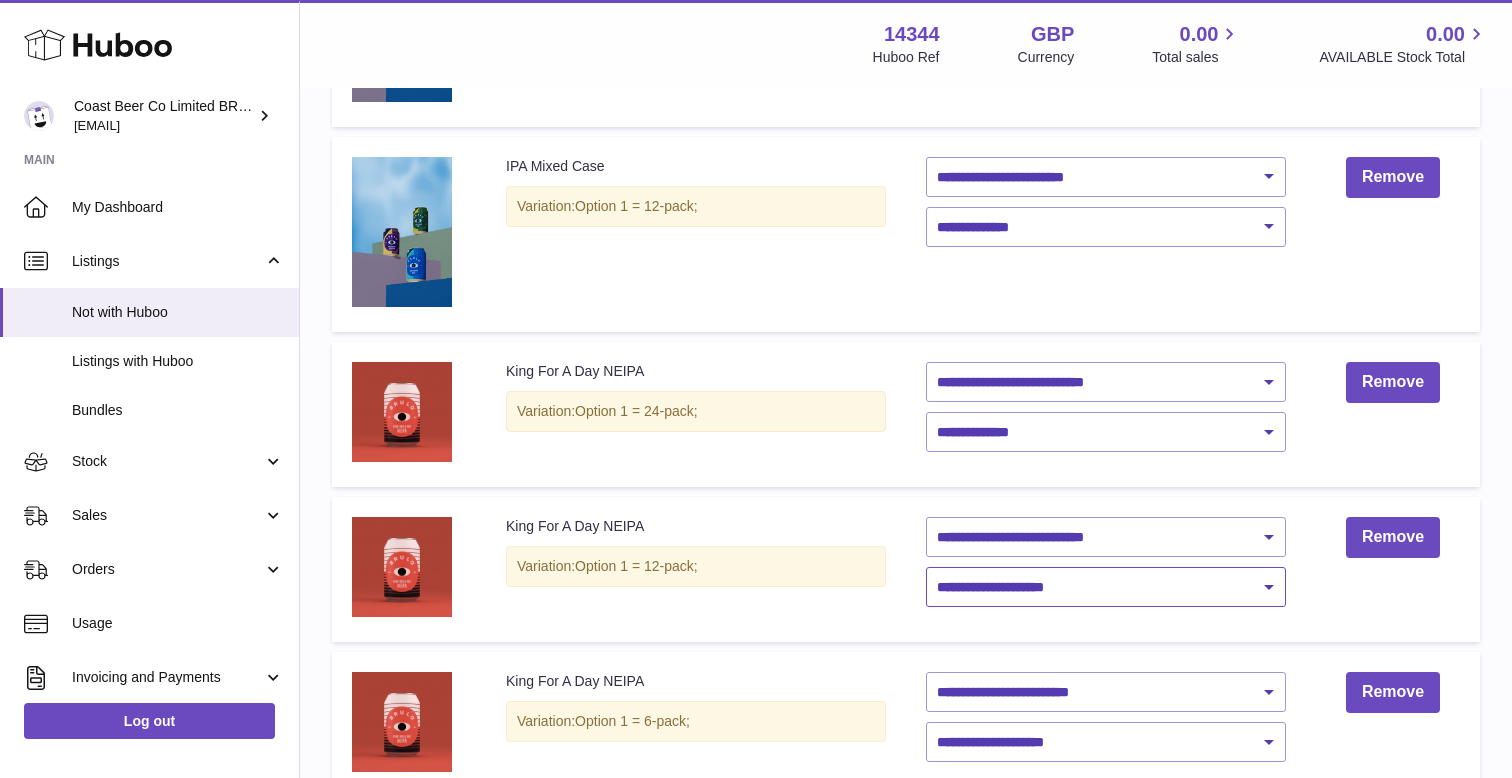 click on "**********" at bounding box center [1106, 587] 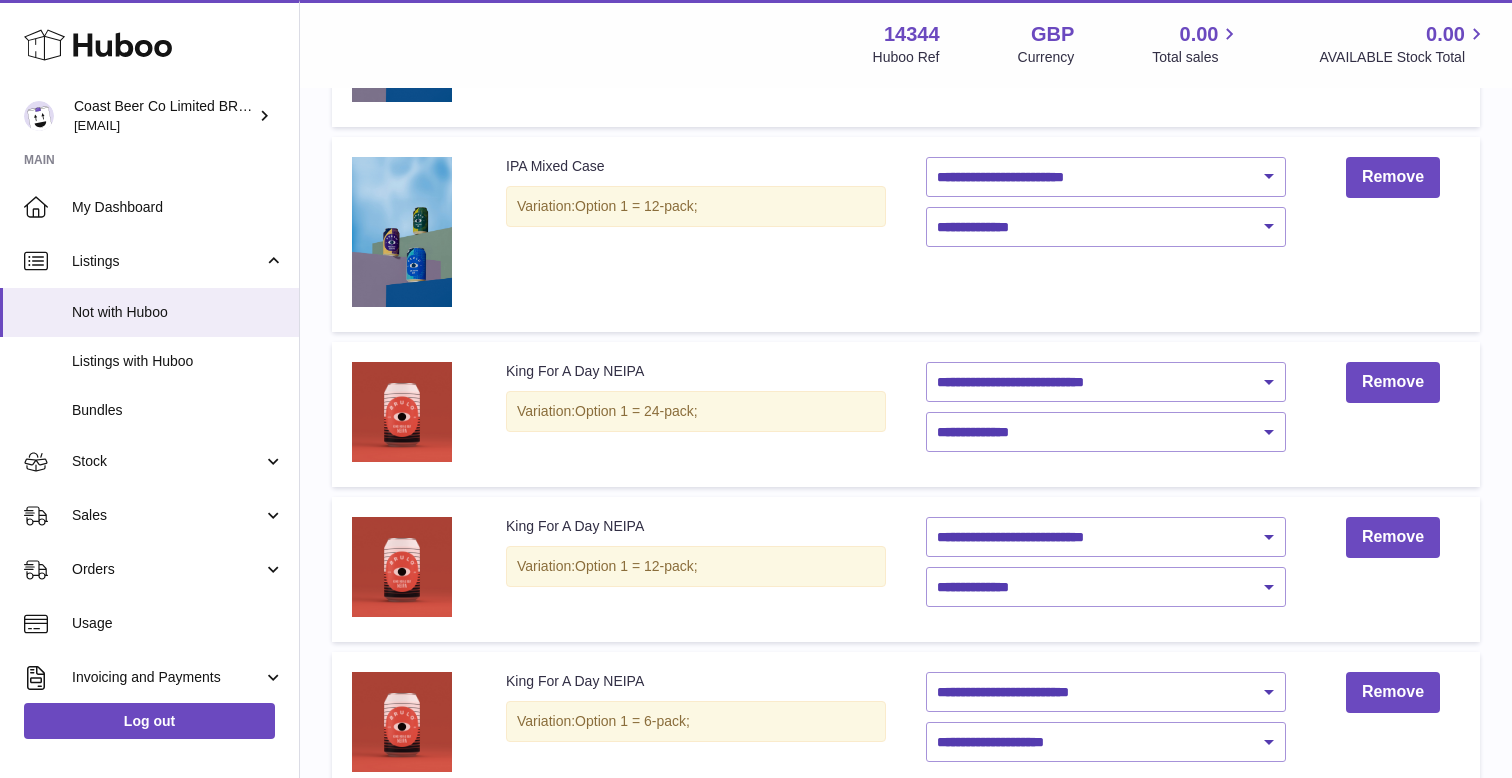 click on "Description   King For A Day NEIPA
Variation:
Option 1 = 12-pack;" at bounding box center [696, 569] 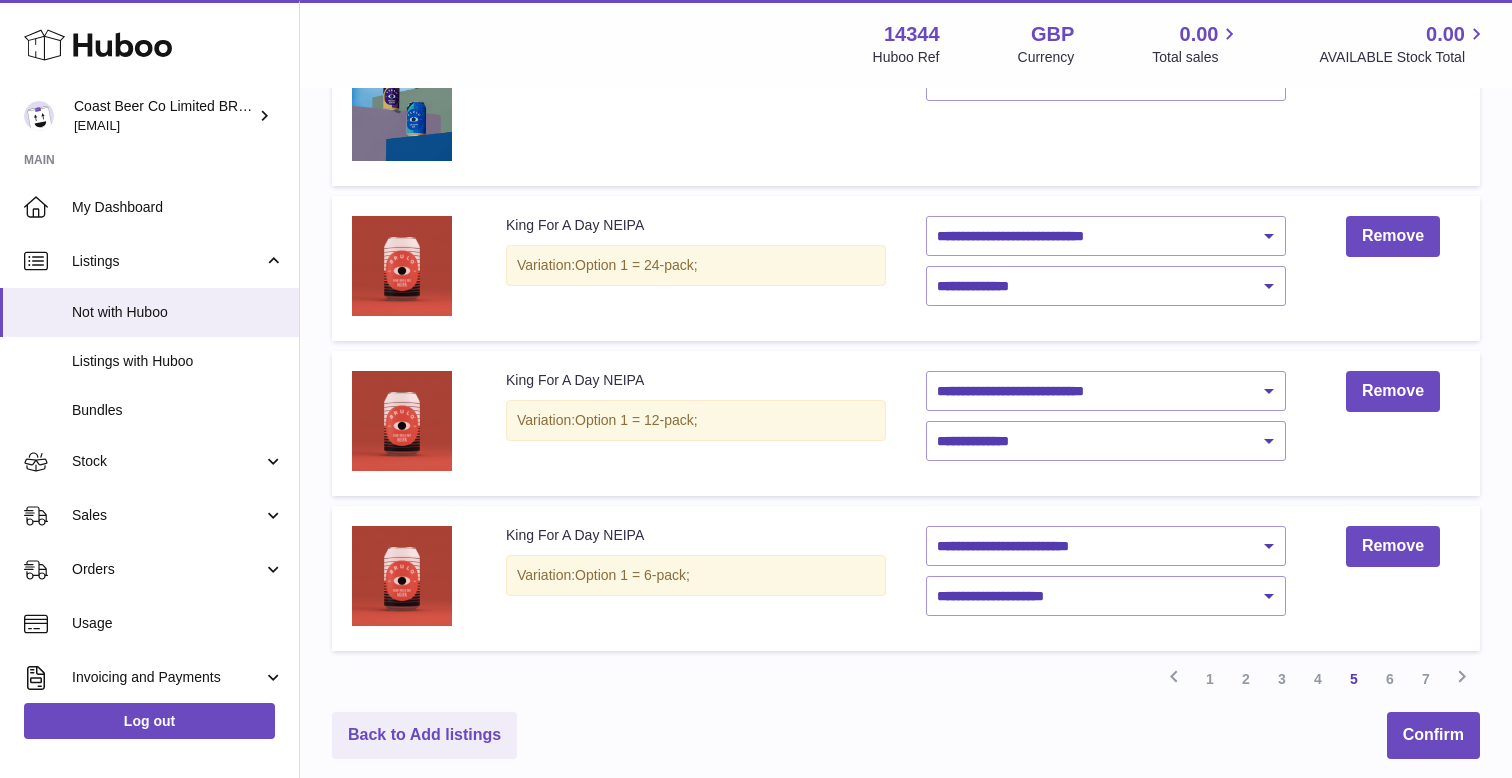 scroll, scrollTop: 1390, scrollLeft: 0, axis: vertical 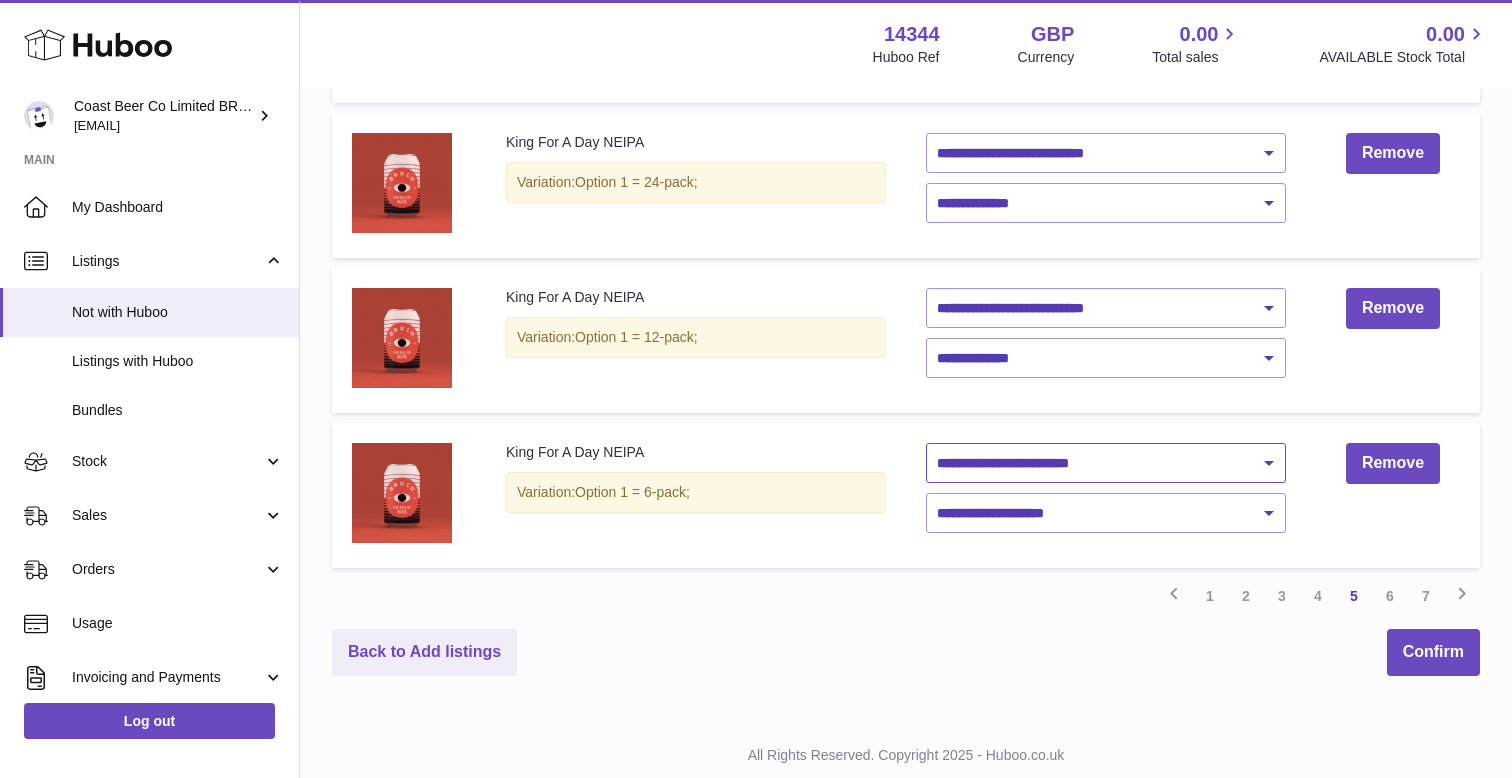 click on "**********" at bounding box center (1106, 463) 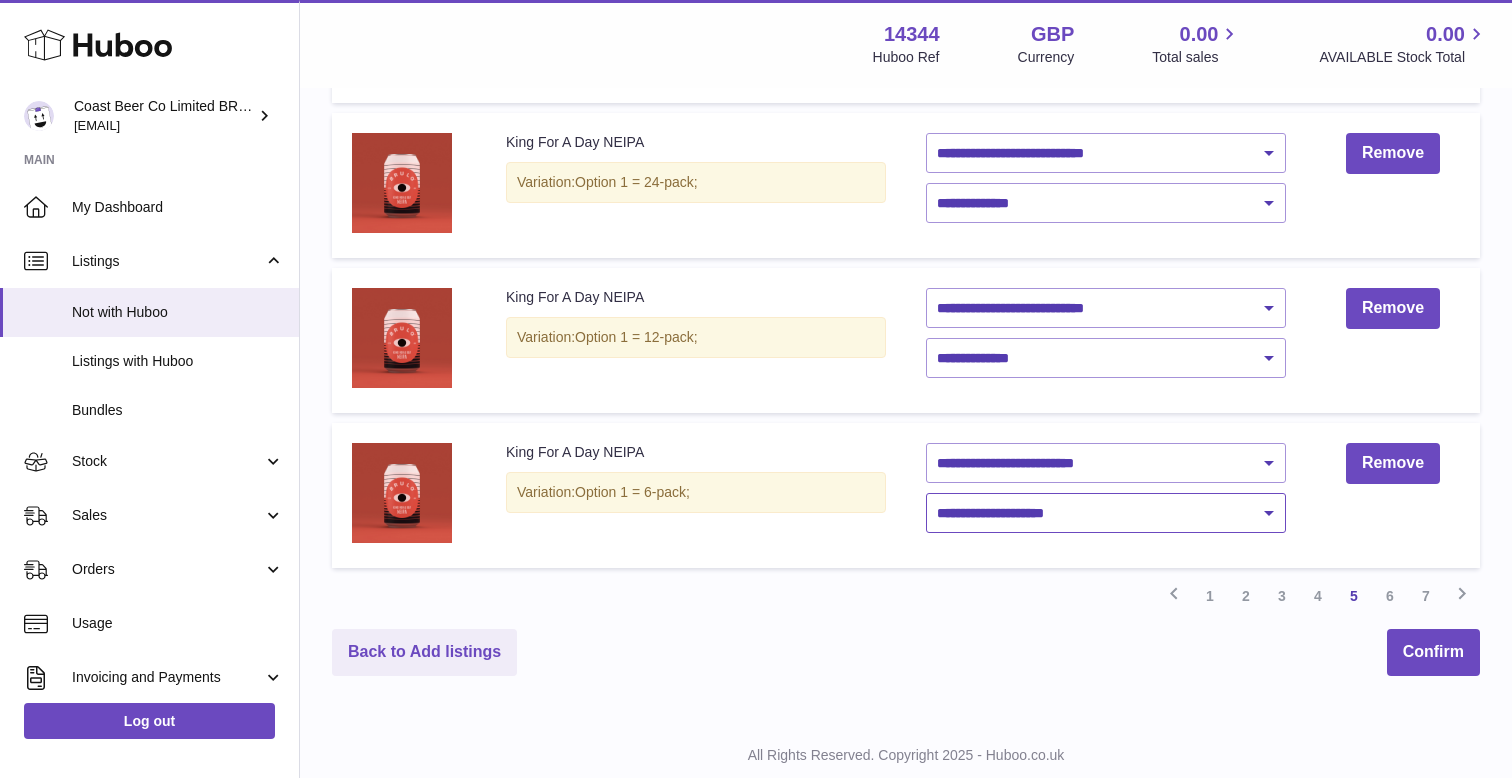 click on "**********" at bounding box center [1106, 513] 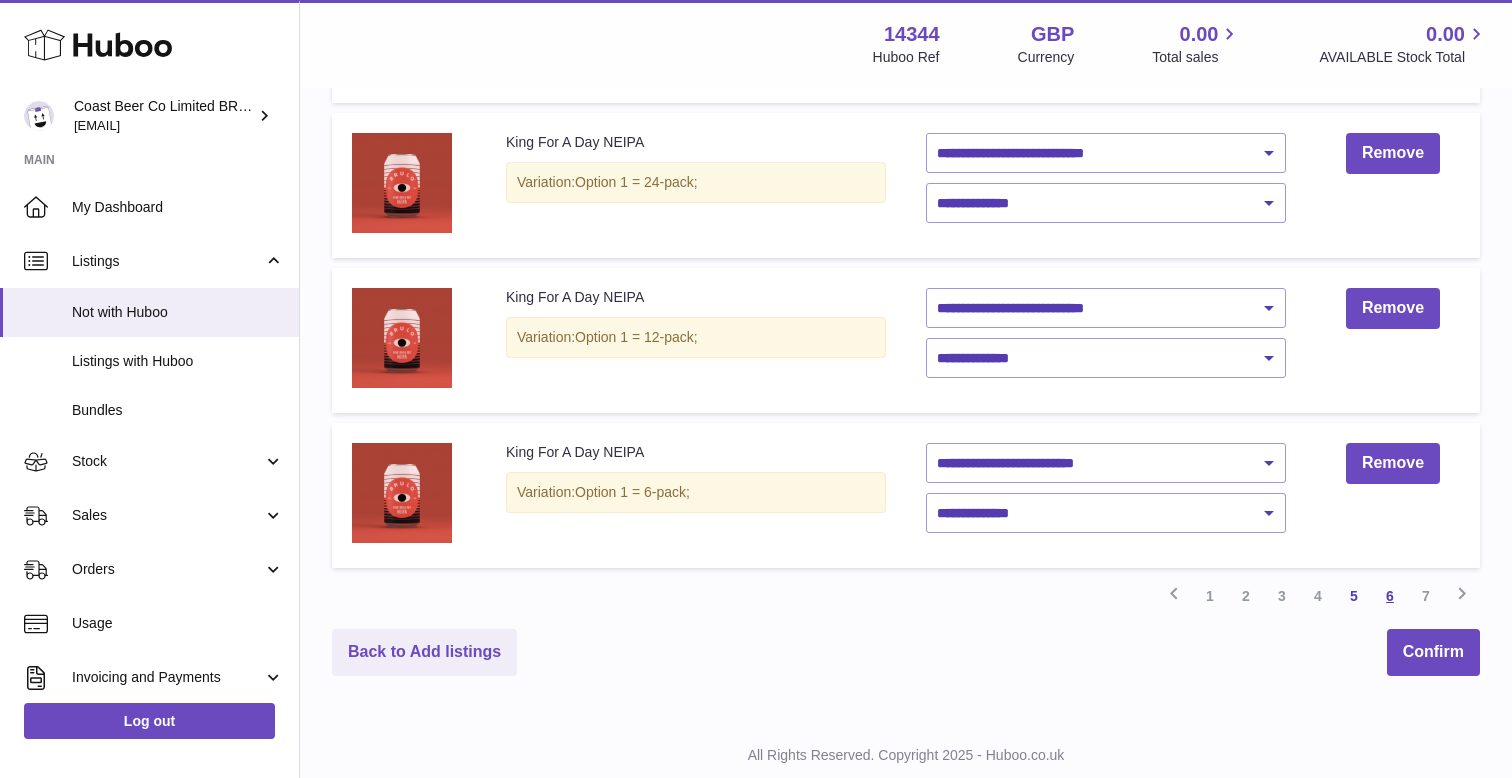 click on "6" at bounding box center [1390, 596] 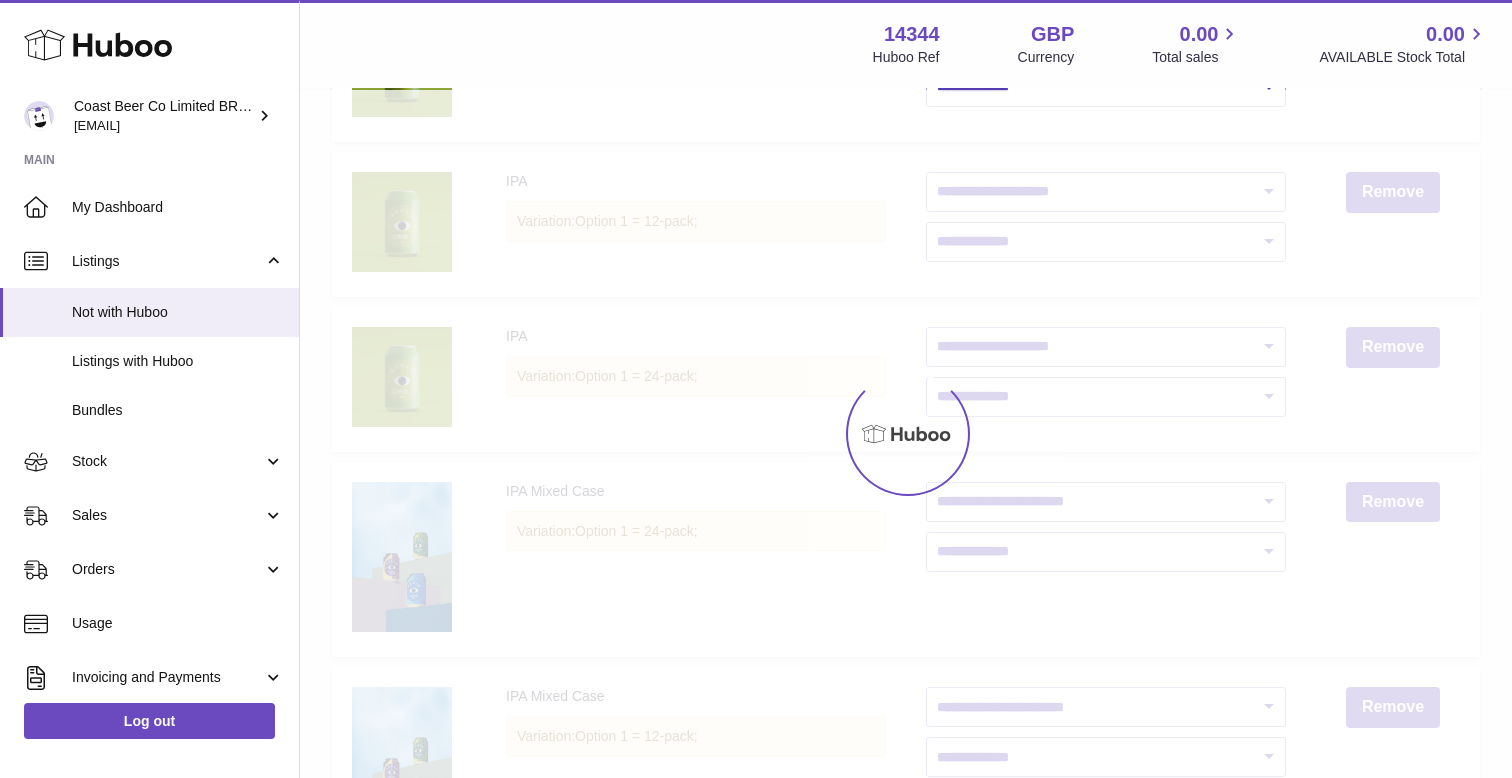 scroll, scrollTop: 90, scrollLeft: 0, axis: vertical 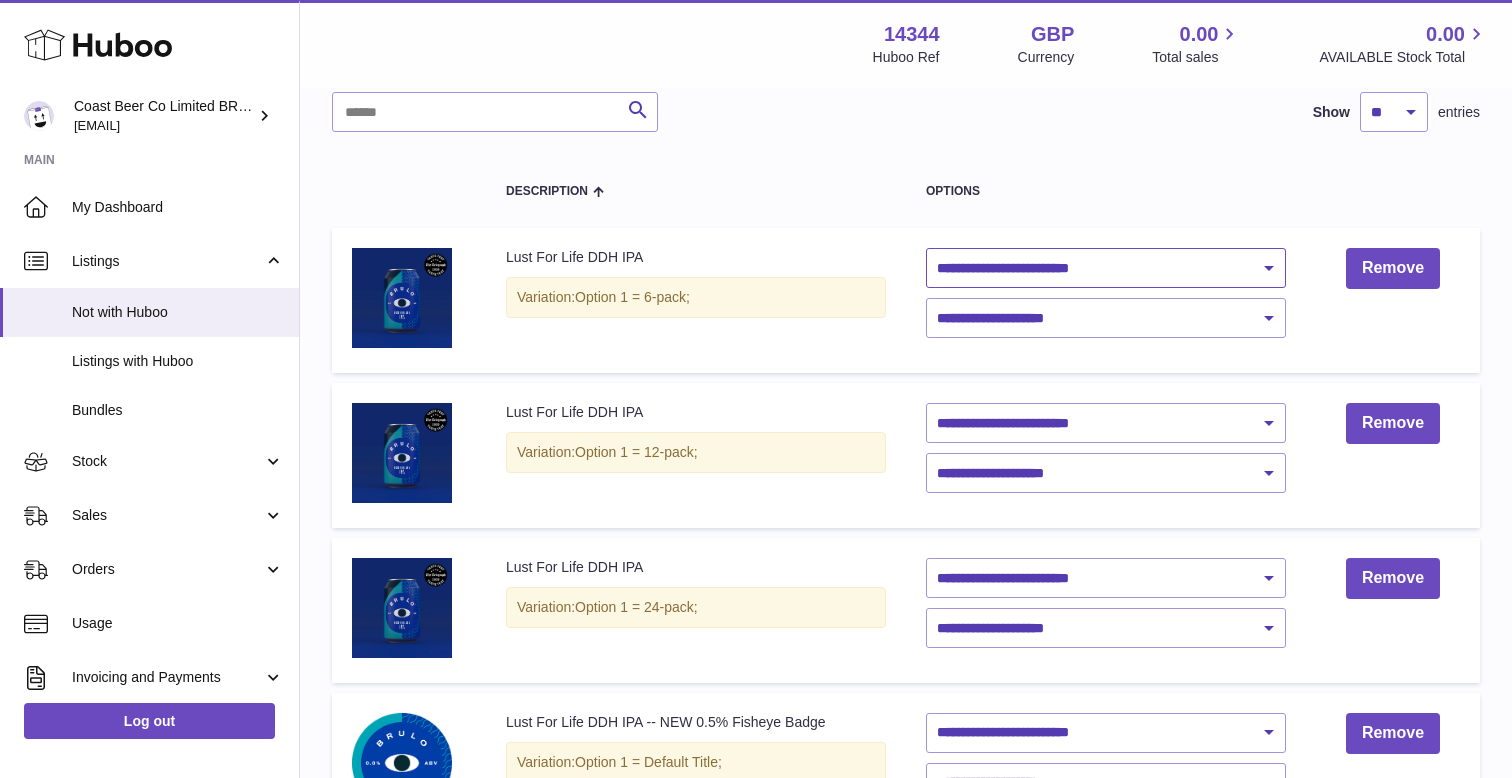 click on "**********" at bounding box center (1106, 268) 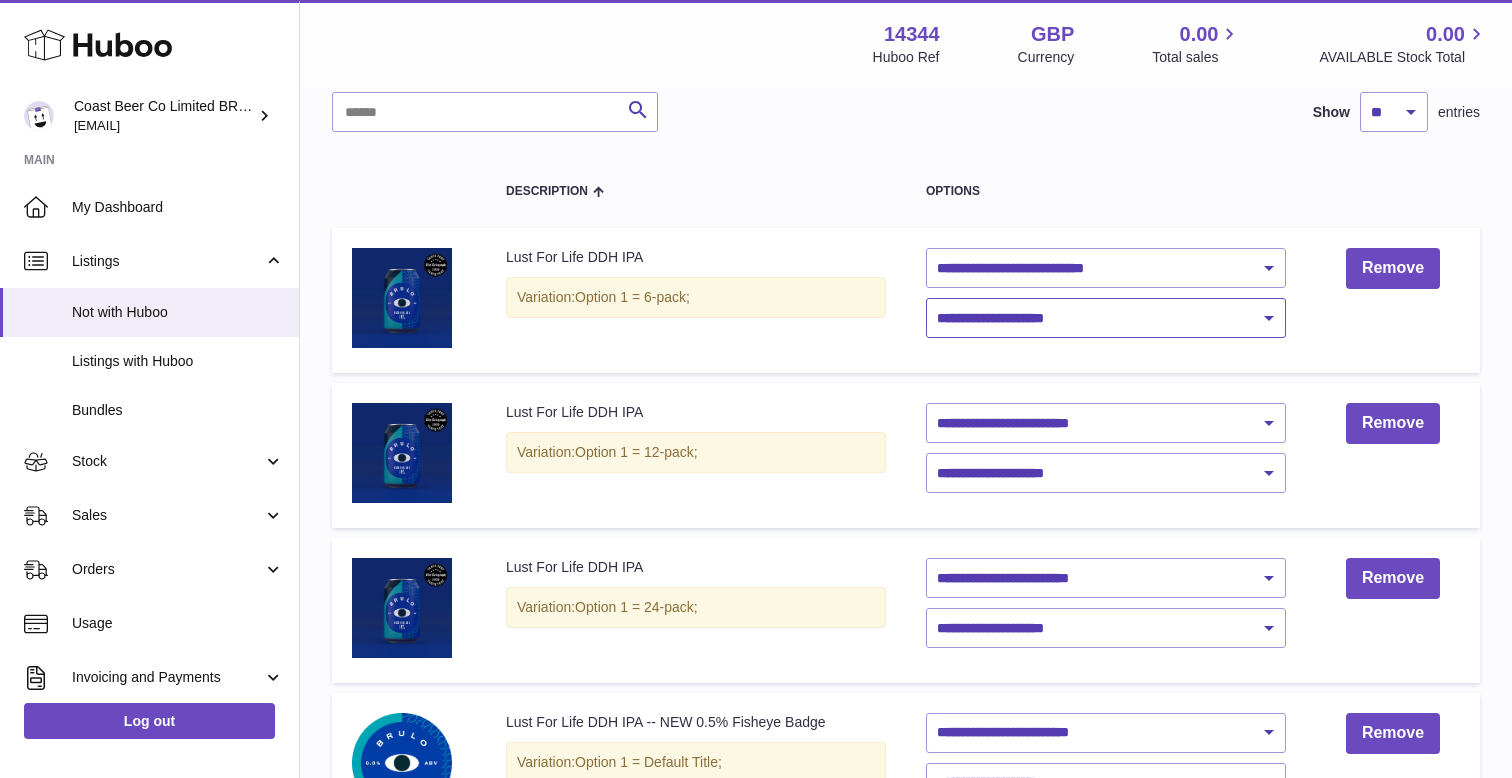 click on "**********" at bounding box center [1106, 318] 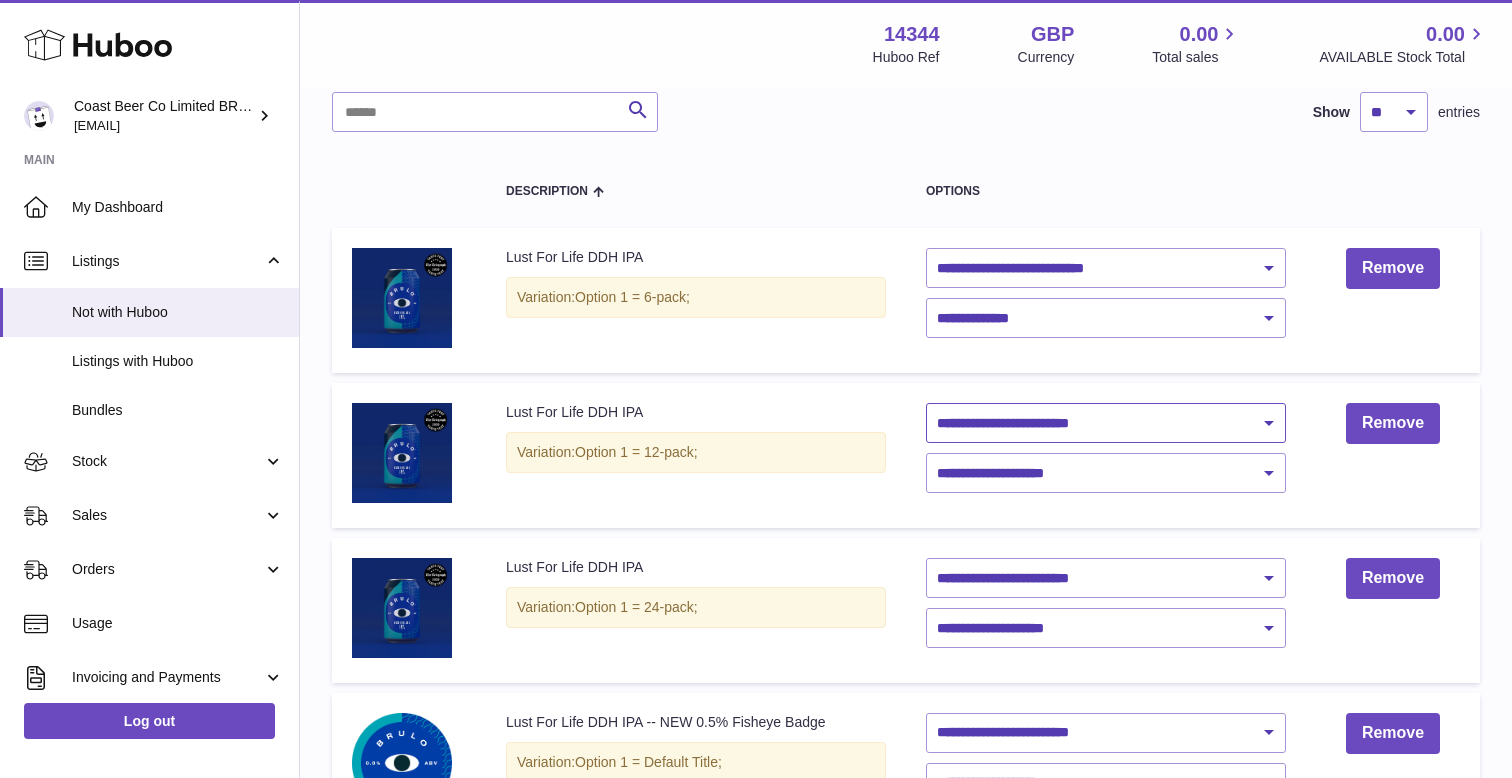 click on "**********" at bounding box center (1106, 423) 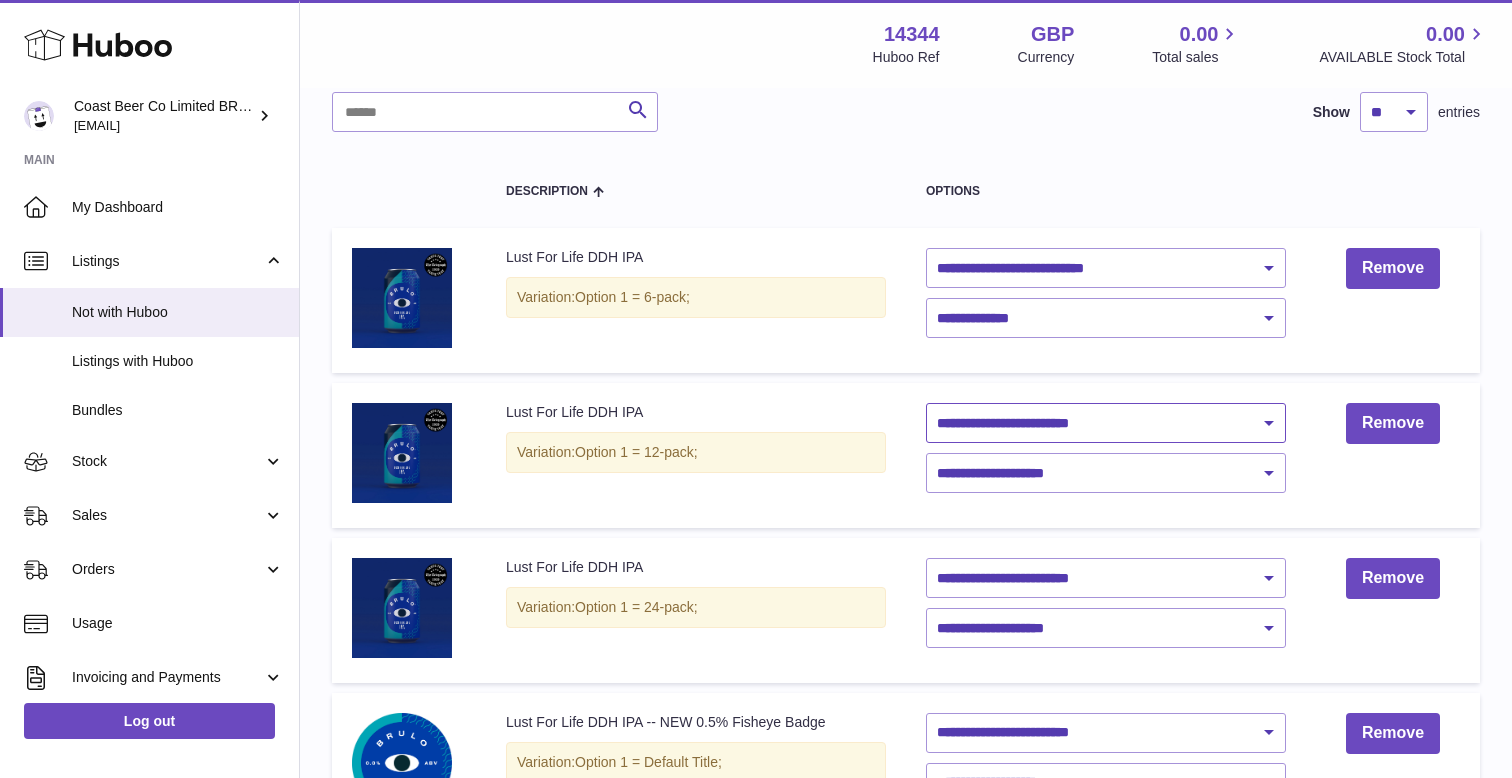 select on "********" 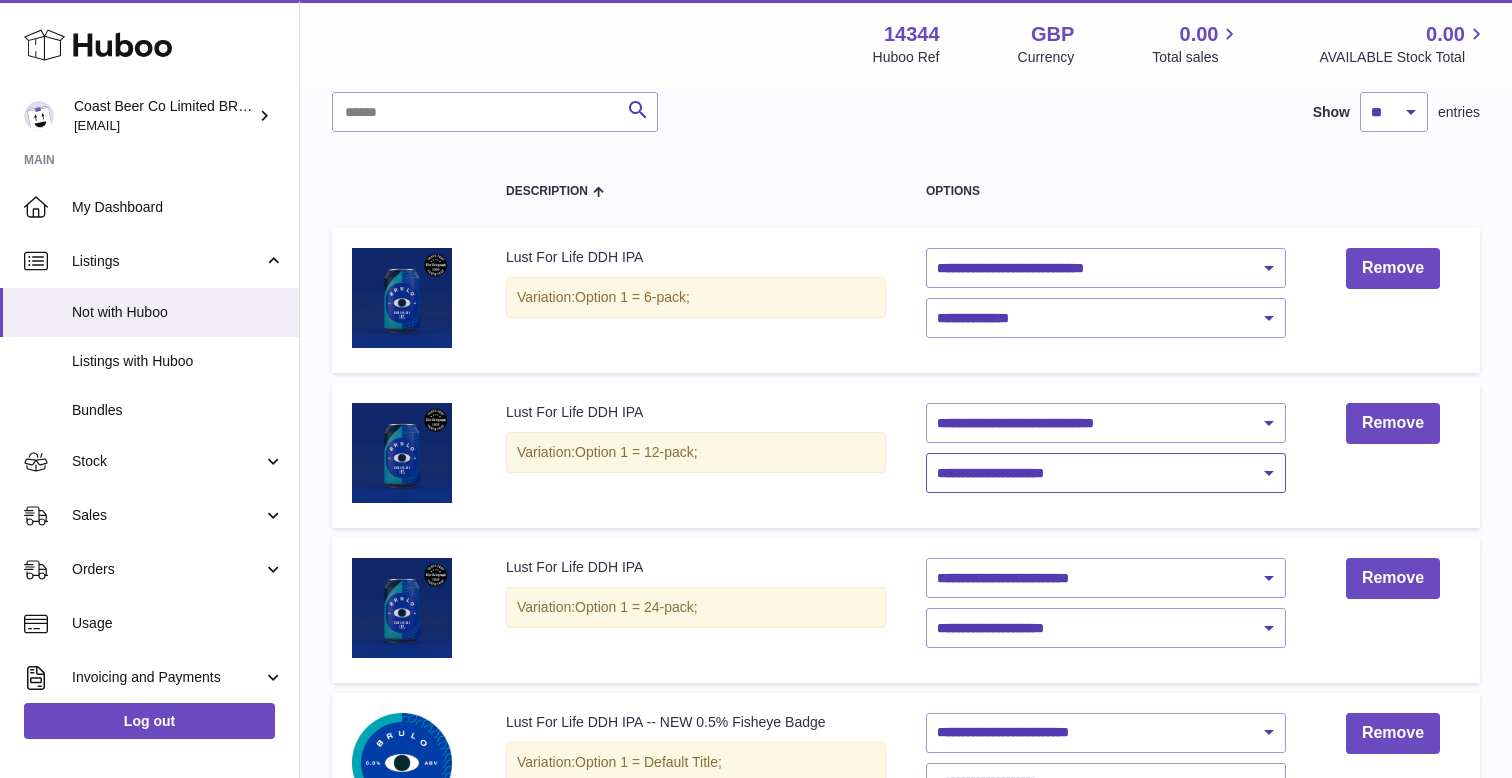 click on "**********" at bounding box center [1106, 473] 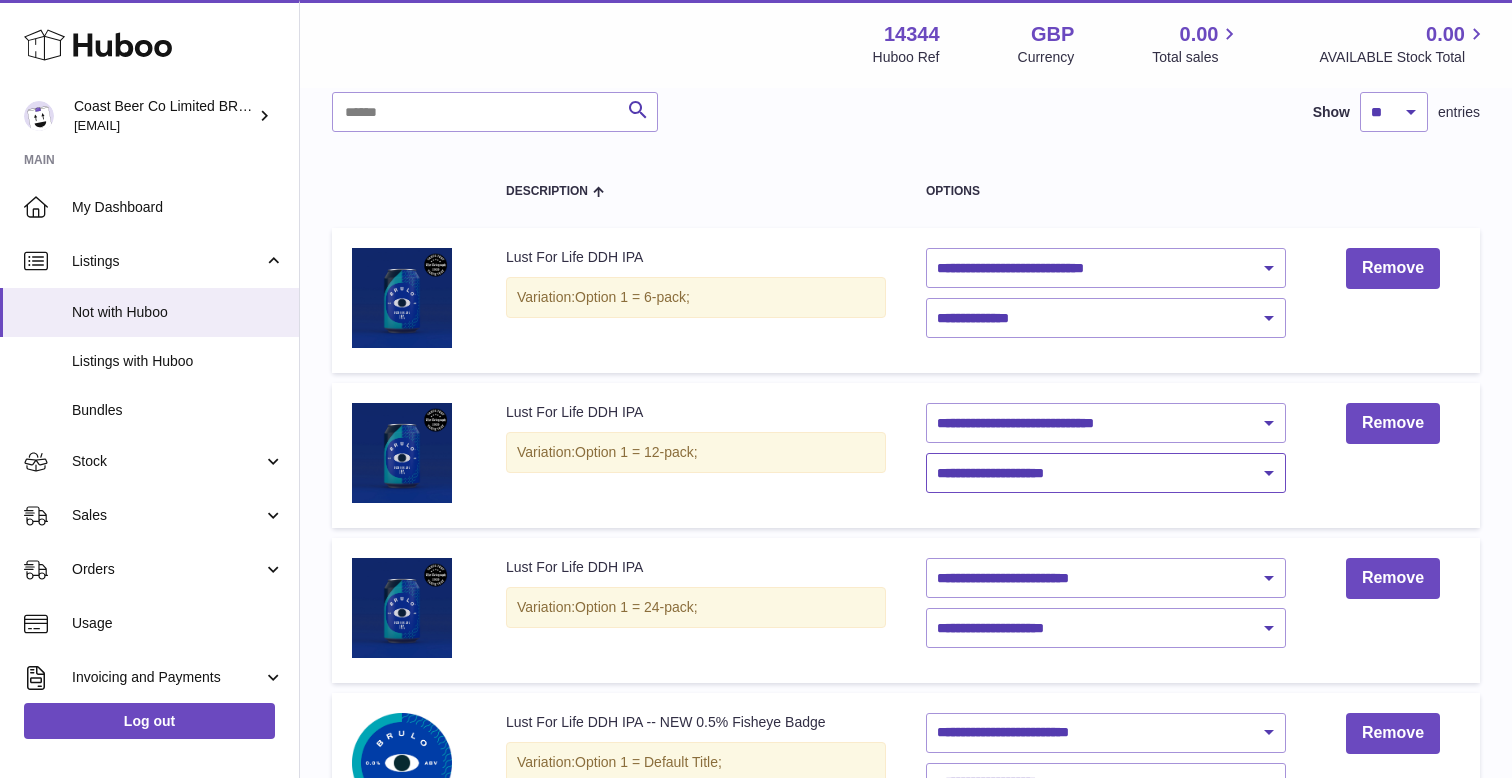 select on "****" 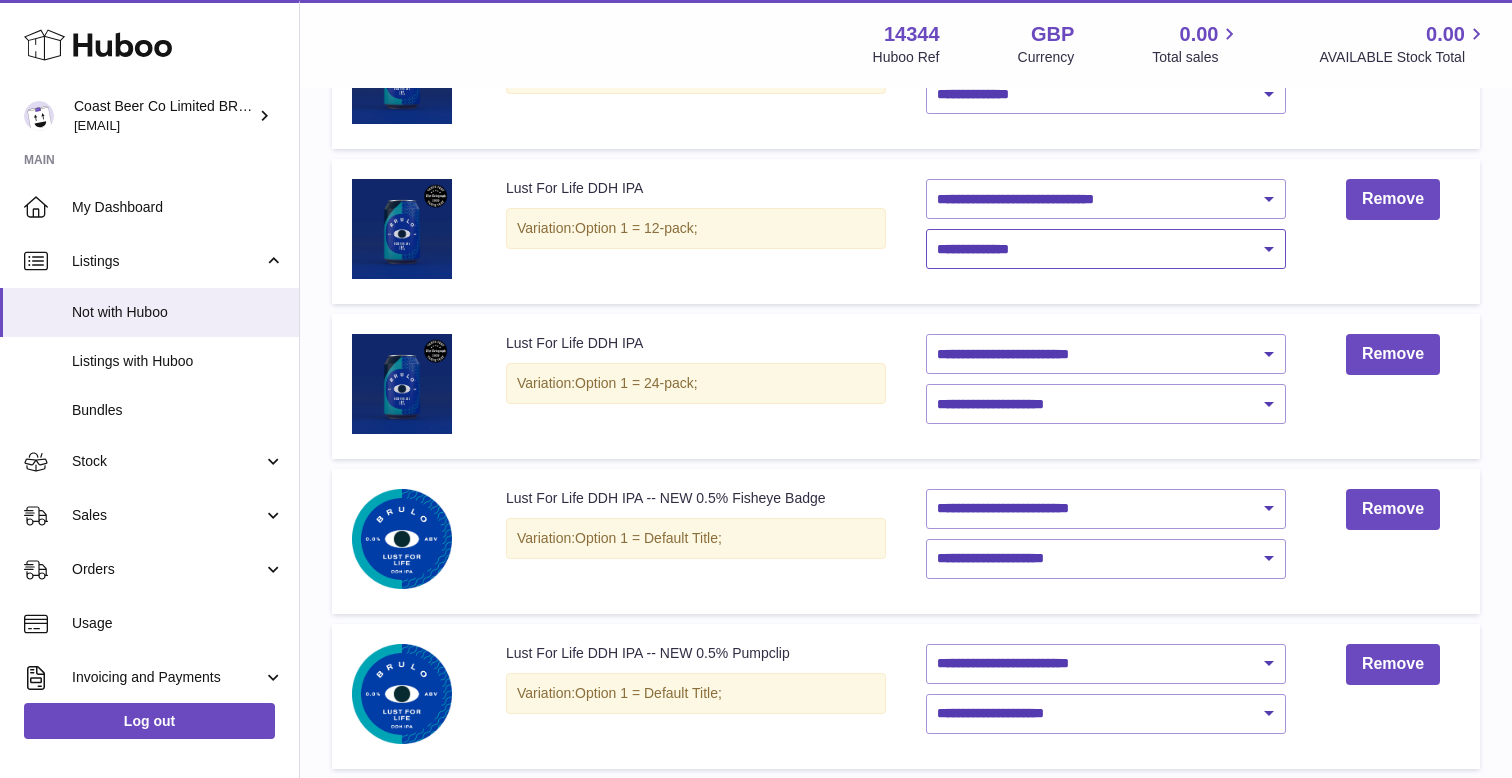 scroll, scrollTop: 346, scrollLeft: 0, axis: vertical 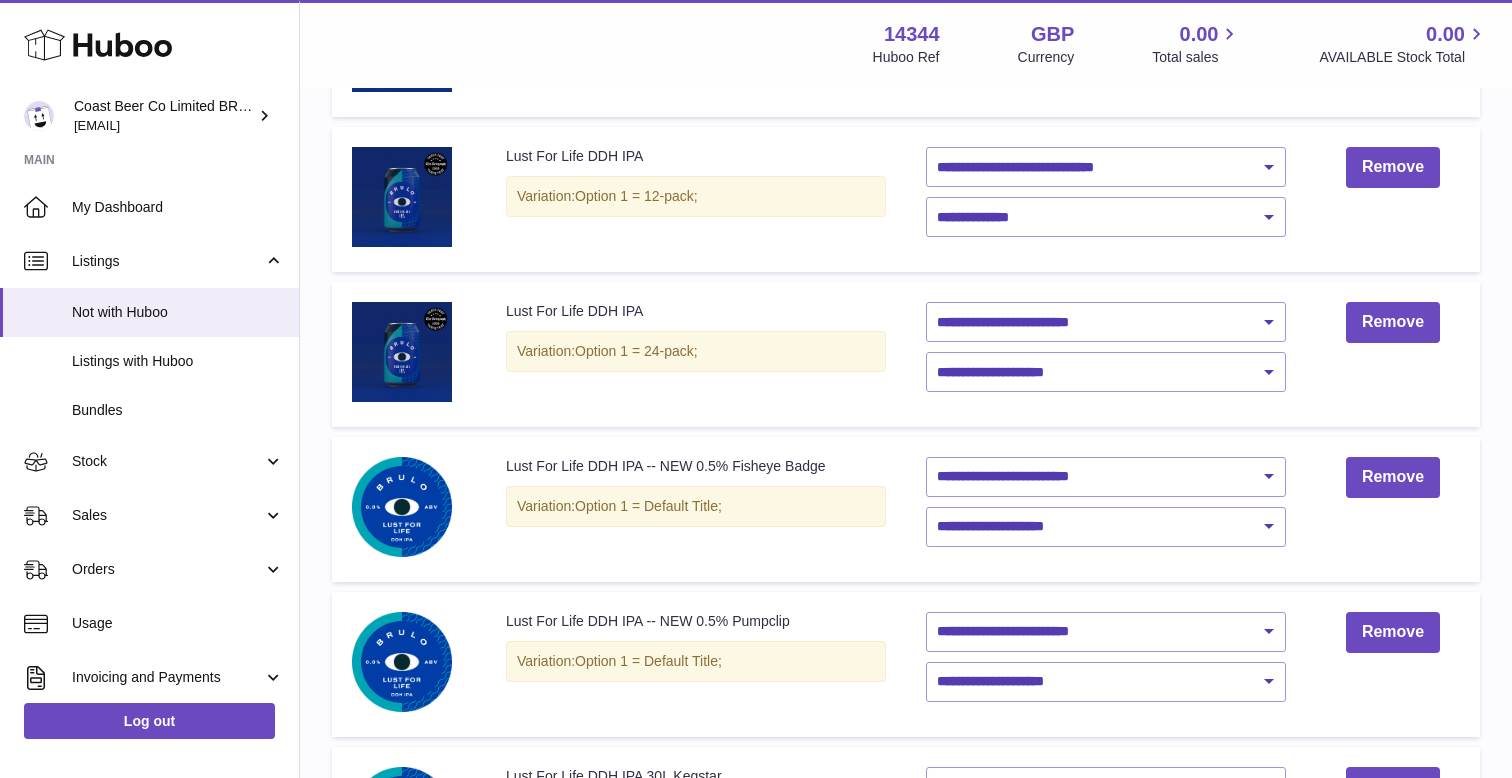 click on "**********" at bounding box center (1106, 354) 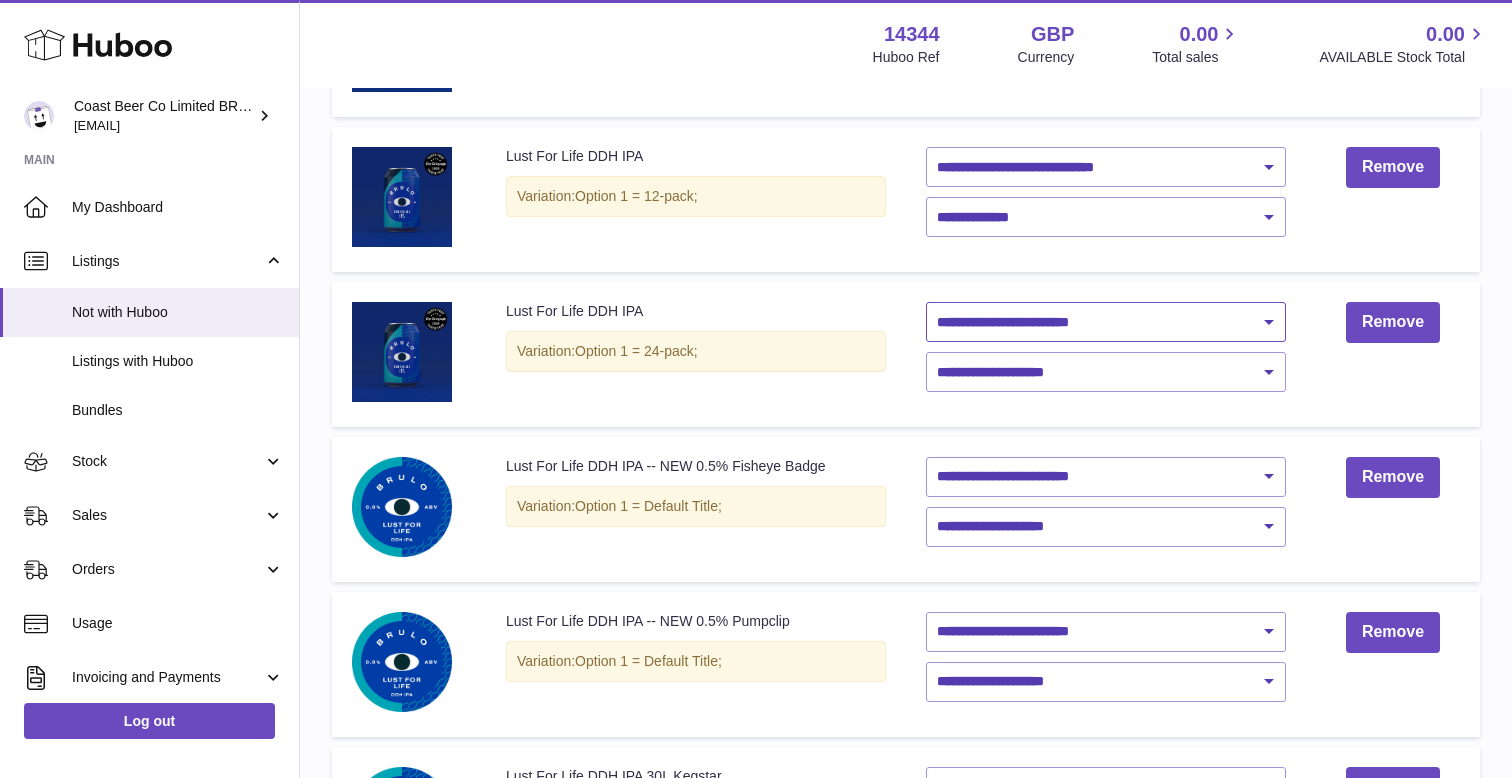 click on "**********" at bounding box center [1106, 322] 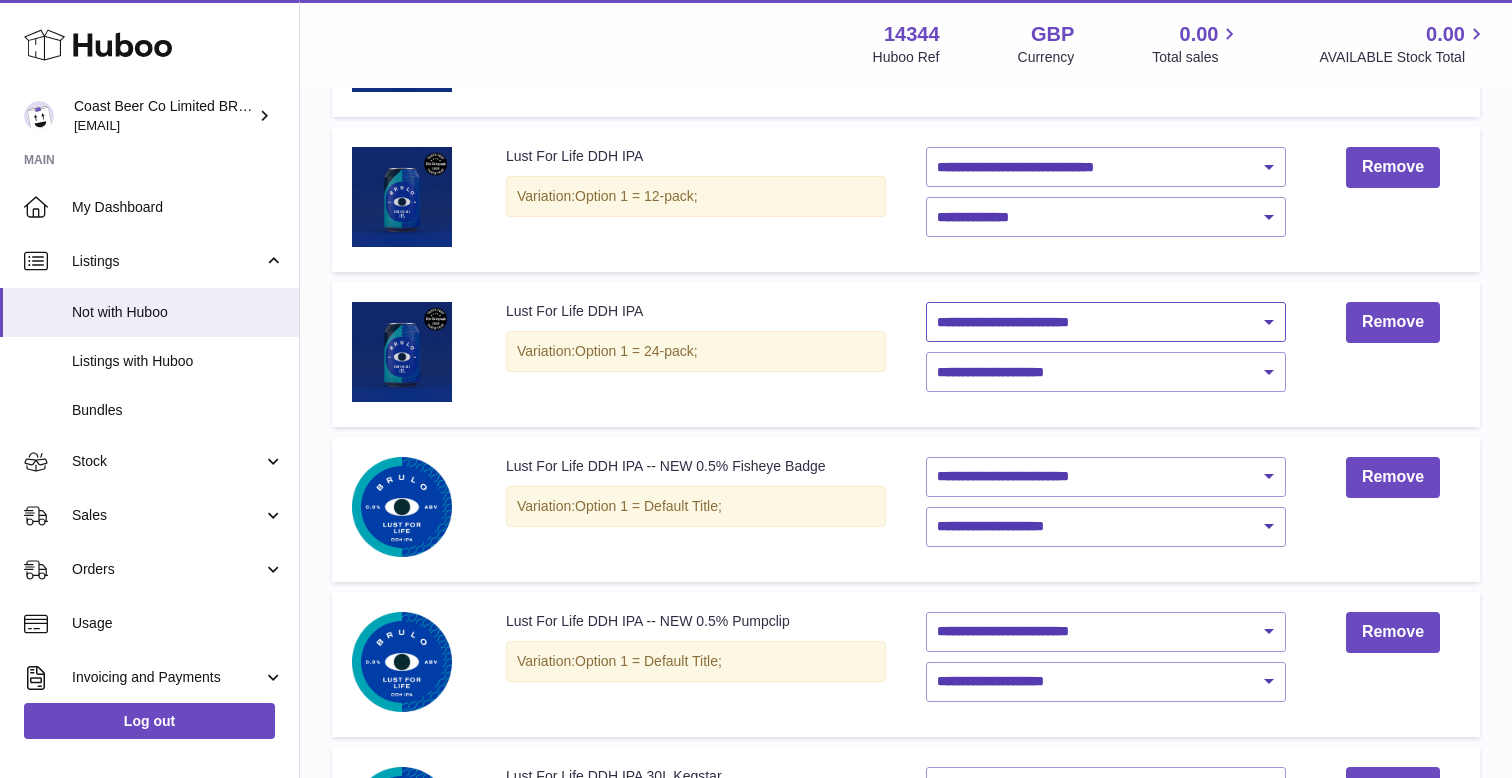 select on "********" 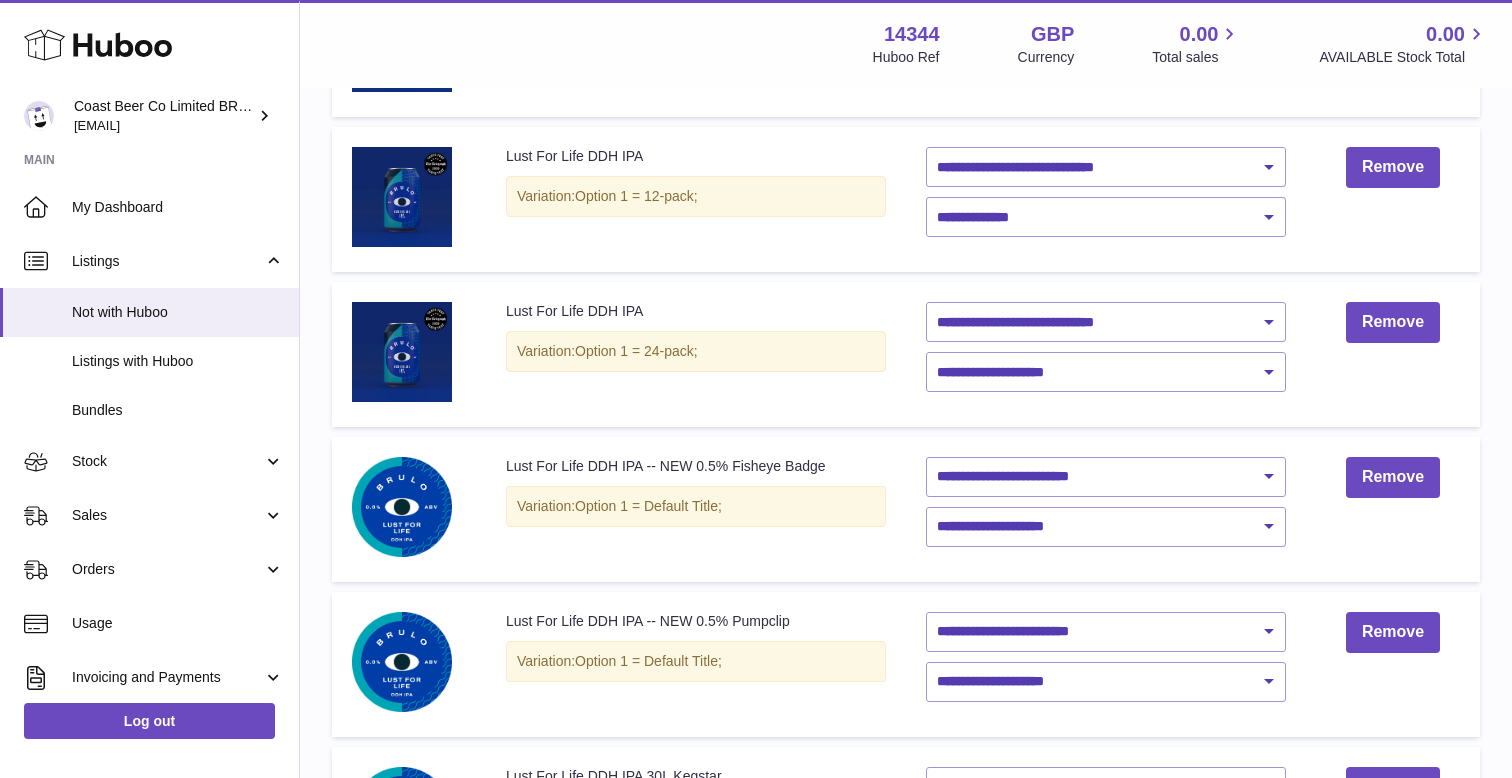 click on "**********" at bounding box center [1106, 354] 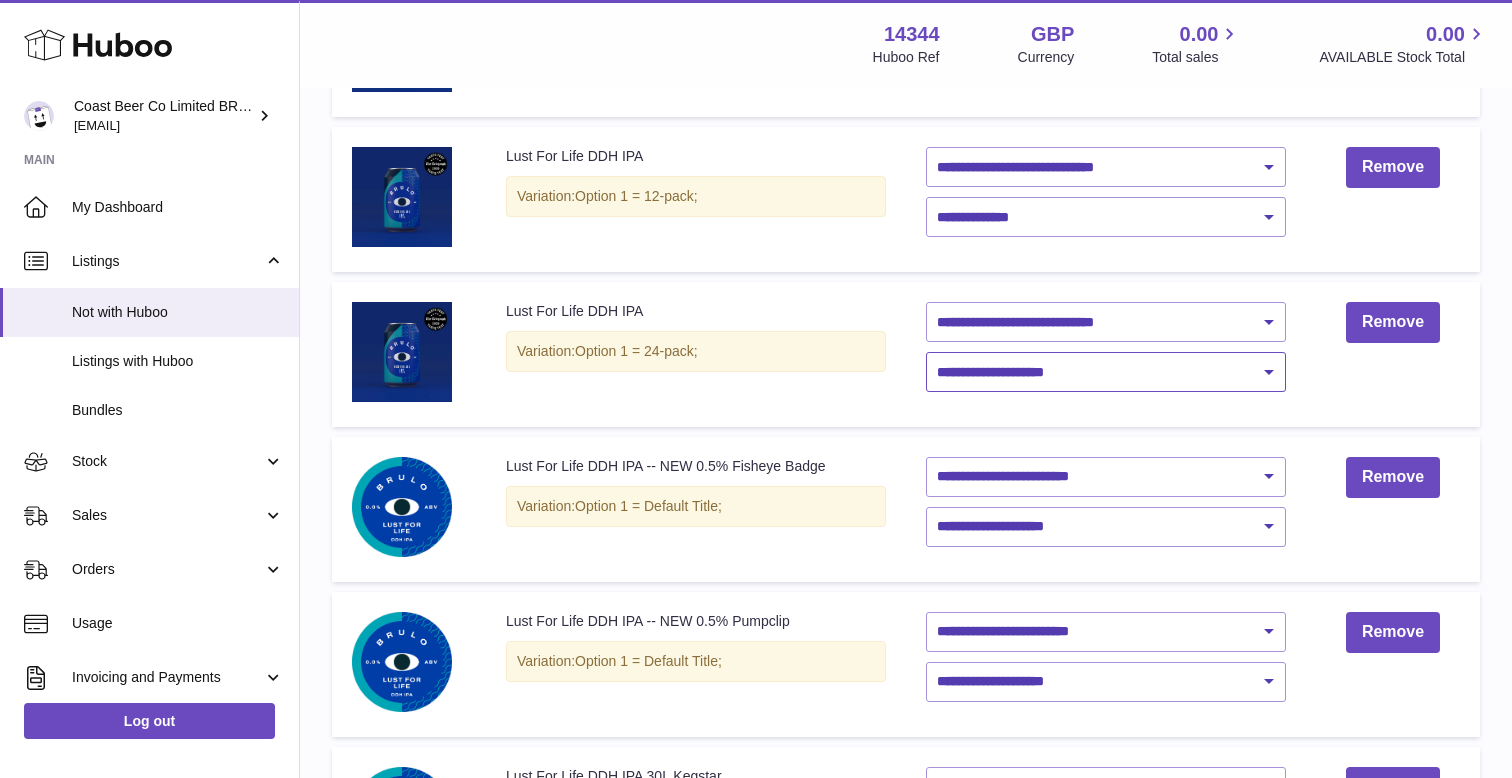 click on "**********" at bounding box center [1106, 372] 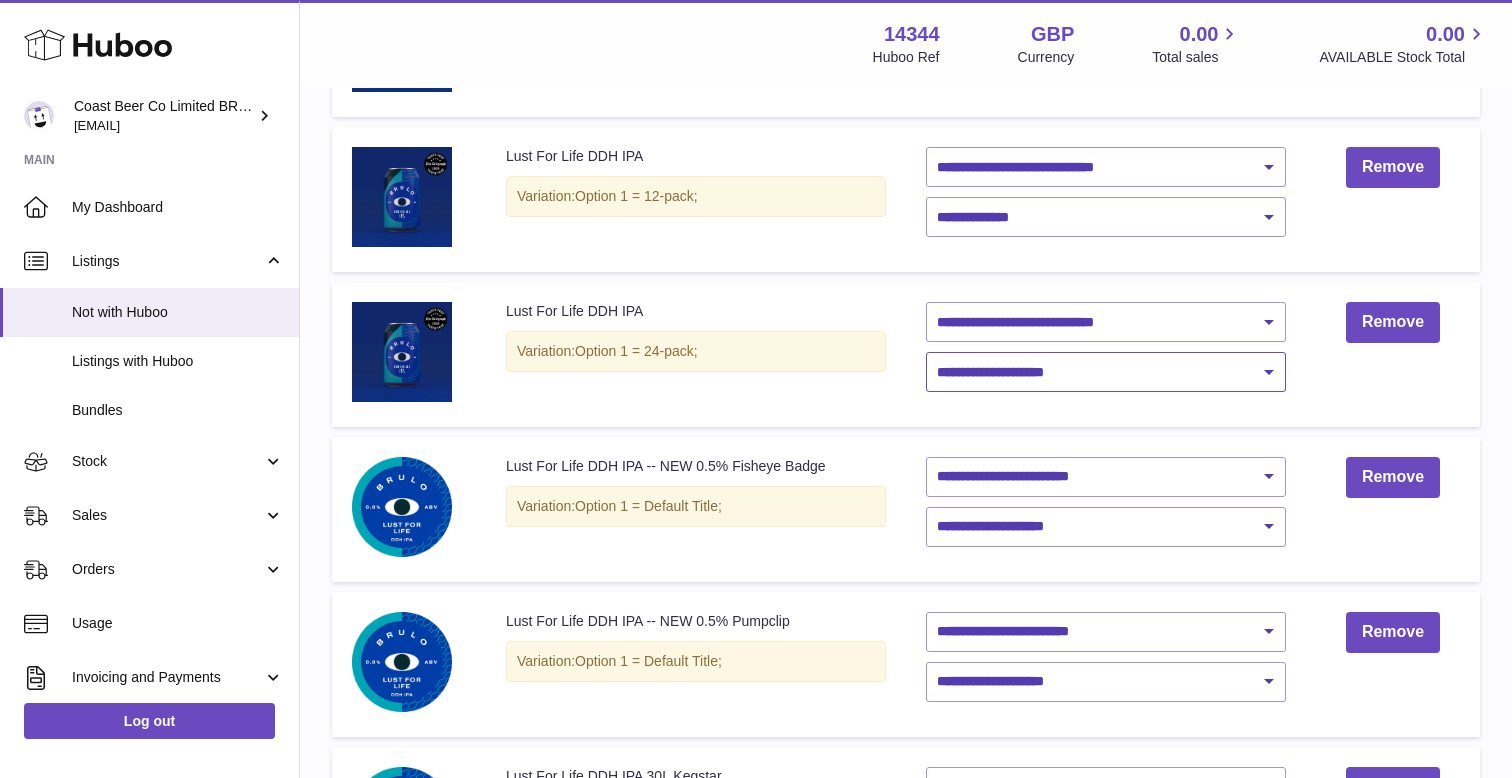select on "****" 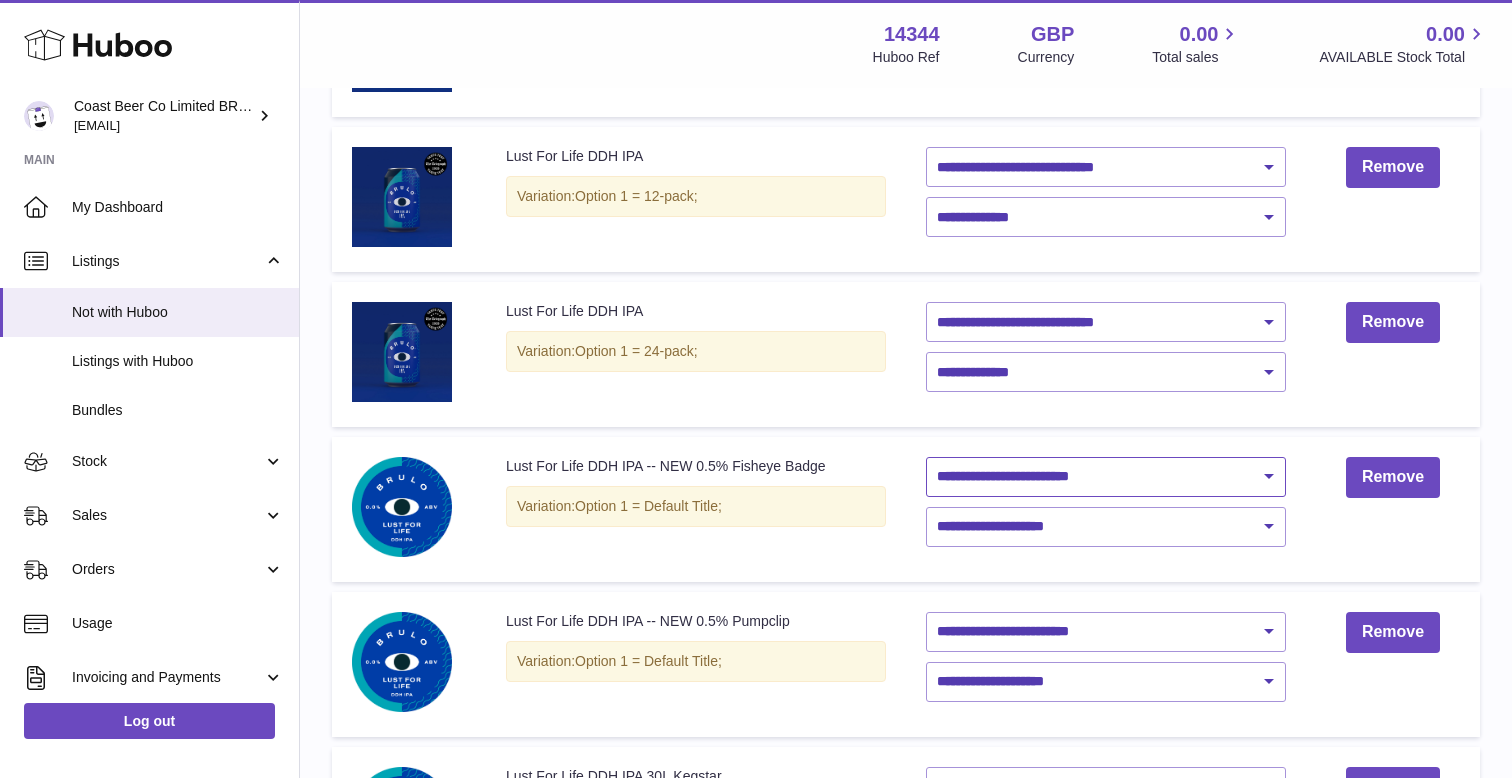 click on "**********" at bounding box center (1106, 477) 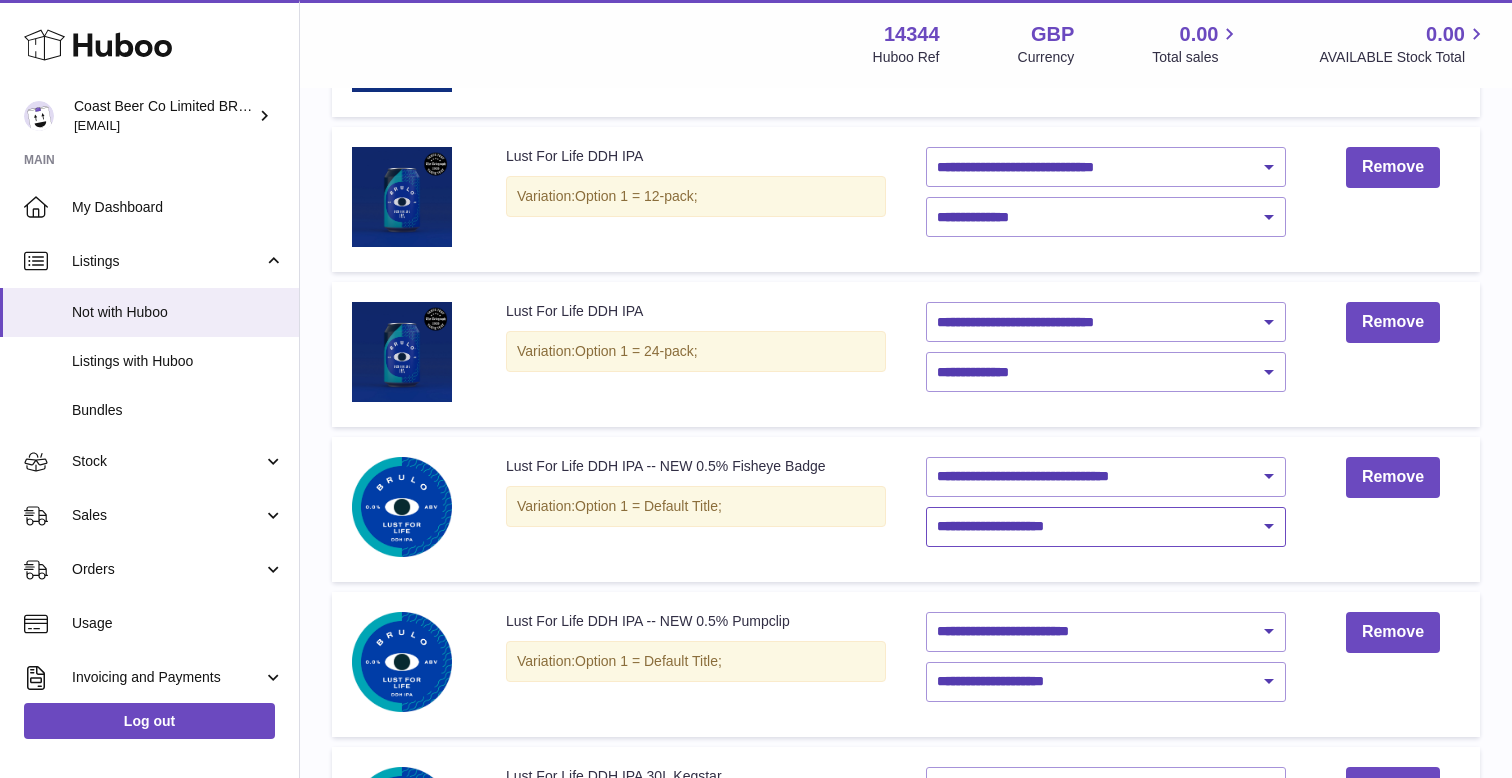 click on "**********" at bounding box center (1106, 527) 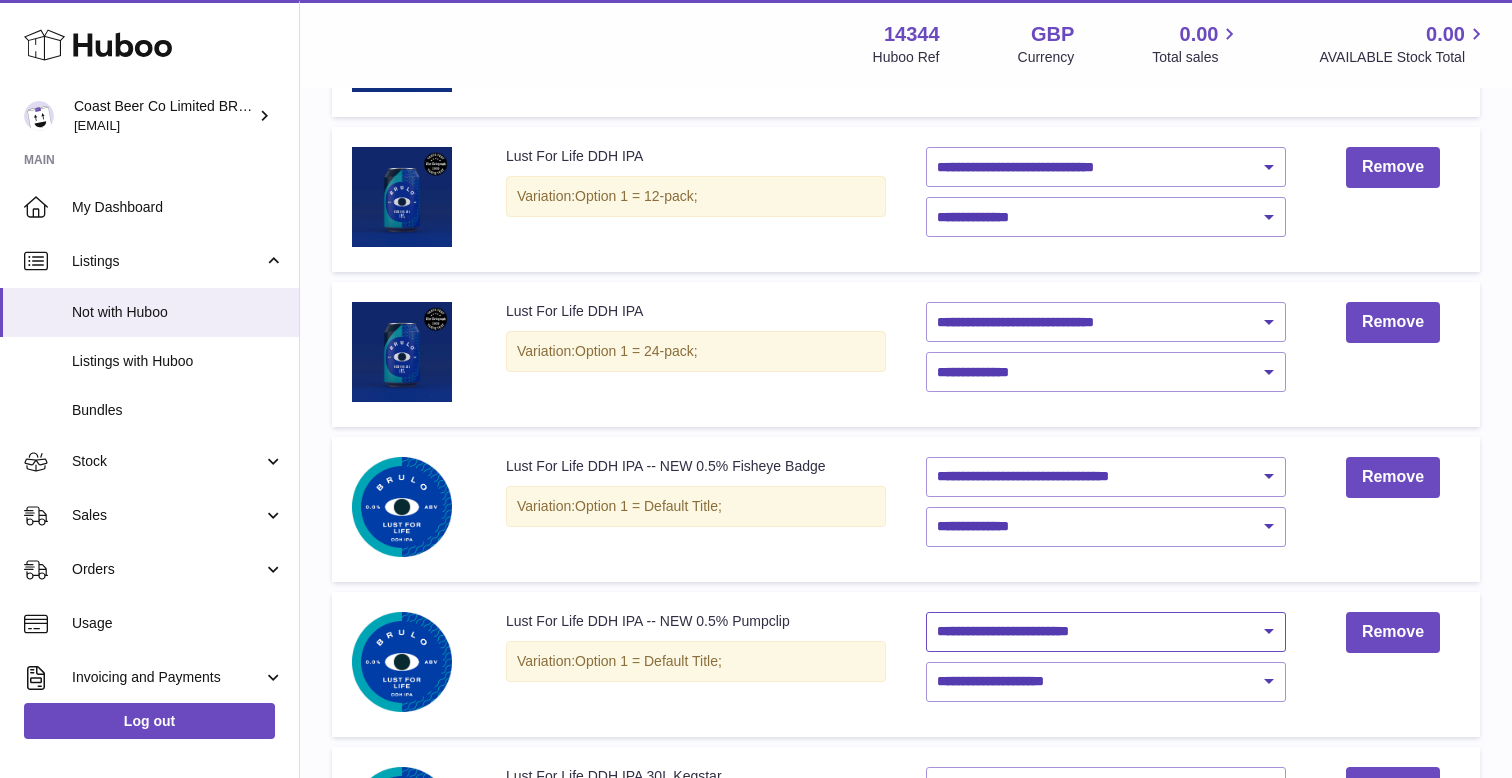 click on "**********" at bounding box center (1106, 632) 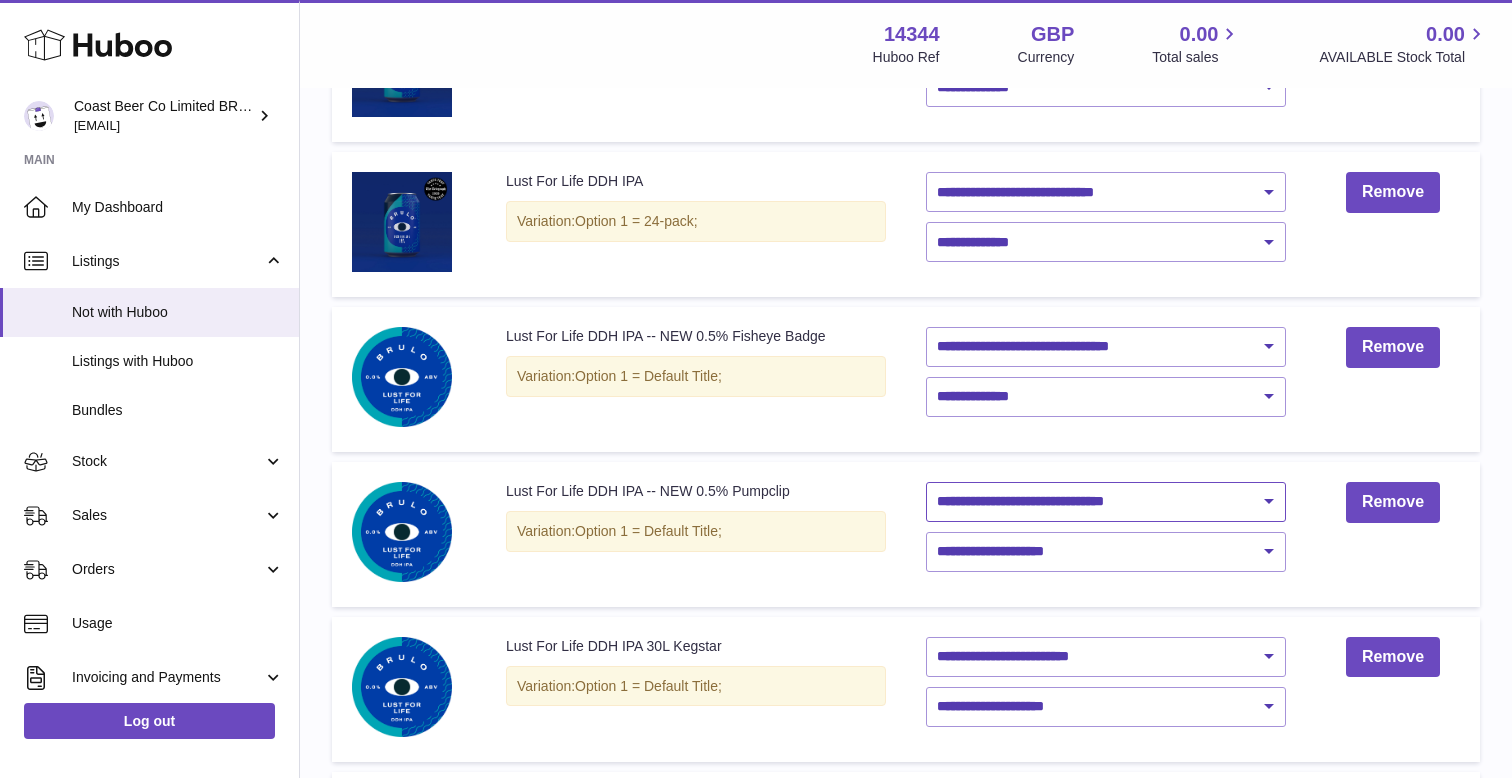scroll, scrollTop: 485, scrollLeft: 0, axis: vertical 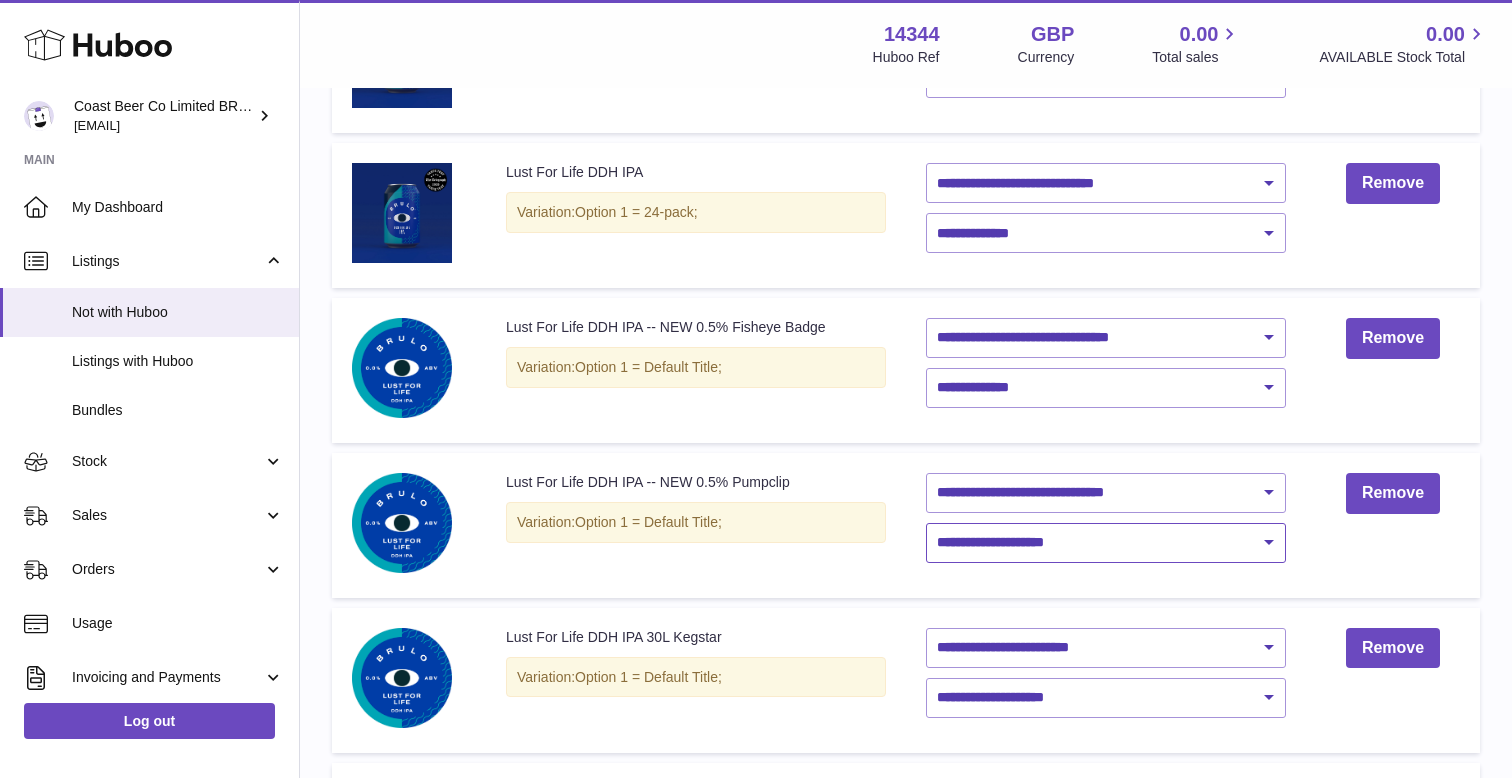 click on "**********" at bounding box center [1106, 543] 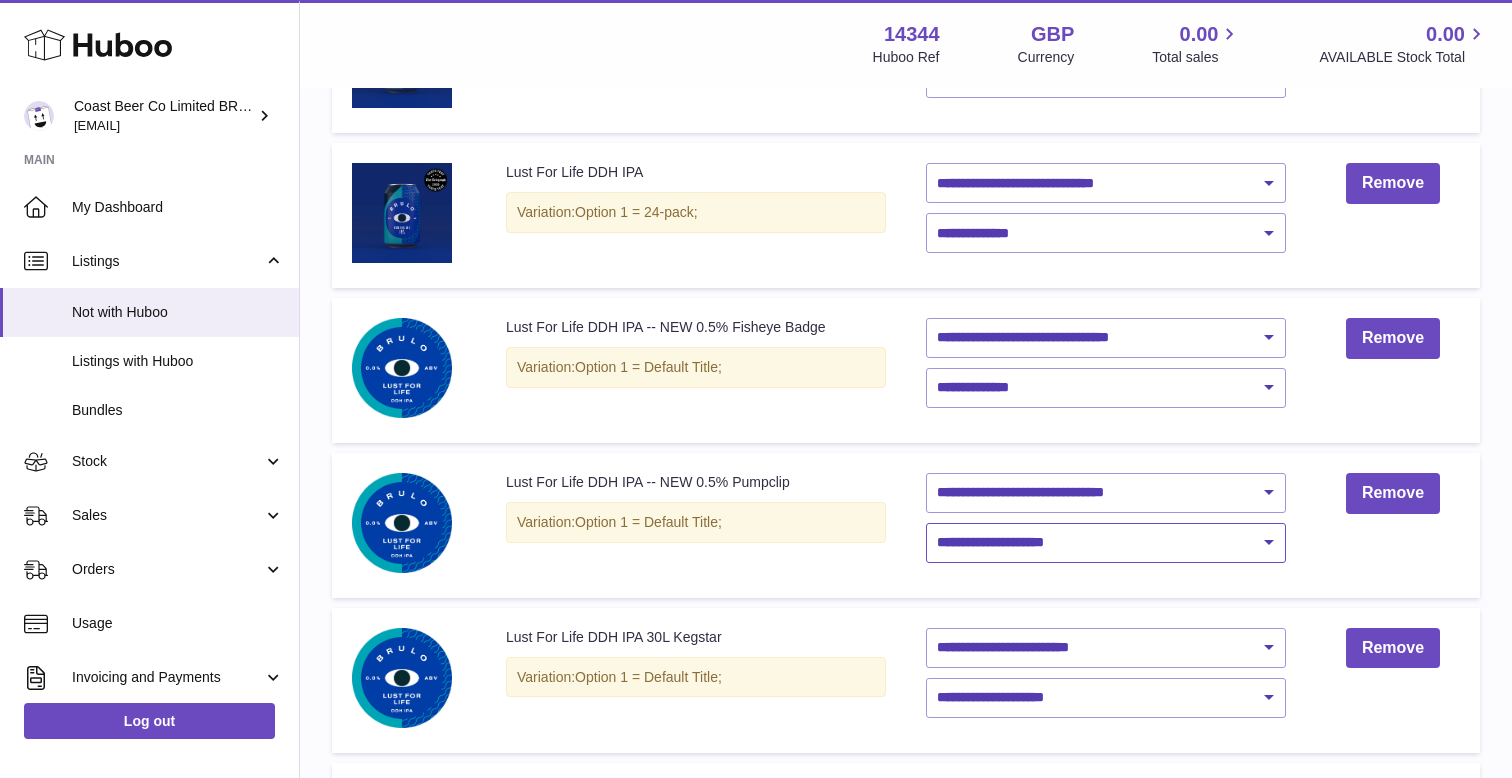 select on "****" 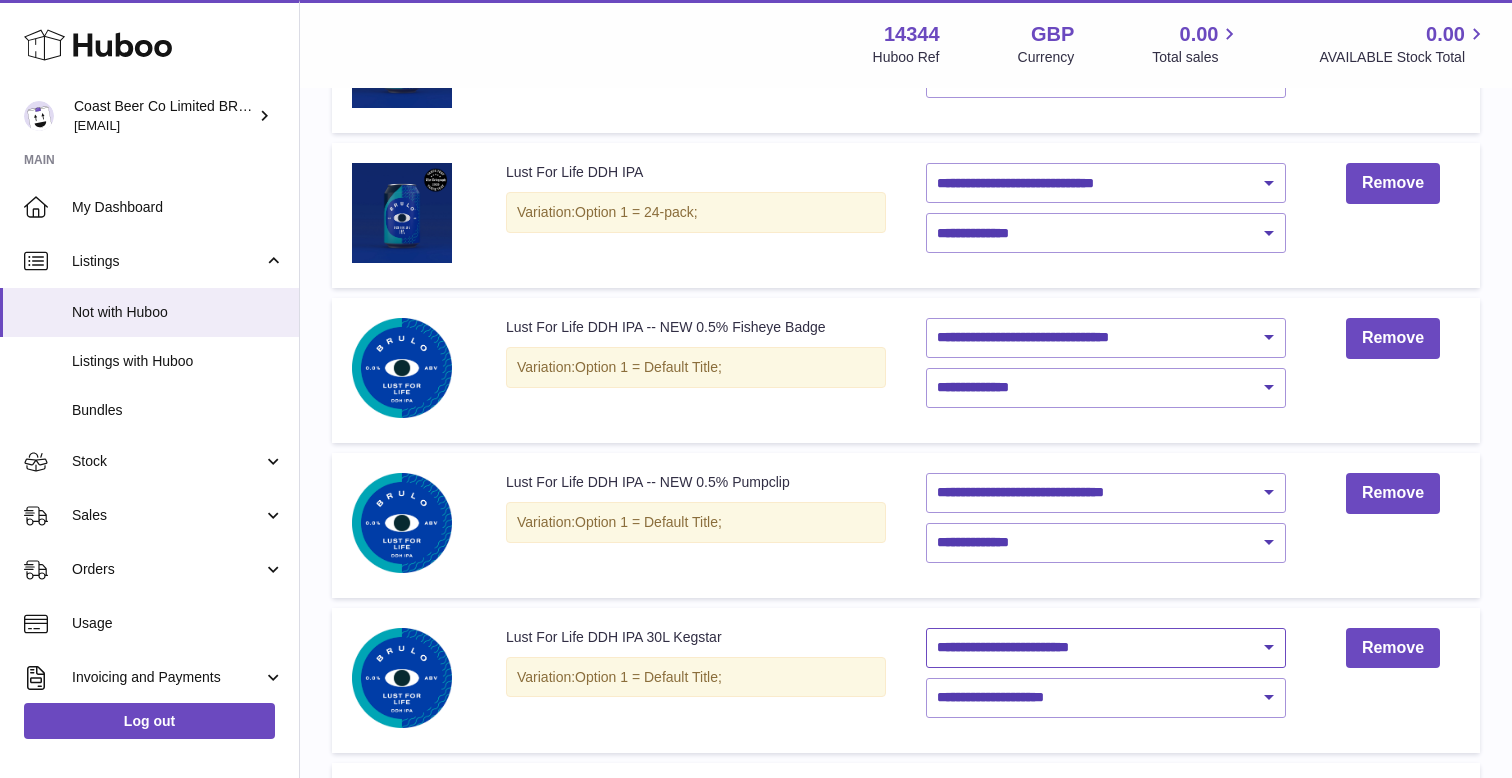 click on "**********" at bounding box center [1106, 648] 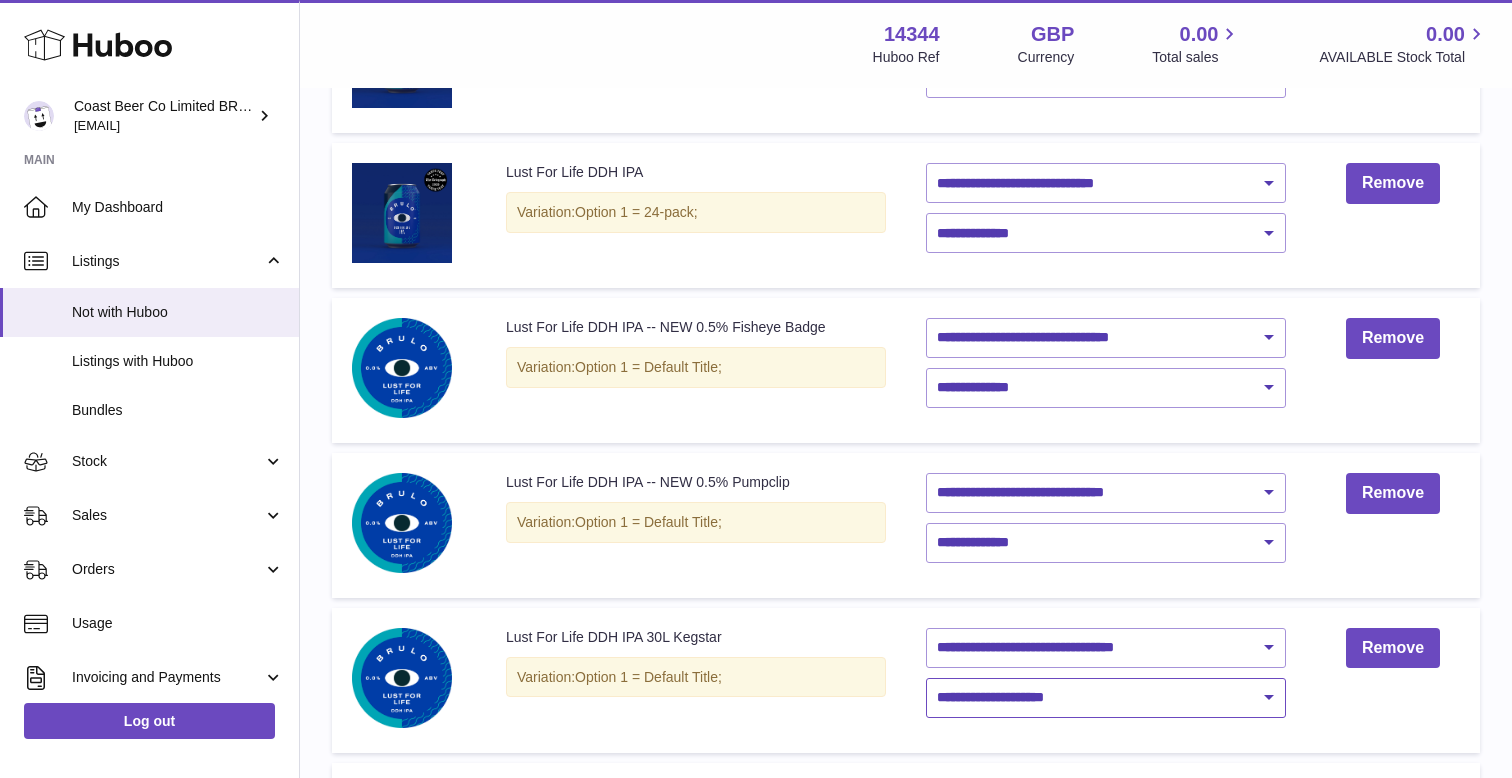 click on "**********" at bounding box center (1106, 698) 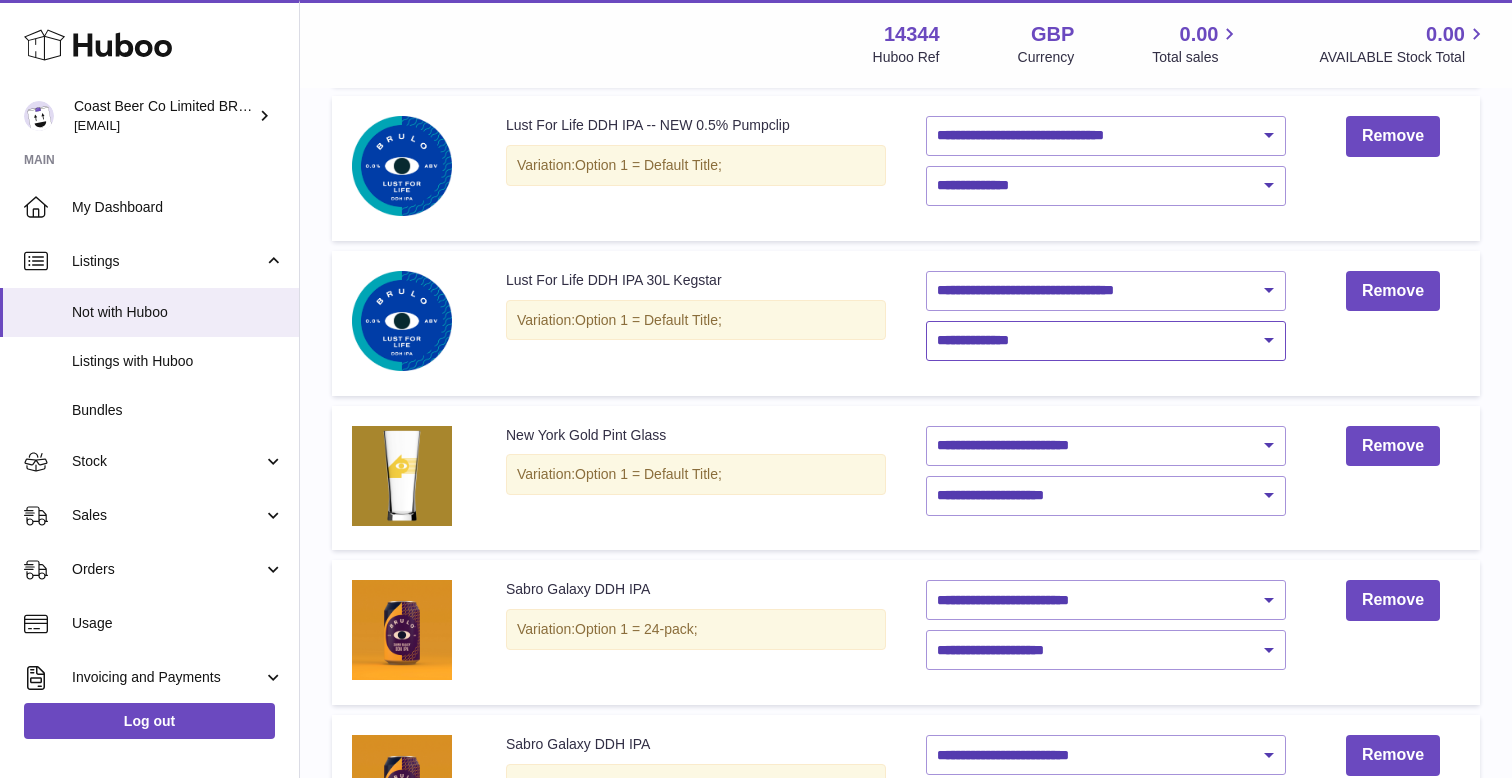 scroll, scrollTop: 932, scrollLeft: 0, axis: vertical 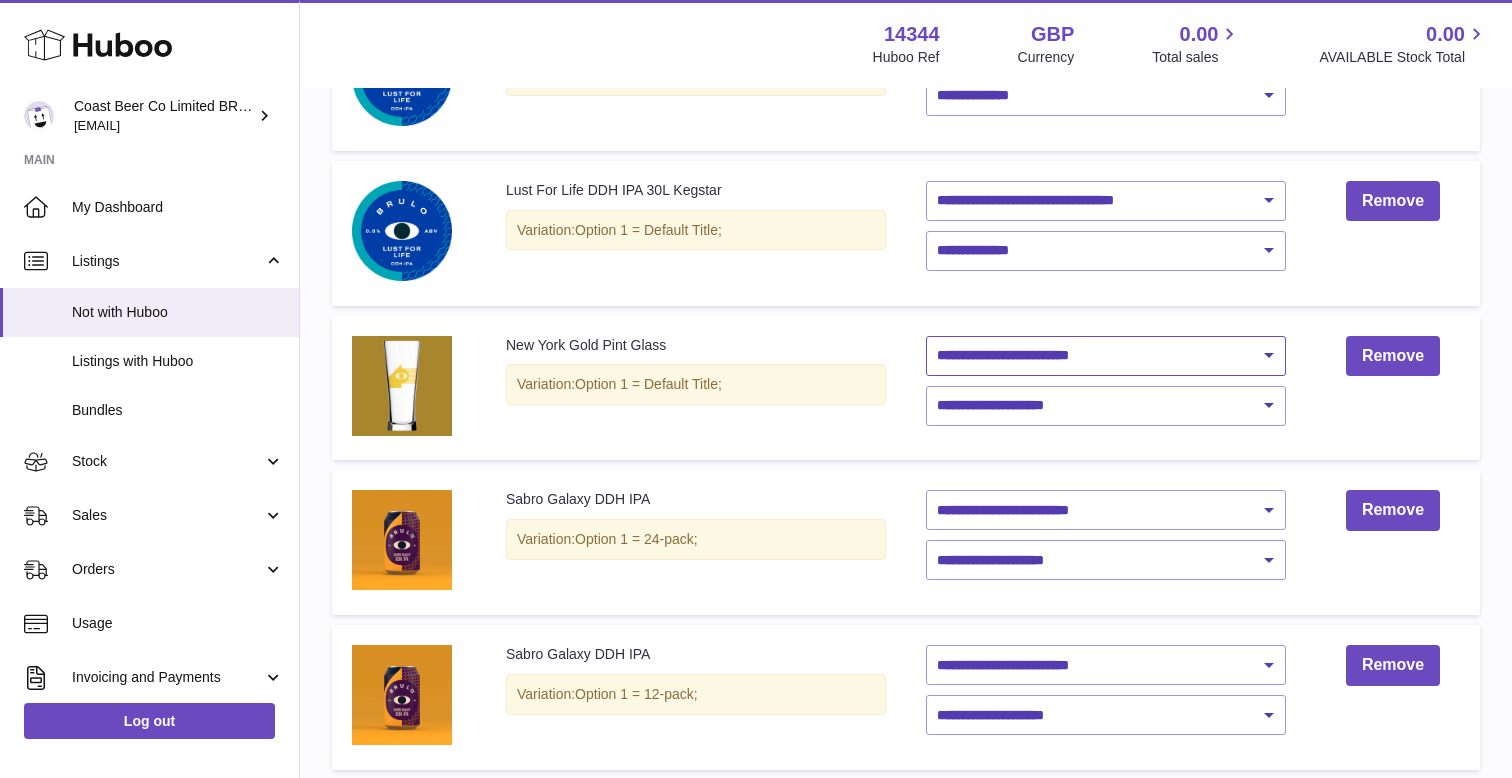 click on "**********" at bounding box center [1106, 356] 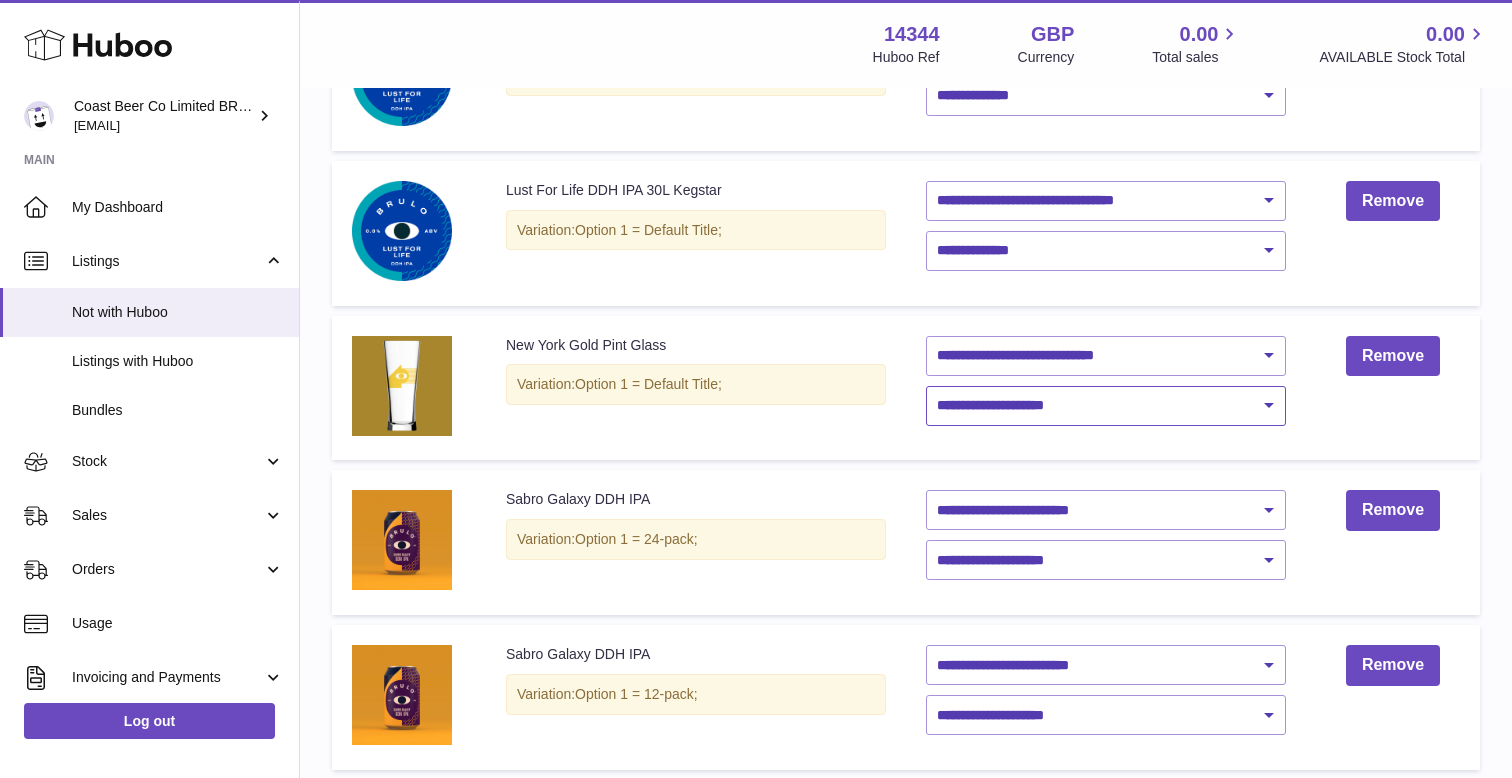 click on "**********" at bounding box center (1106, 406) 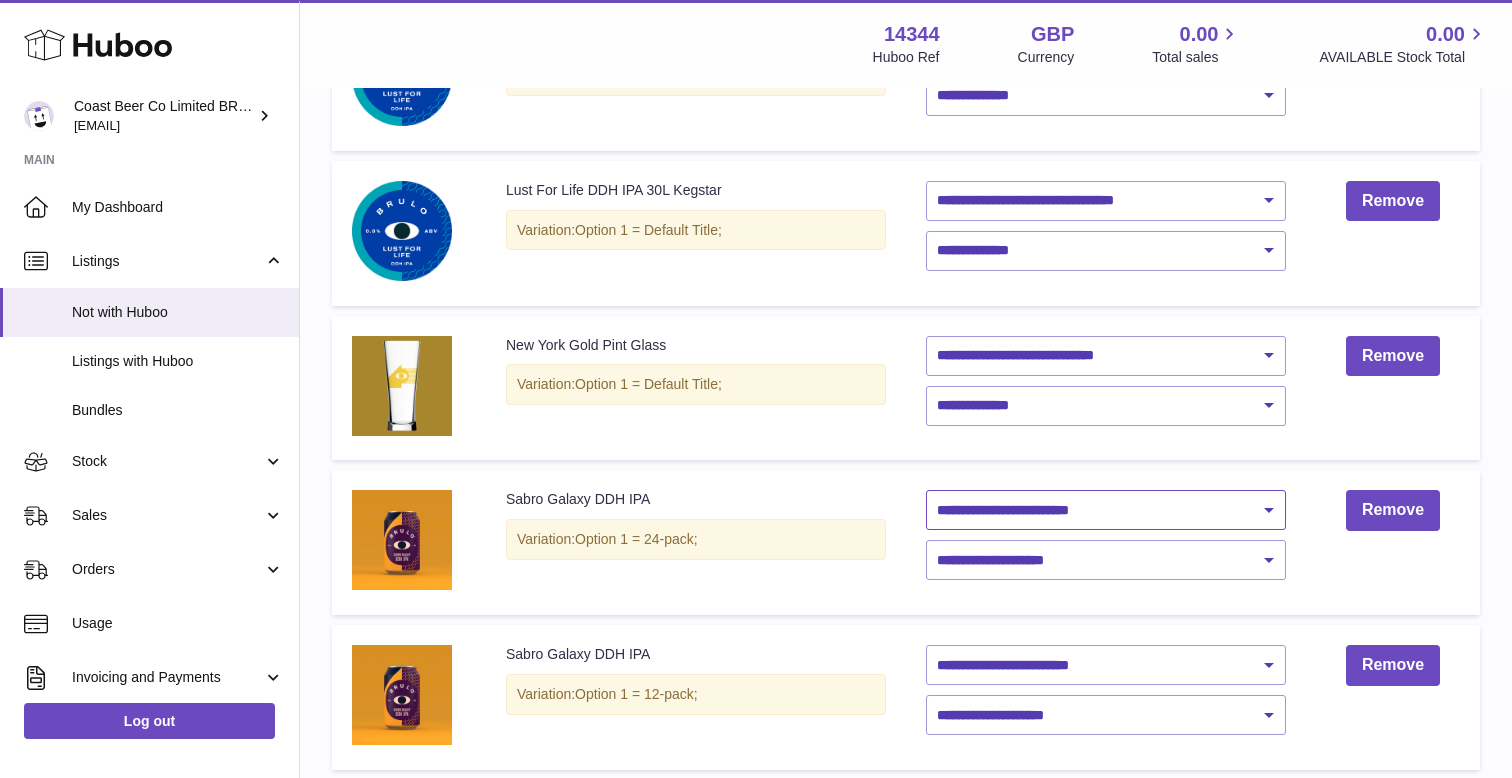 click on "**********" at bounding box center (1106, 510) 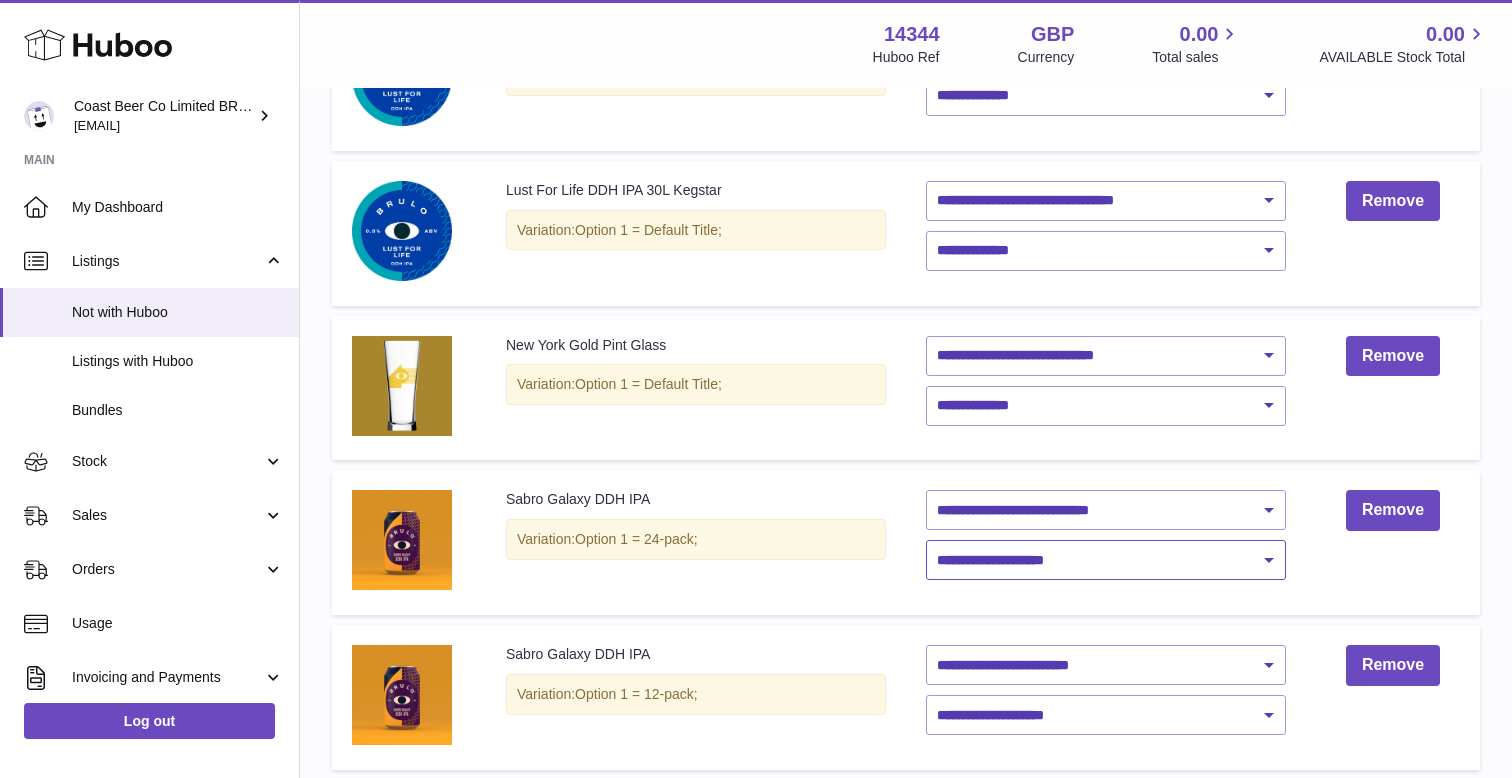 click on "**********" at bounding box center (1106, 560) 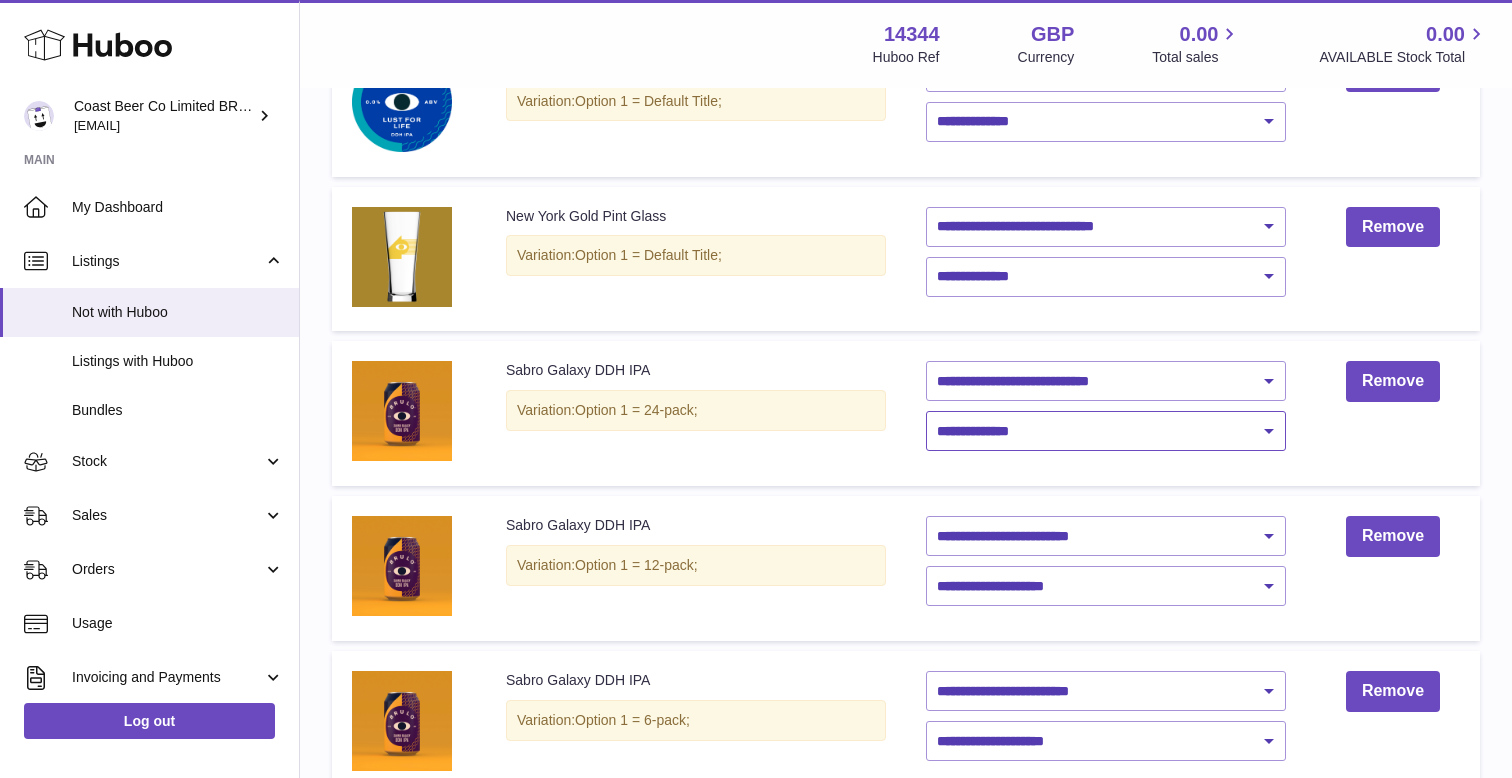 scroll, scrollTop: 1082, scrollLeft: 0, axis: vertical 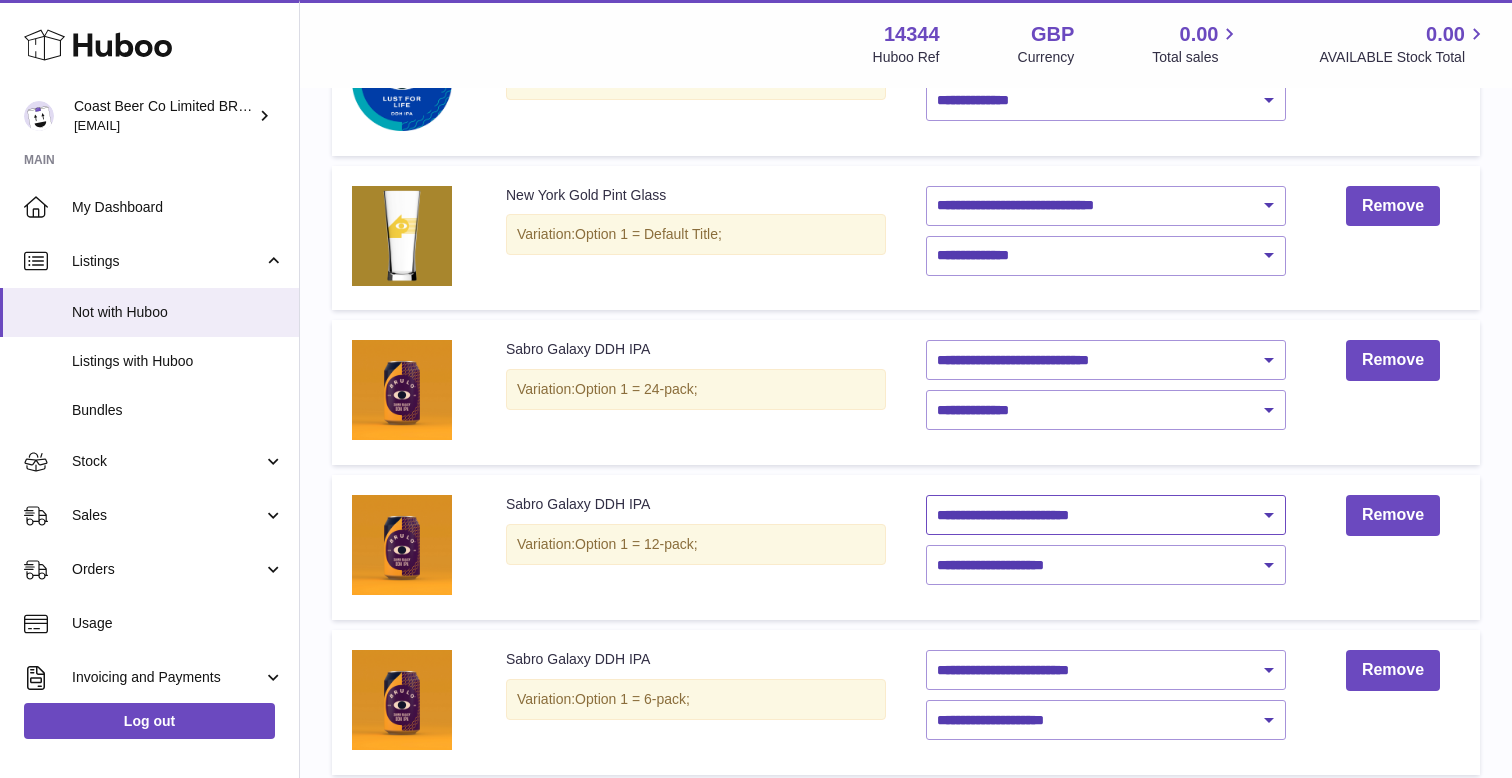 click on "**********" at bounding box center [1106, 515] 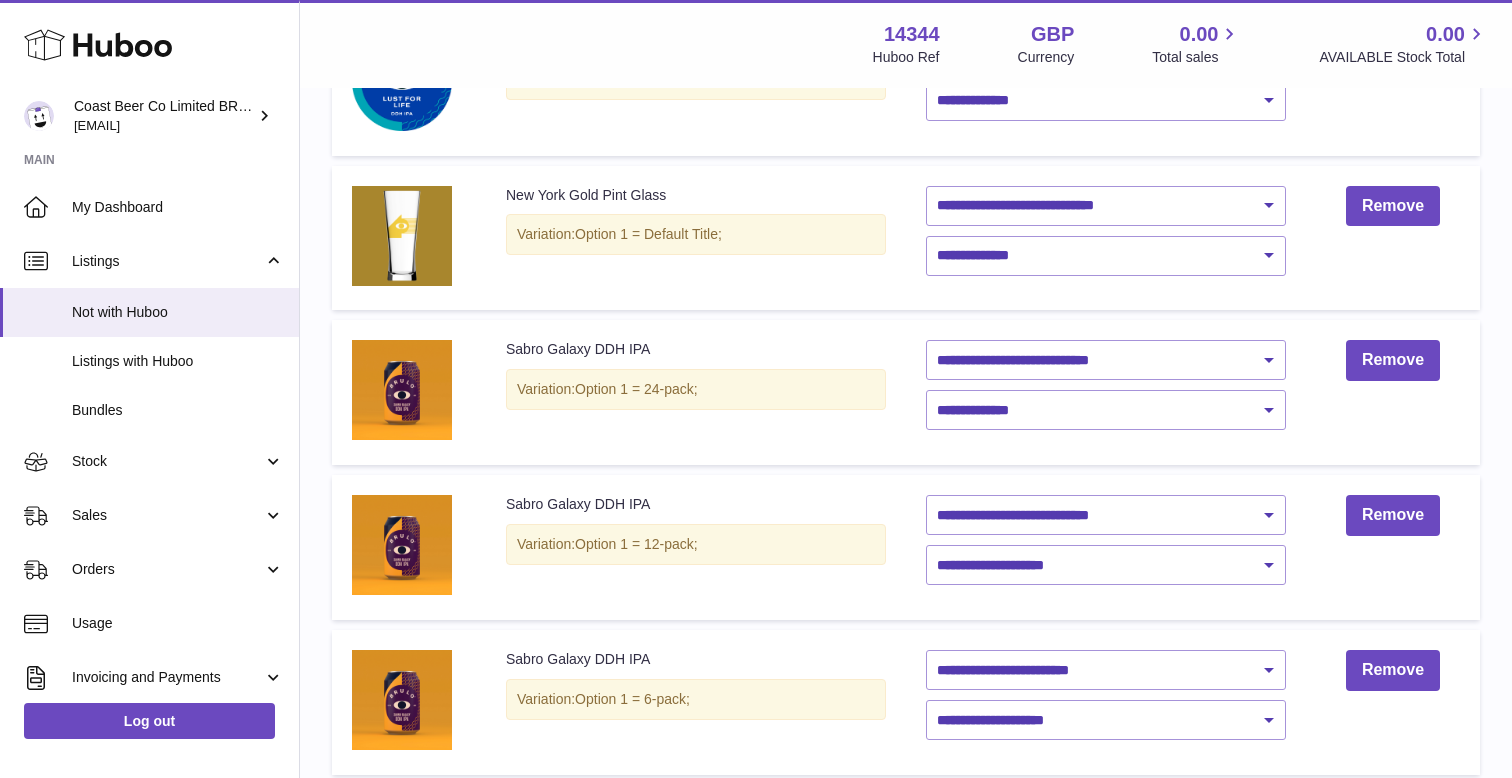 click on "**********" at bounding box center [1106, 547] 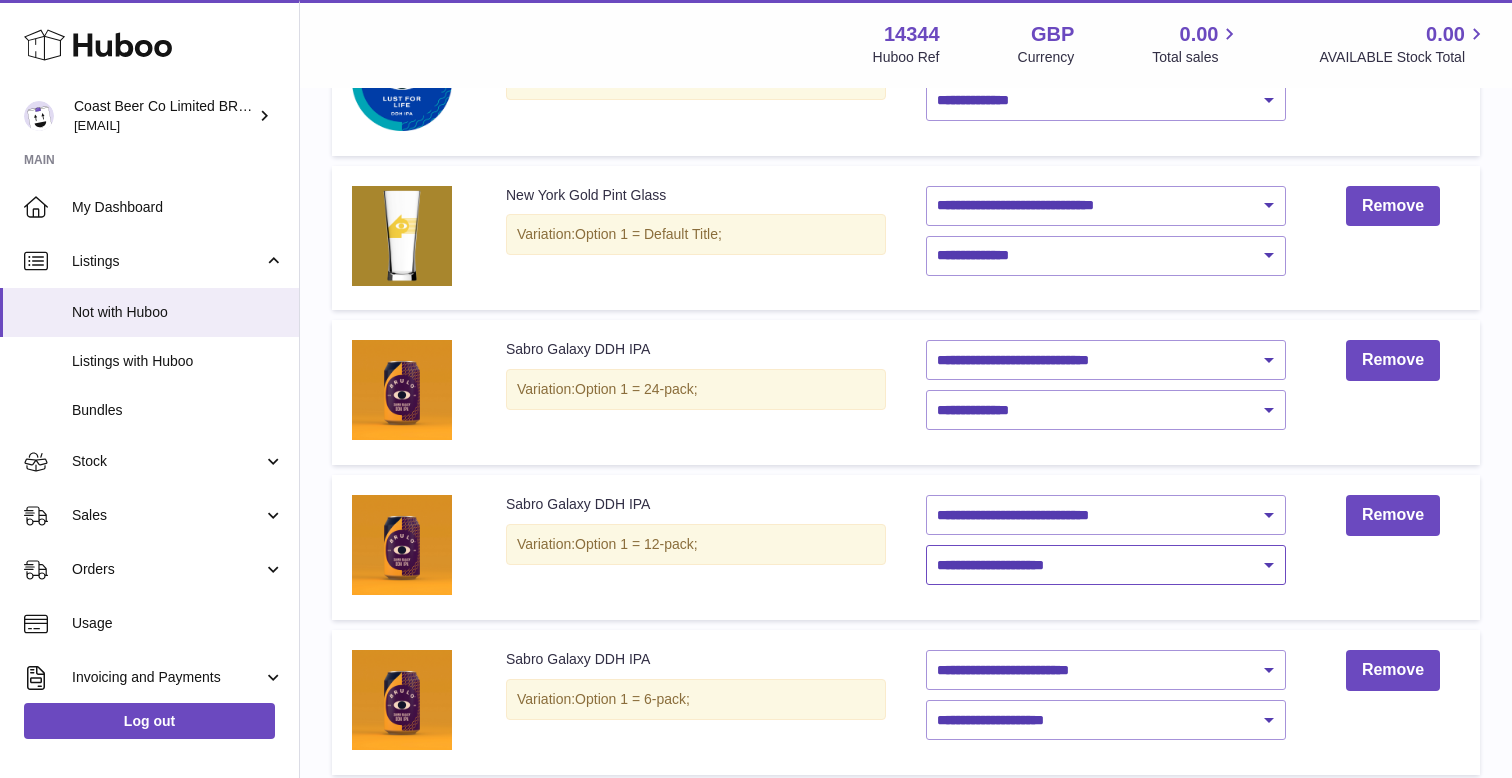 click on "**********" at bounding box center (1106, 565) 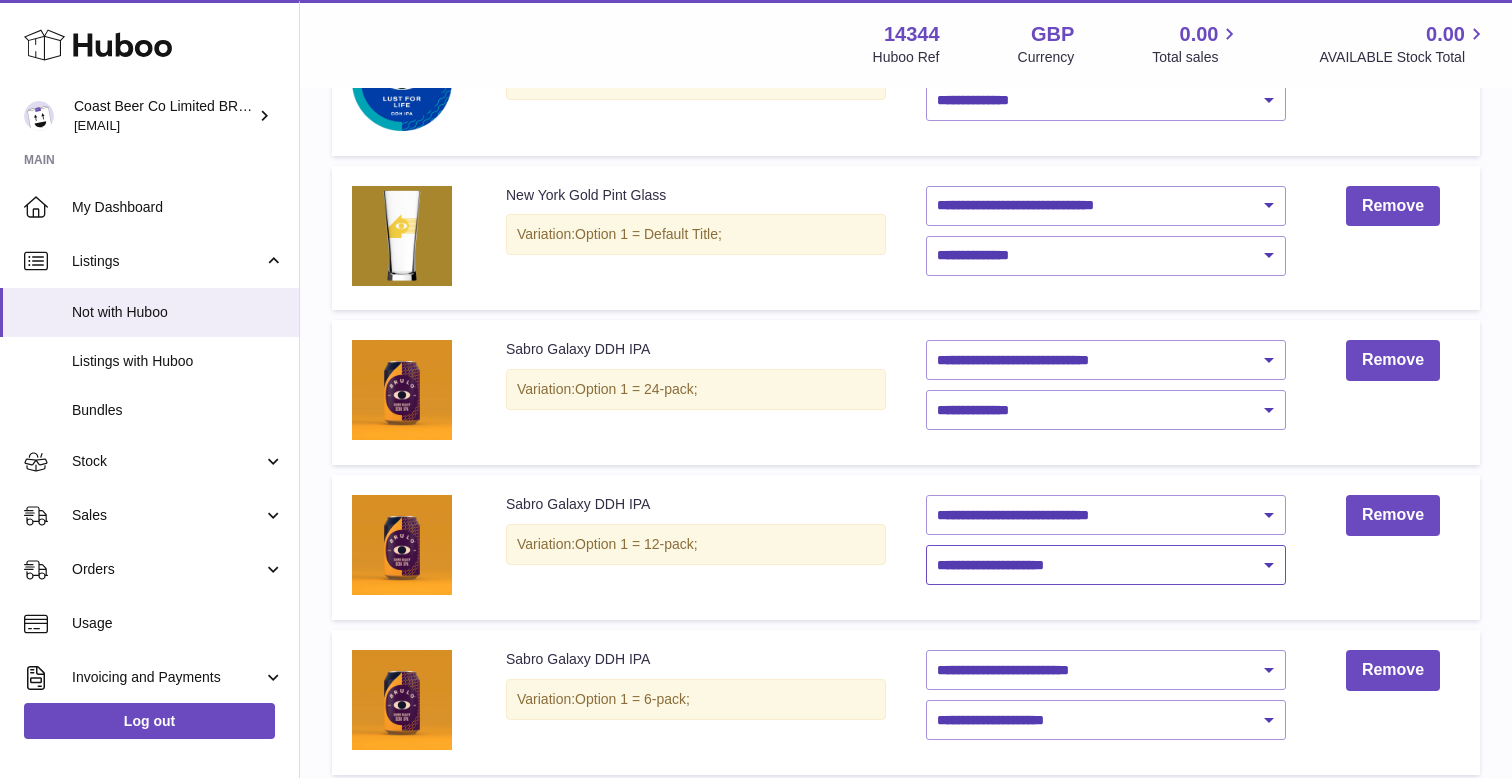 click on "**********" at bounding box center [1106, 565] 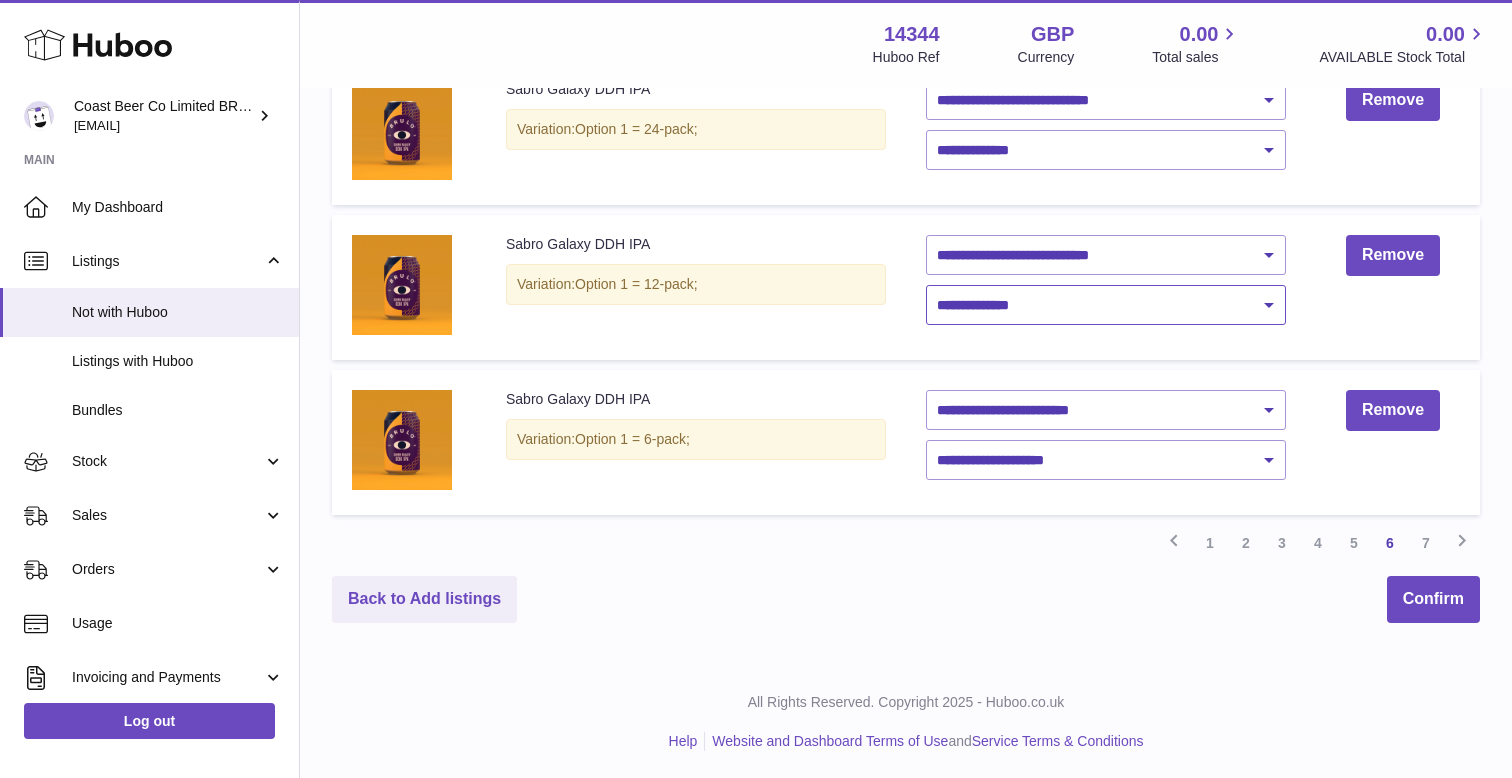 scroll, scrollTop: 1345, scrollLeft: 0, axis: vertical 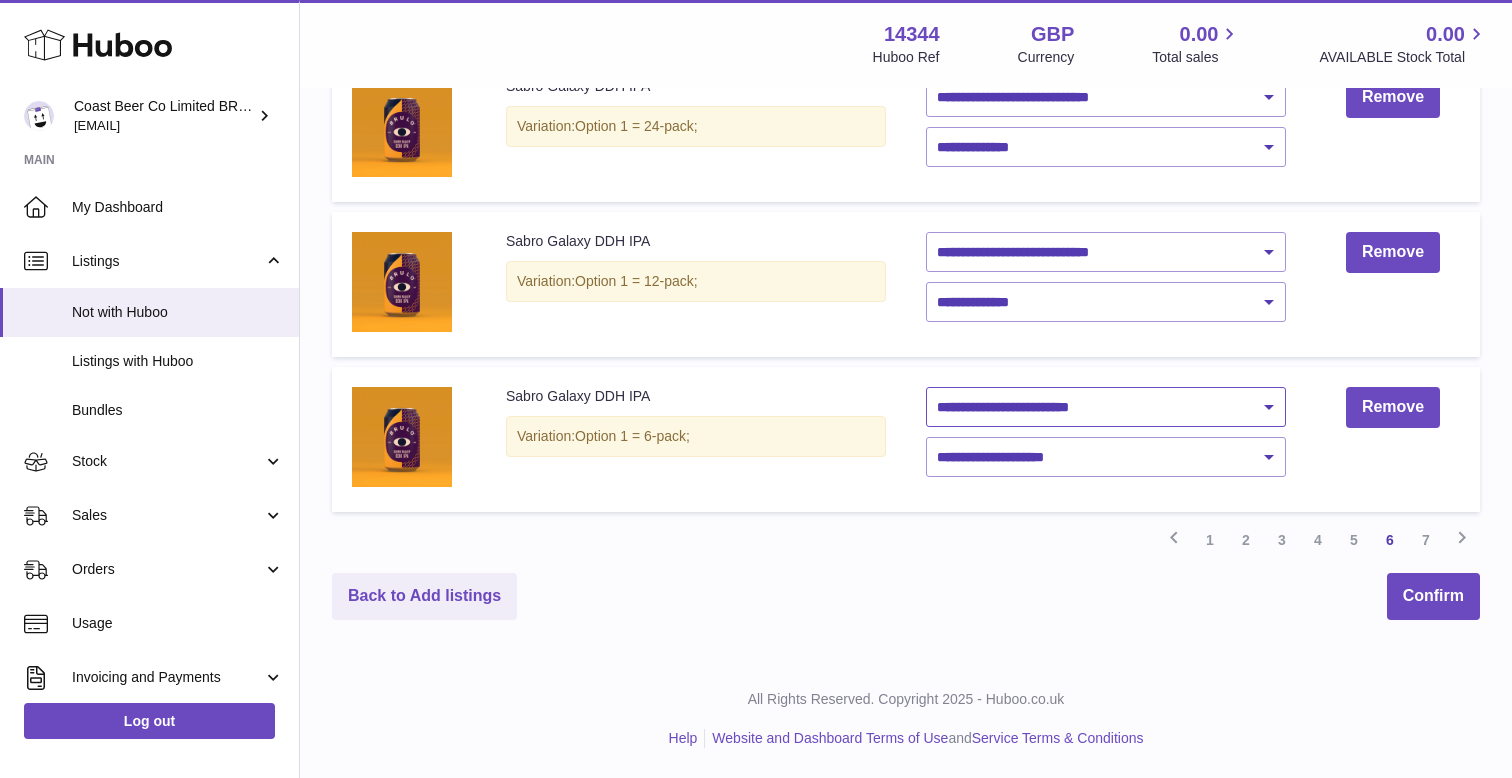 click on "**********" at bounding box center (1106, 407) 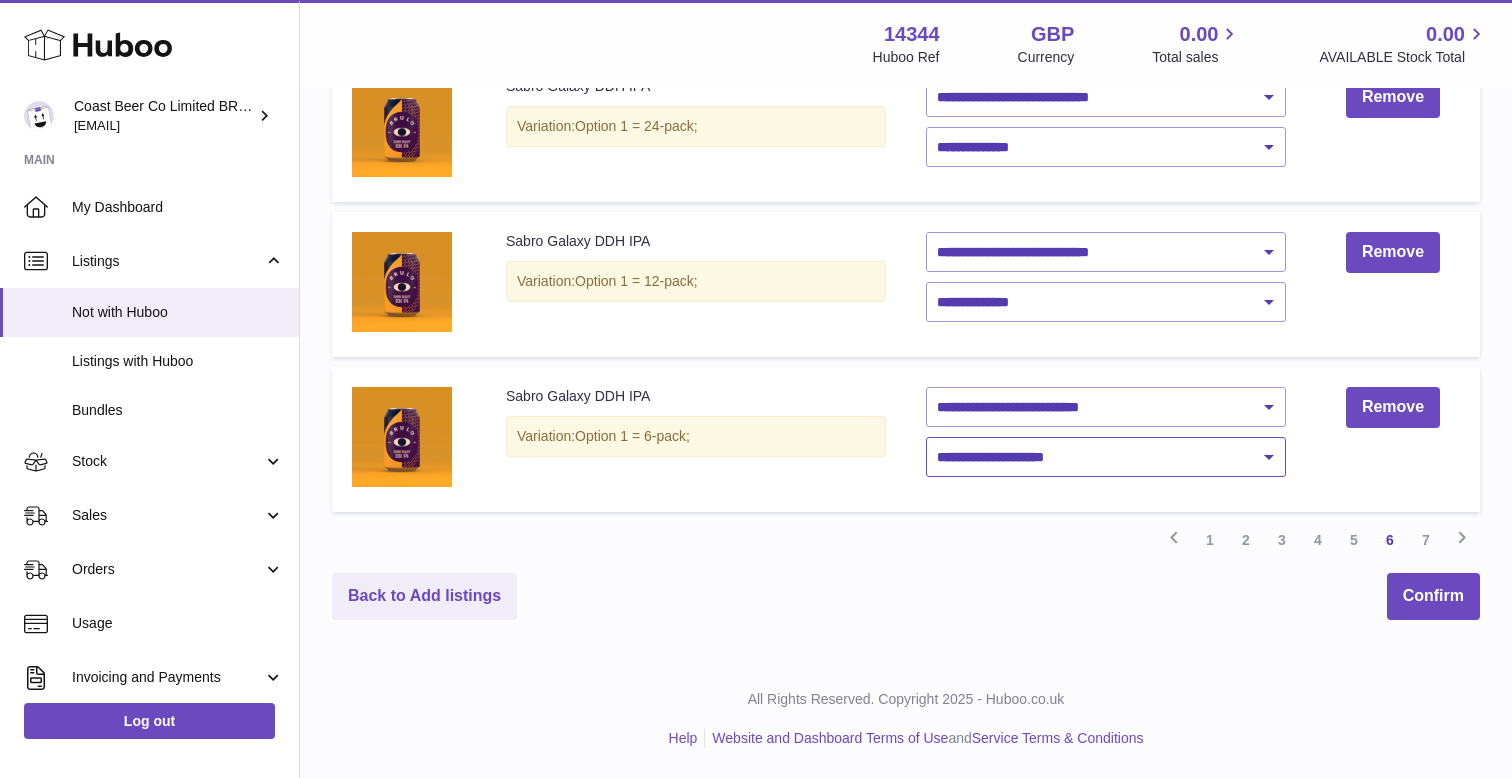 drag, startPoint x: 1077, startPoint y: 388, endPoint x: 1024, endPoint y: 465, distance: 93.47727 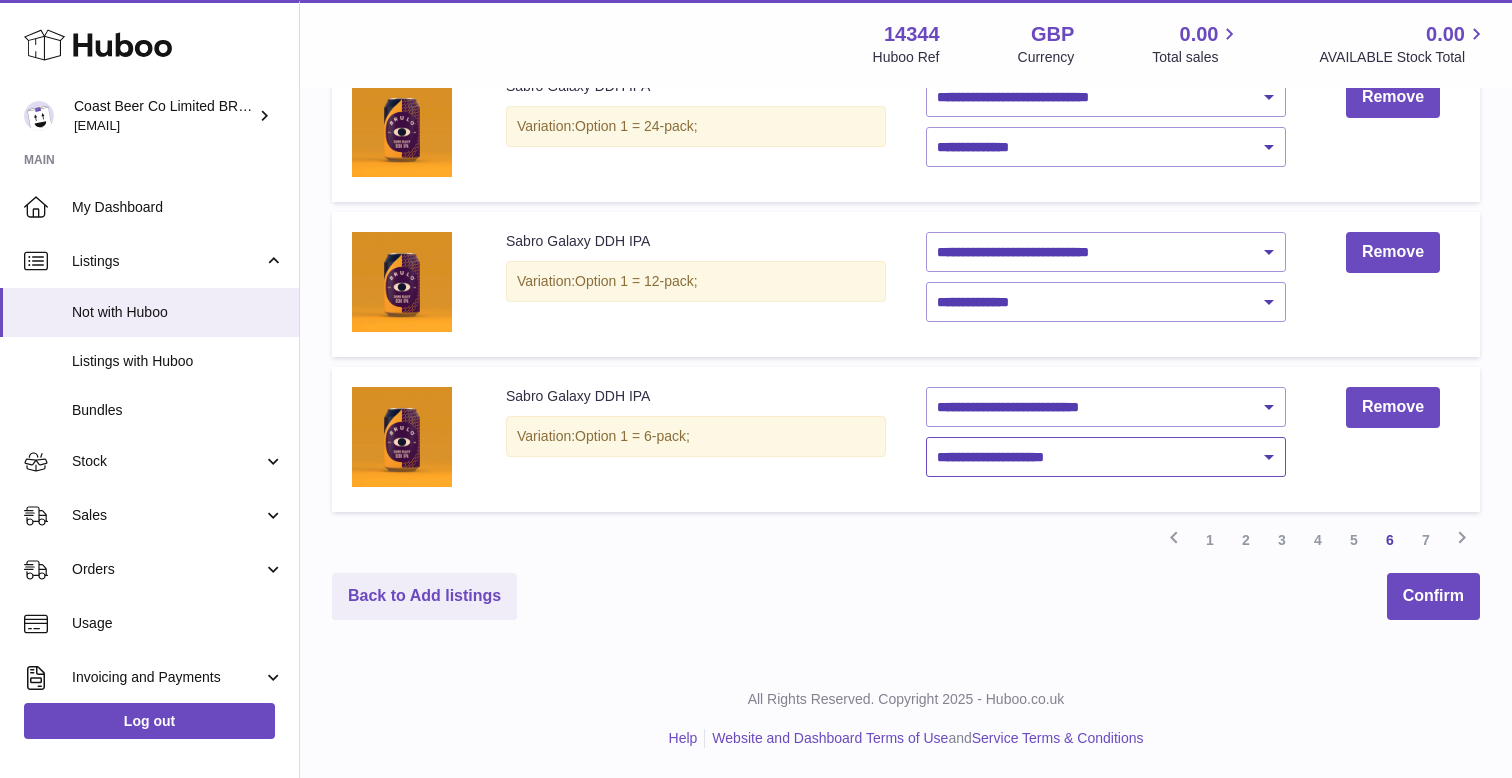 select on "****" 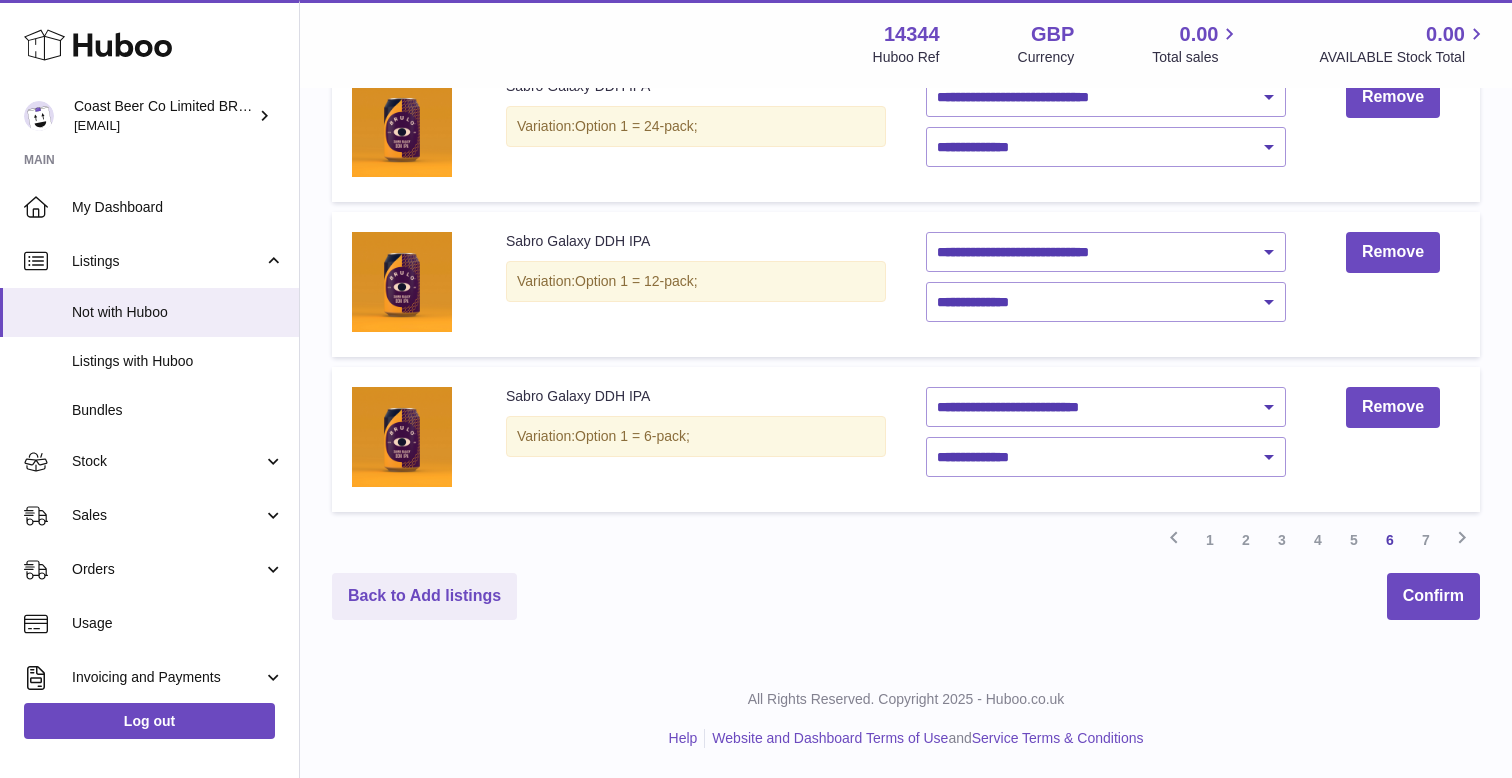 click on "Back to Add listings
Confirm" at bounding box center [906, 596] 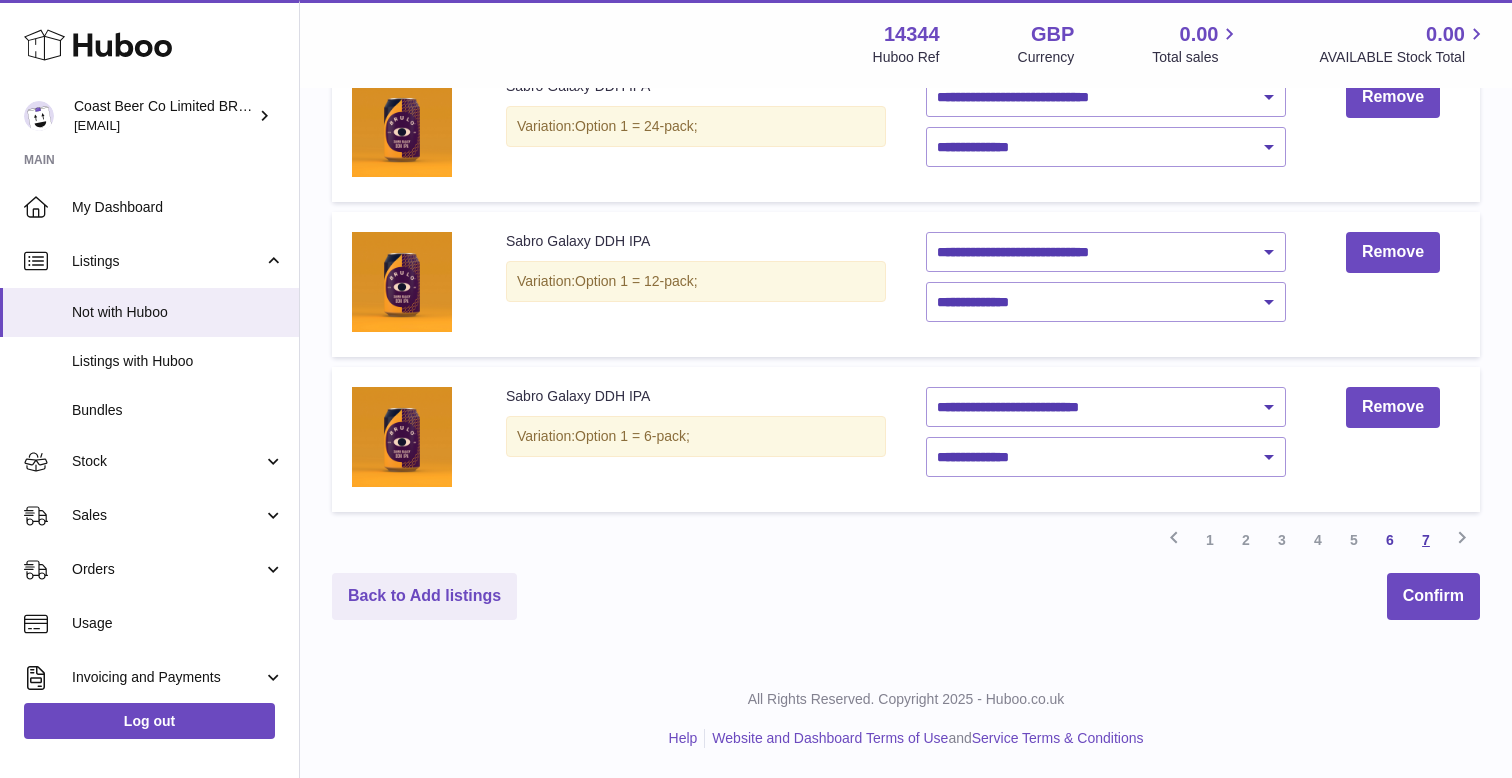 click on "7" at bounding box center (1426, 540) 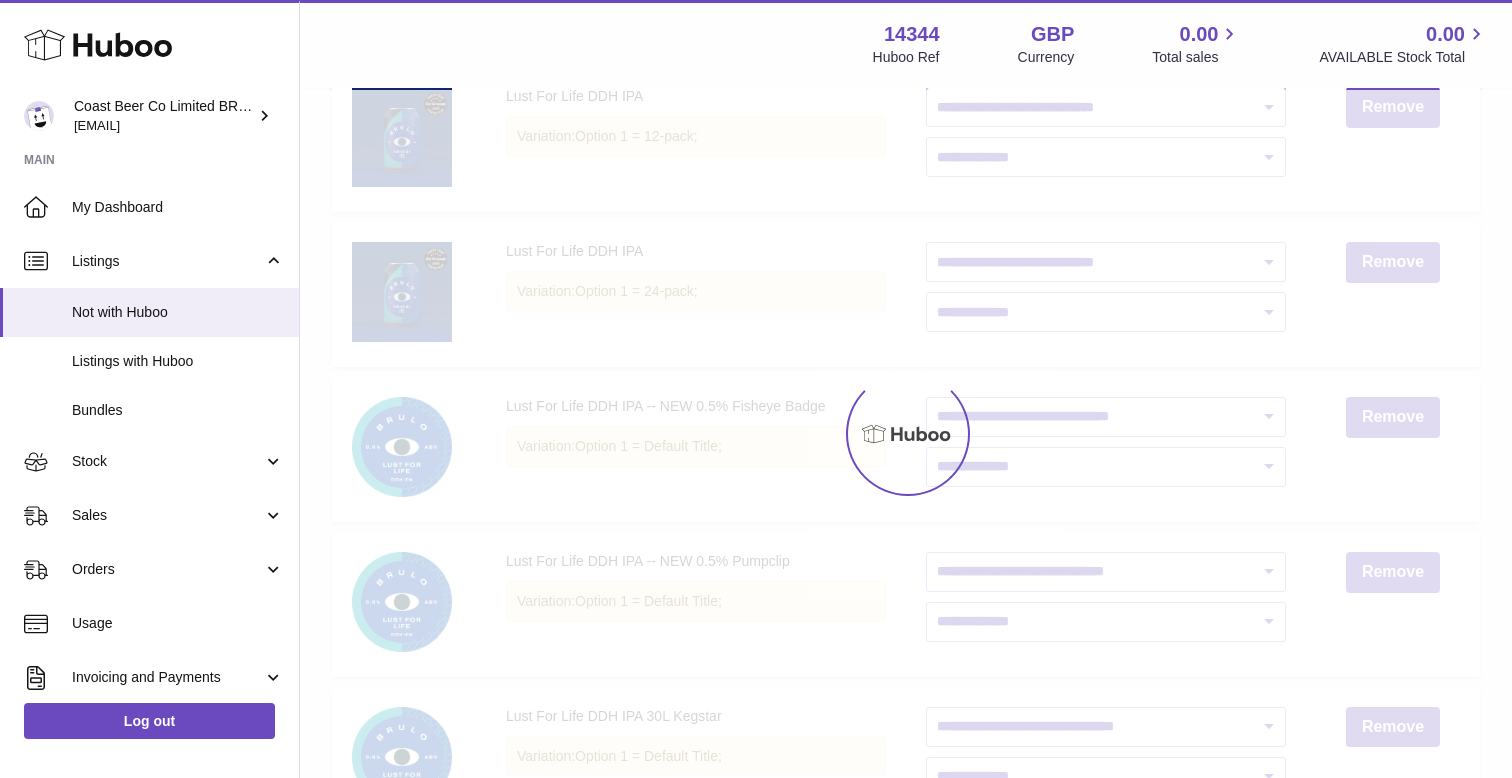 scroll, scrollTop: 90, scrollLeft: 0, axis: vertical 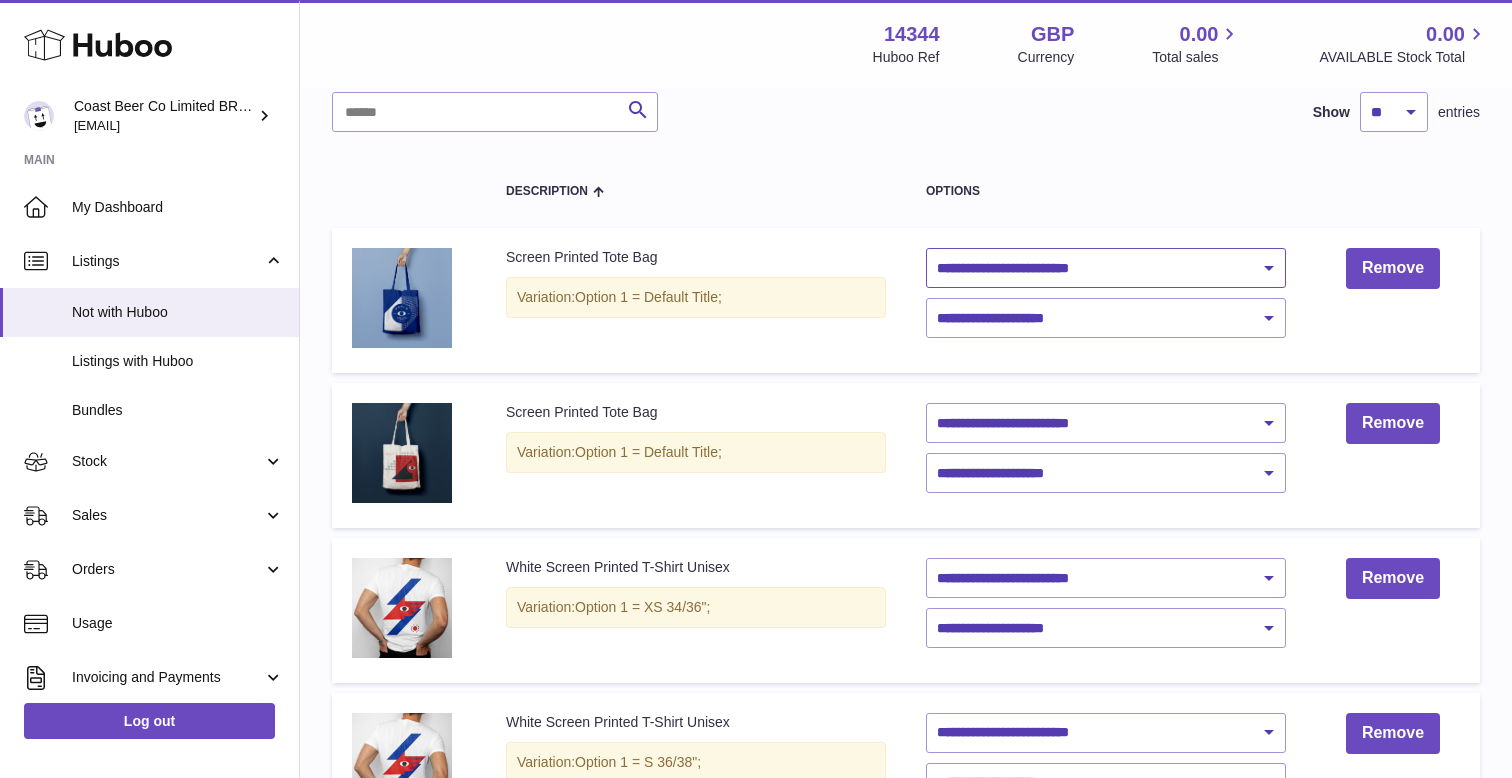 click on "**********" at bounding box center (1106, 268) 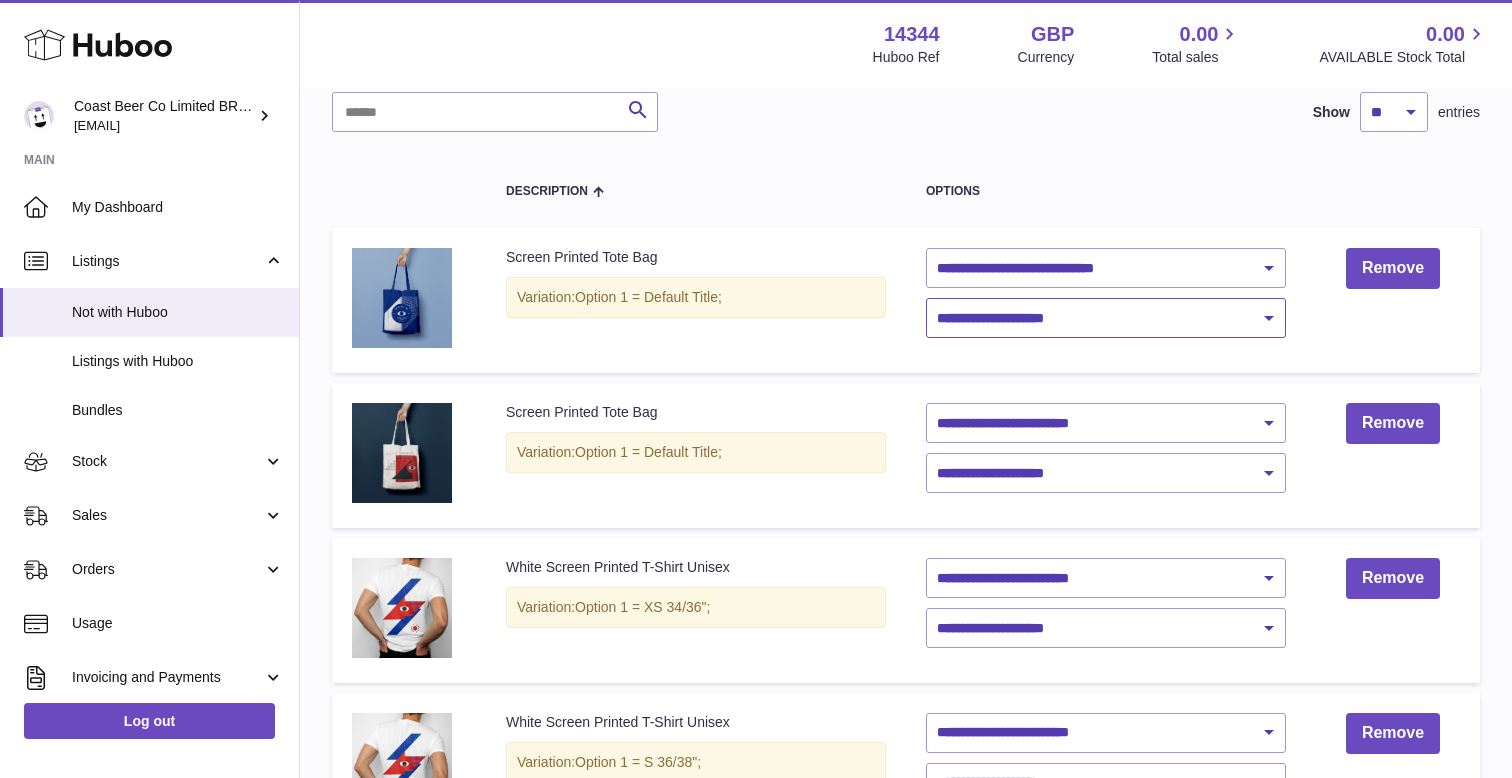 click on "**********" at bounding box center [1106, 318] 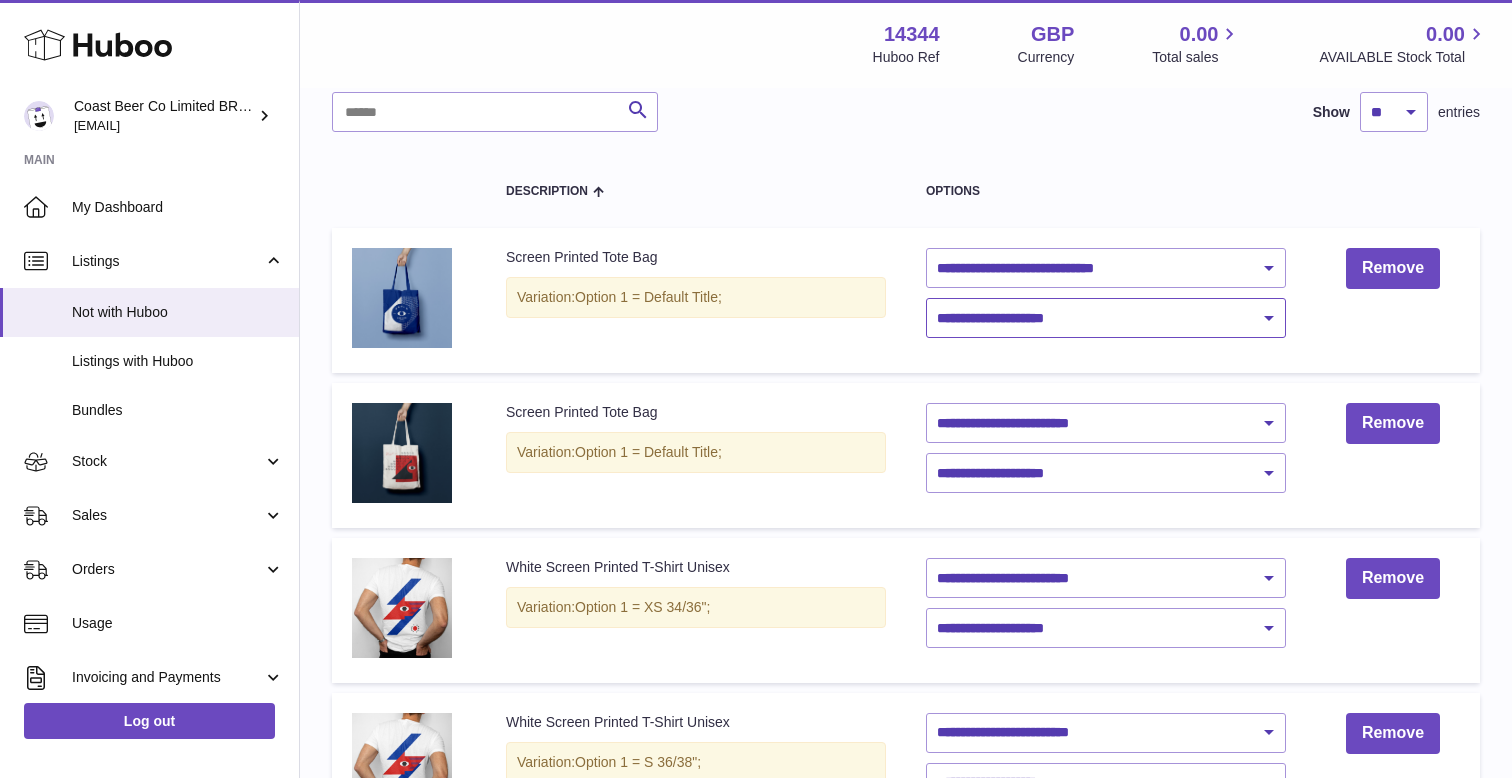 select on "****" 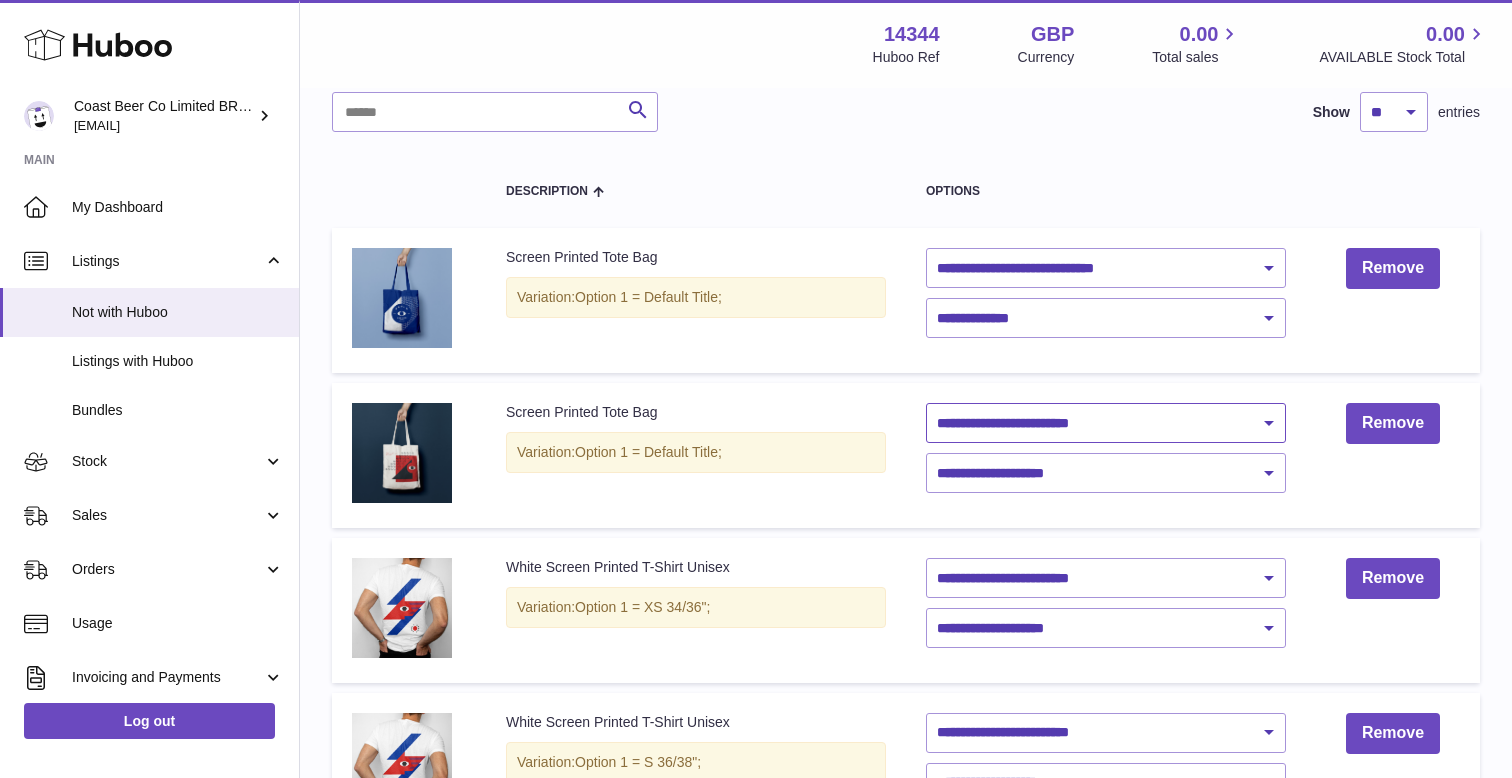 click on "**********" at bounding box center (1106, 423) 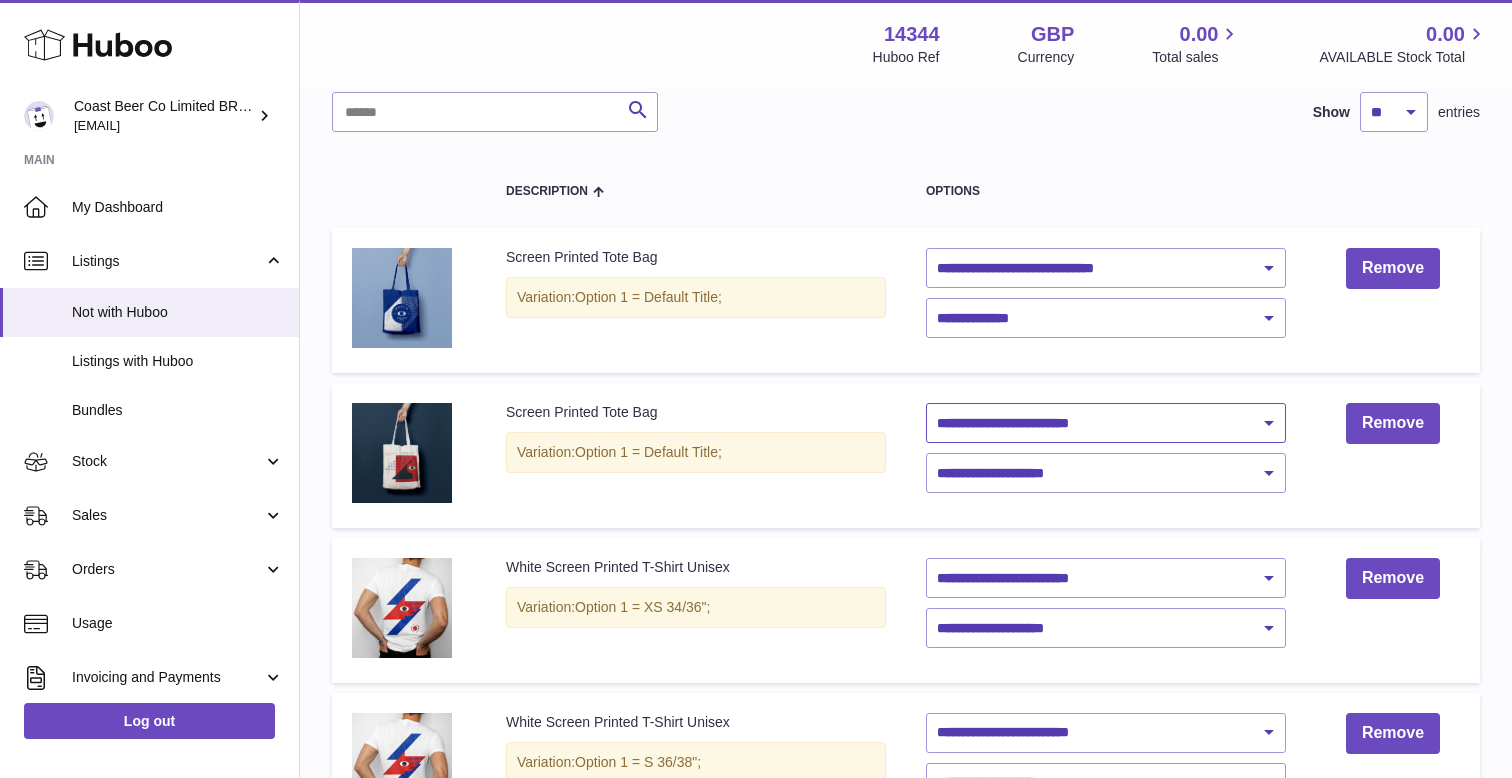 select on "********" 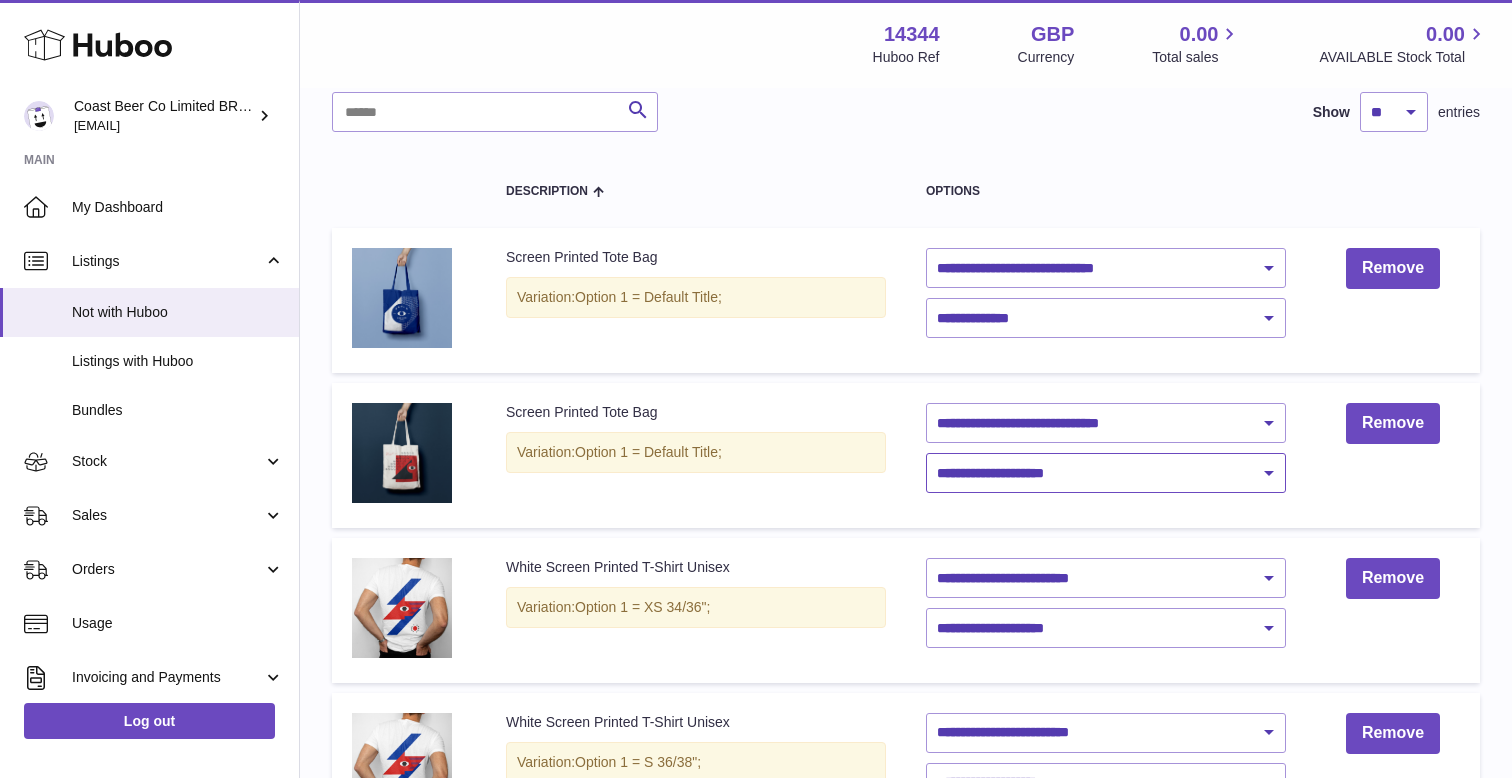 click on "**********" at bounding box center (1106, 473) 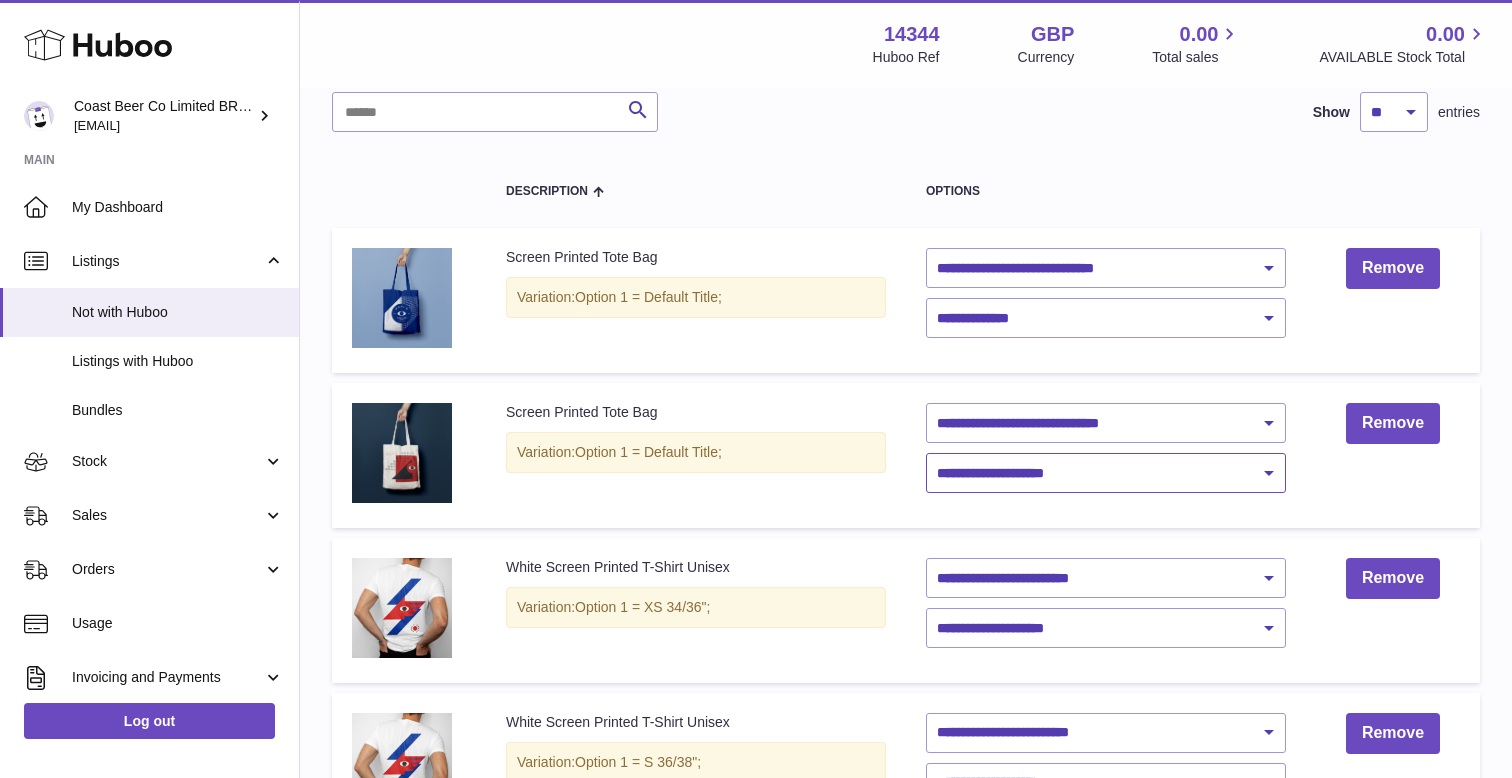 select on "****" 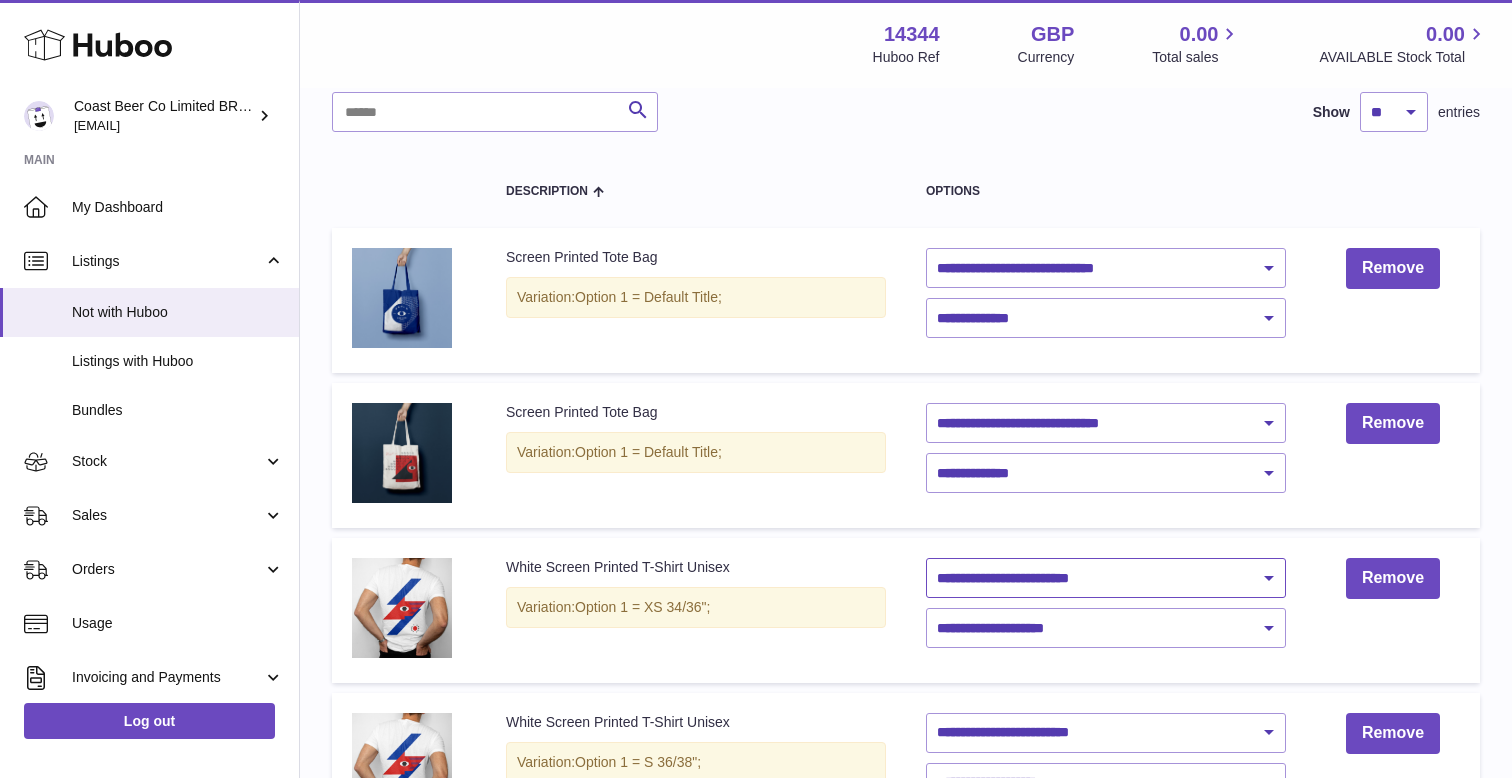 click on "**********" at bounding box center [1106, 578] 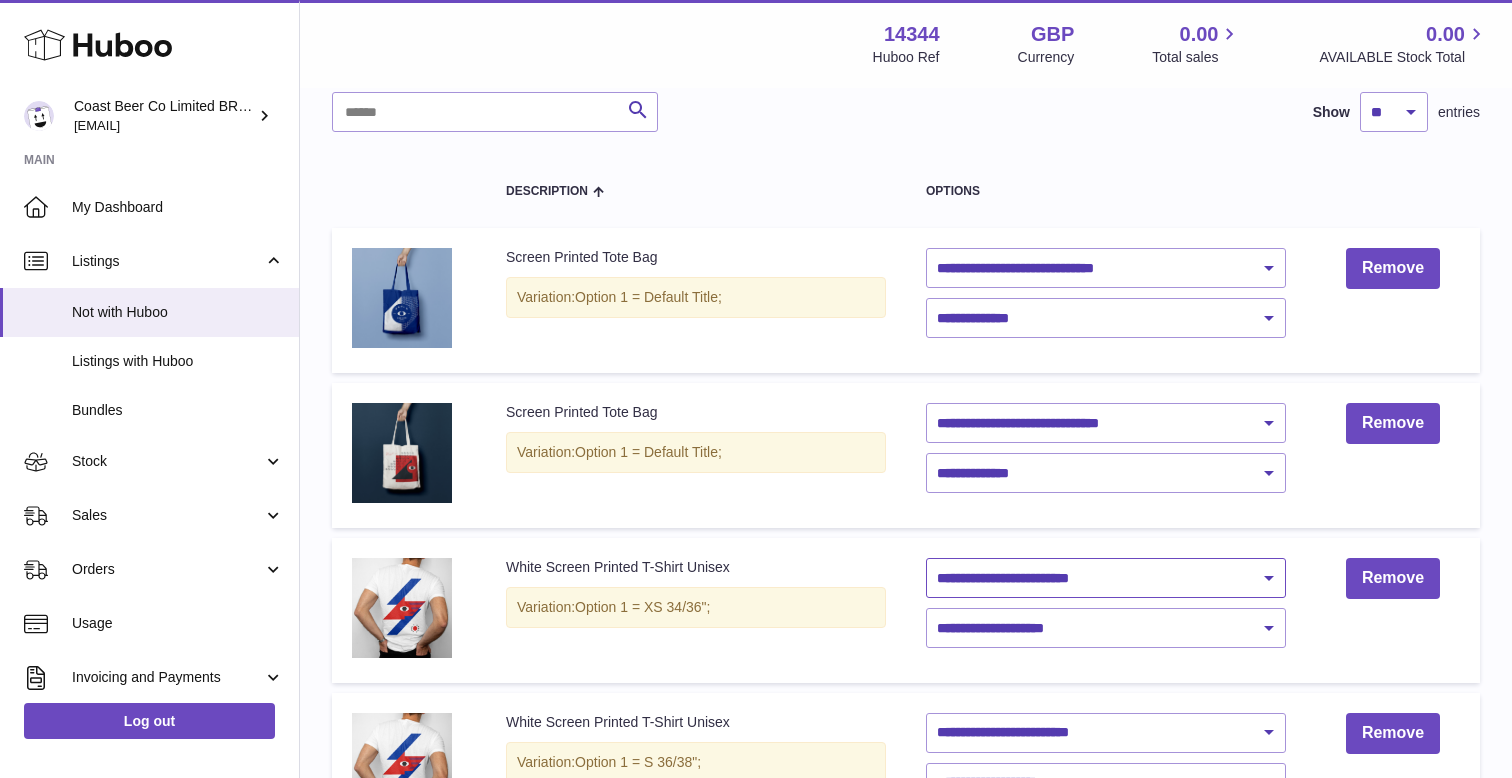 select on "********" 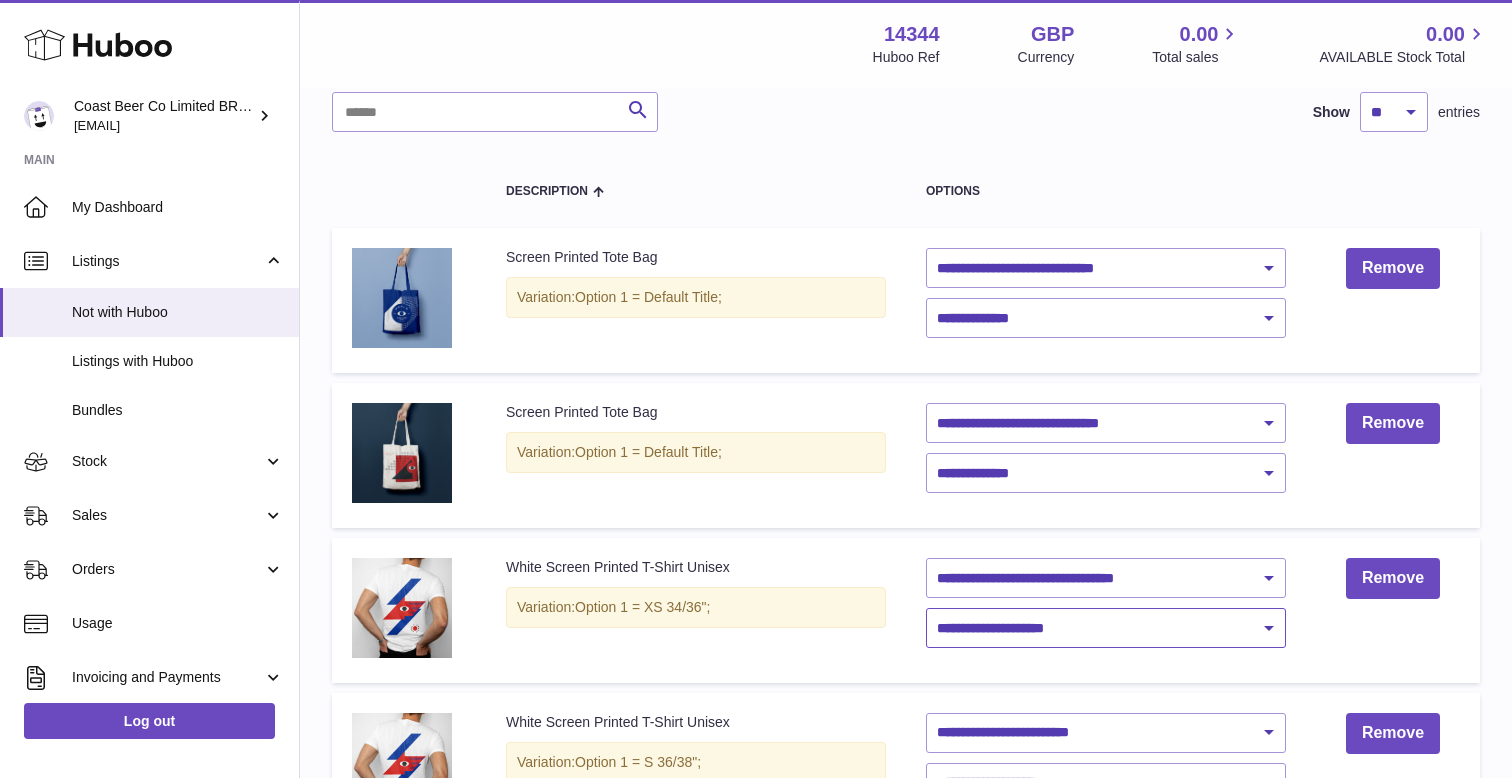 click on "**********" at bounding box center [1106, 628] 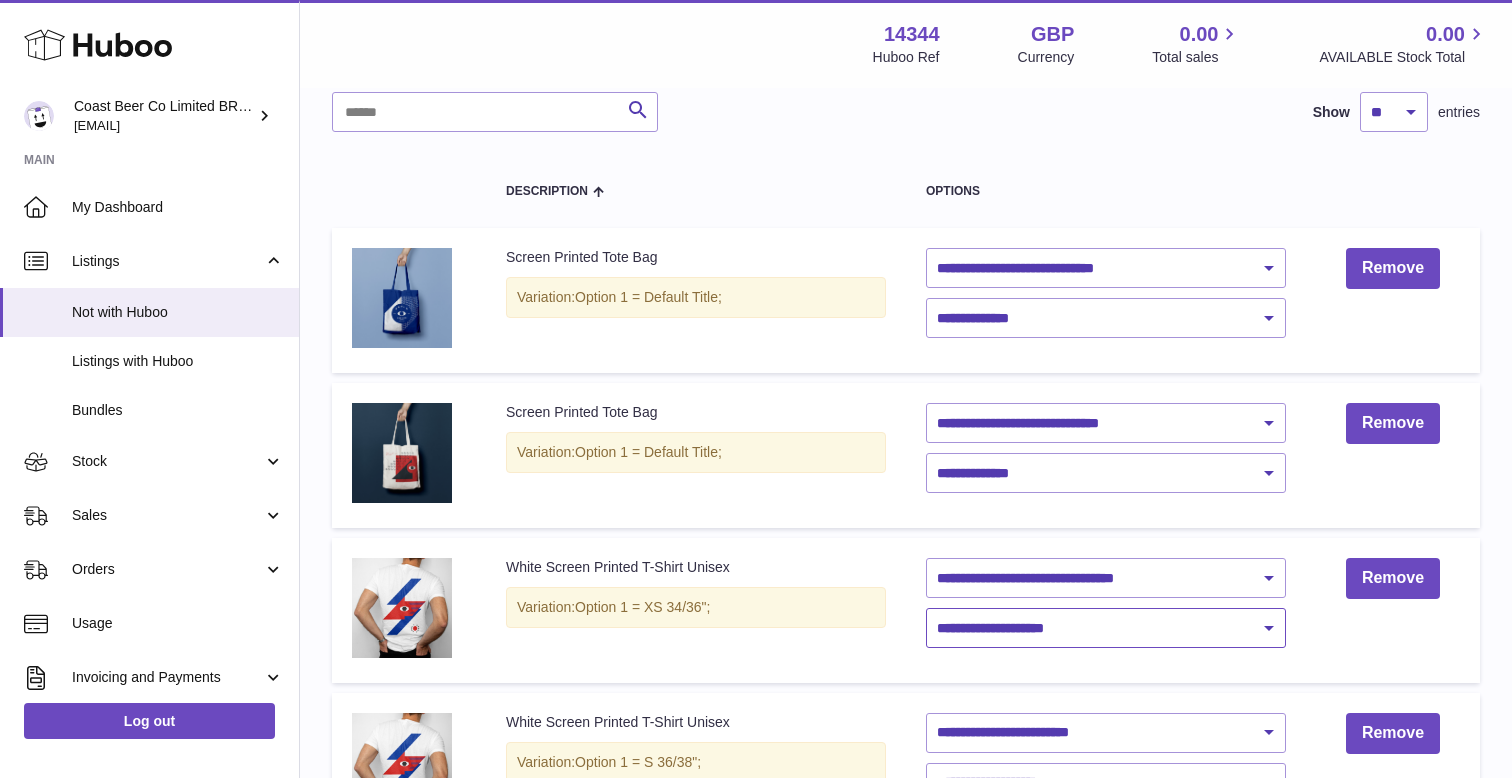select on "****" 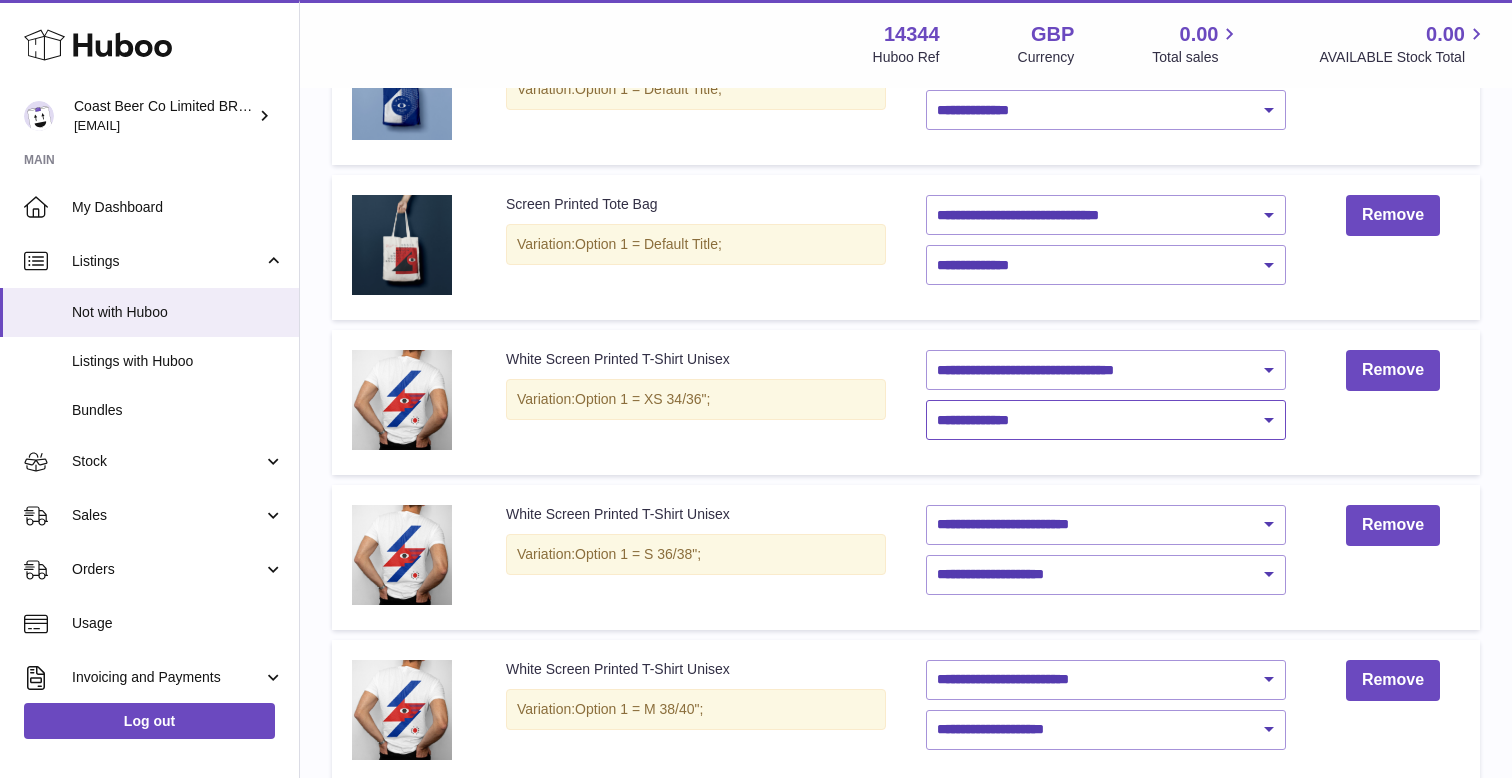 scroll, scrollTop: 311, scrollLeft: 0, axis: vertical 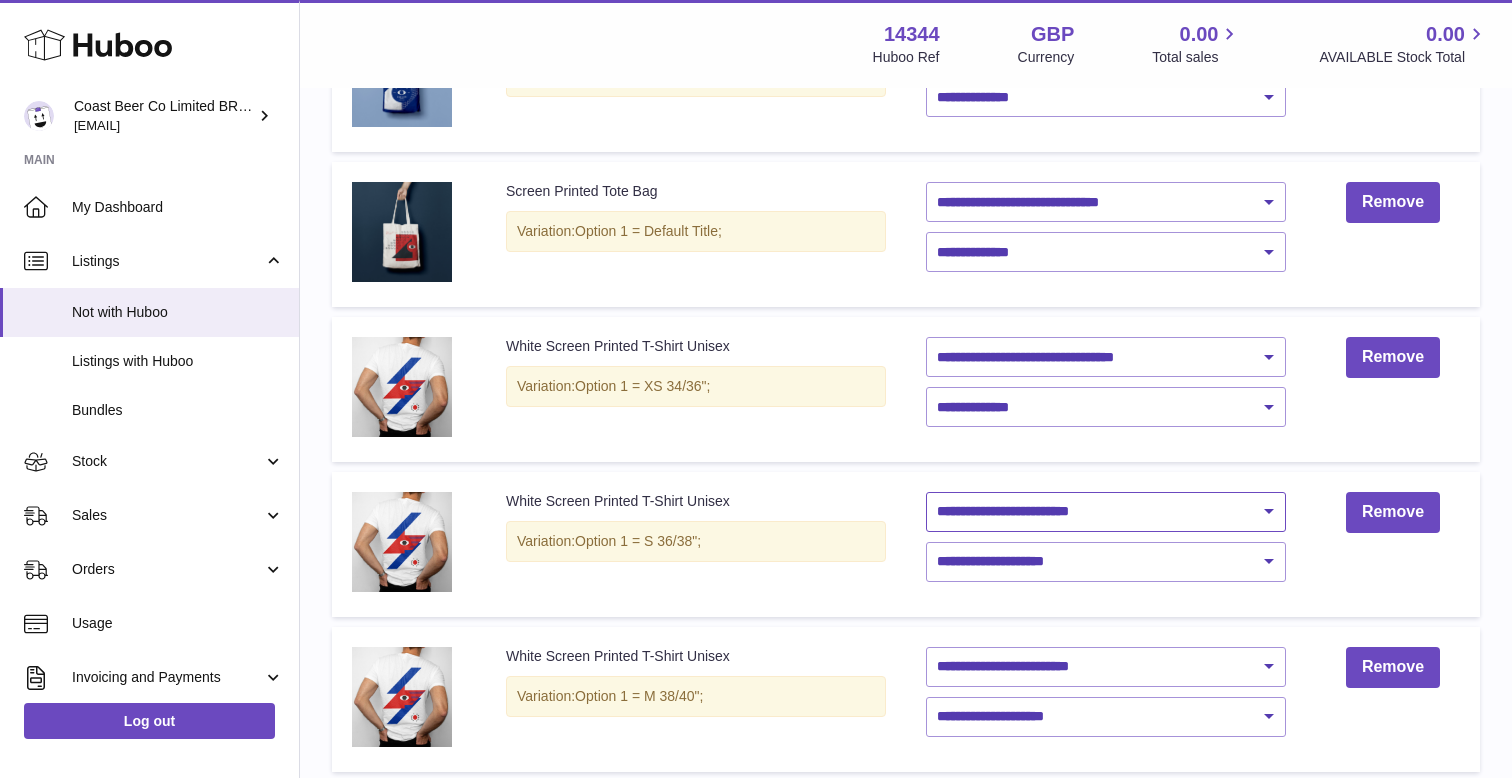 click on "**********" at bounding box center (1106, 512) 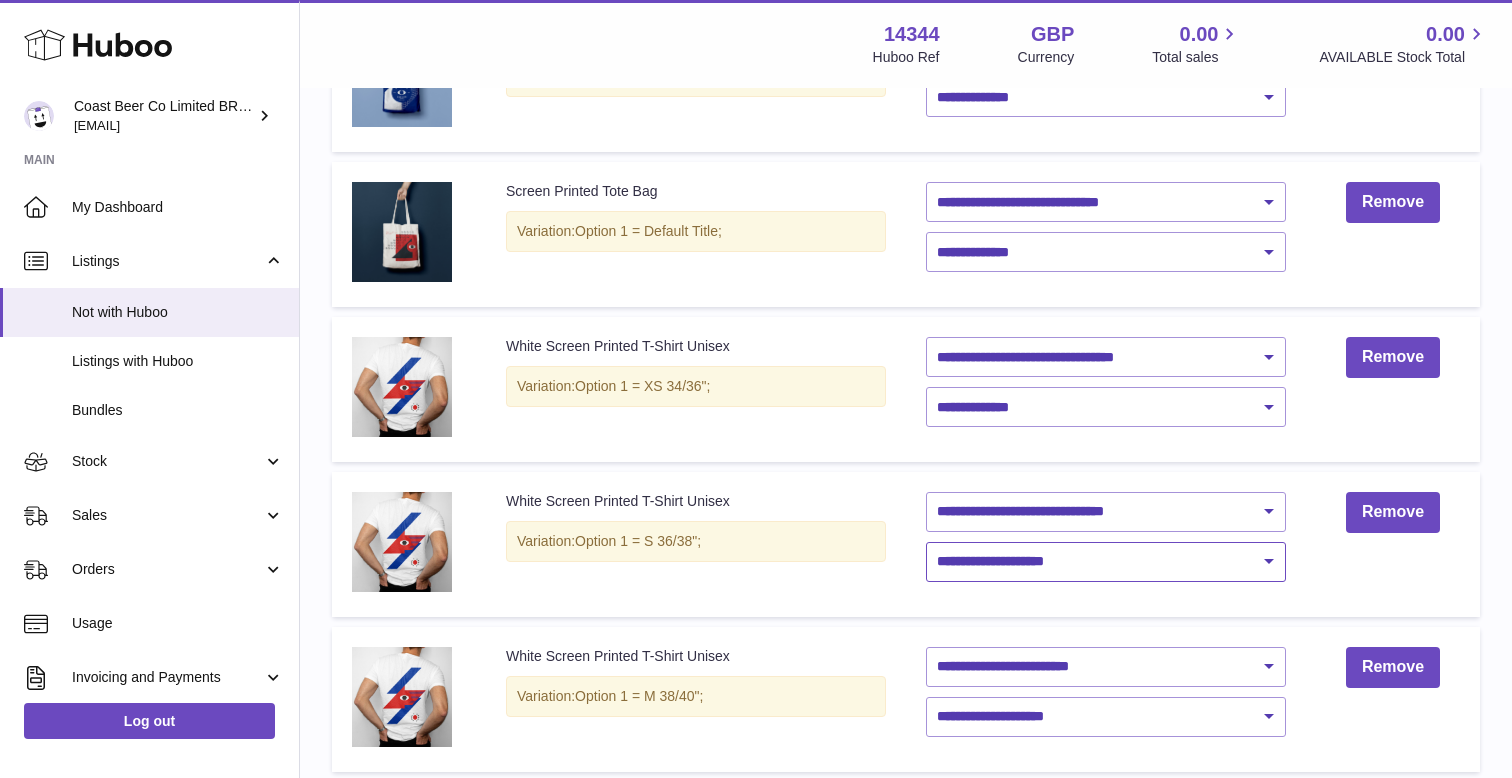 click on "**********" at bounding box center [1106, 562] 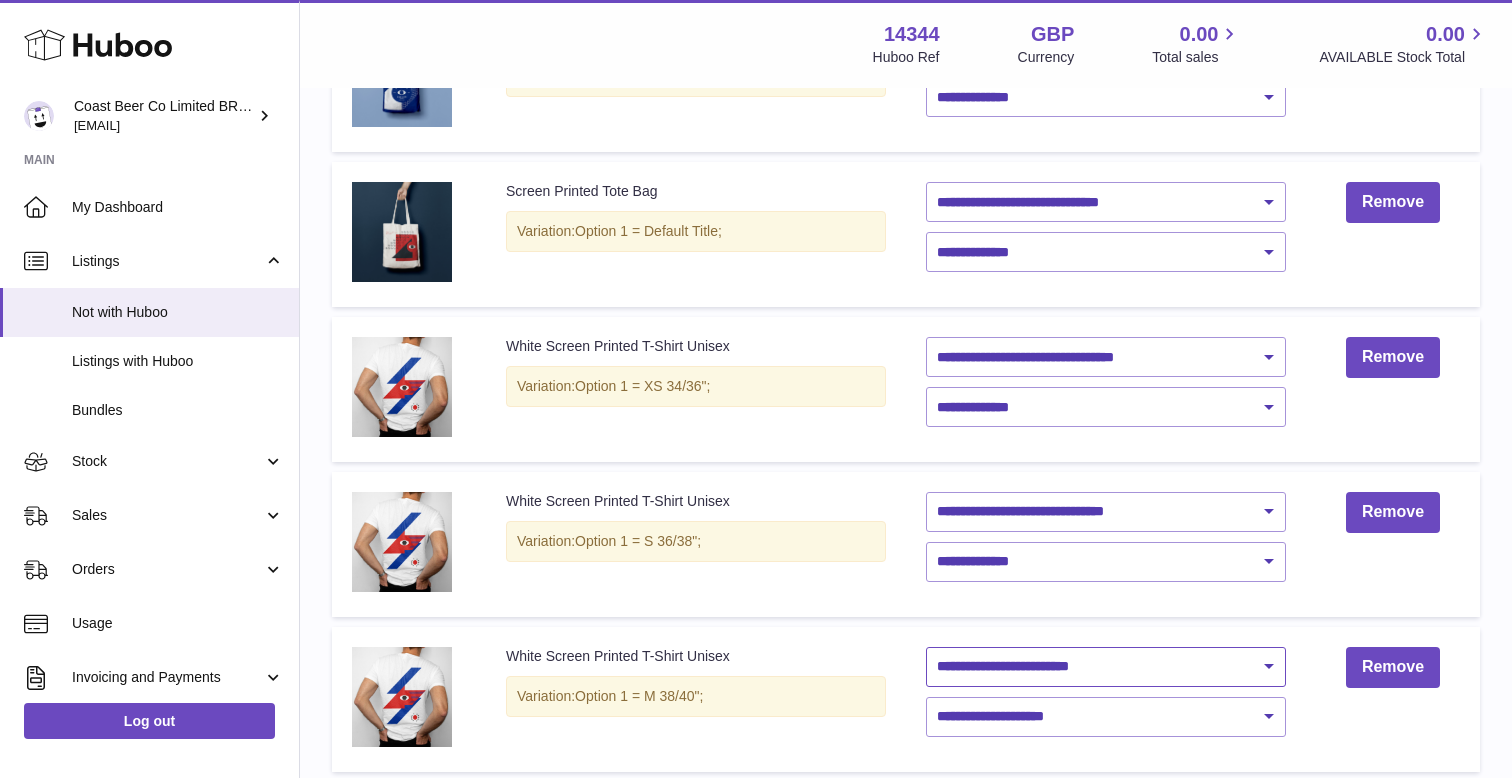 click on "**********" at bounding box center (1106, 667) 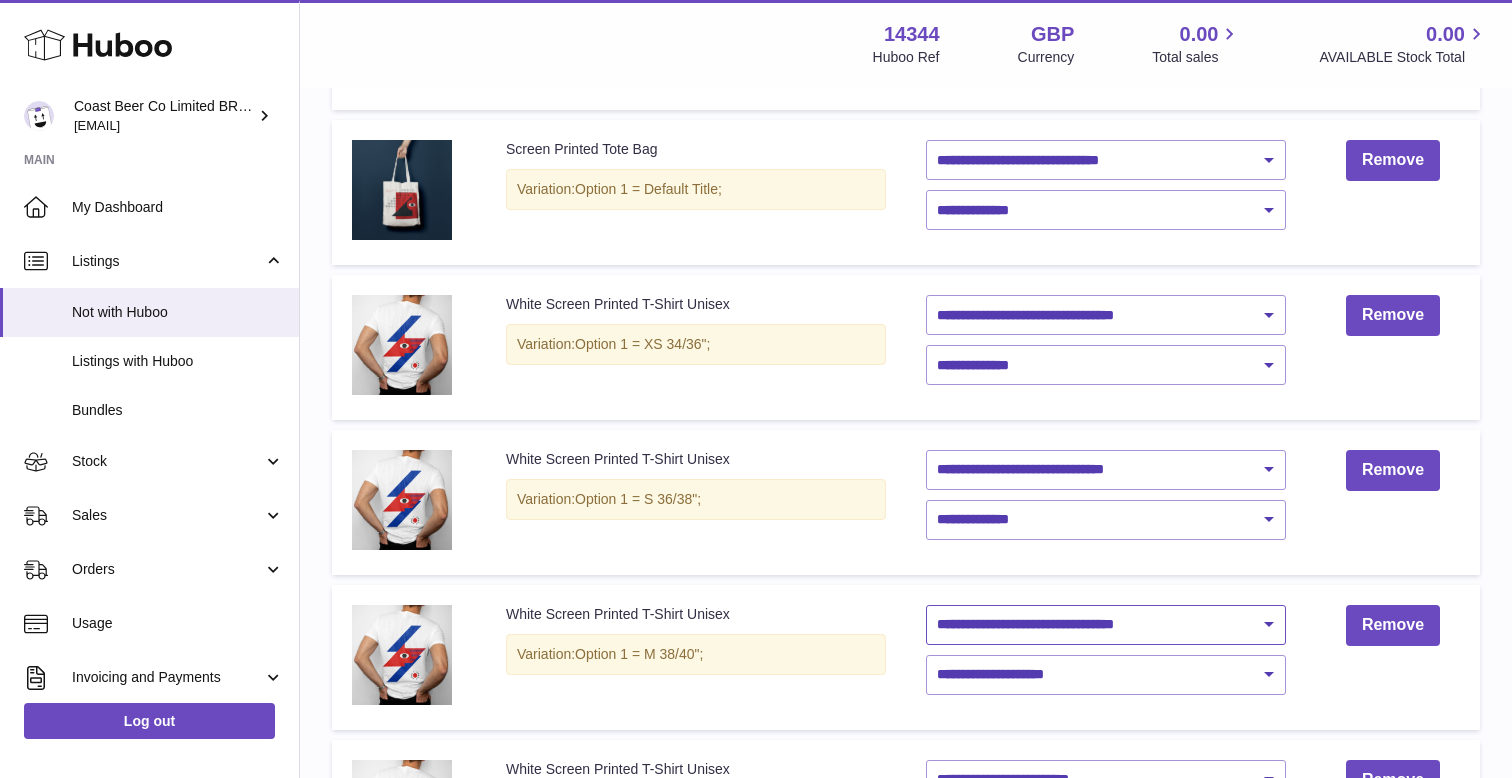 scroll, scrollTop: 441, scrollLeft: 0, axis: vertical 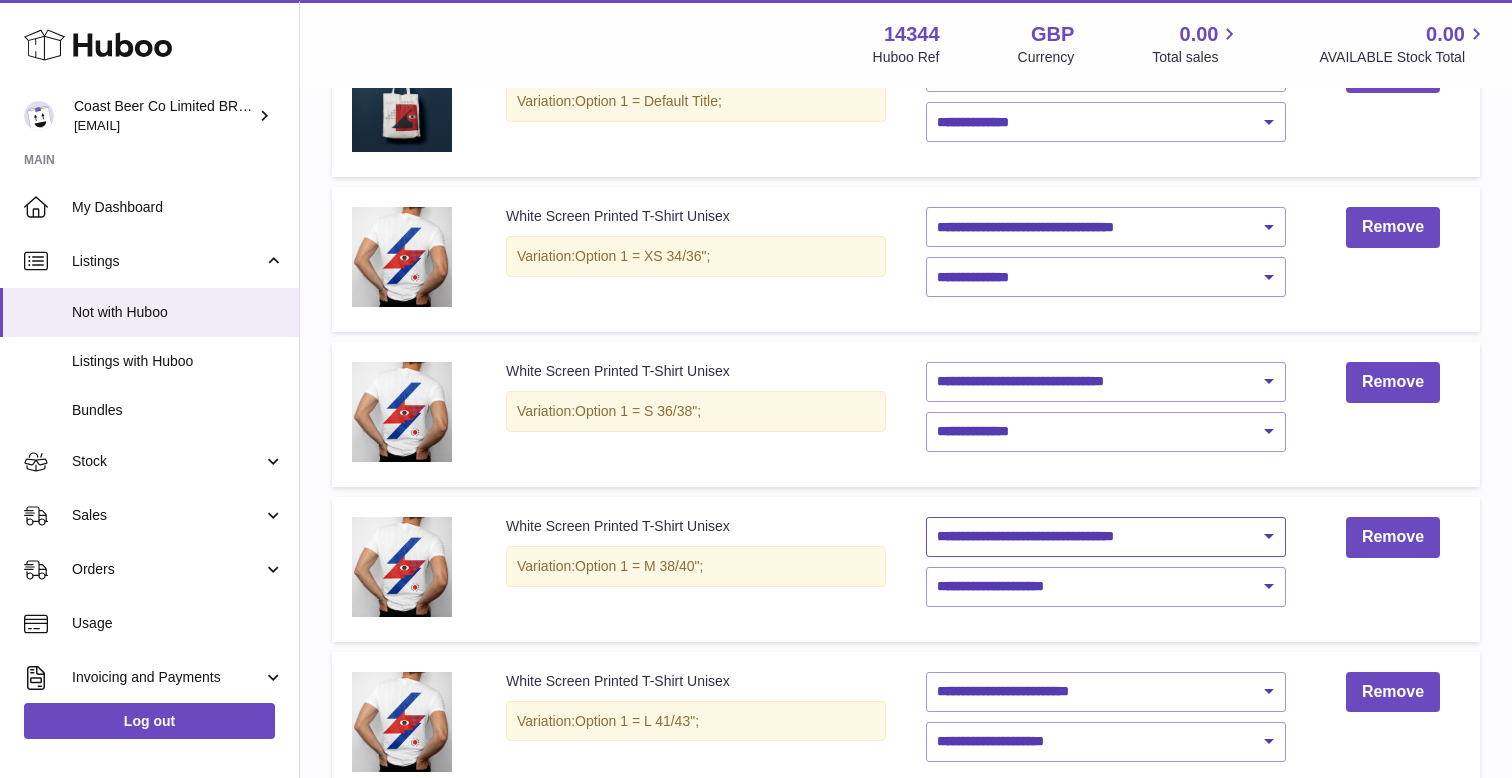 click on "**********" at bounding box center (1106, 537) 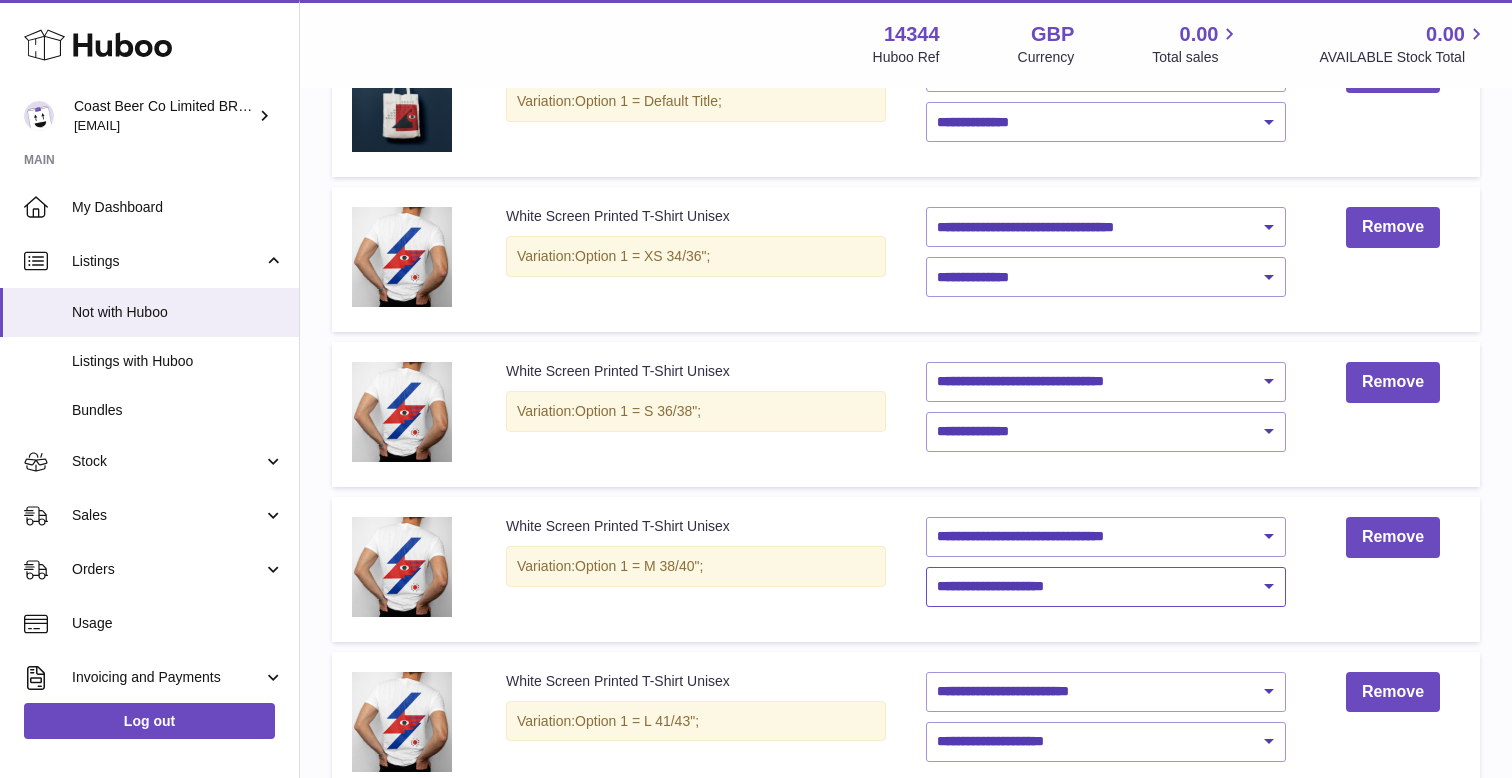 click on "**********" at bounding box center (1106, 587) 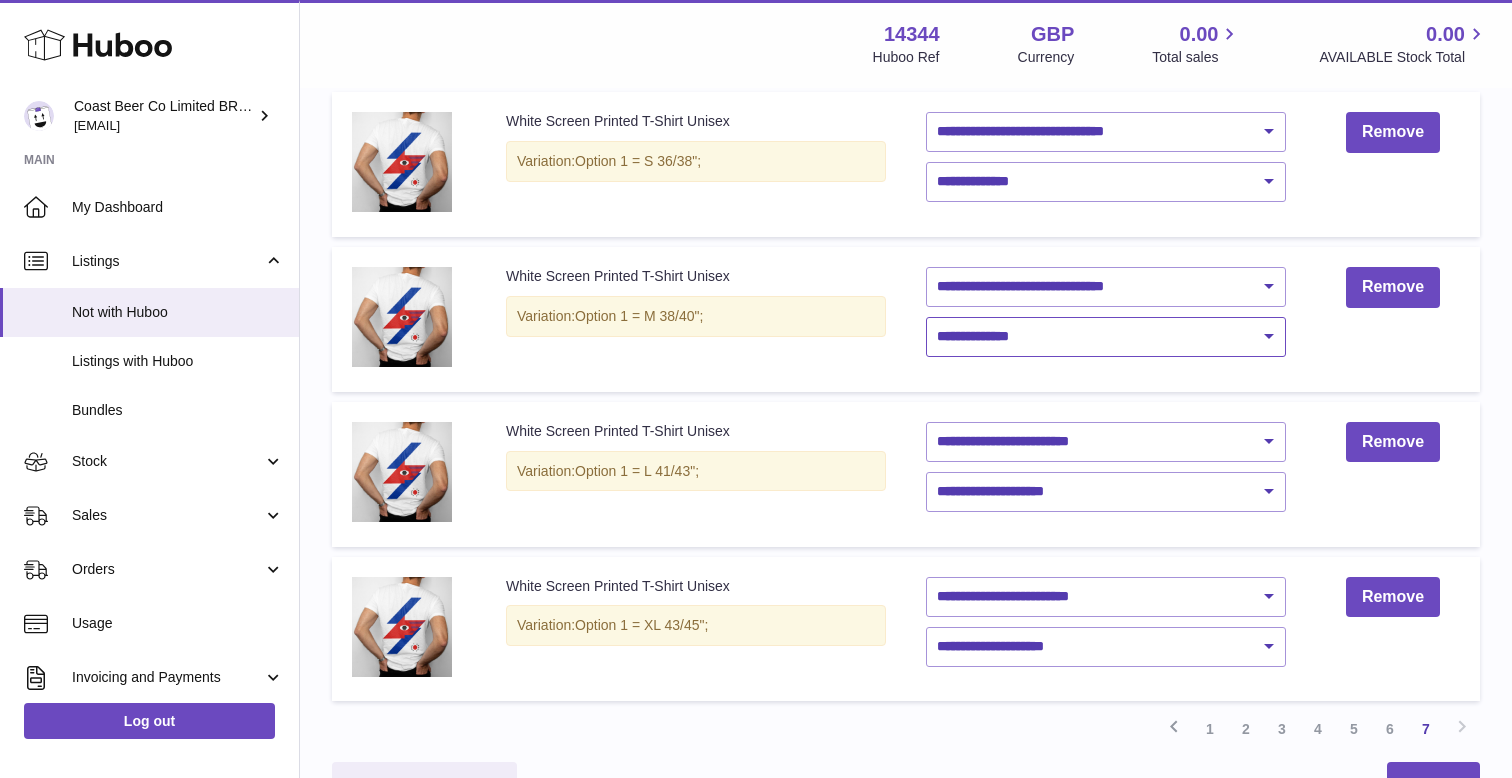 scroll, scrollTop: 713, scrollLeft: 0, axis: vertical 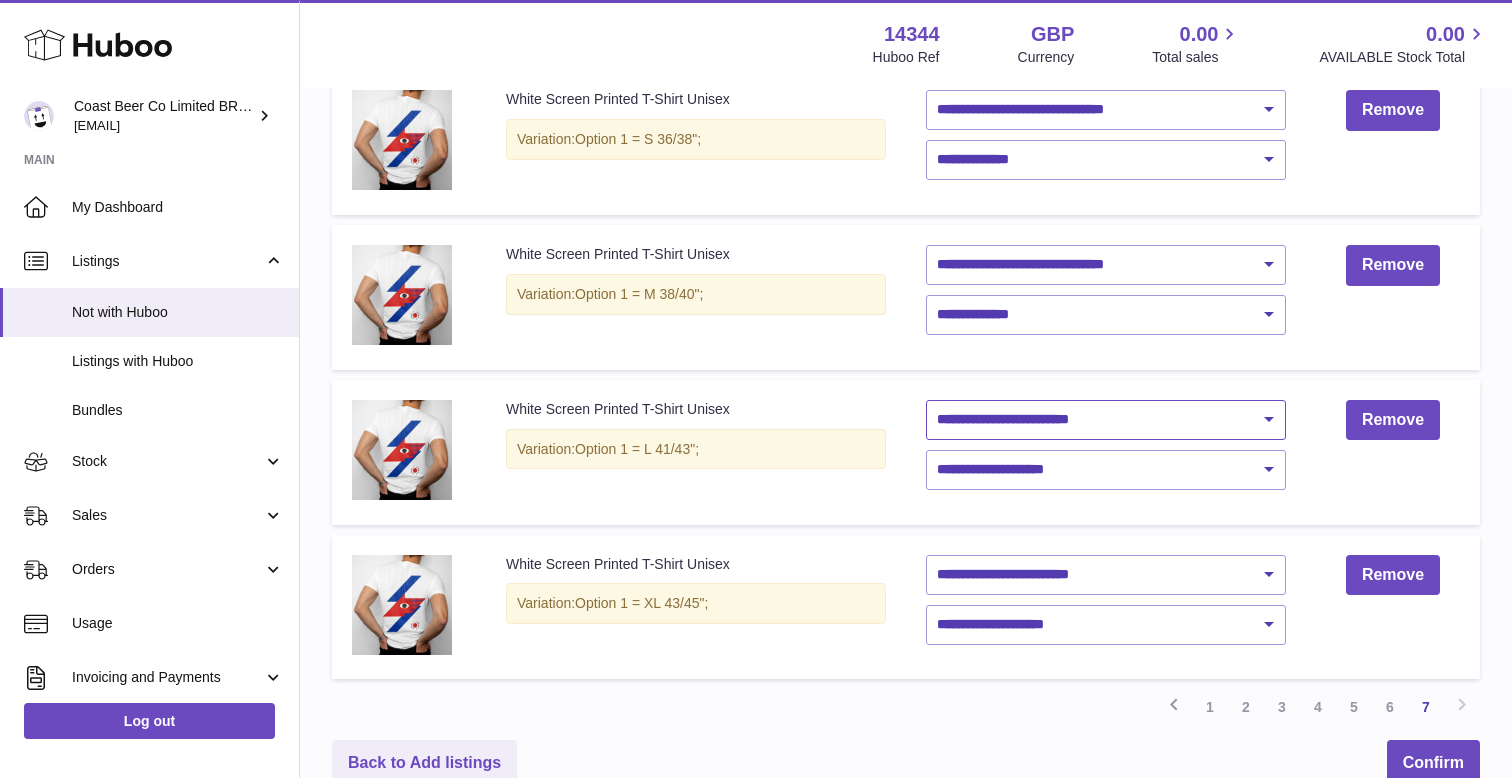 click on "**********" at bounding box center [1106, 420] 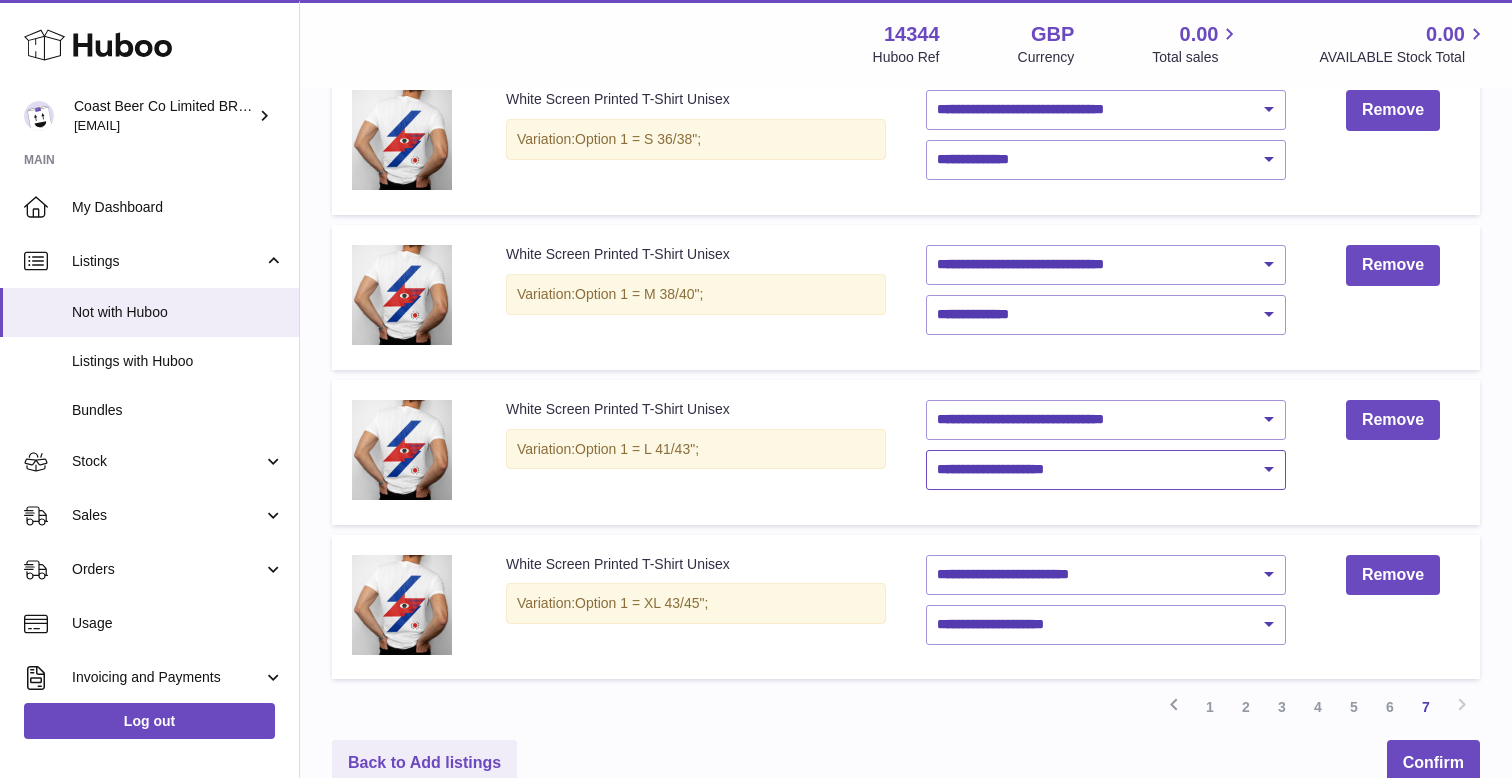 click on "**********" at bounding box center (1106, 470) 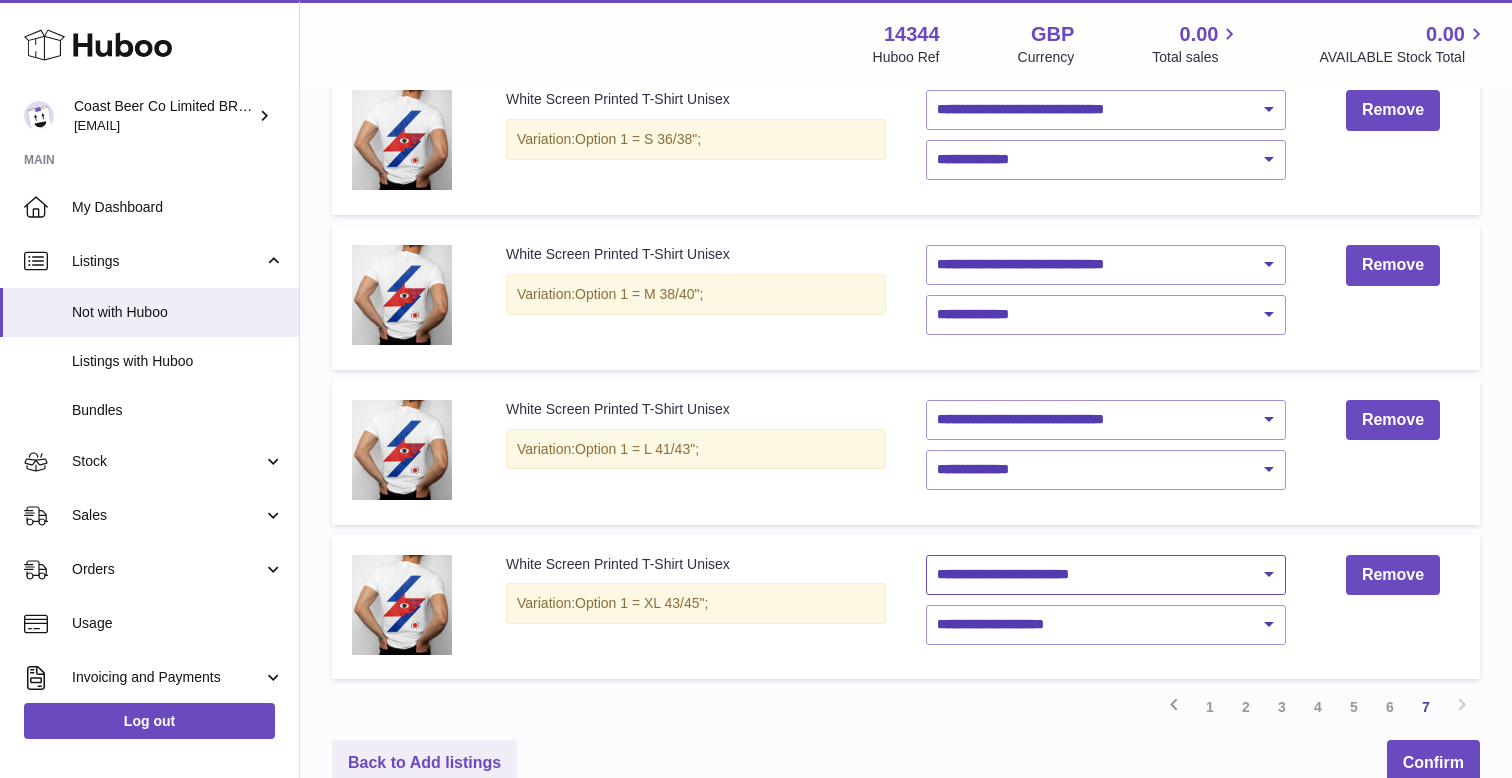click on "**********" at bounding box center [1106, 575] 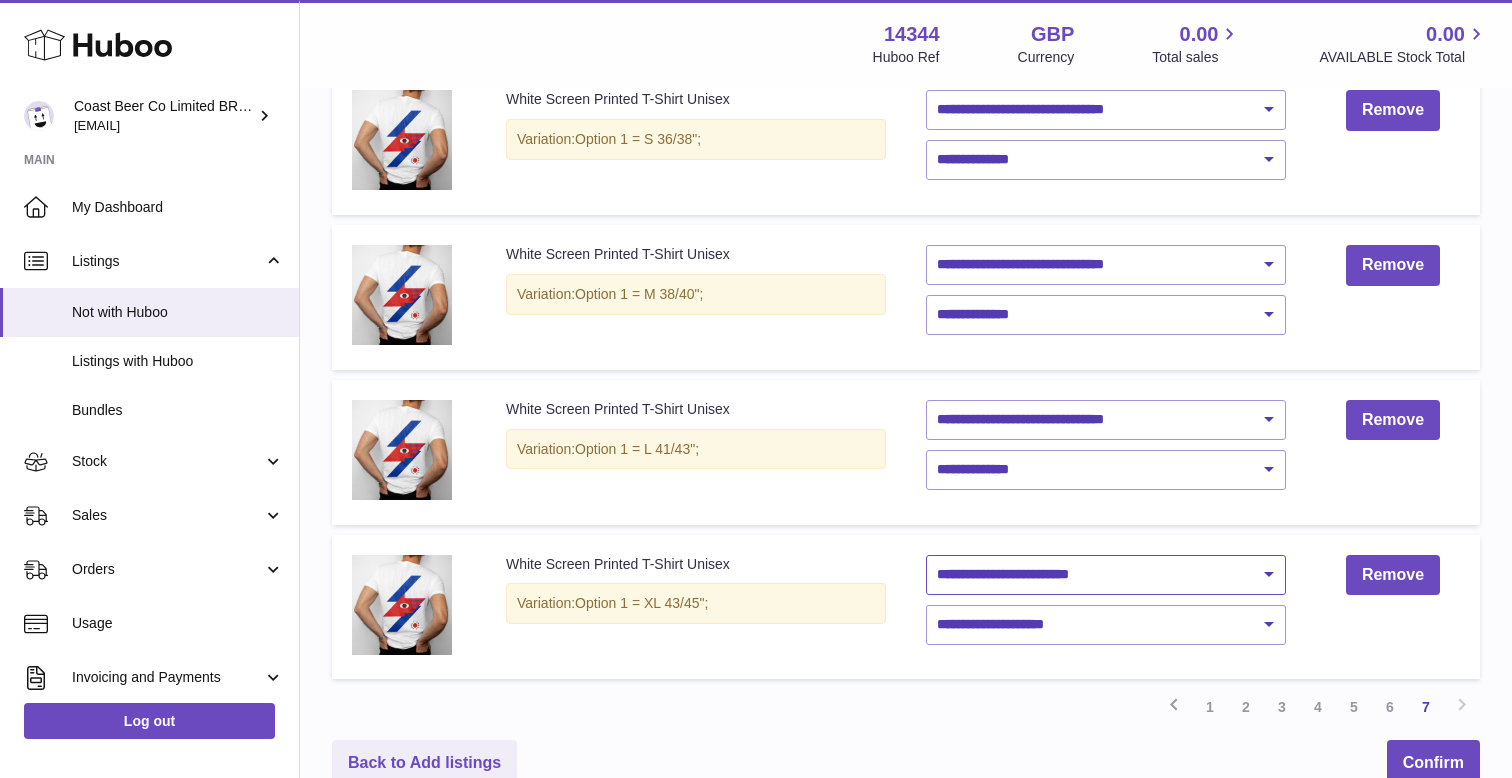 select on "********" 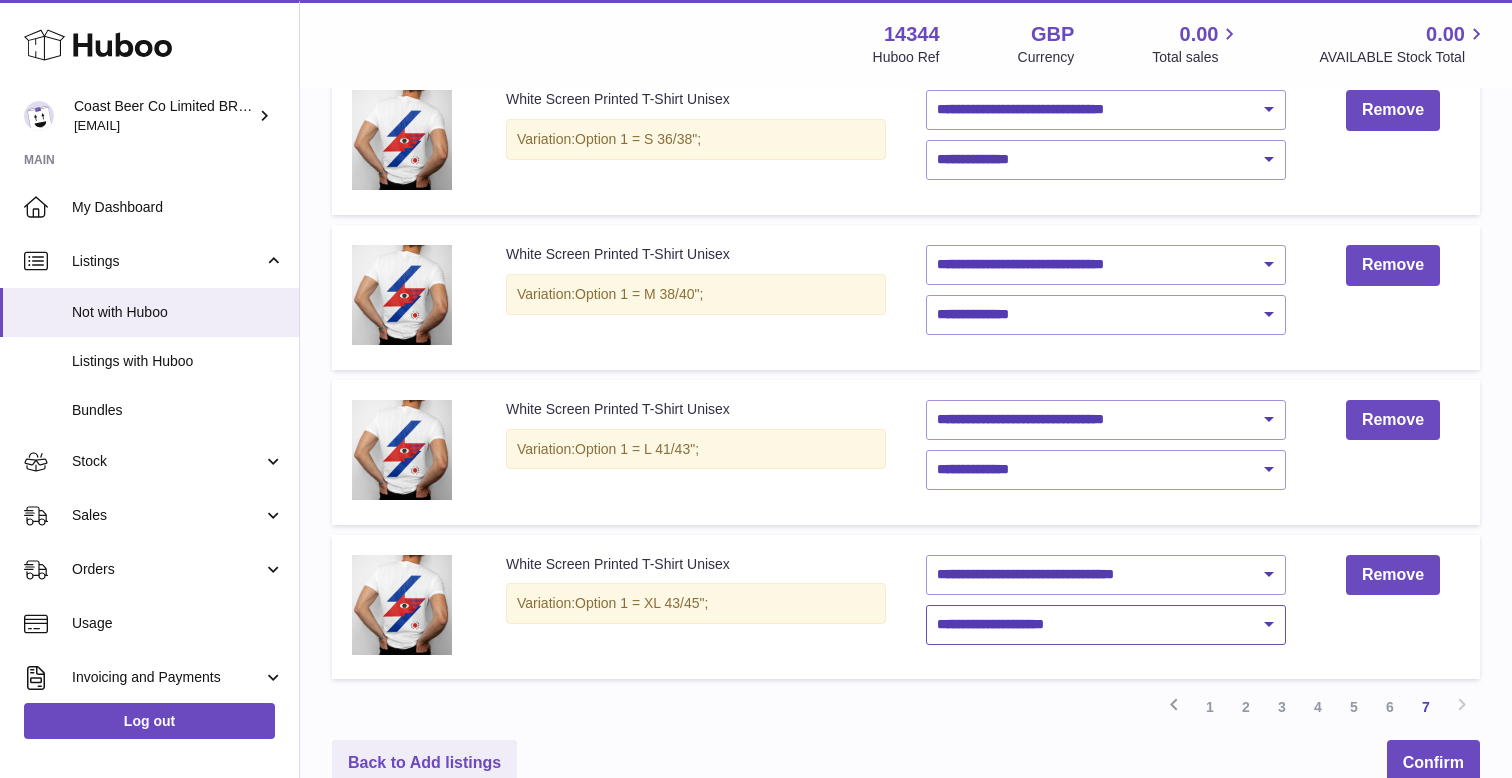click on "**********" at bounding box center [1106, 625] 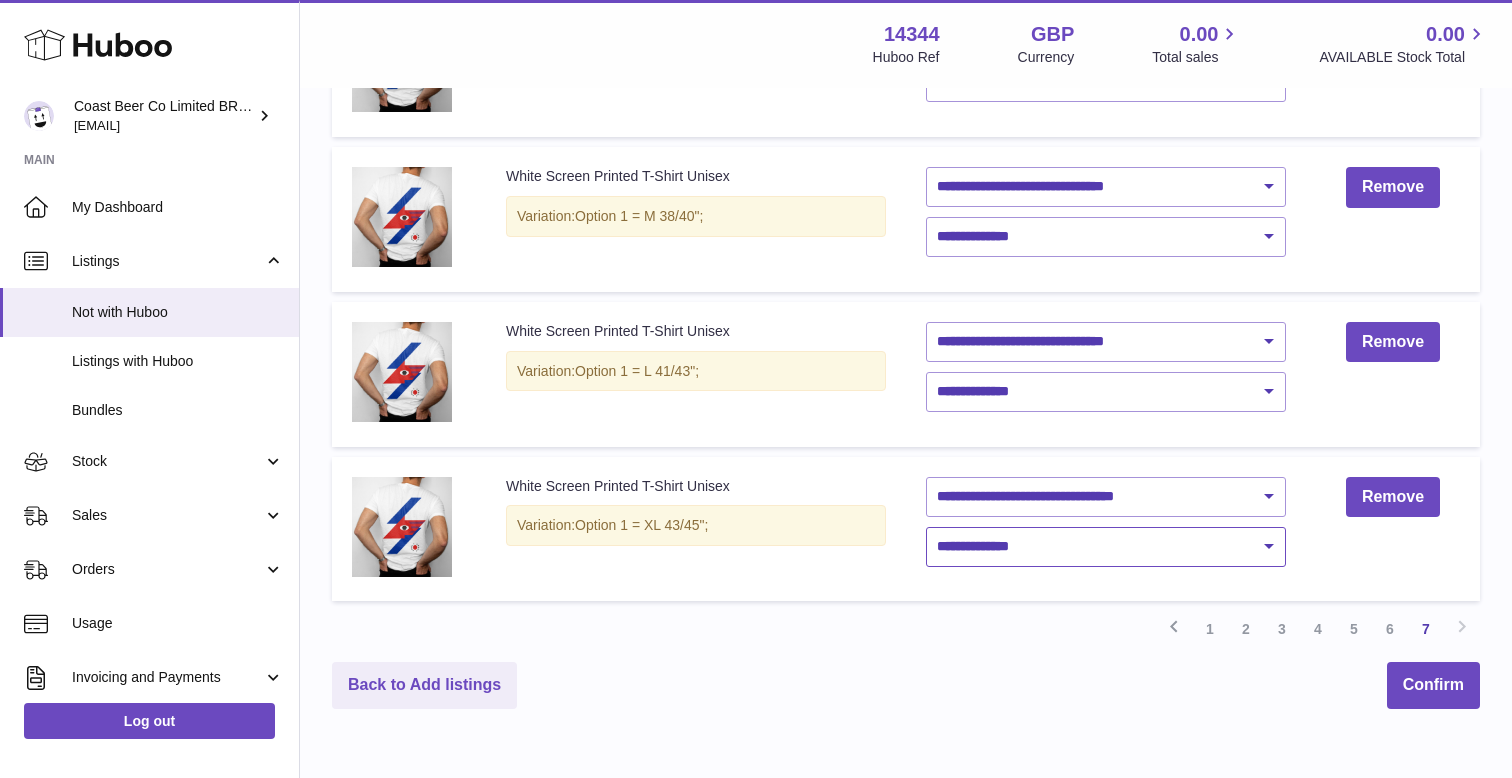scroll, scrollTop: 880, scrollLeft: 0, axis: vertical 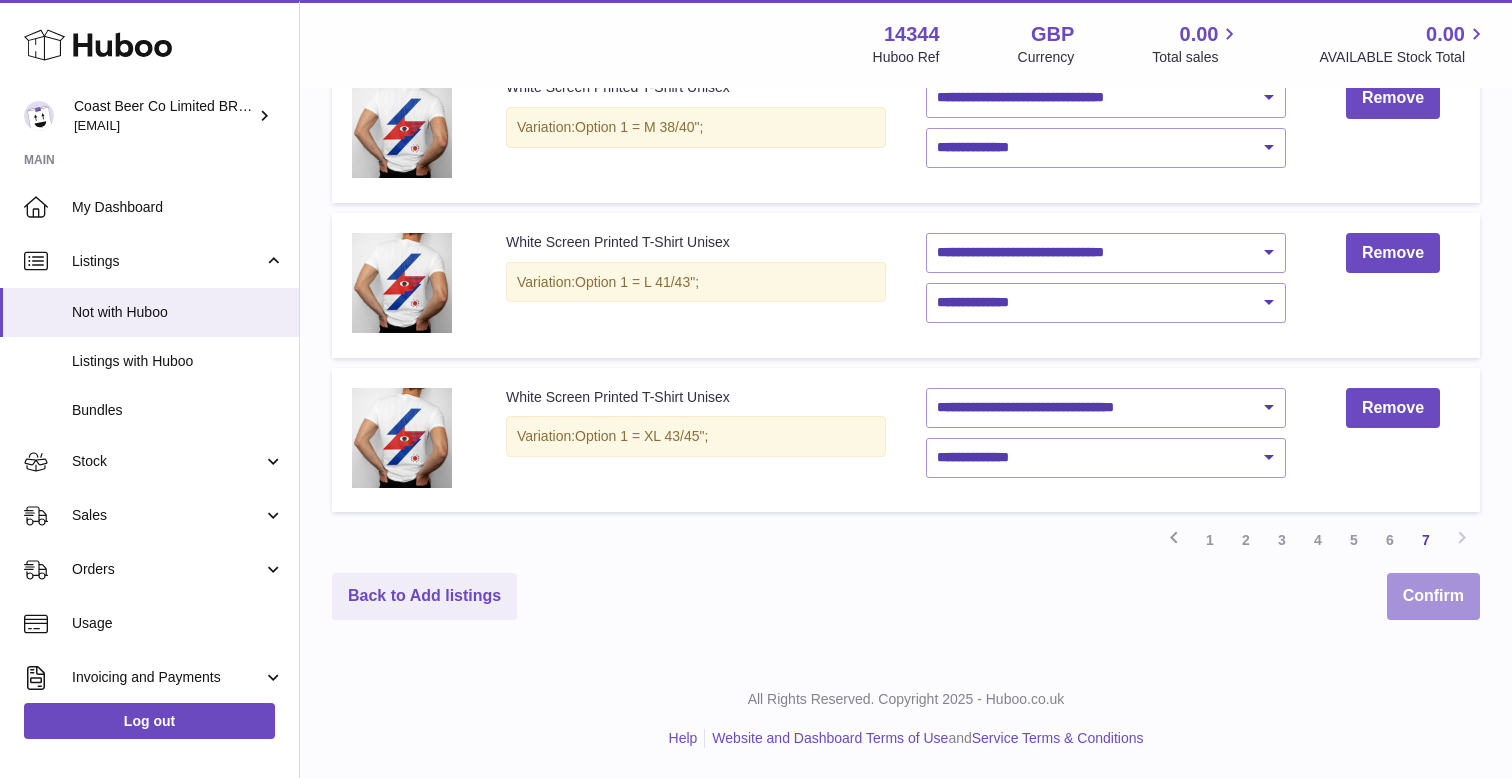 click on "Confirm" at bounding box center [1433, 596] 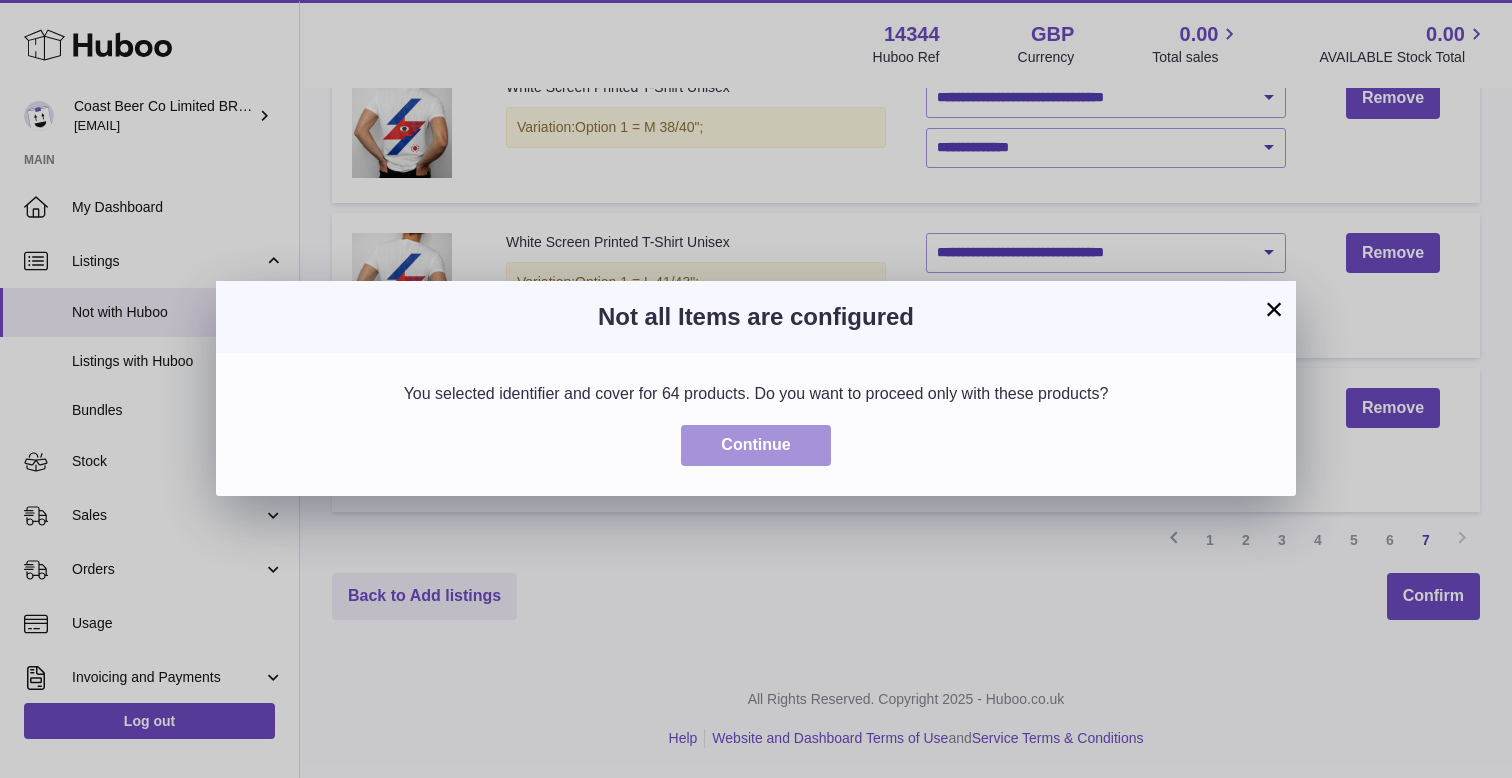 click on "Continue" at bounding box center [755, 445] 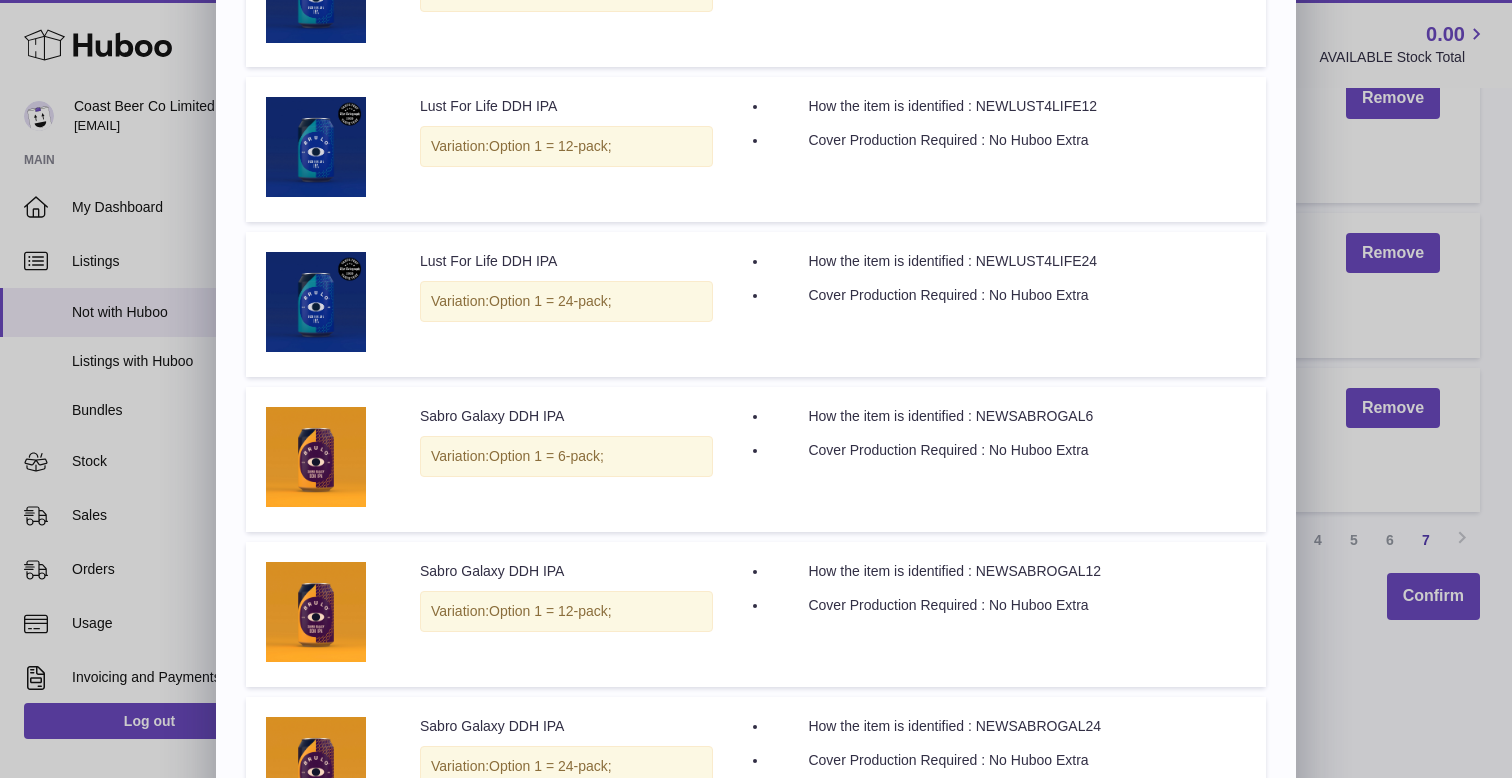 scroll, scrollTop: 1310, scrollLeft: 0, axis: vertical 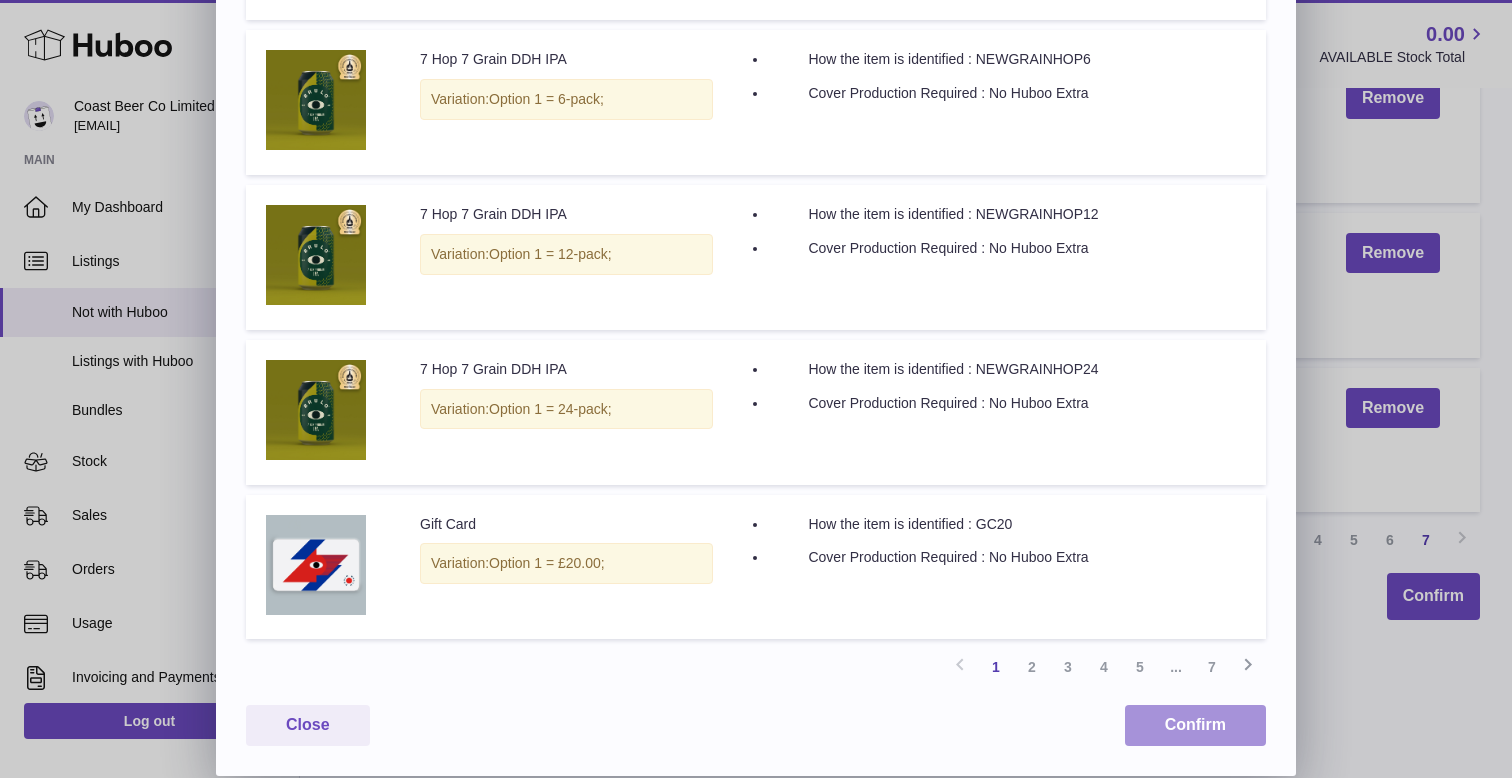 click on "Confirm" at bounding box center (1195, 725) 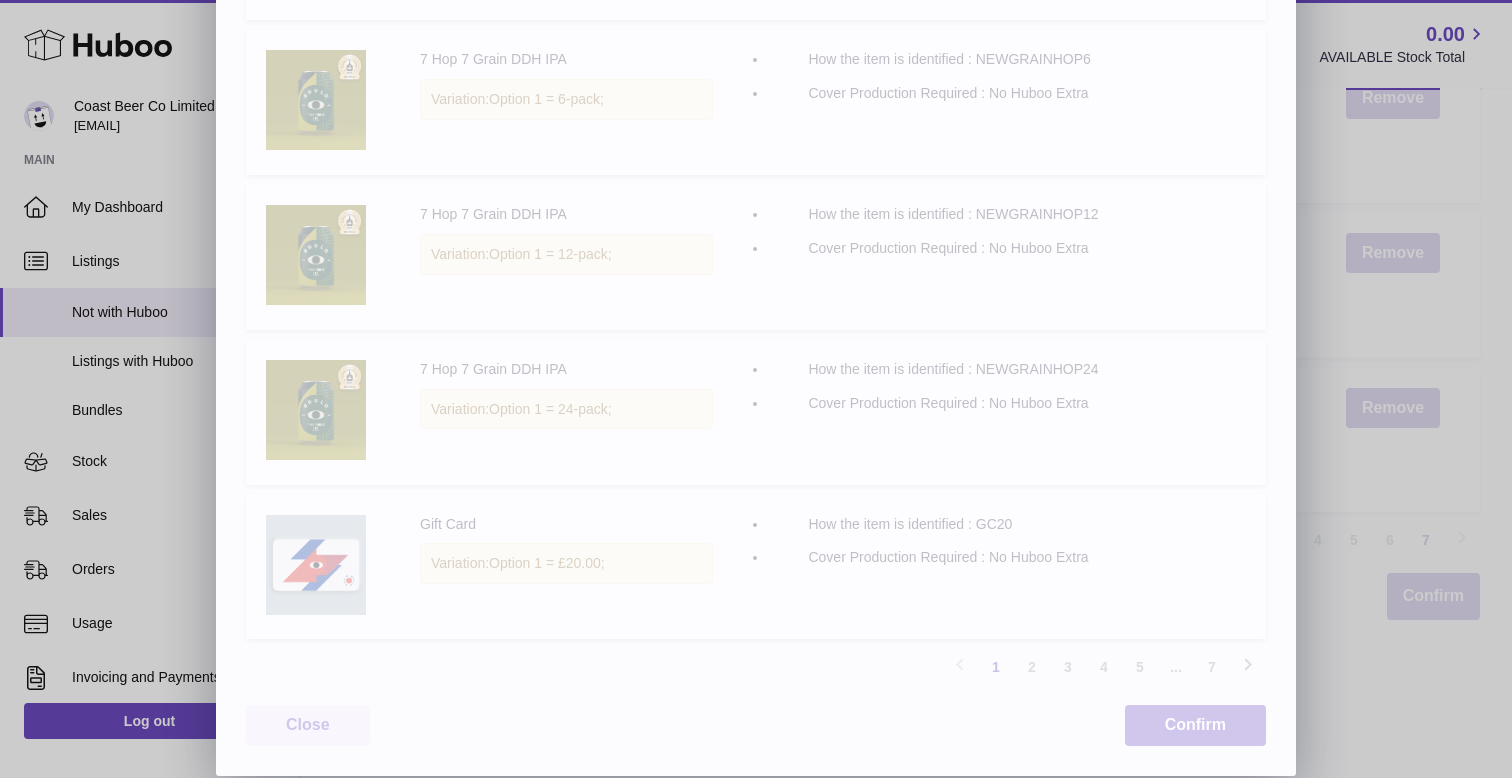 scroll, scrollTop: 0, scrollLeft: 0, axis: both 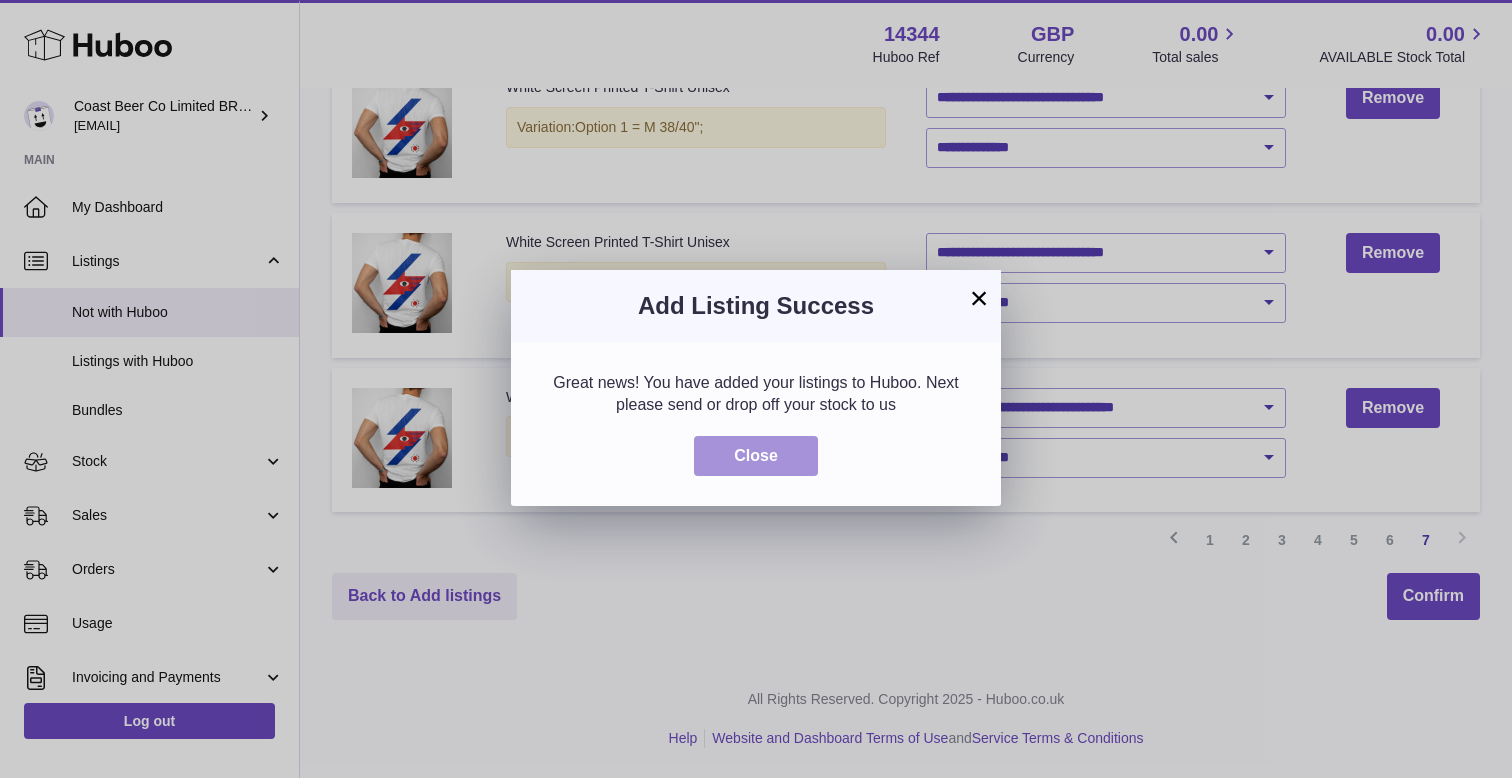 click on "Close" at bounding box center [756, 456] 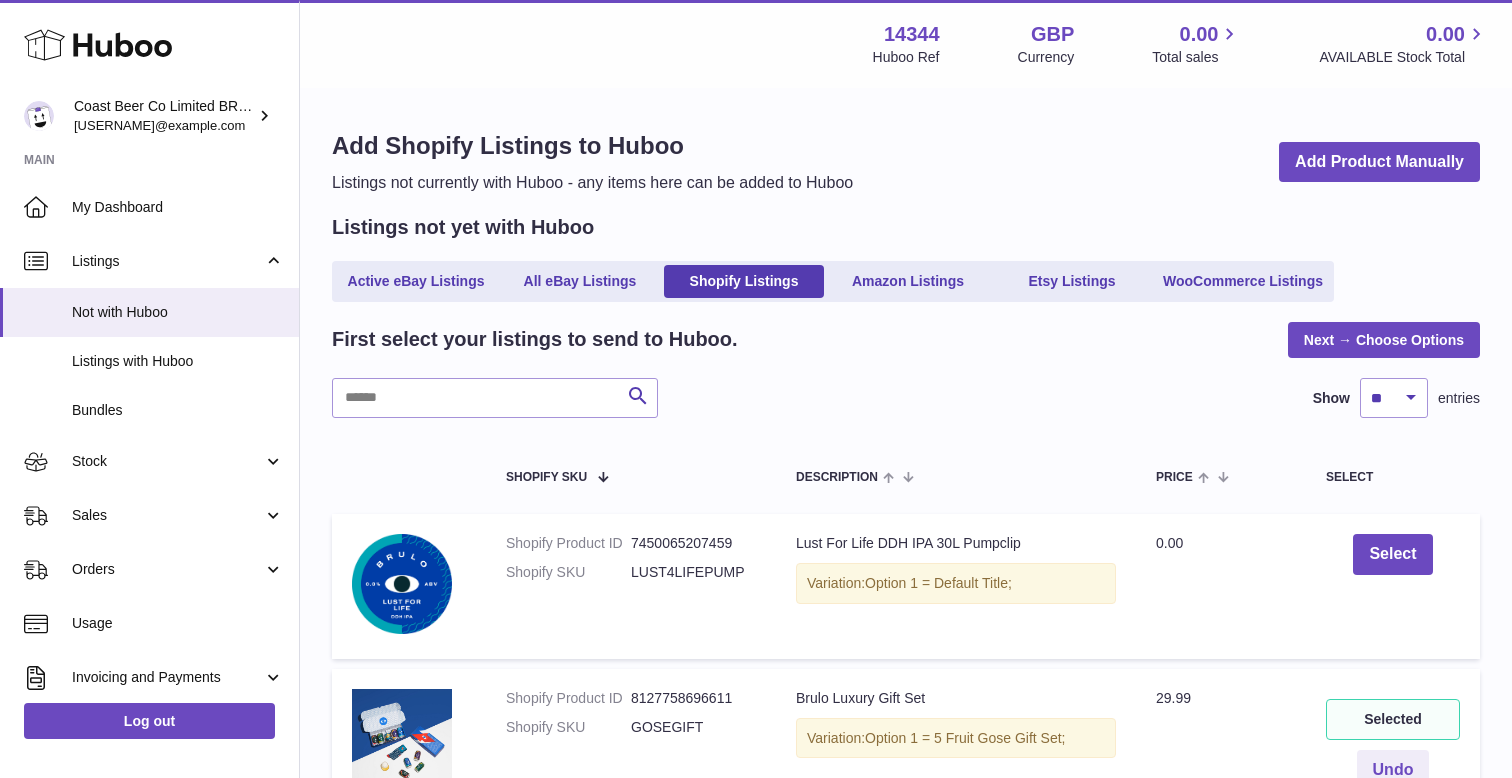 scroll, scrollTop: 0, scrollLeft: 0, axis: both 